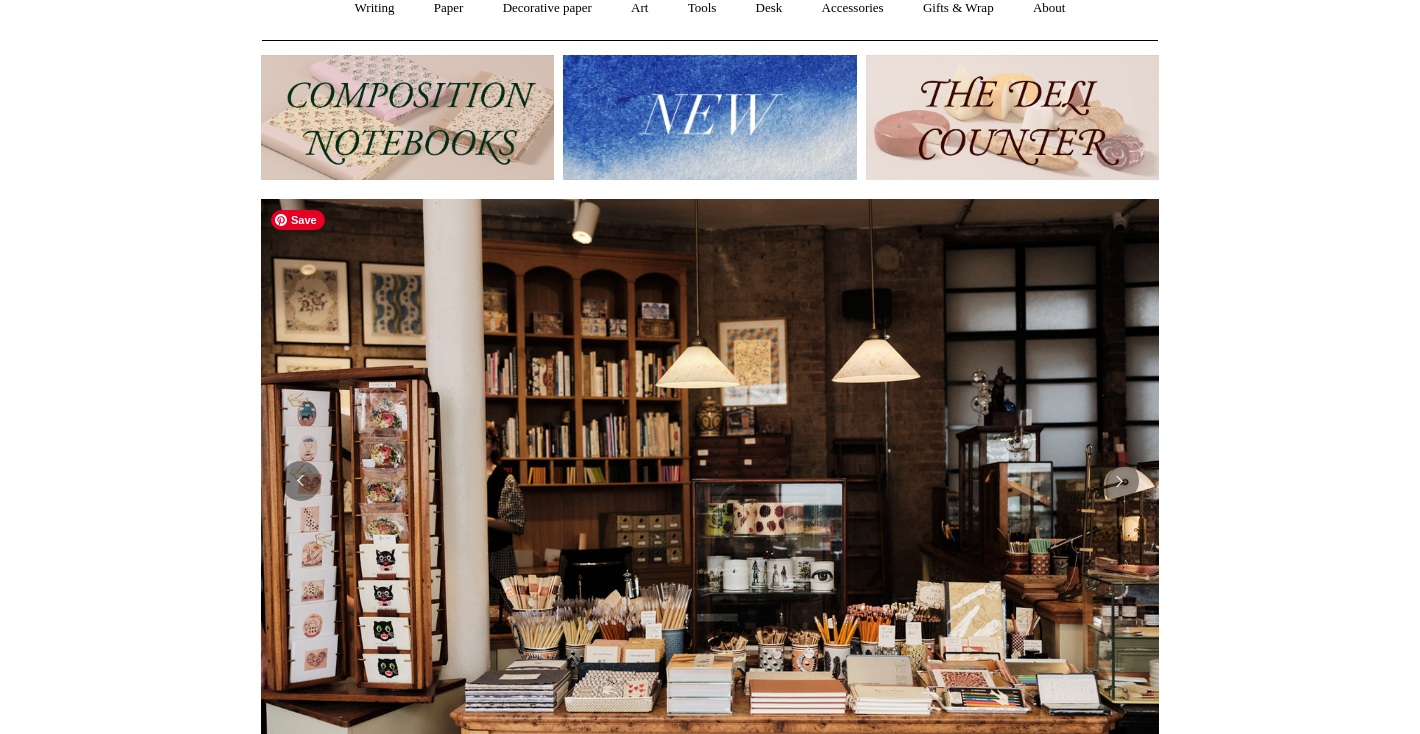 scroll, scrollTop: 104, scrollLeft: 0, axis: vertical 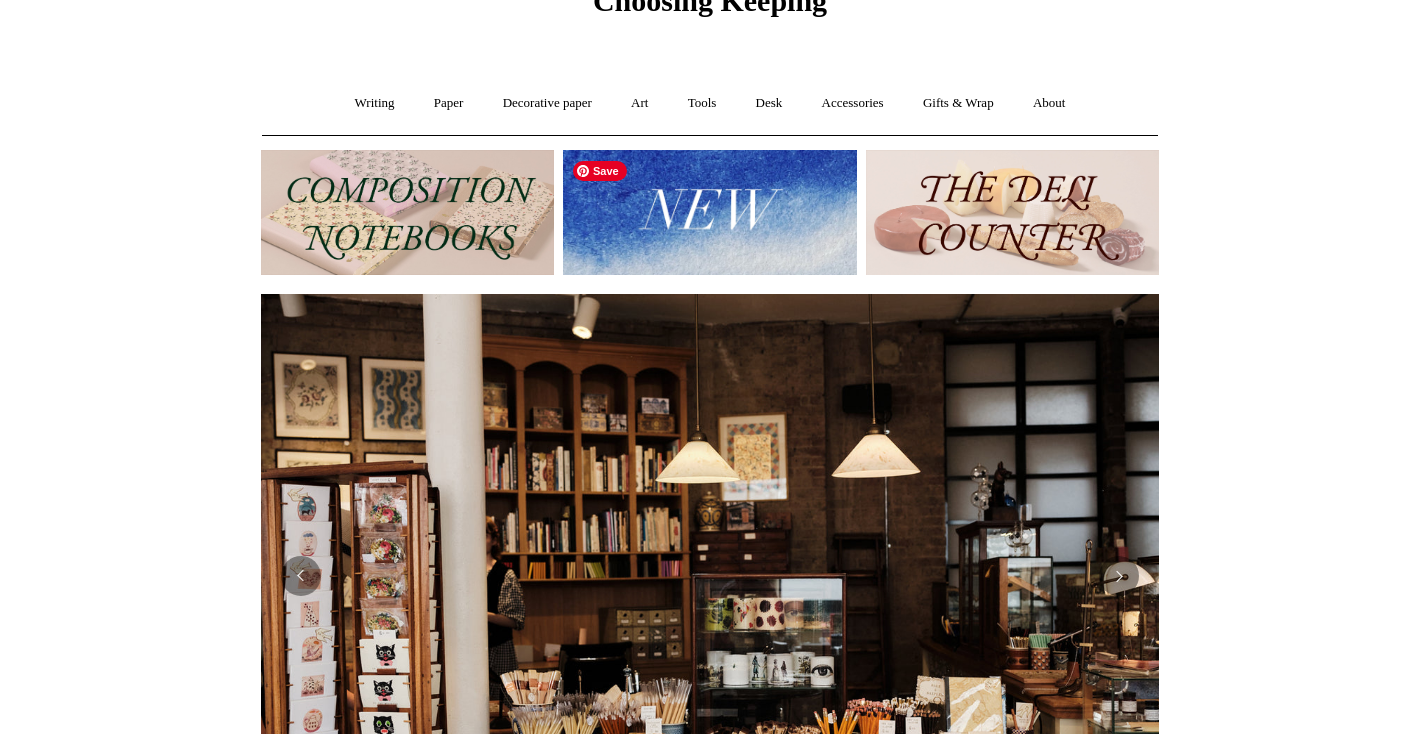 click at bounding box center (709, 212) 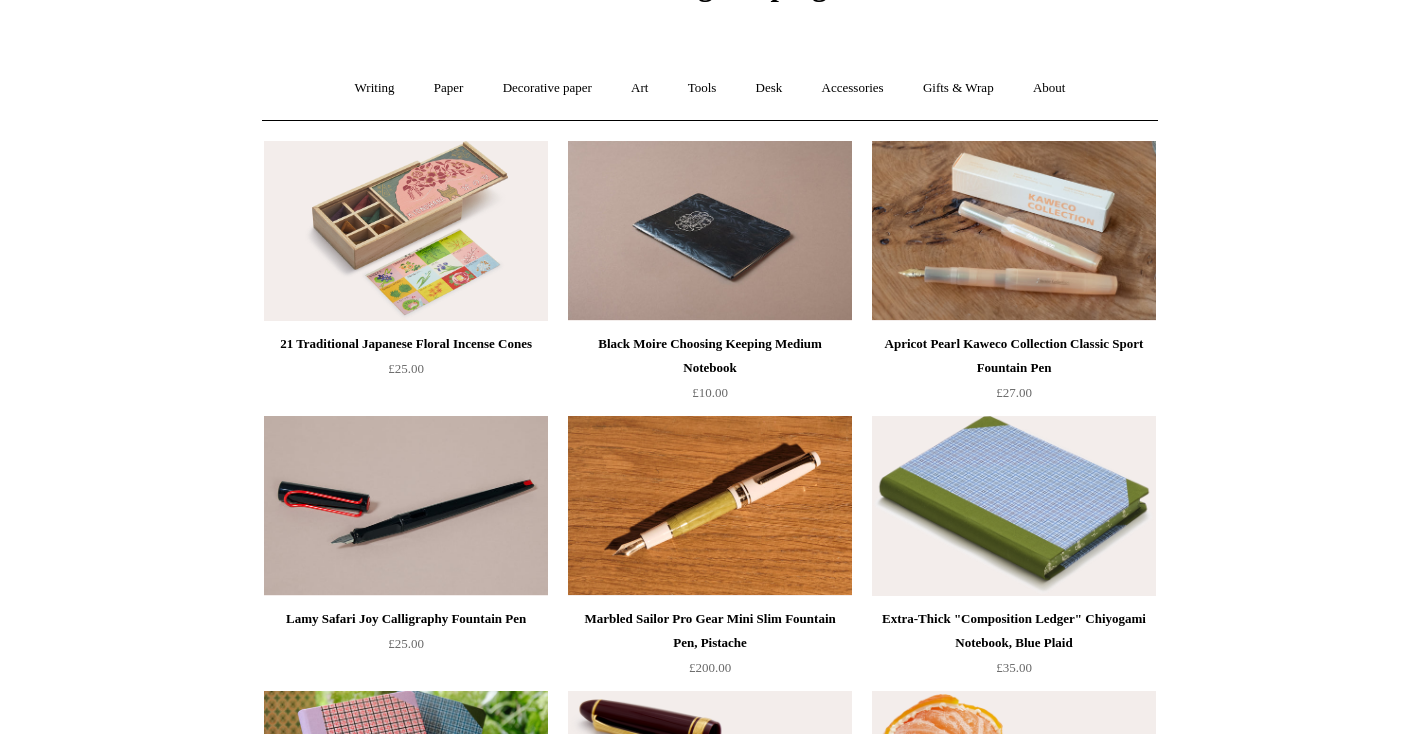 scroll, scrollTop: 129, scrollLeft: 0, axis: vertical 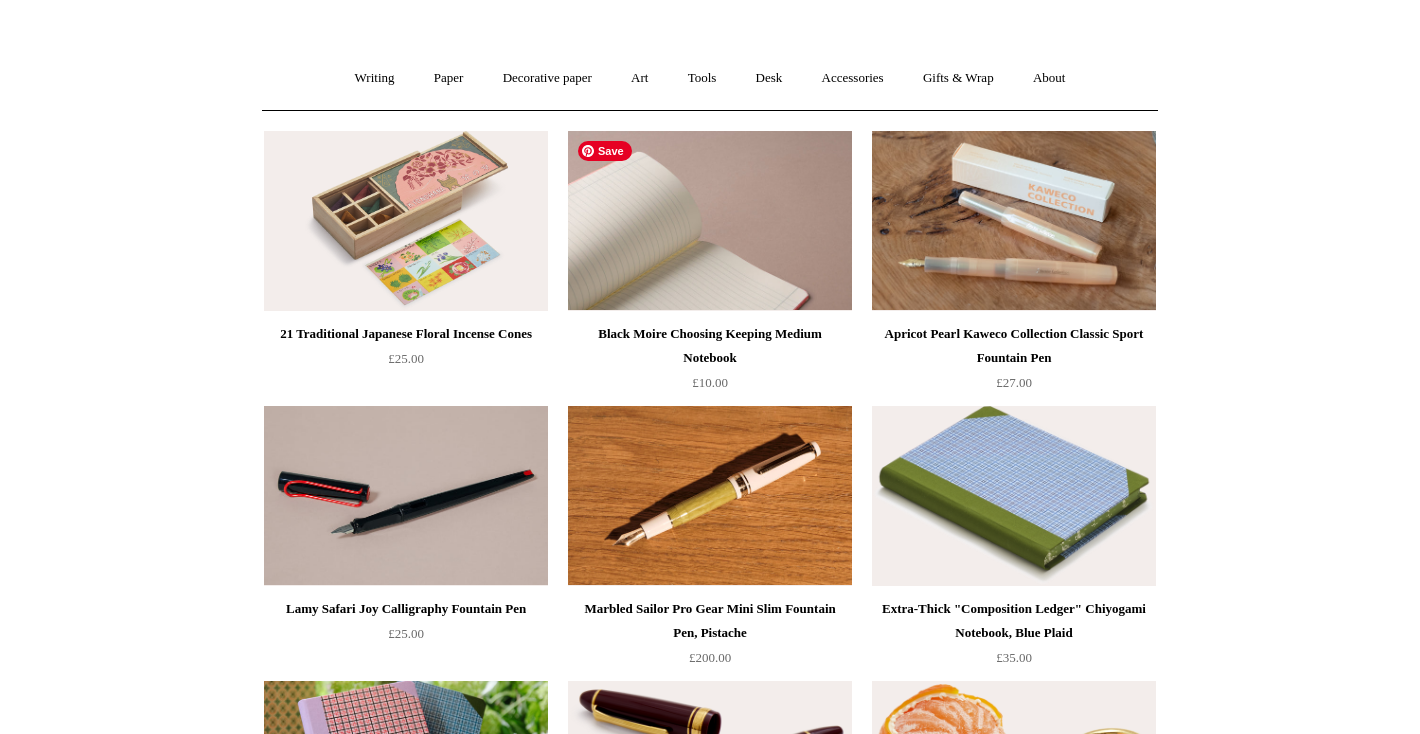 click at bounding box center (710, 221) 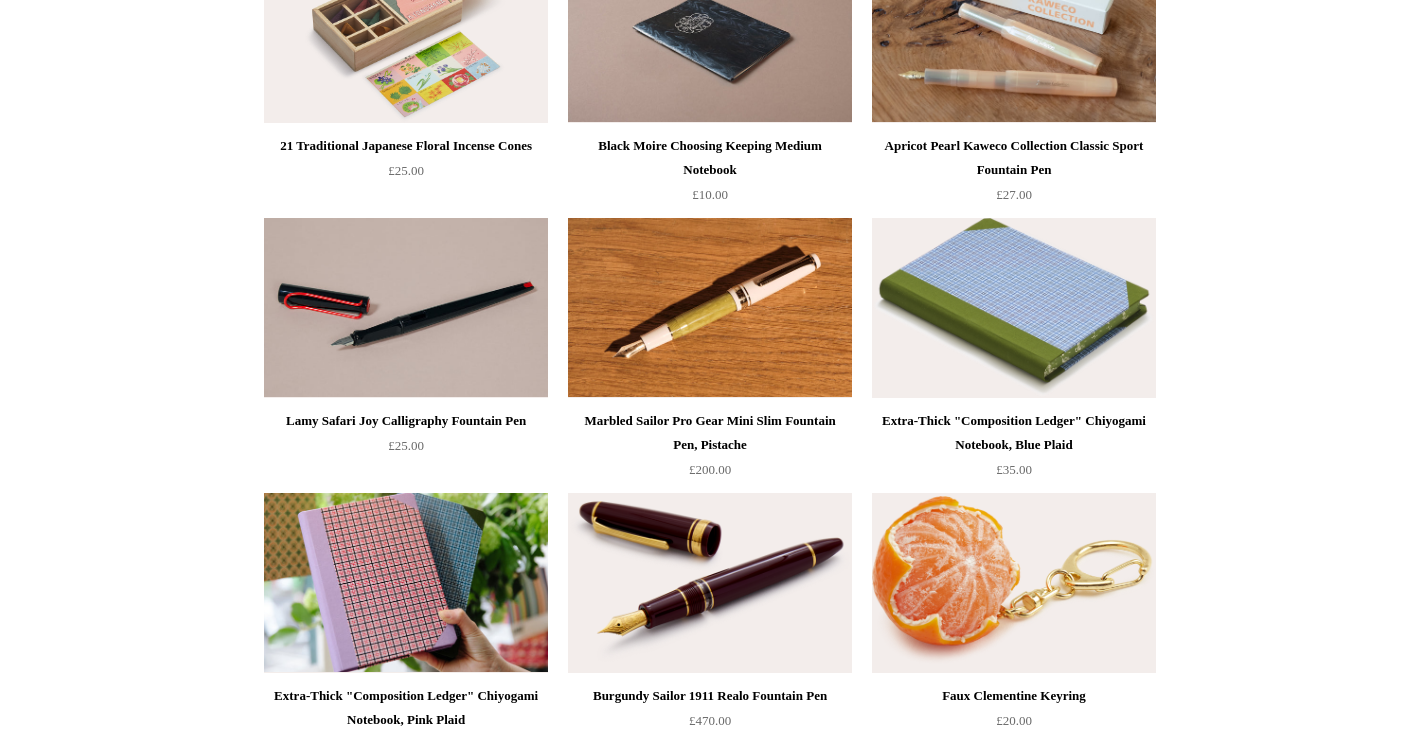 scroll, scrollTop: 350, scrollLeft: 0, axis: vertical 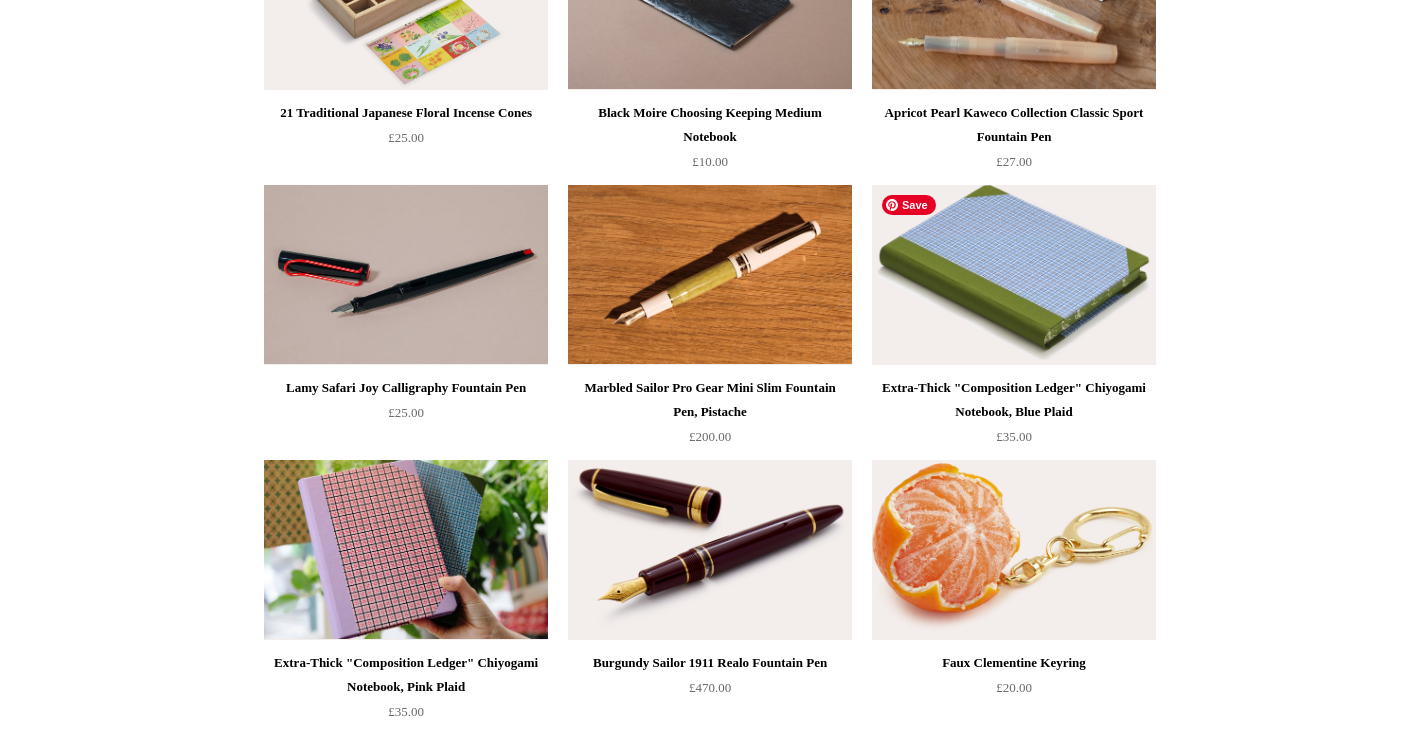 click at bounding box center (1014, 275) 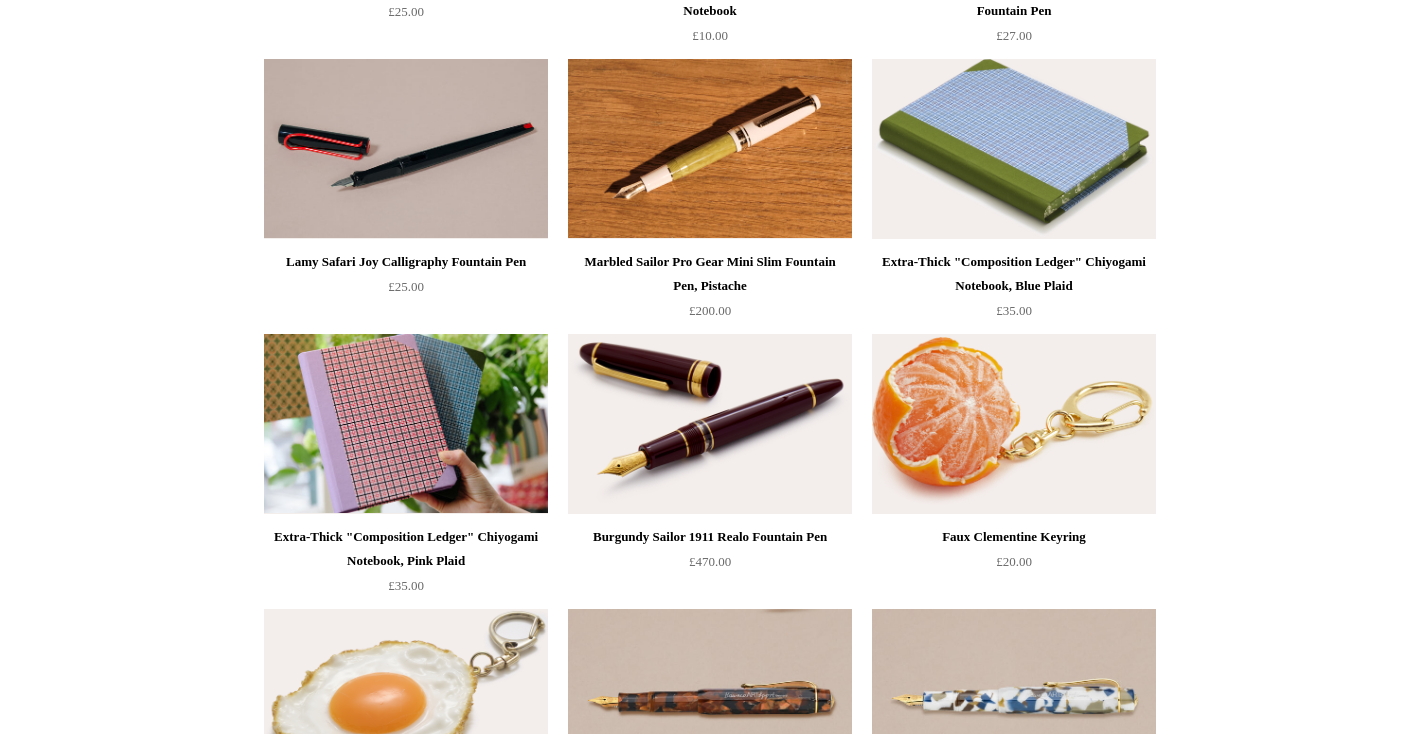 scroll, scrollTop: 569, scrollLeft: 0, axis: vertical 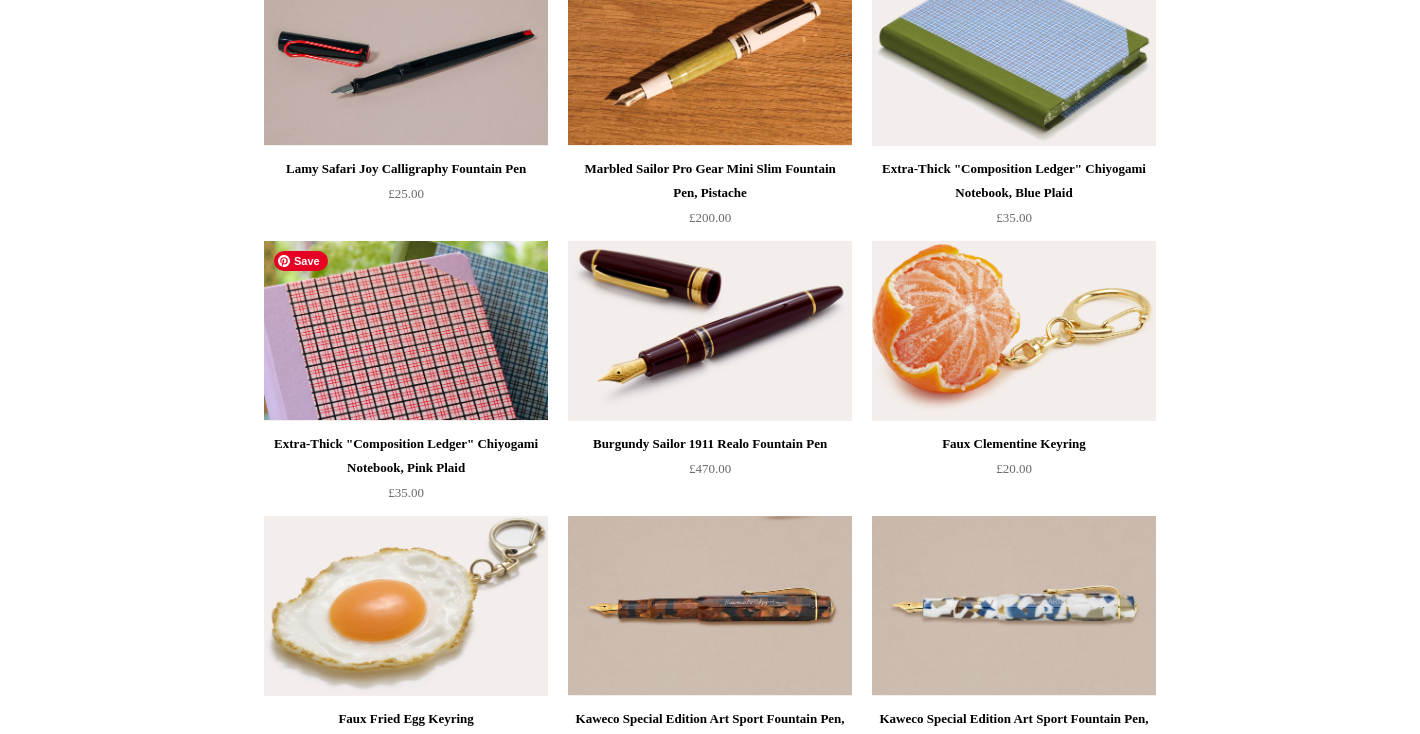 click at bounding box center [406, 331] 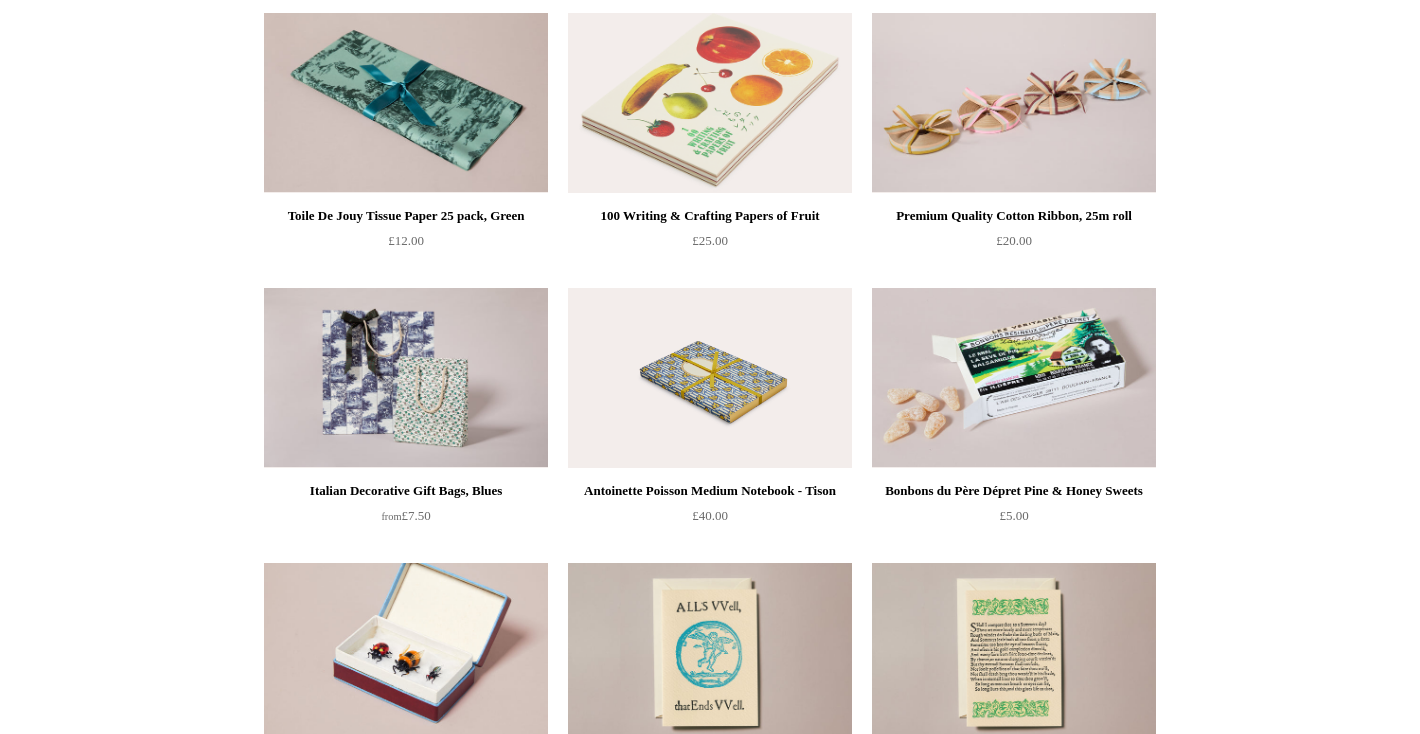 scroll, scrollTop: 3360, scrollLeft: 0, axis: vertical 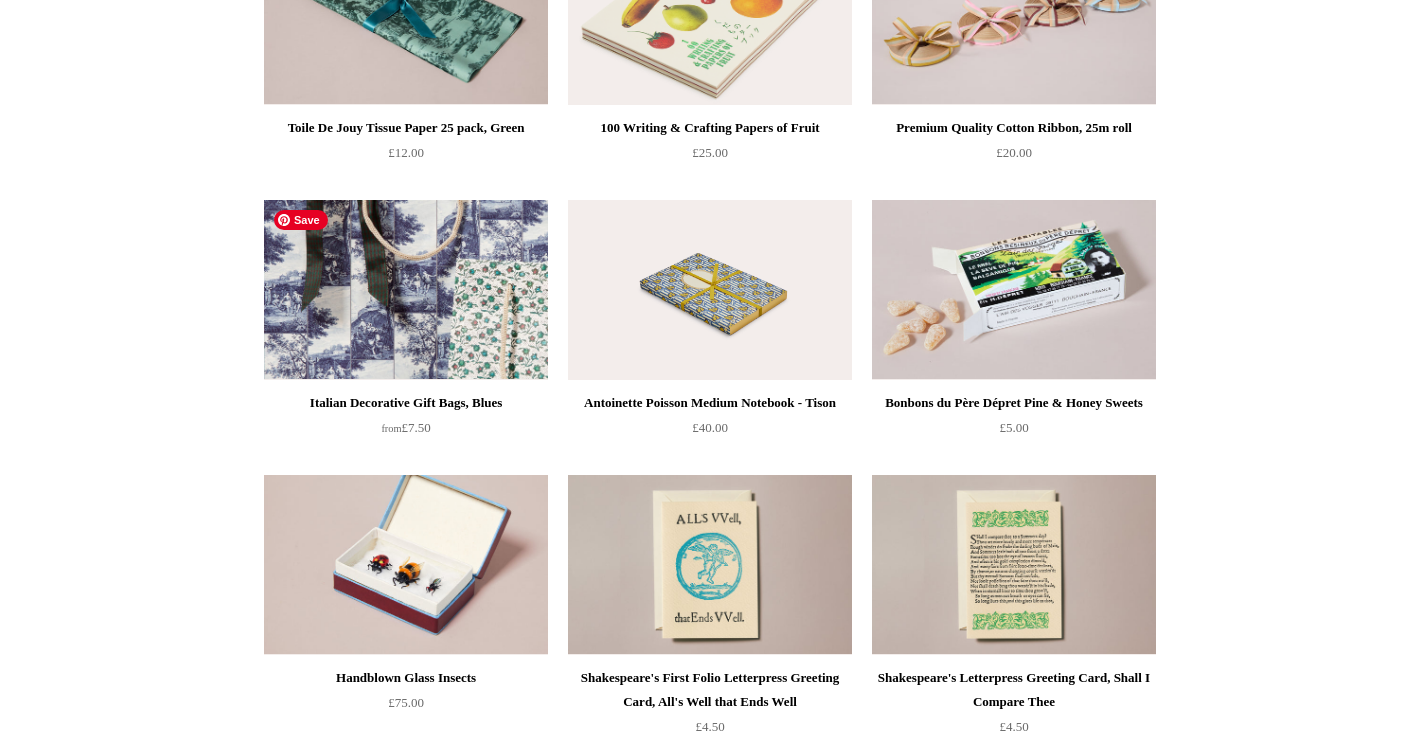 click at bounding box center (406, 290) 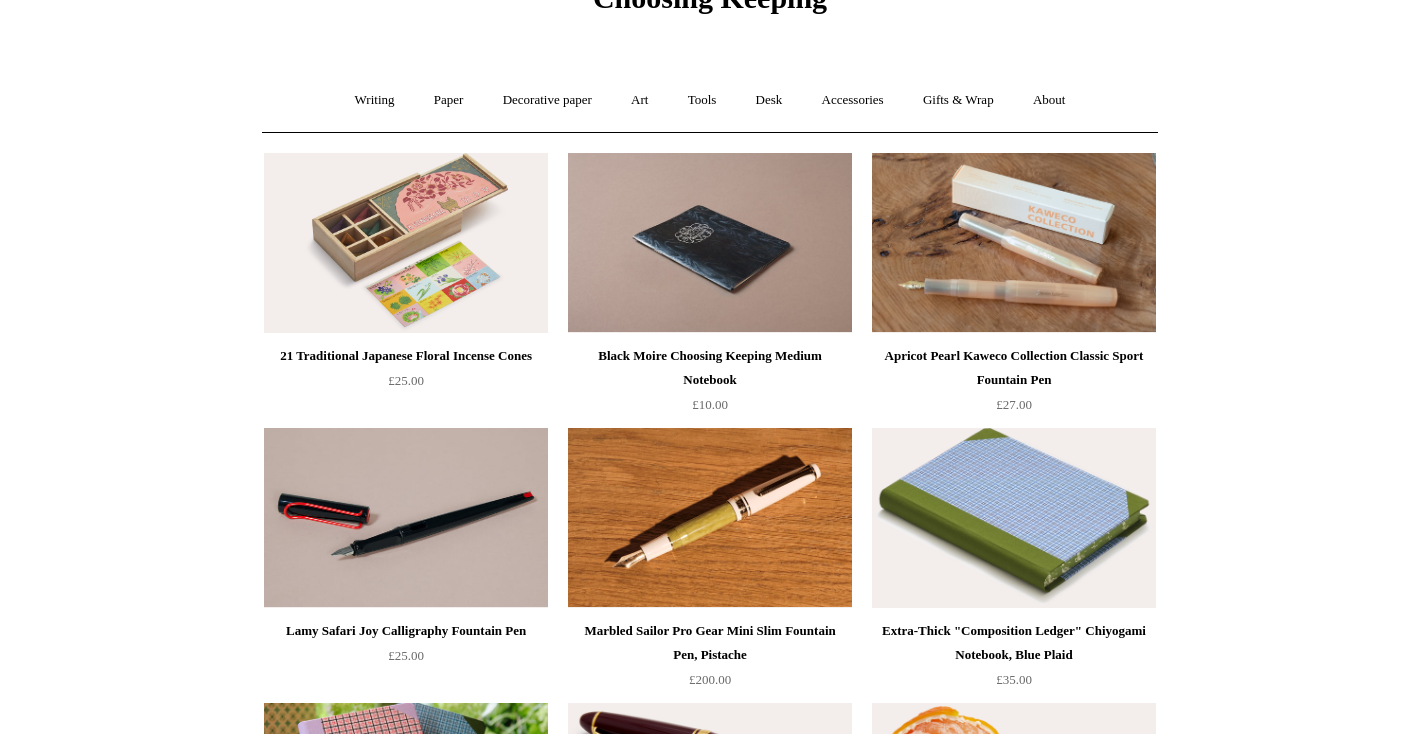 scroll, scrollTop: 0, scrollLeft: 0, axis: both 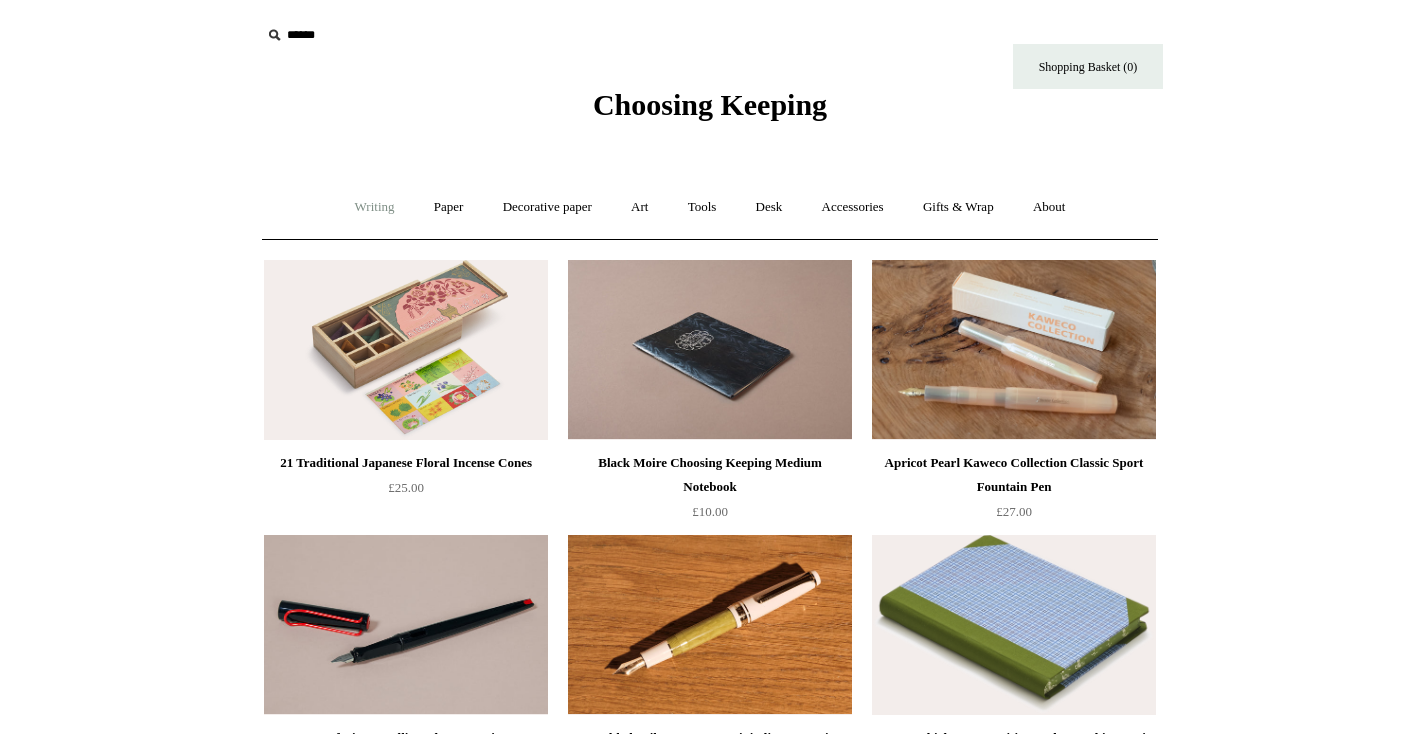 click on "Writing +" at bounding box center [375, 207] 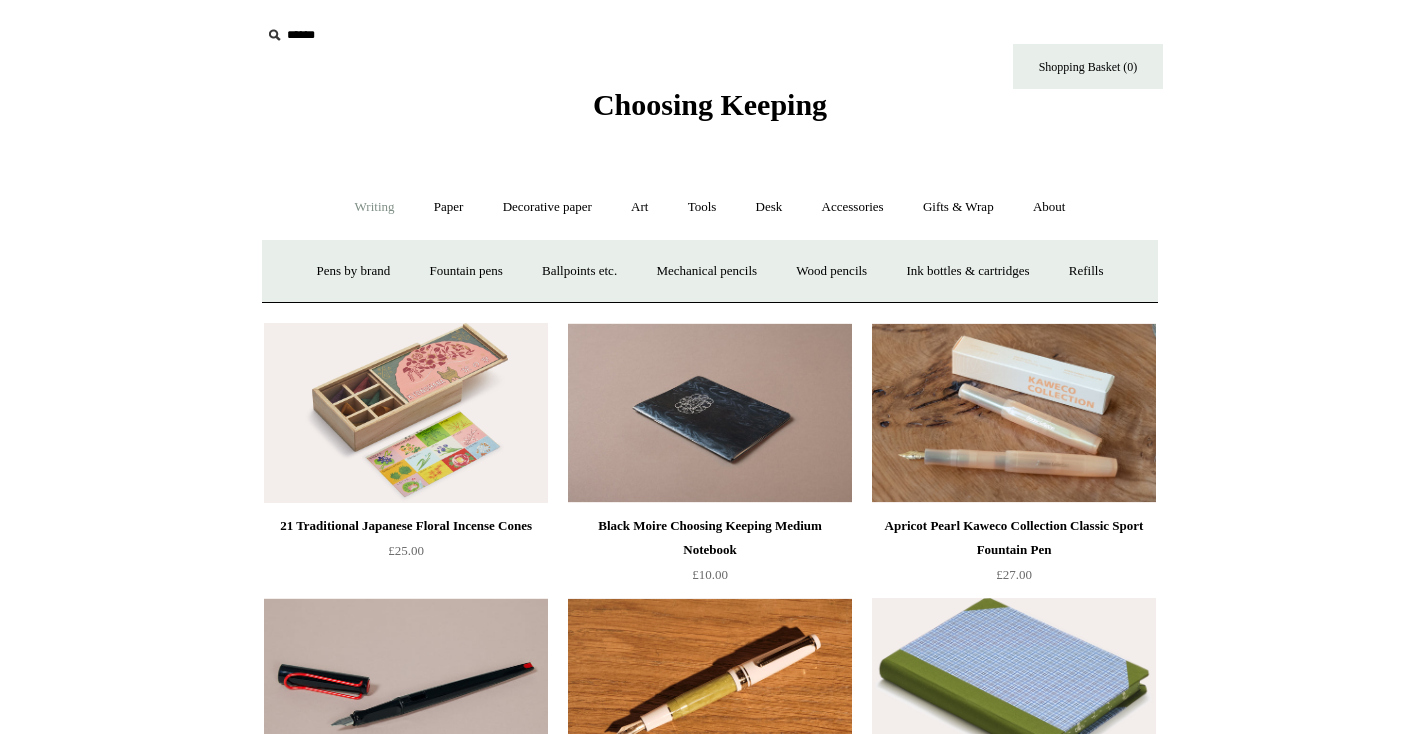 click on "Writing -" at bounding box center [375, 207] 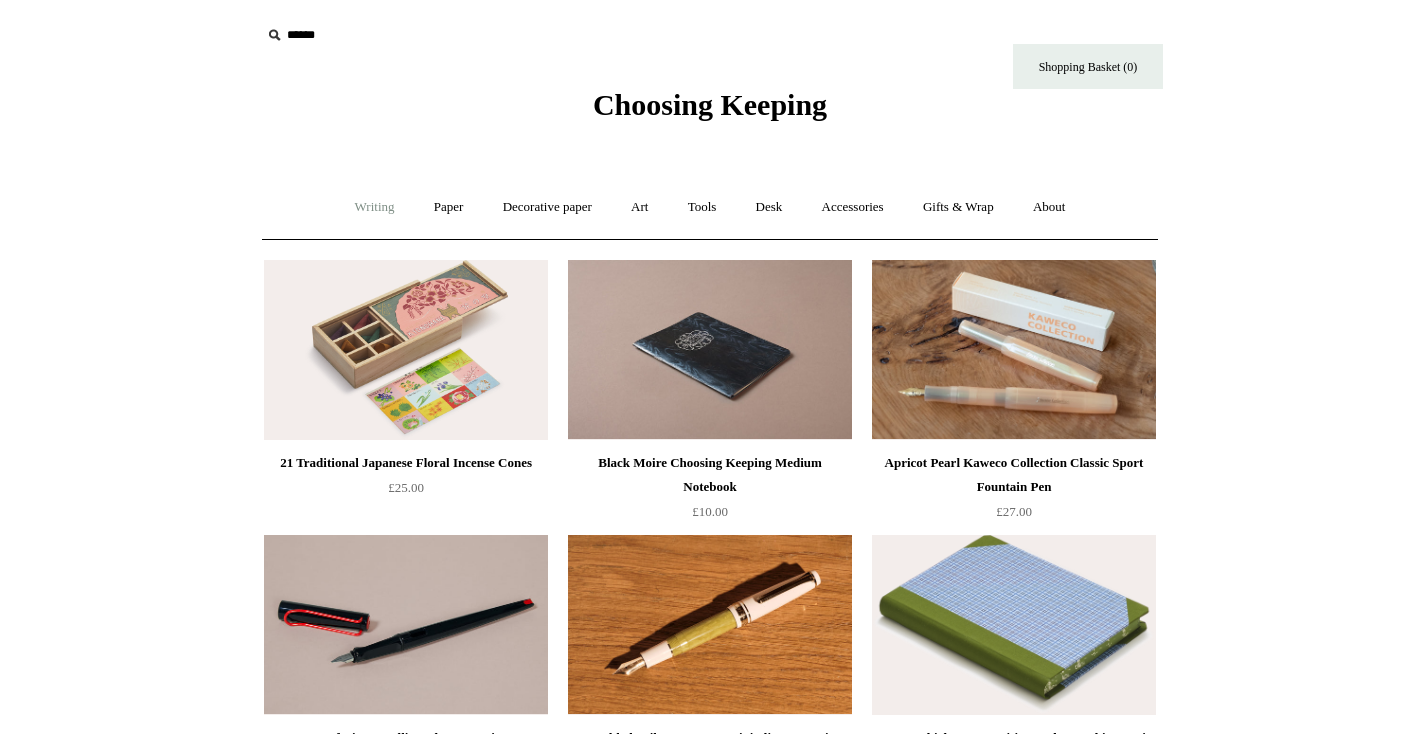 click on "Writing +" at bounding box center (375, 207) 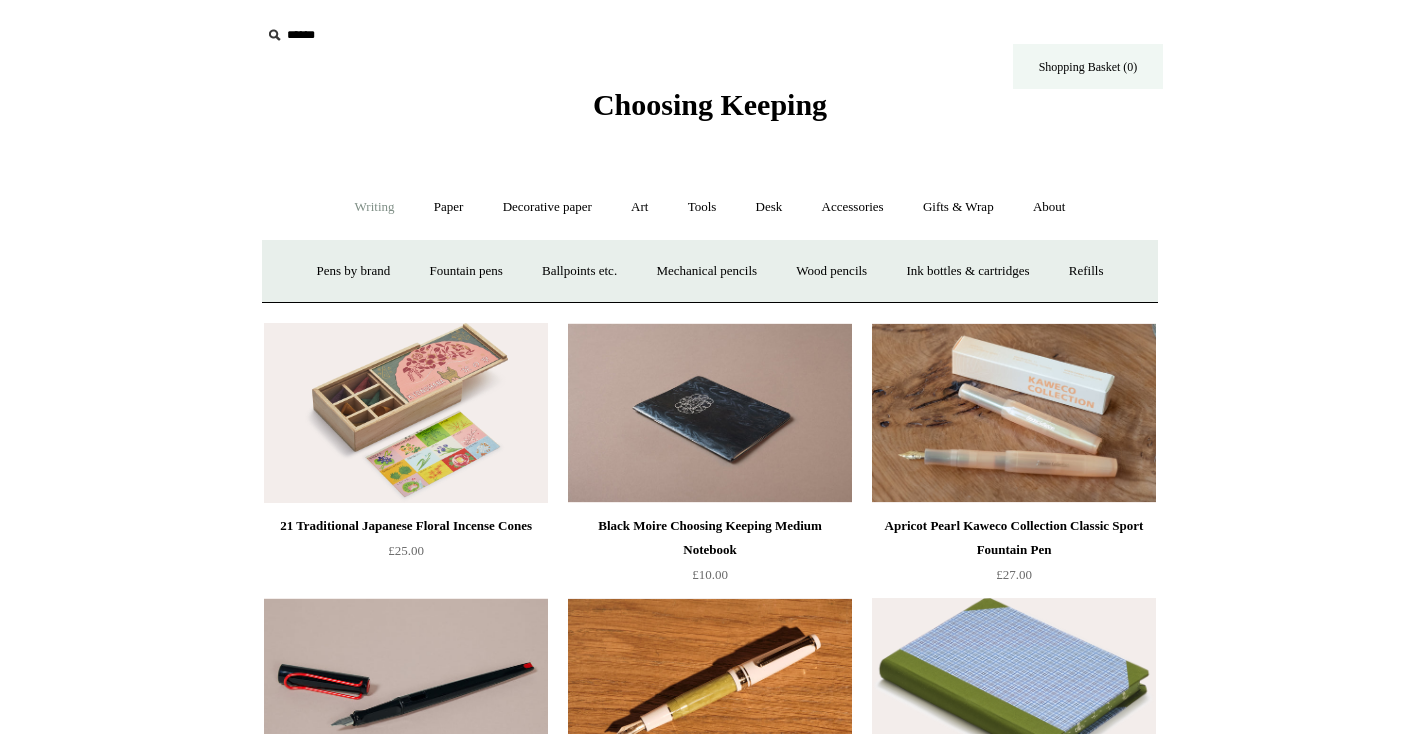 click on "Shopping Basket (0)" at bounding box center [1088, 66] 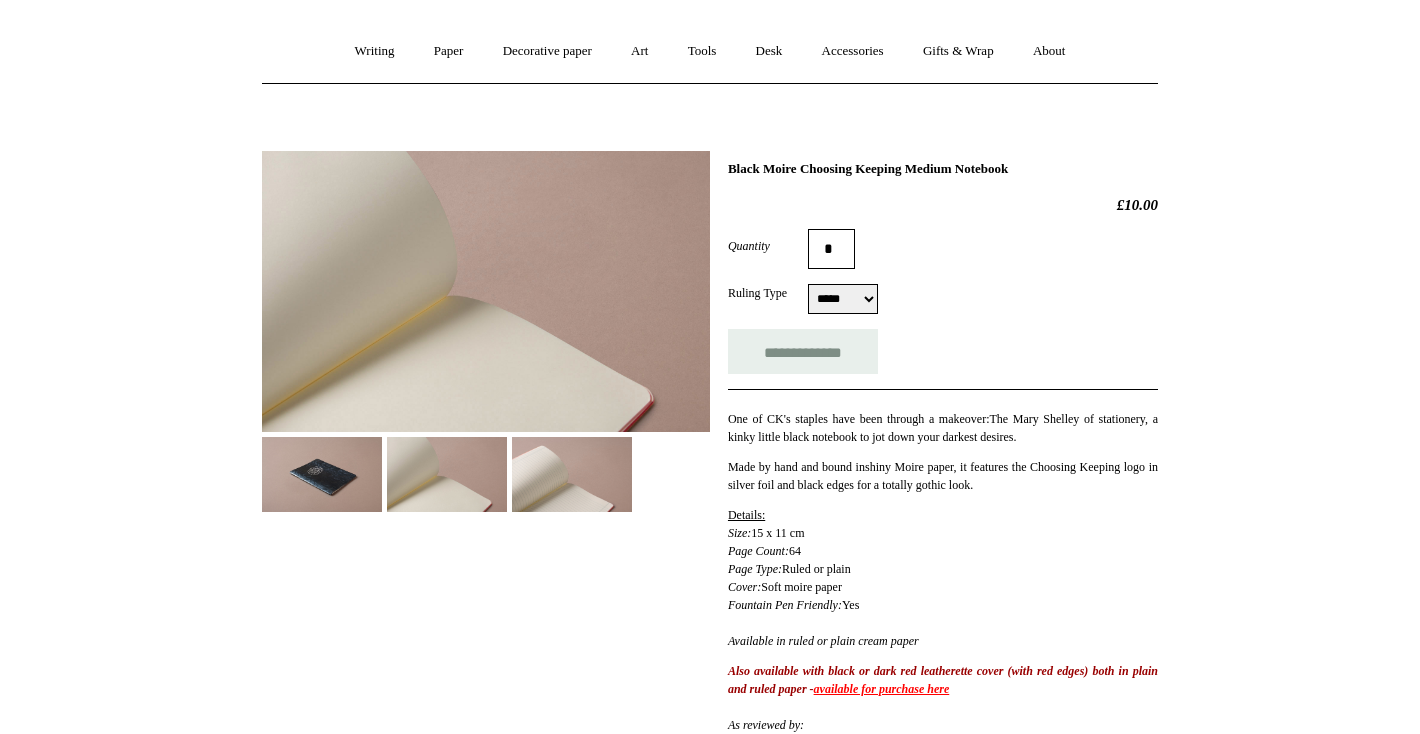 scroll, scrollTop: 0, scrollLeft: 0, axis: both 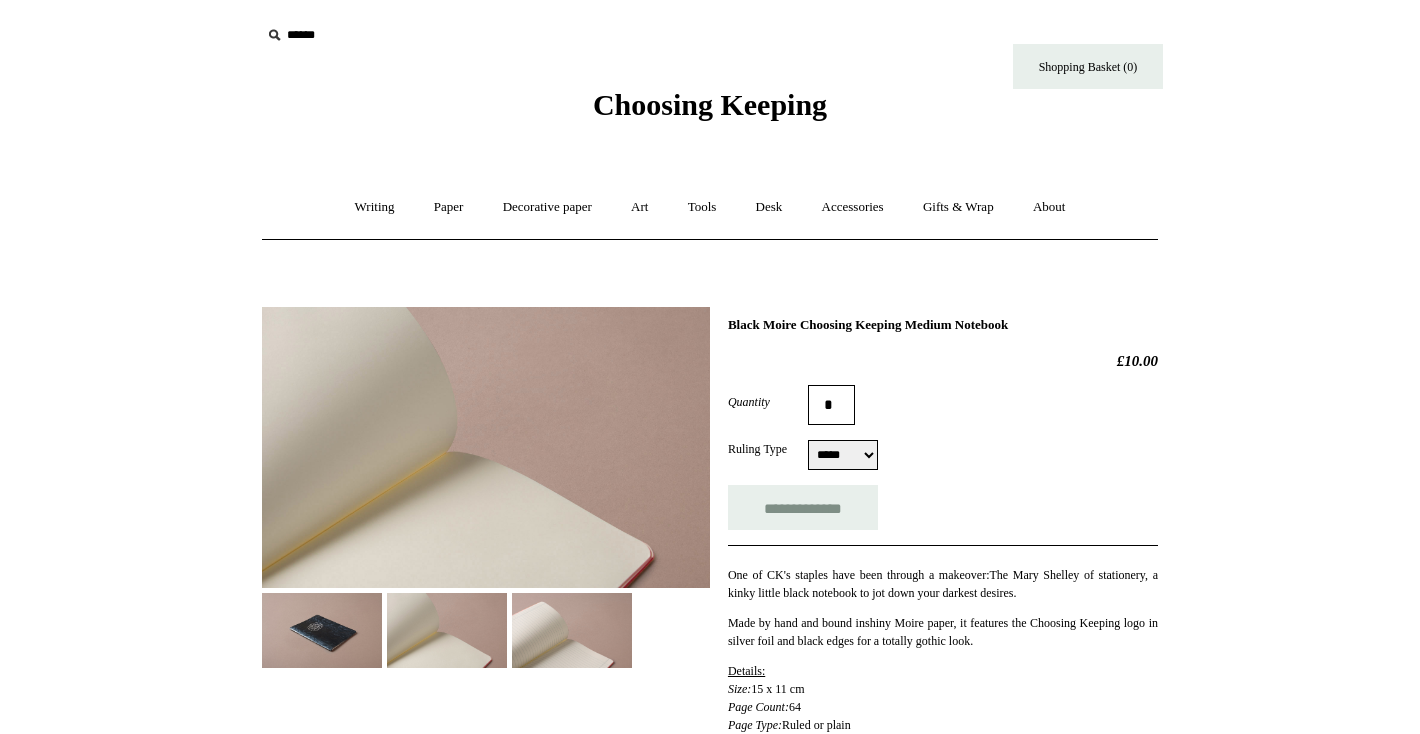 click at bounding box center (322, 630) 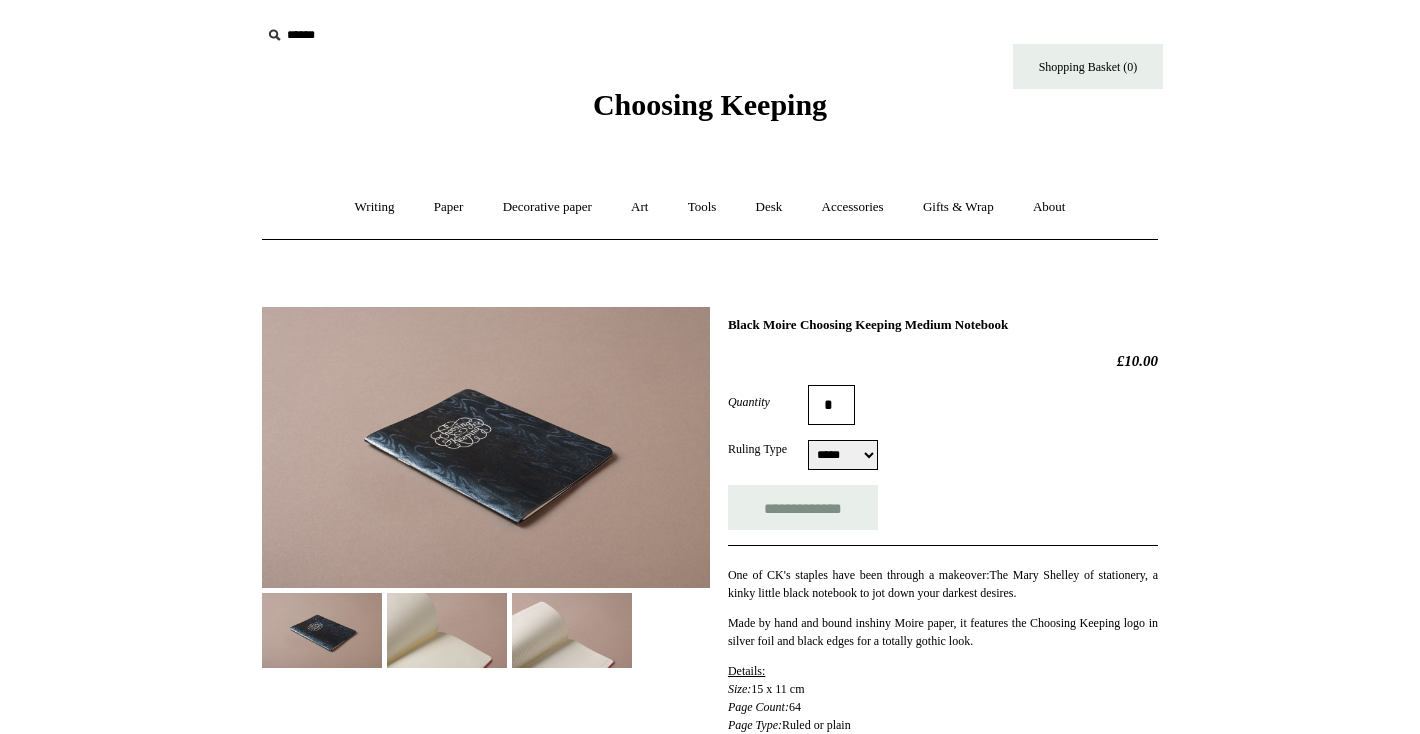 click at bounding box center (486, 447) 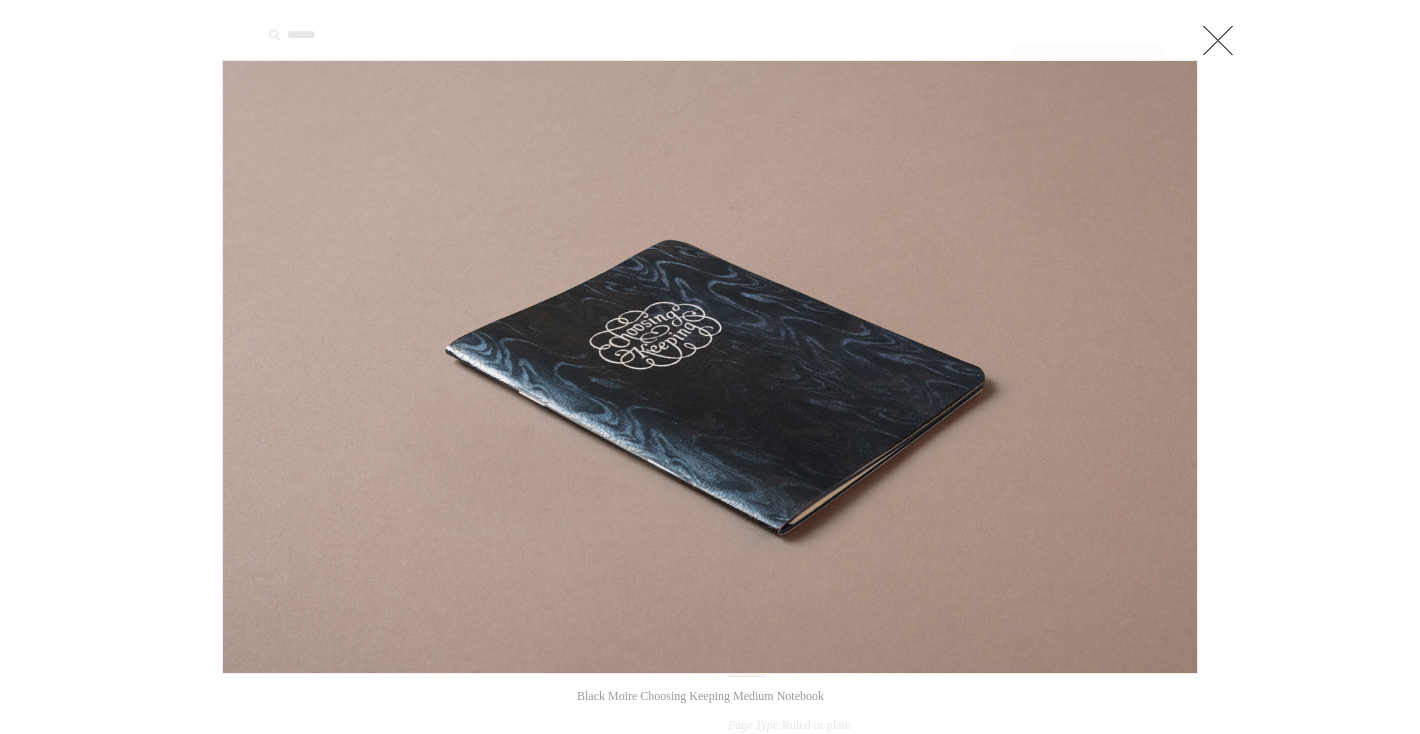 click at bounding box center (1218, 40) 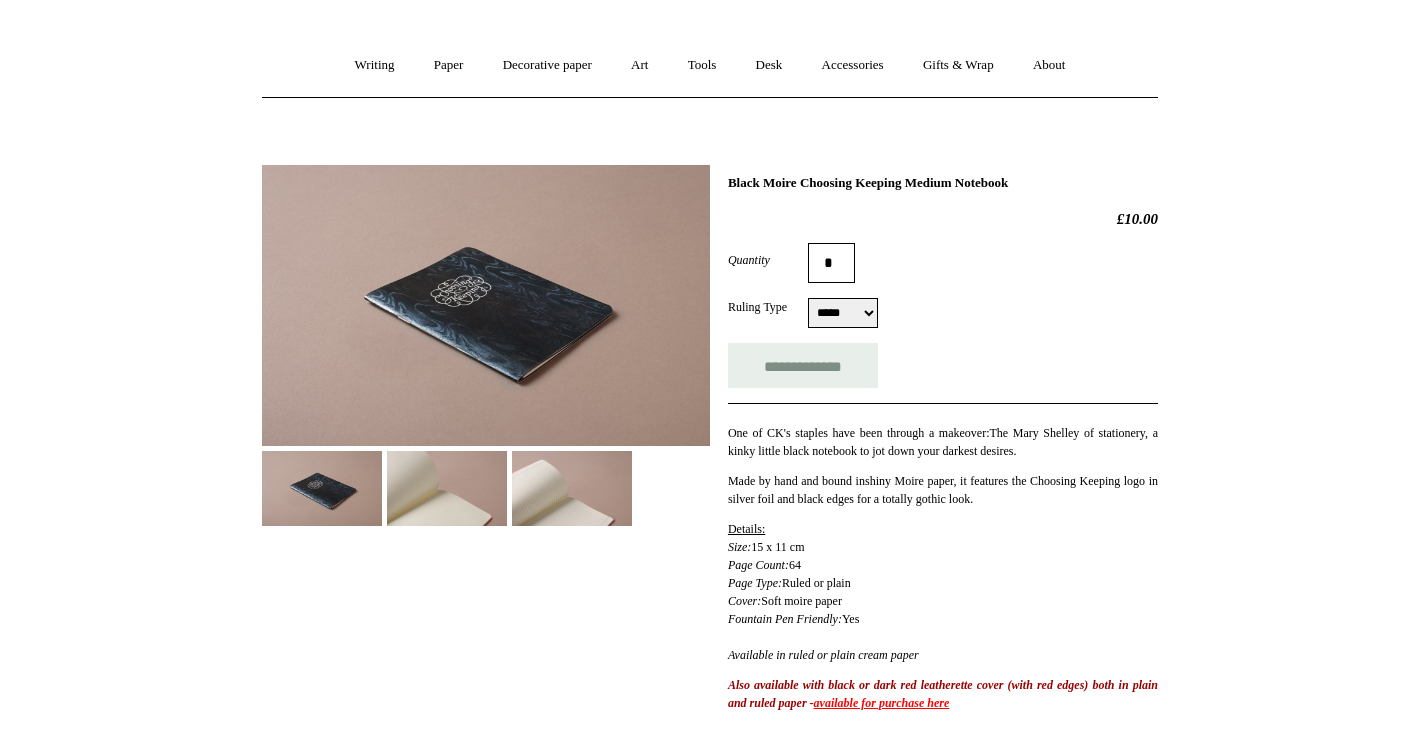 scroll, scrollTop: 157, scrollLeft: 0, axis: vertical 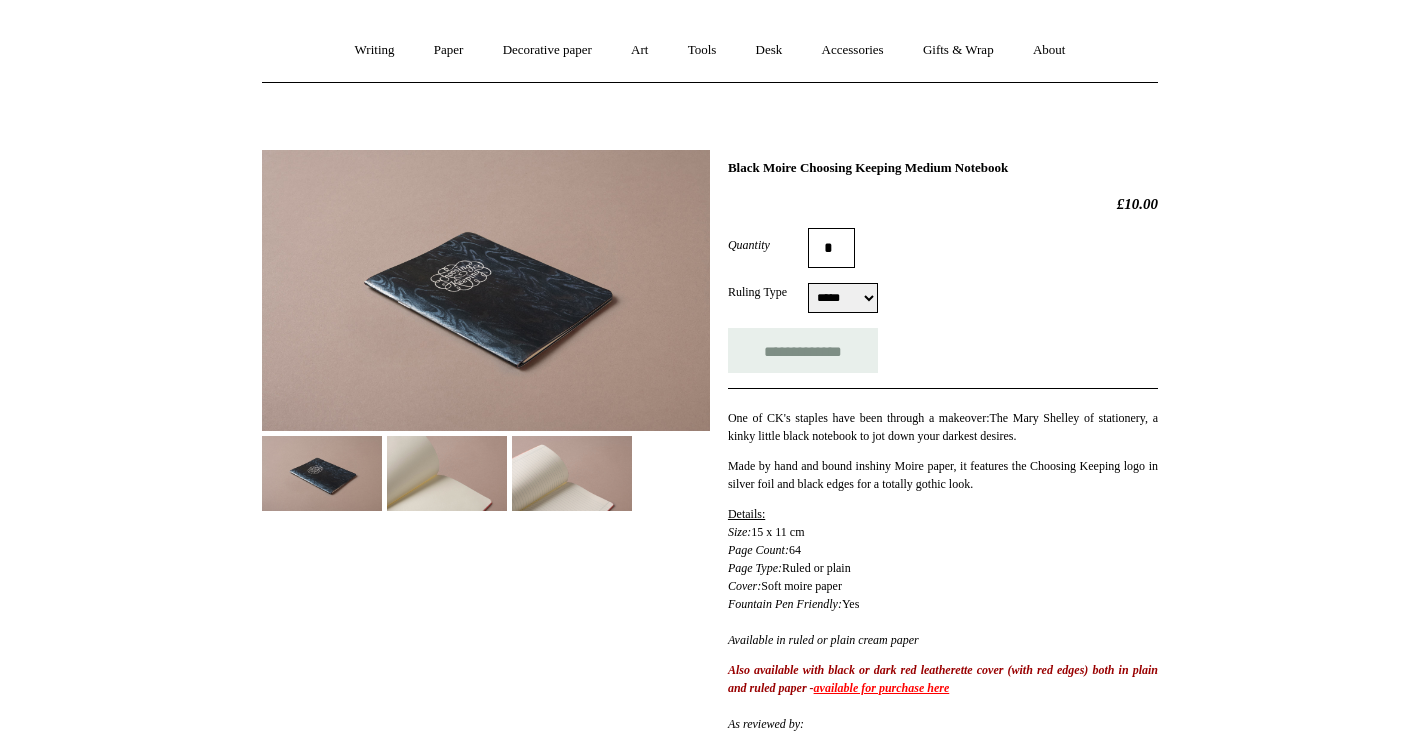 click on "***** *****" at bounding box center (843, 298) 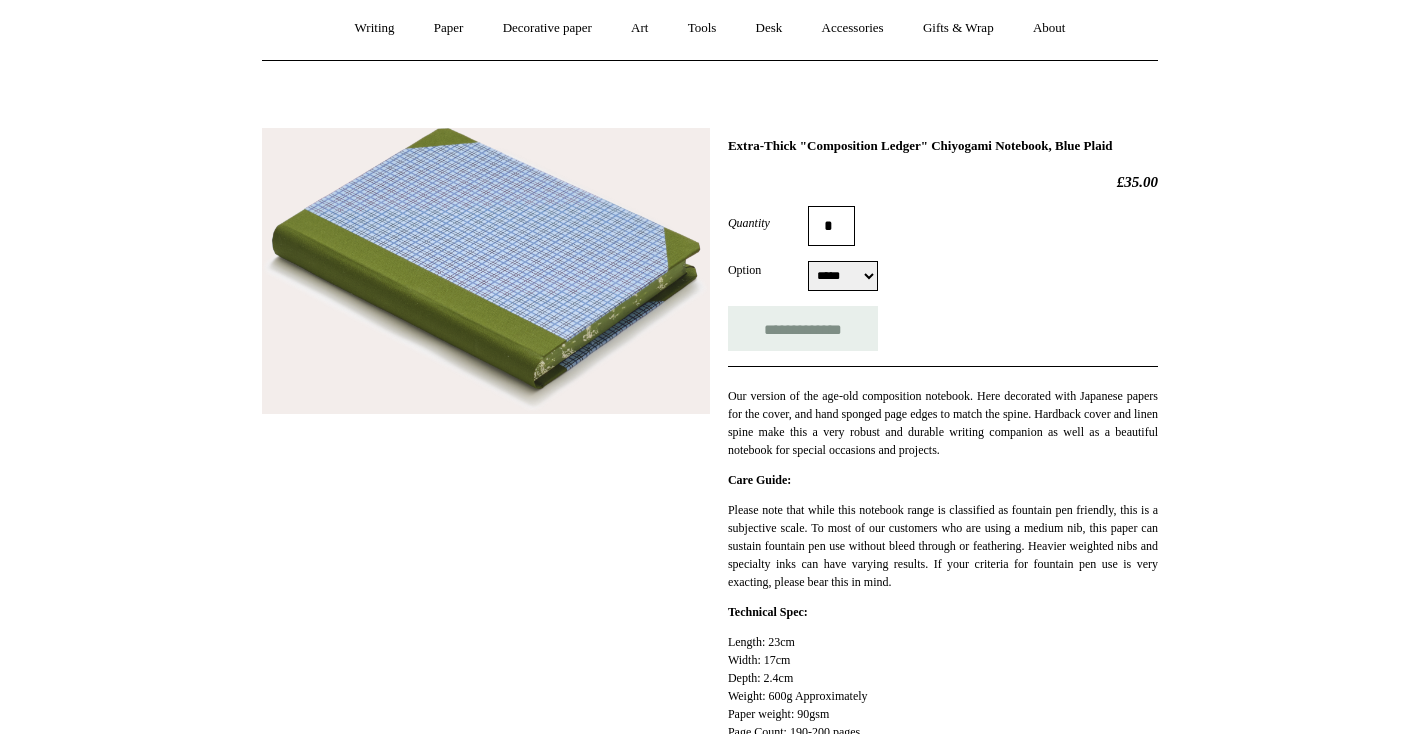 scroll, scrollTop: 179, scrollLeft: 0, axis: vertical 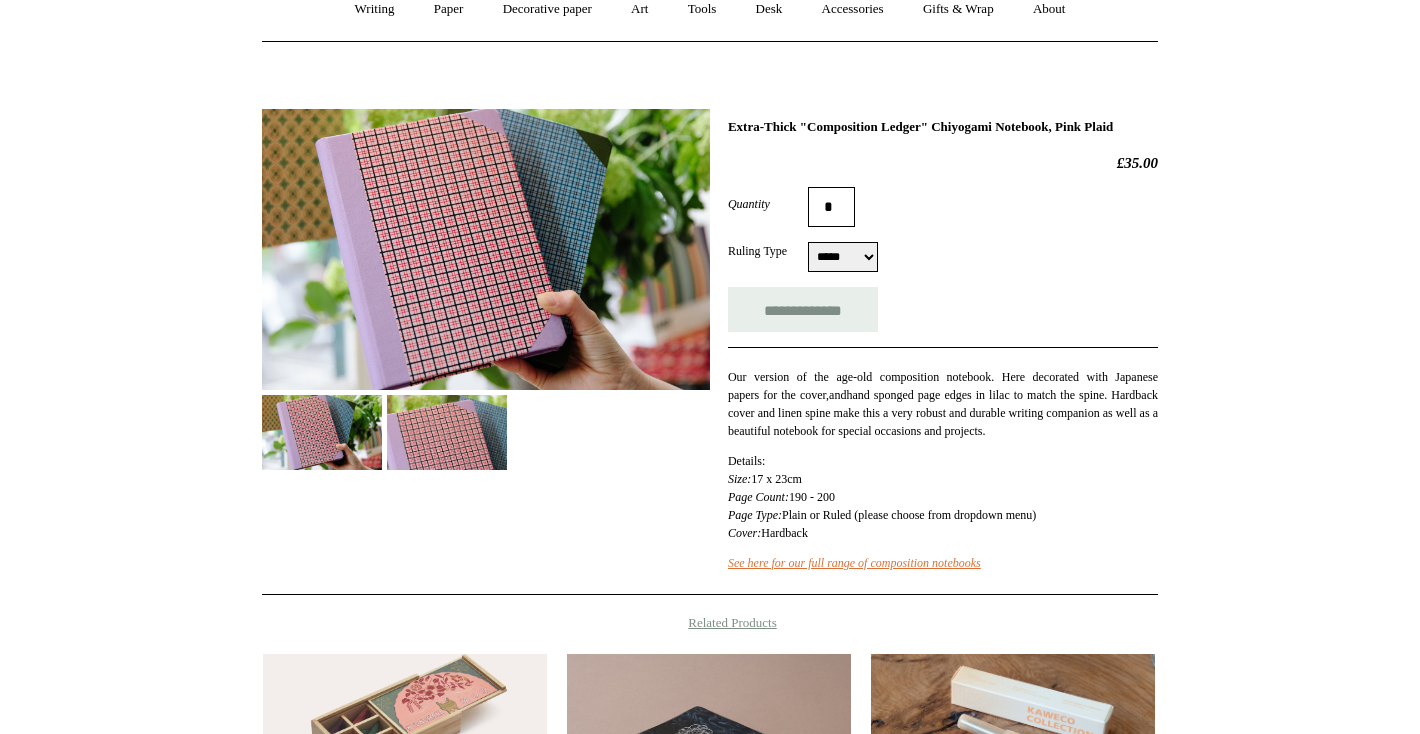 click at bounding box center (447, 432) 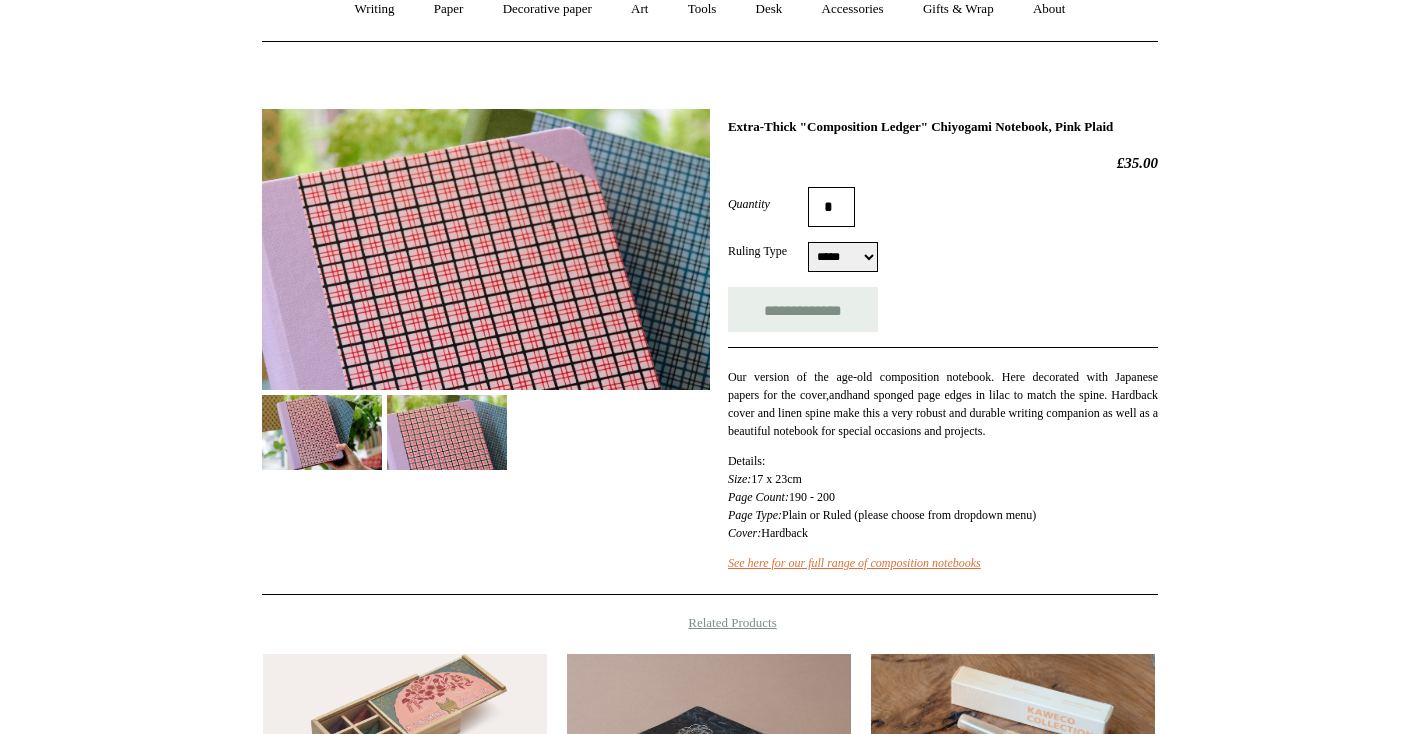 click at bounding box center (322, 432) 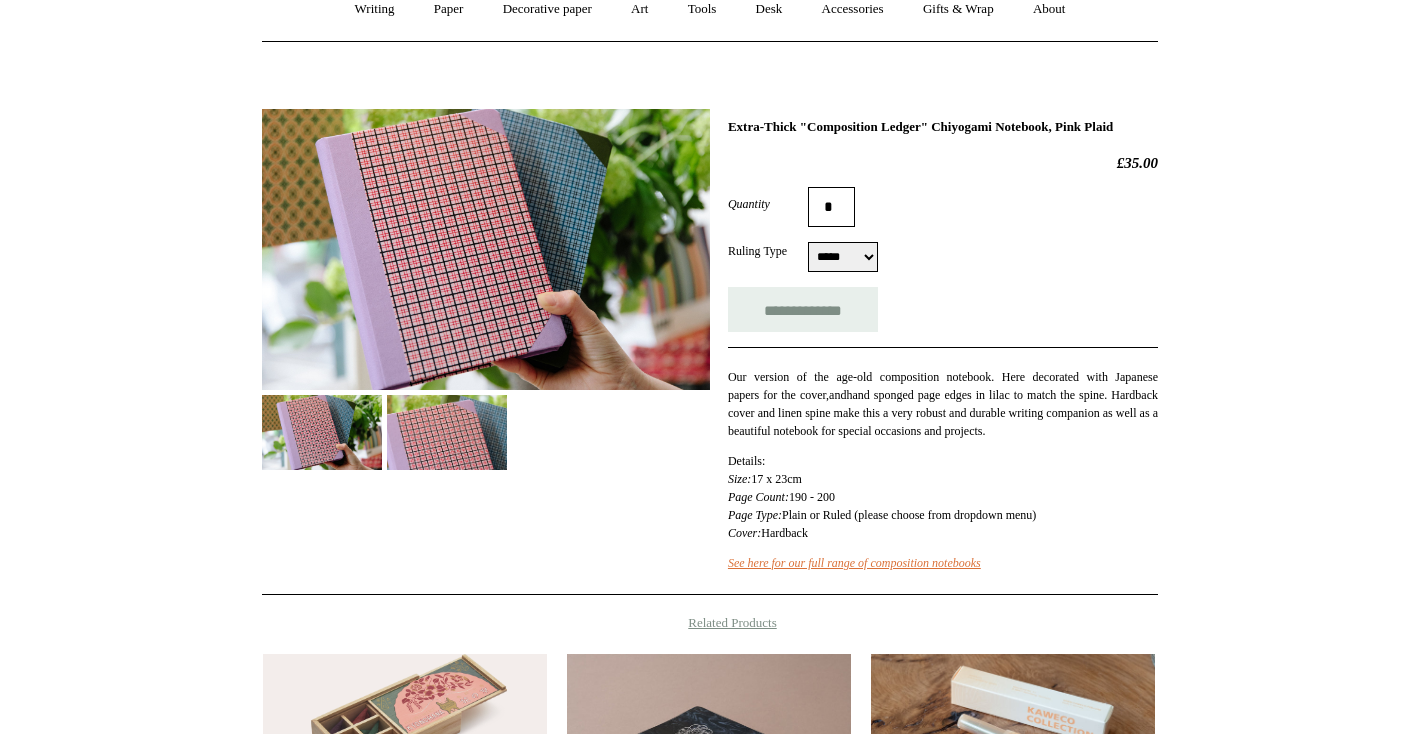 click on "***** *****" at bounding box center [843, 257] 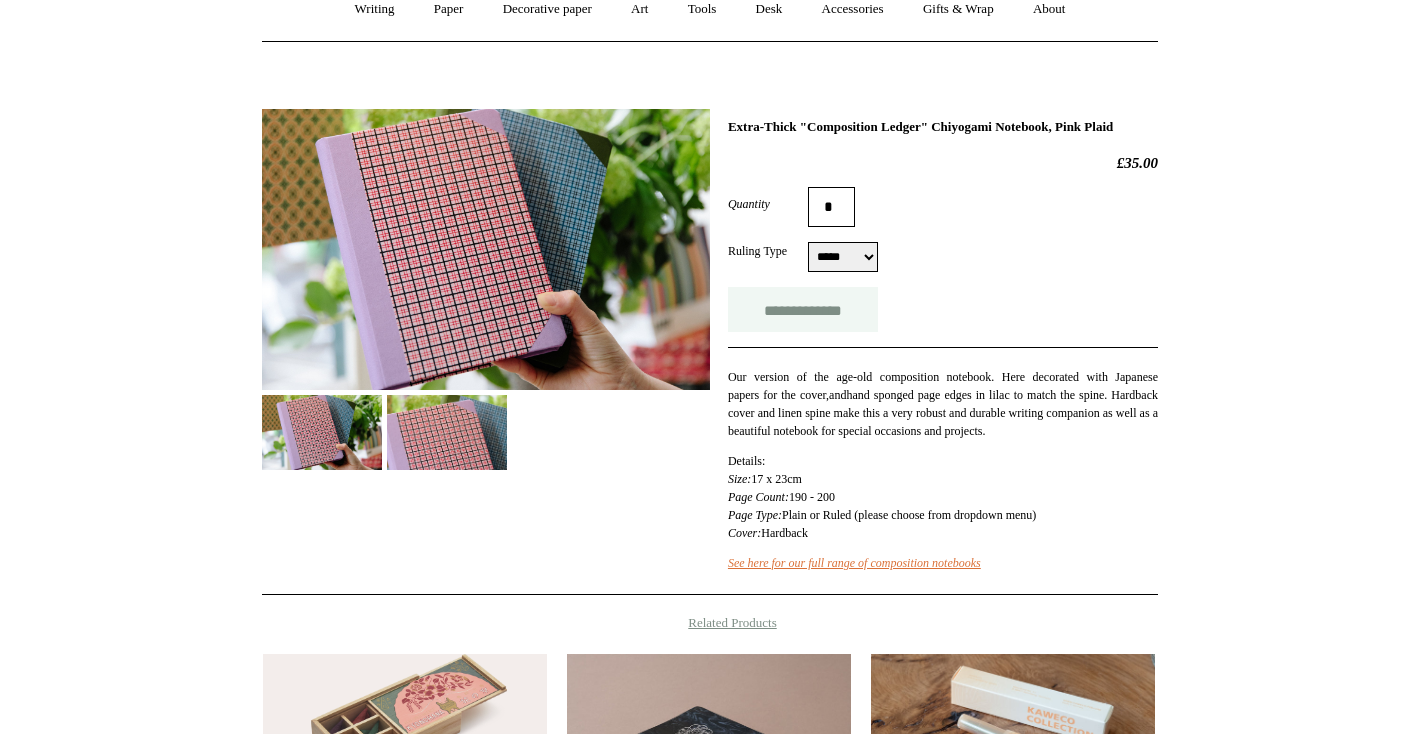click on "**********" at bounding box center (803, 309) 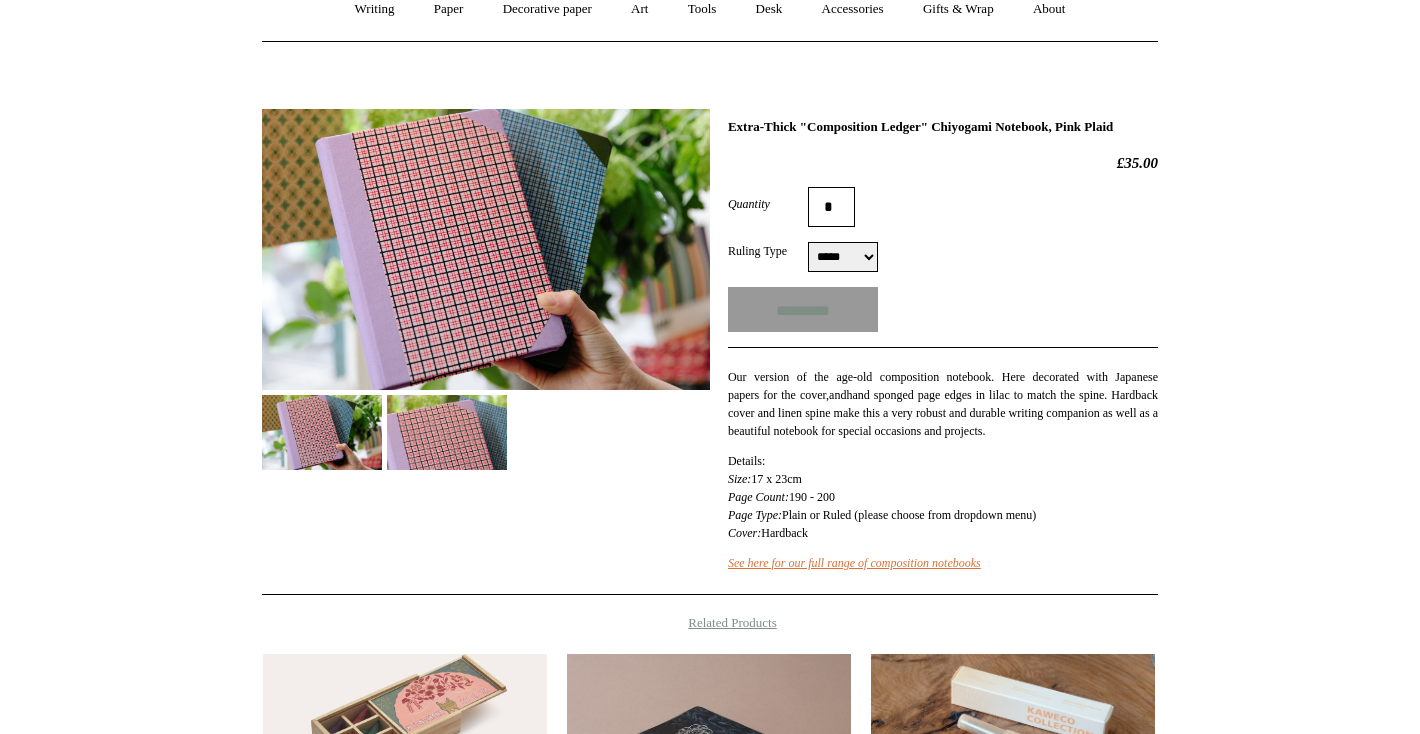 type on "**********" 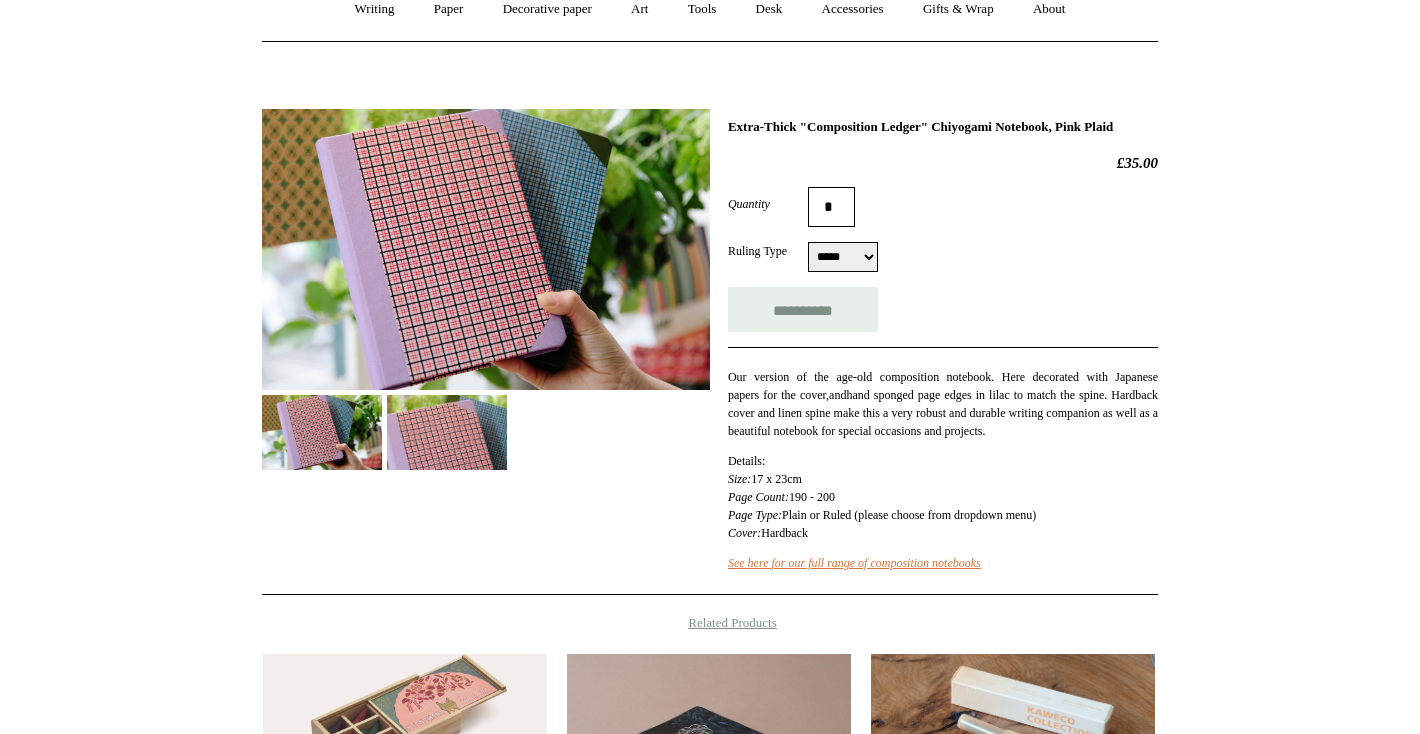 scroll, scrollTop: 0, scrollLeft: 0, axis: both 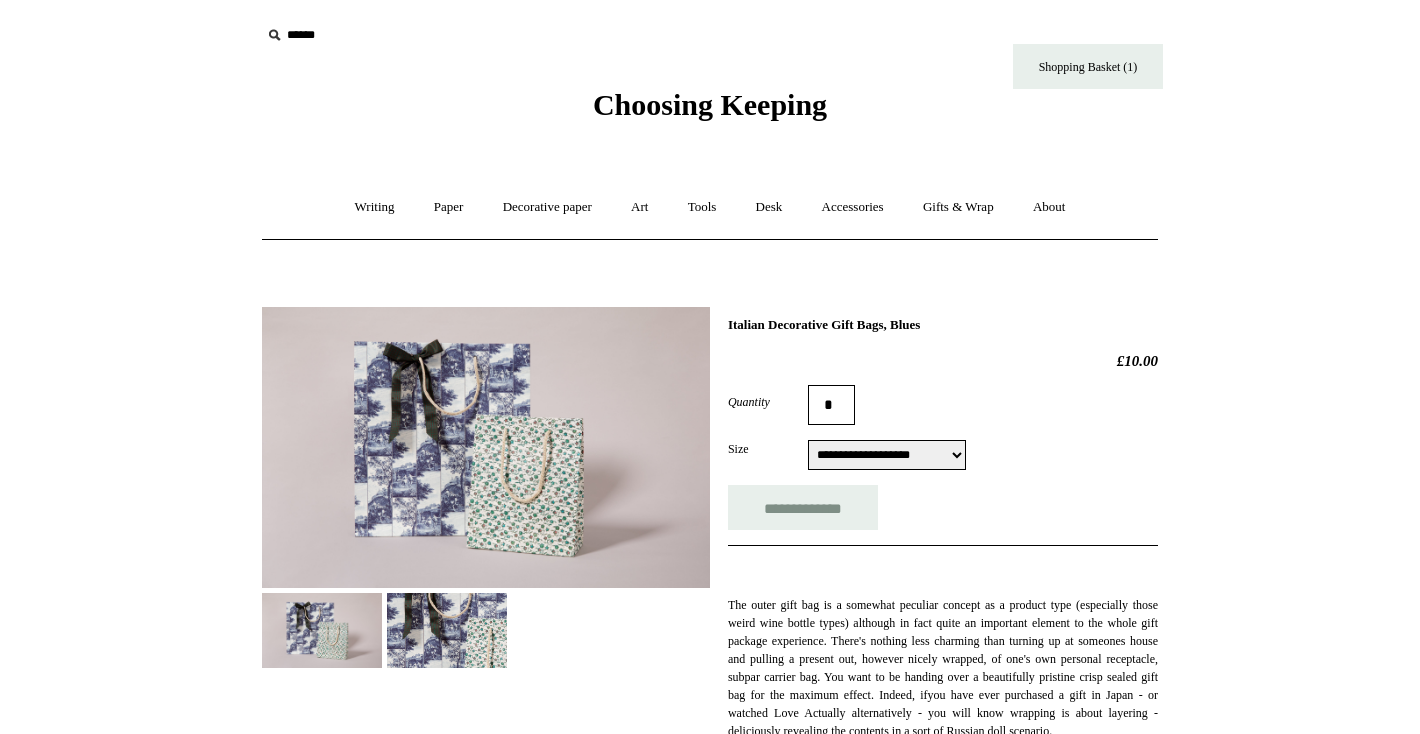 click on "**********" at bounding box center (887, 455) 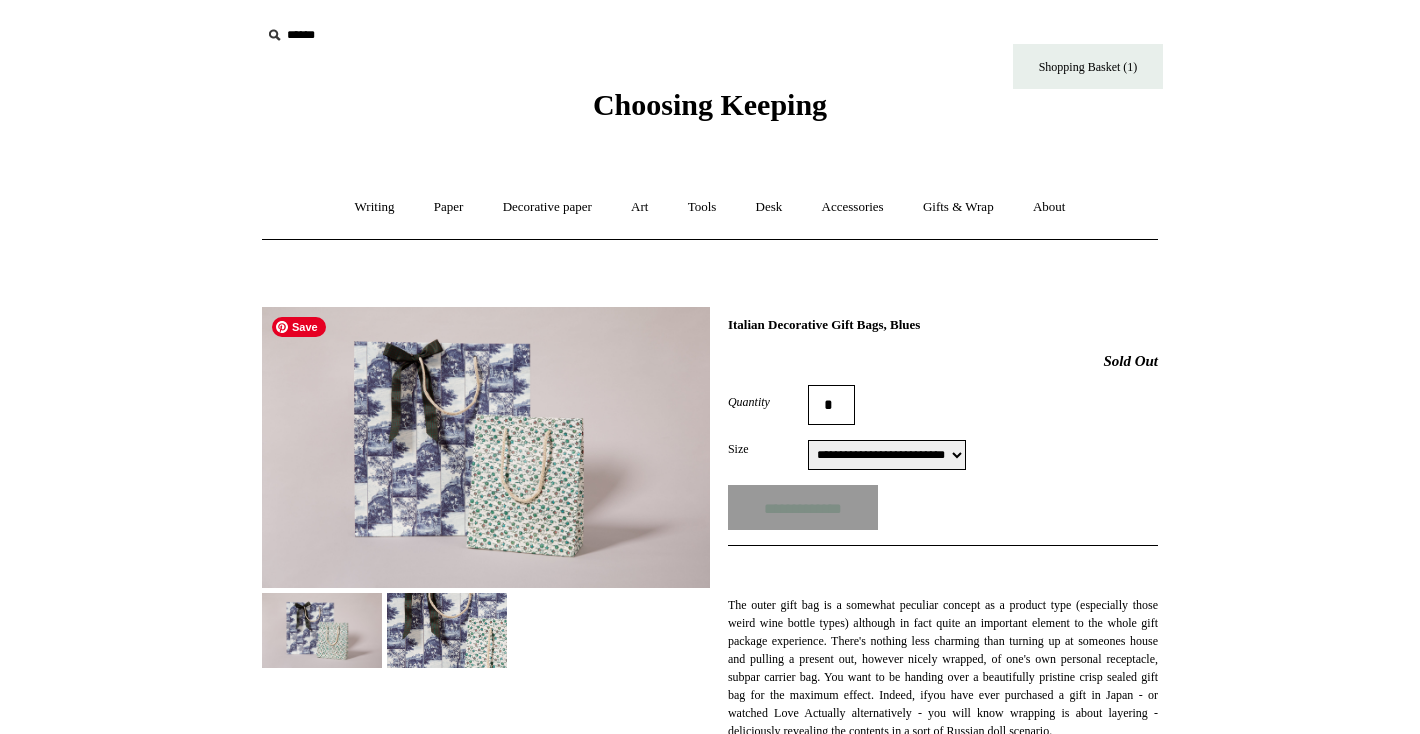 scroll, scrollTop: 50, scrollLeft: 0, axis: vertical 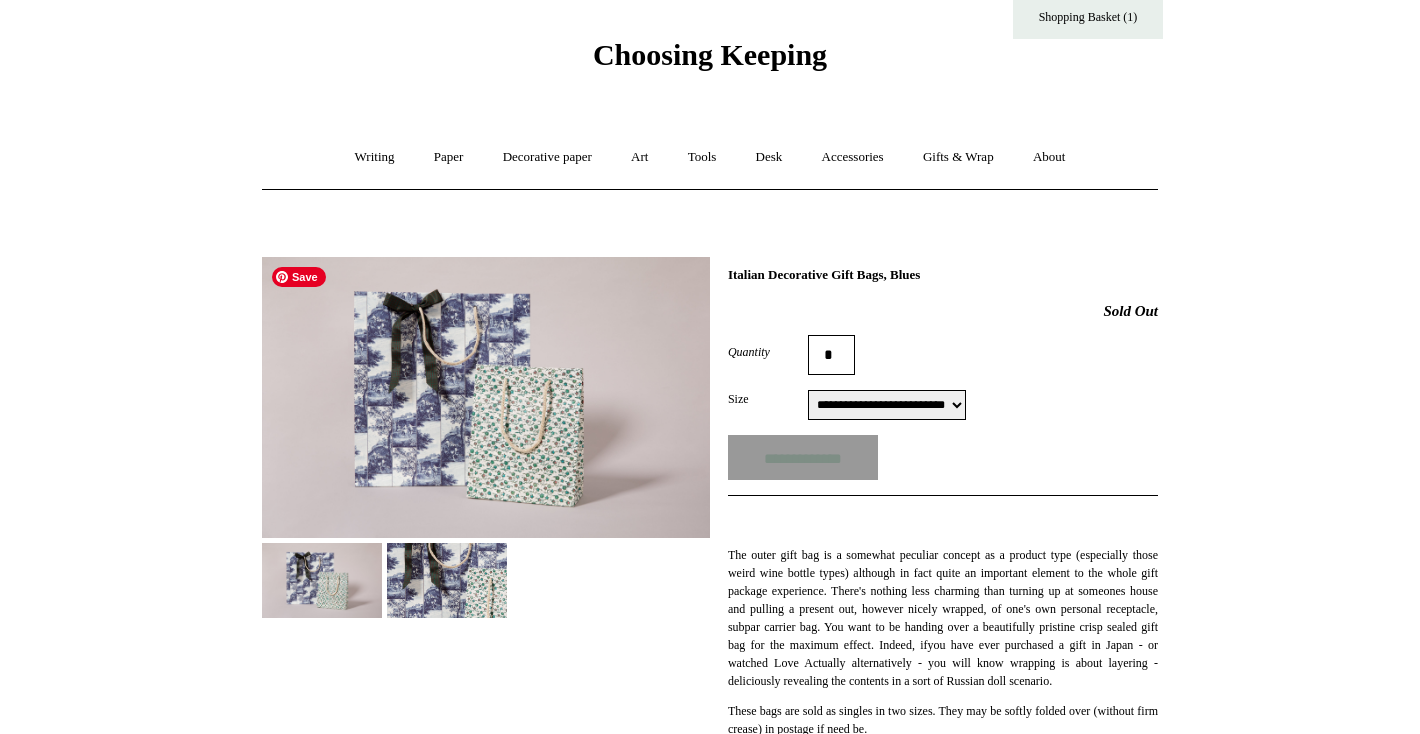 click at bounding box center (486, 397) 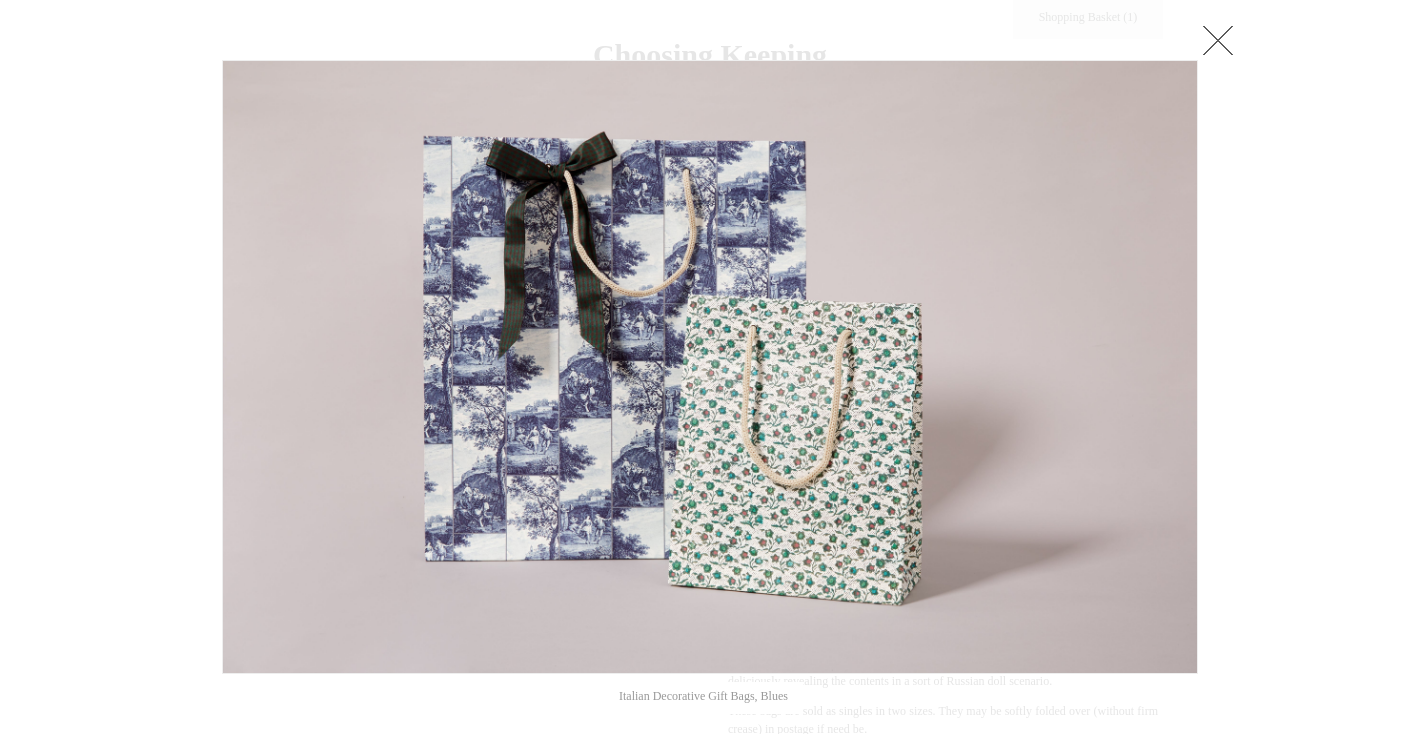 click at bounding box center [1218, 40] 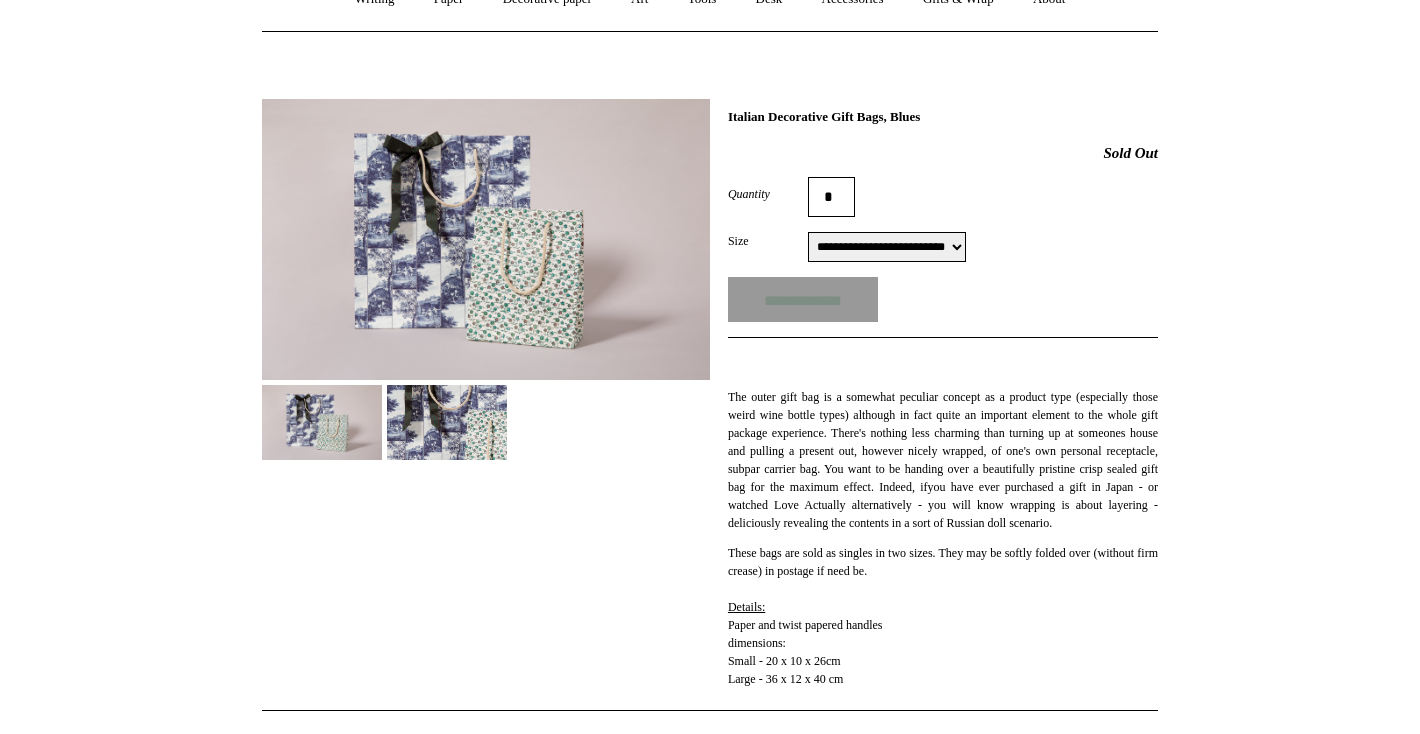 scroll, scrollTop: 190, scrollLeft: 0, axis: vertical 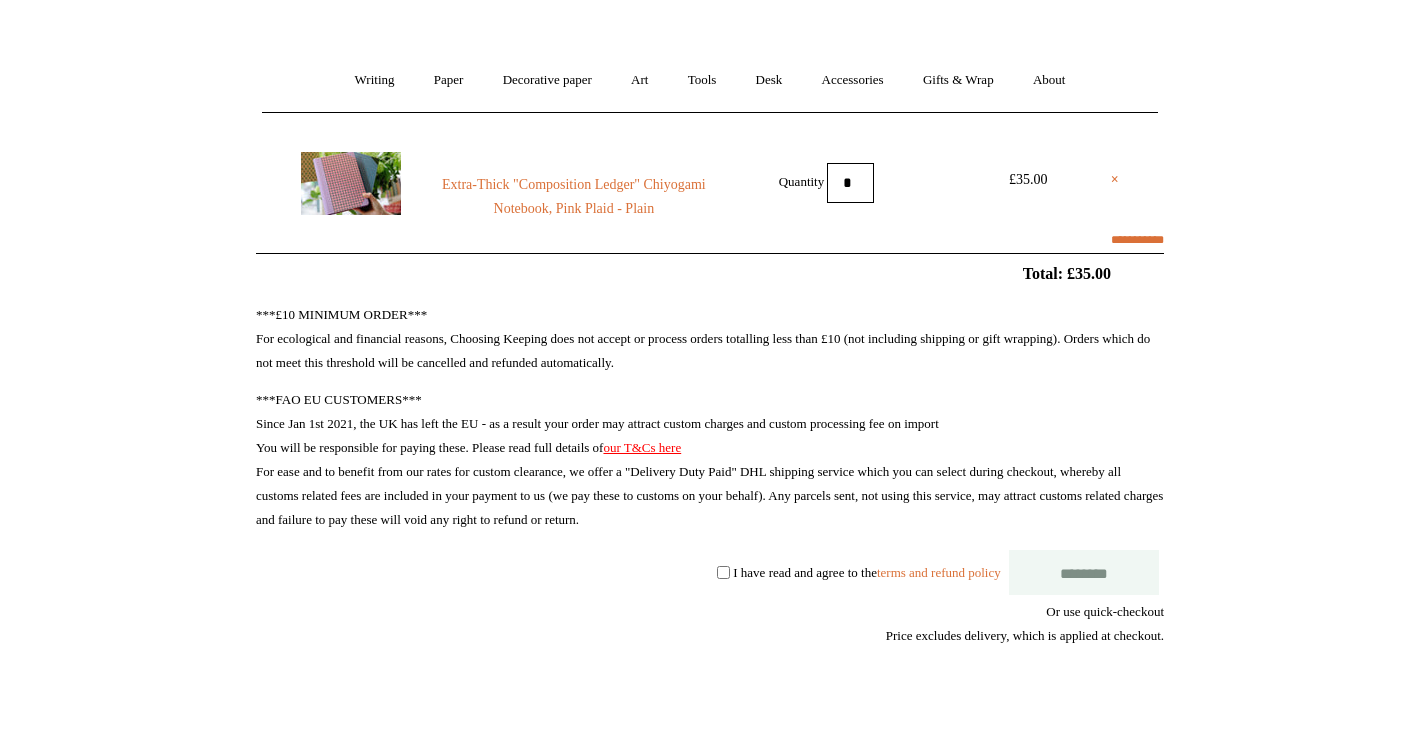 select on "**********" 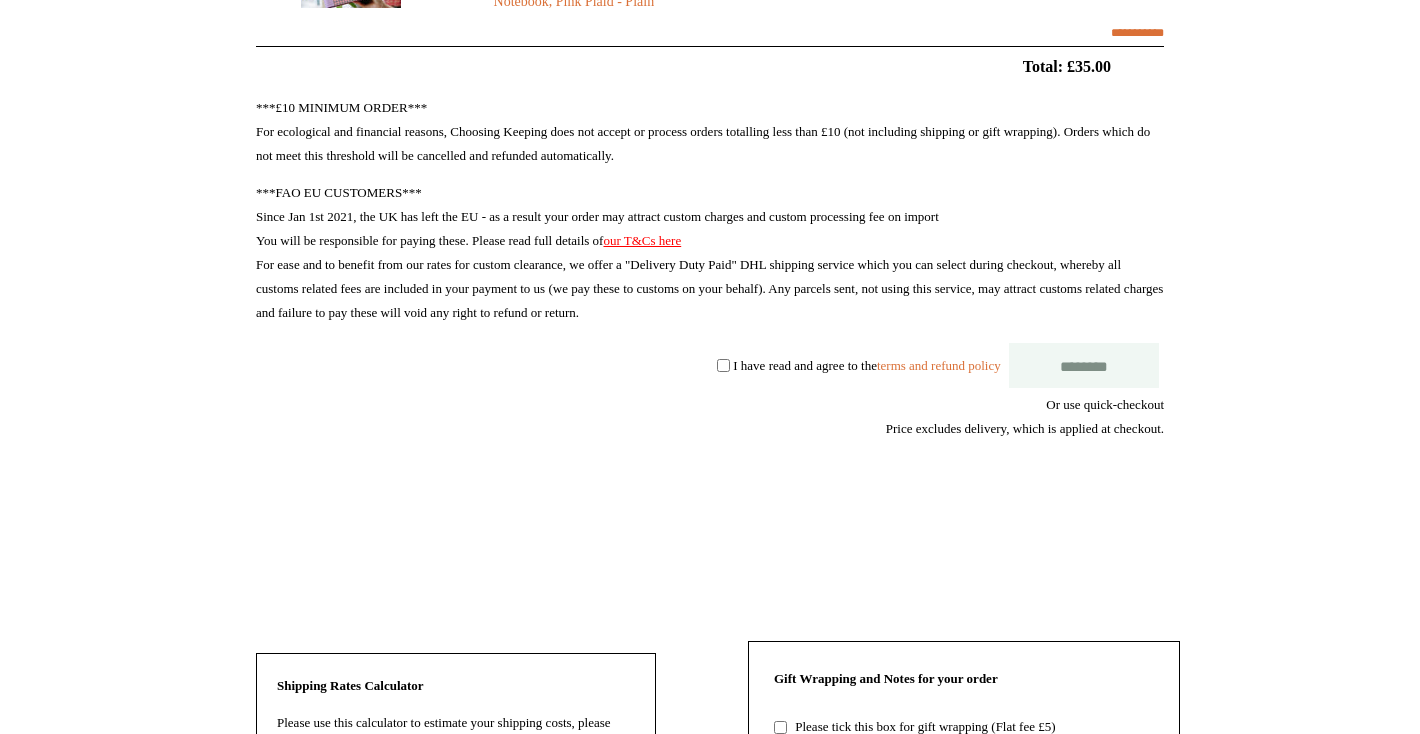 scroll, scrollTop: 356, scrollLeft: 0, axis: vertical 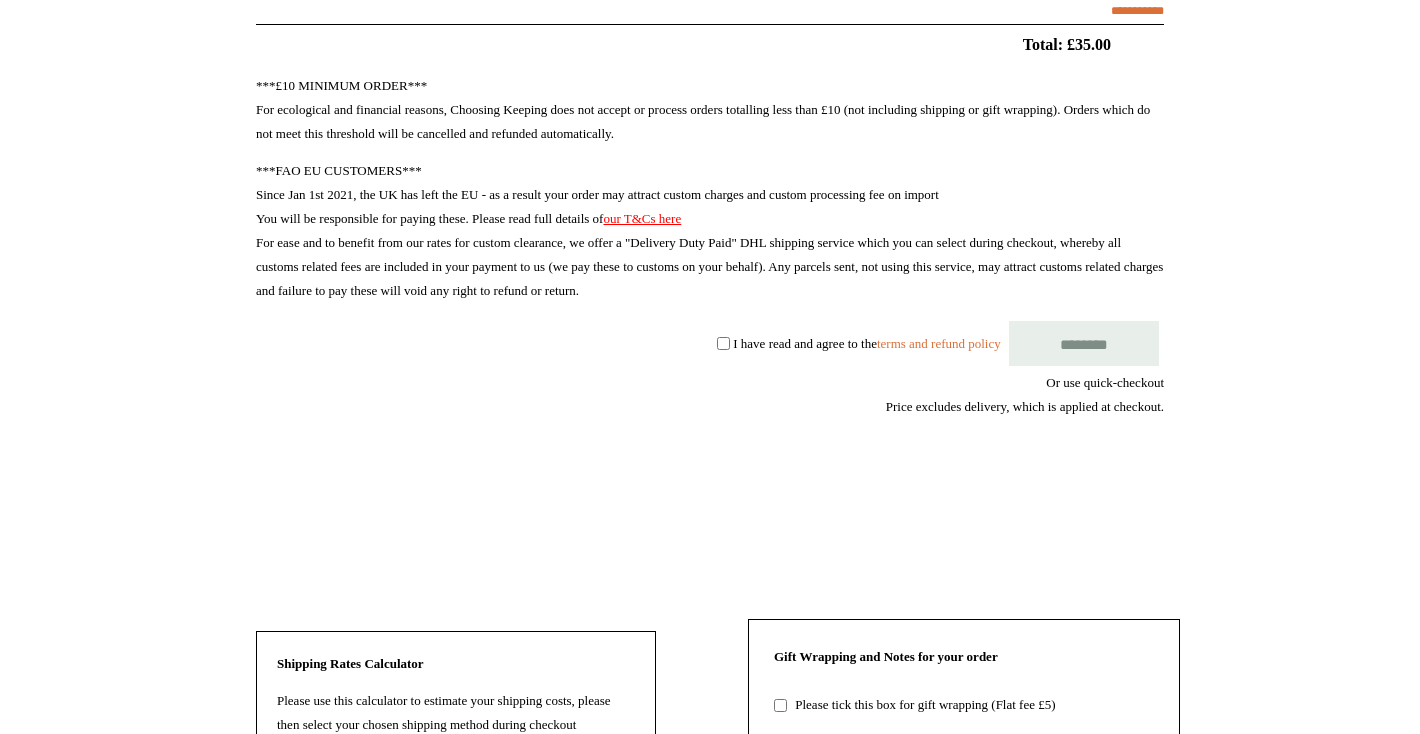 click on "********" at bounding box center [1084, 343] 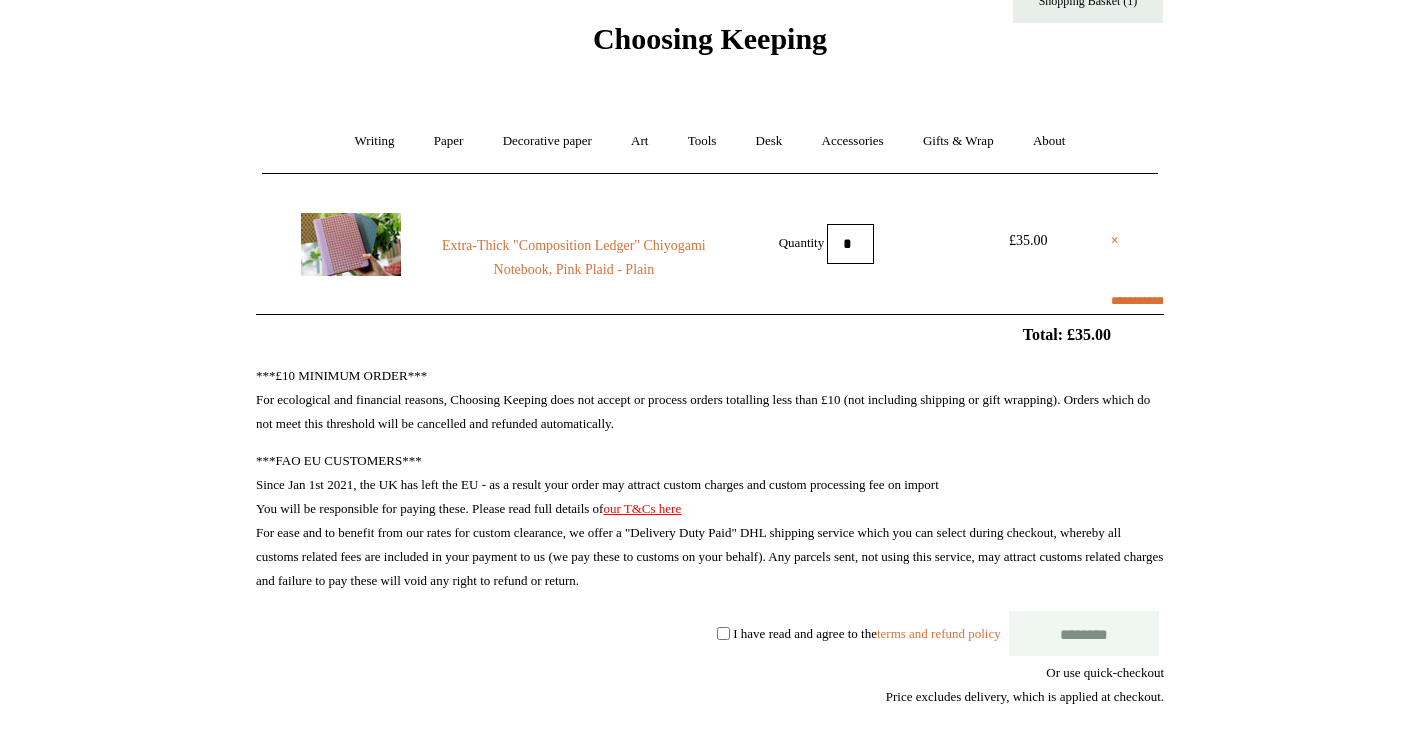 scroll, scrollTop: 0, scrollLeft: 0, axis: both 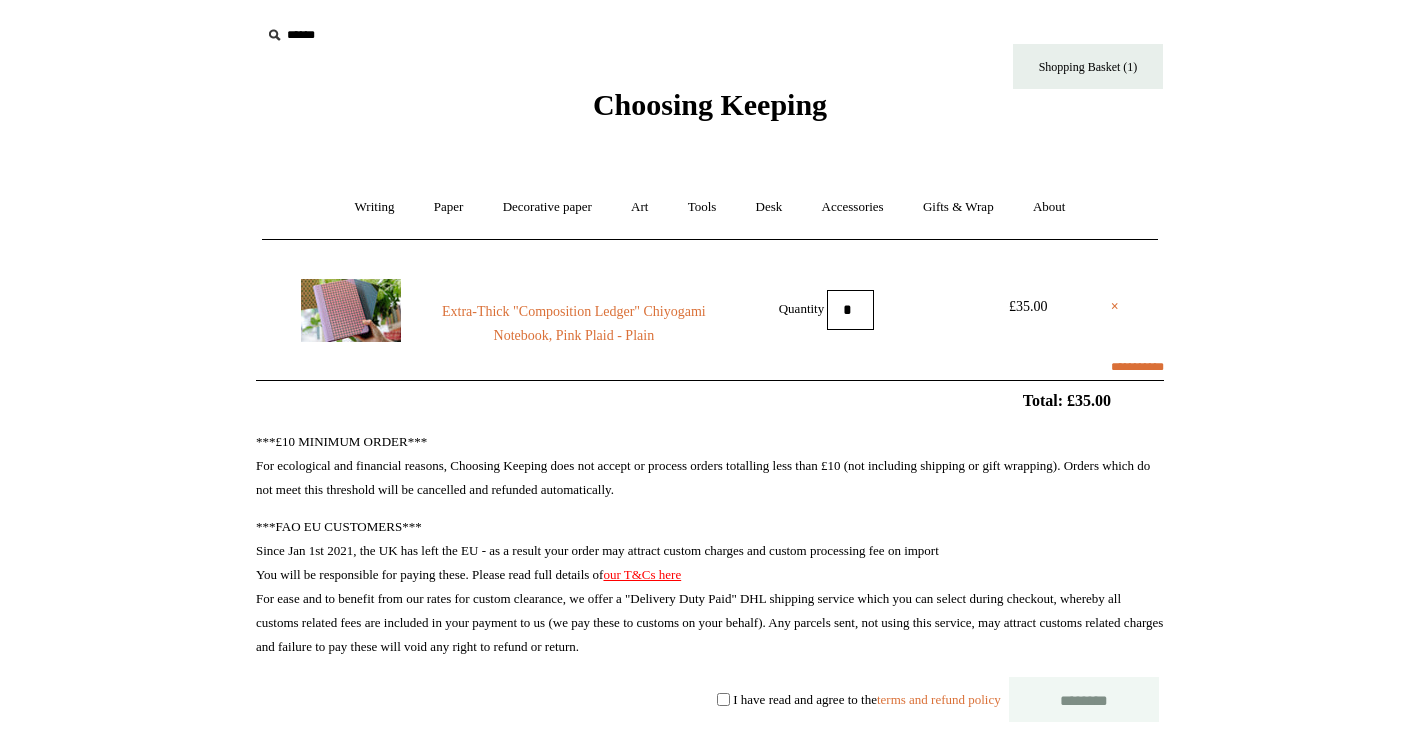 select on "**********" 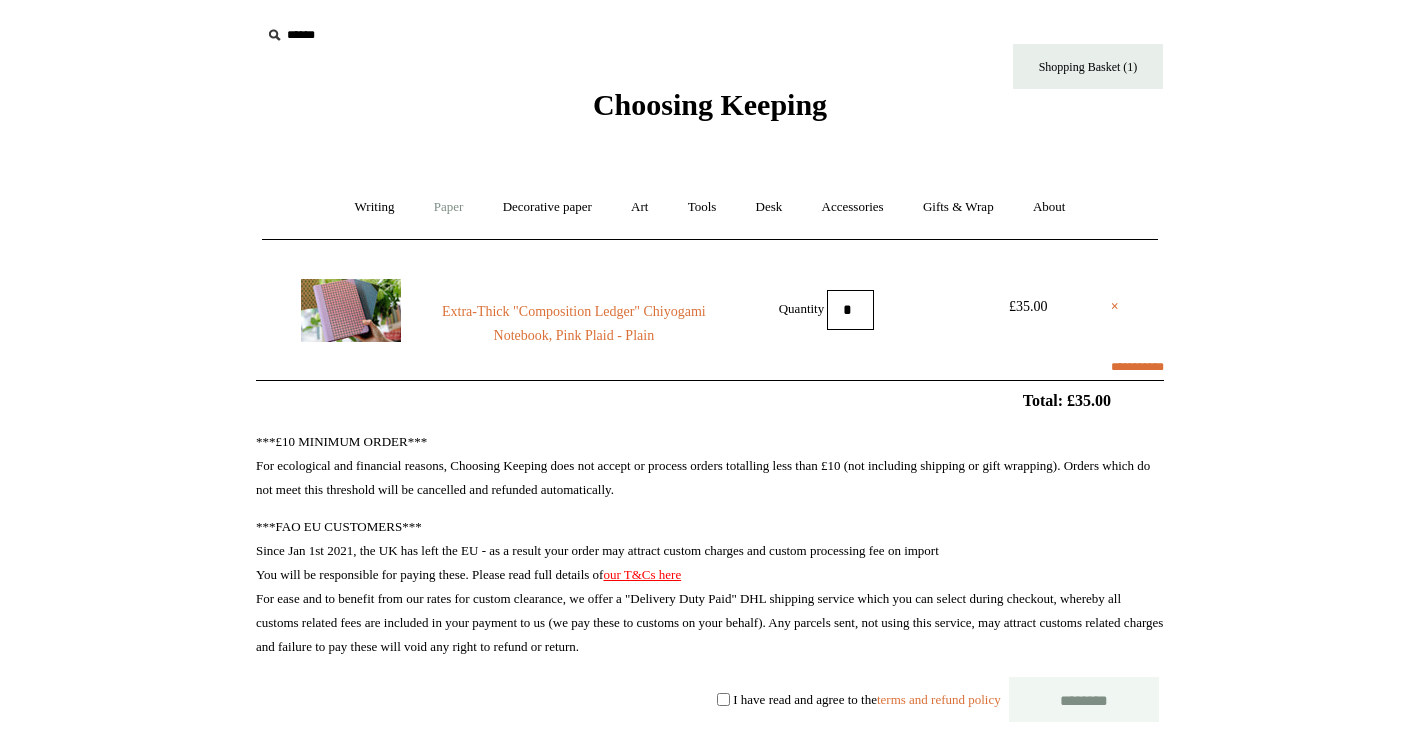 select on "**********" 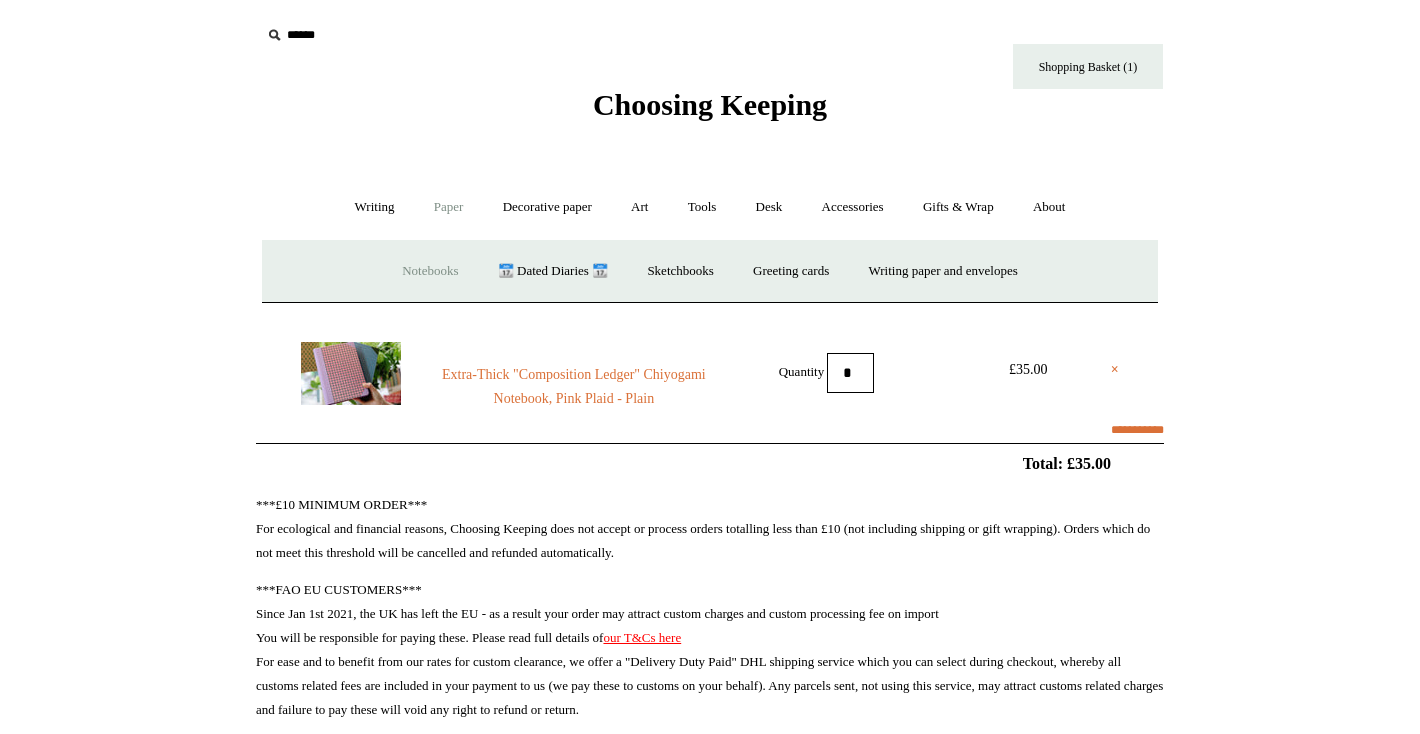 click on "Notebooks +" at bounding box center (430, 271) 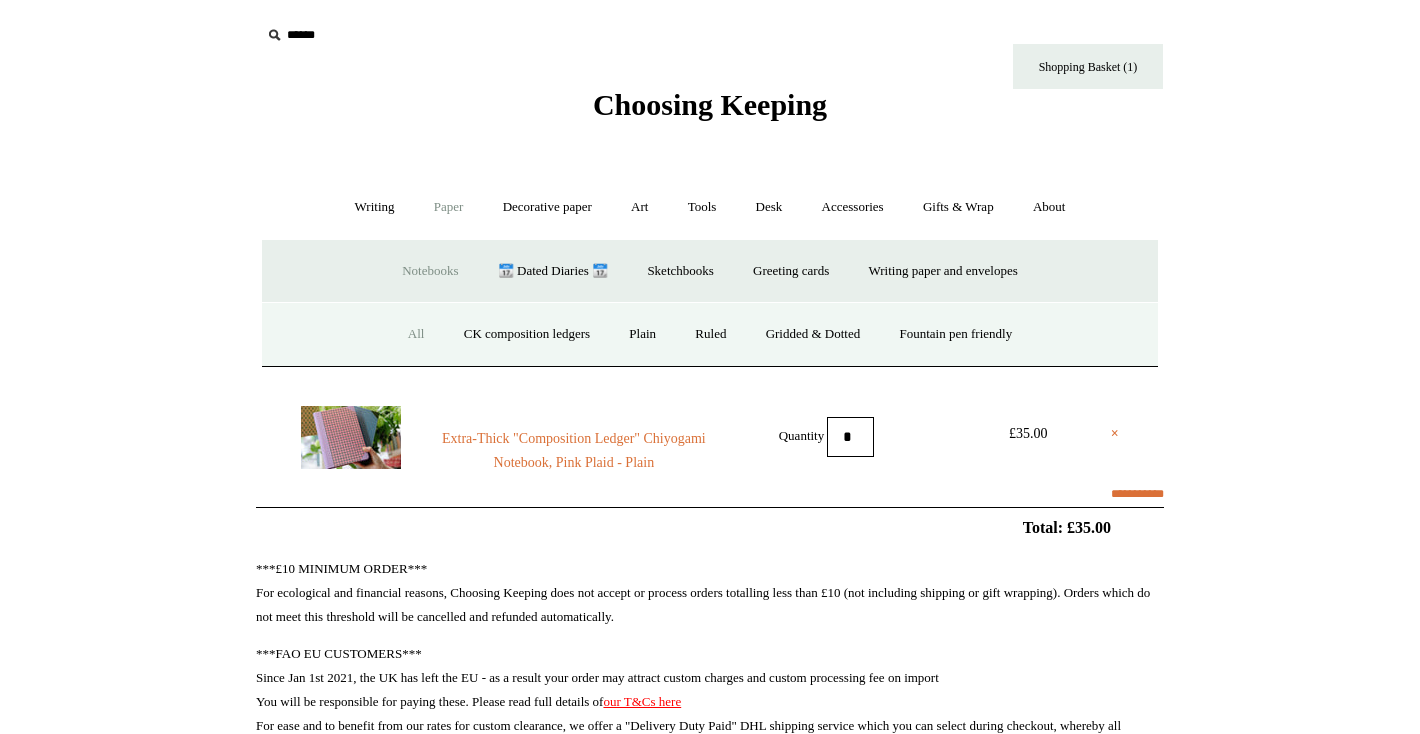 click on "All" at bounding box center [416, 334] 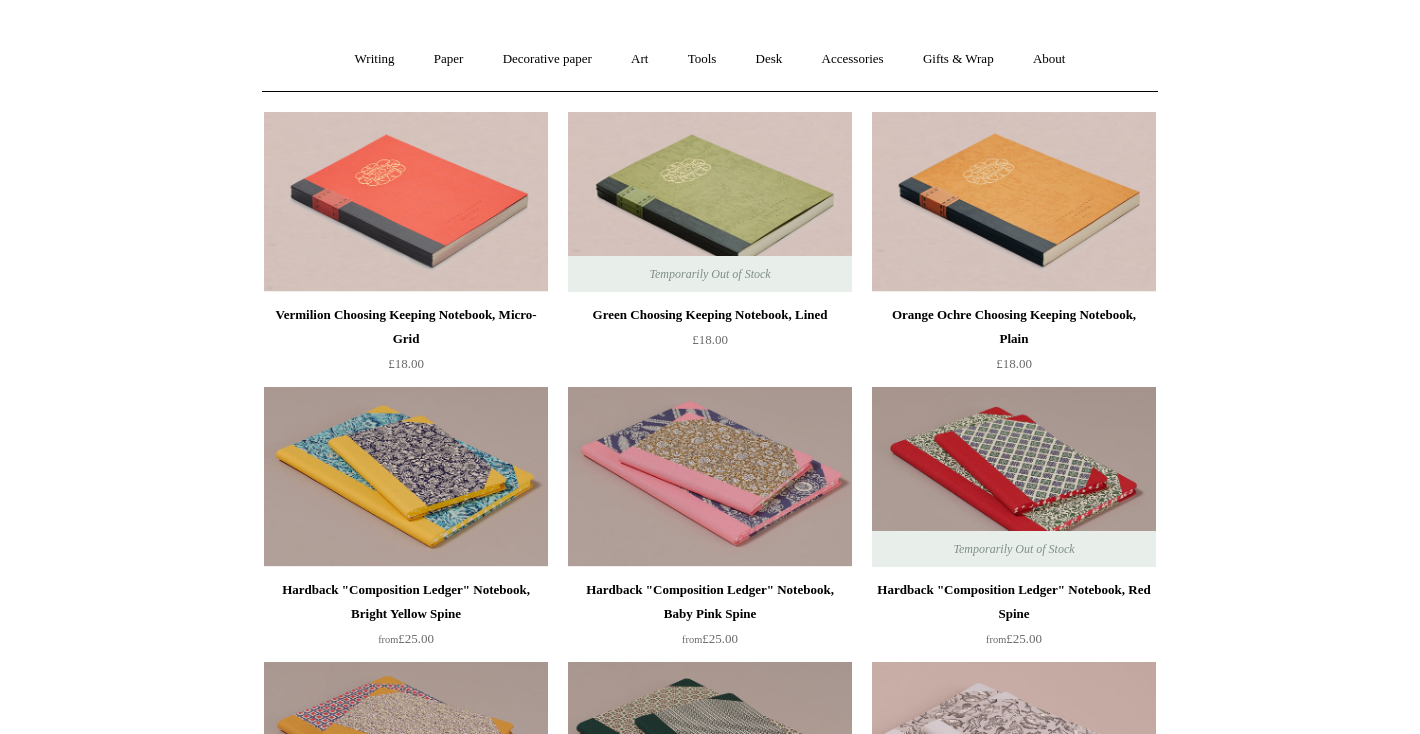scroll, scrollTop: 317, scrollLeft: 0, axis: vertical 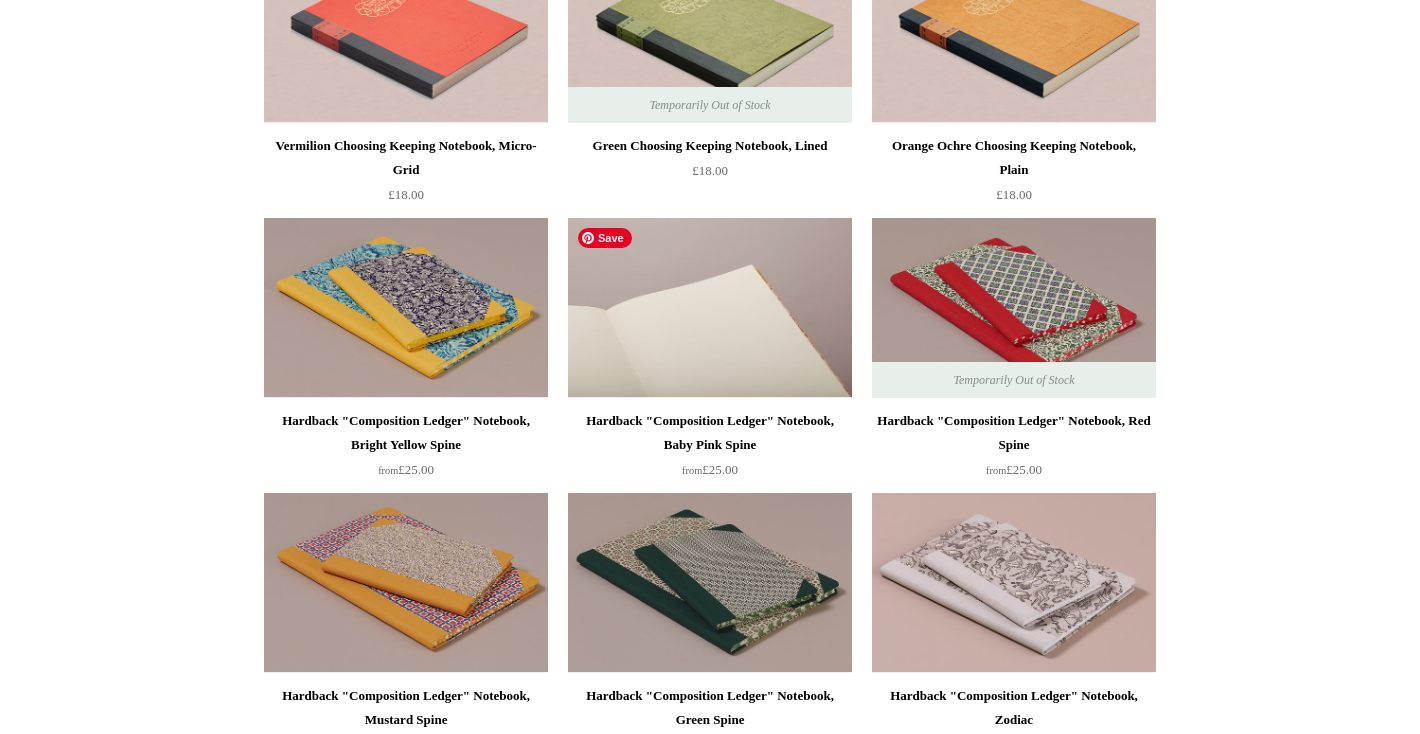 click at bounding box center [710, 308] 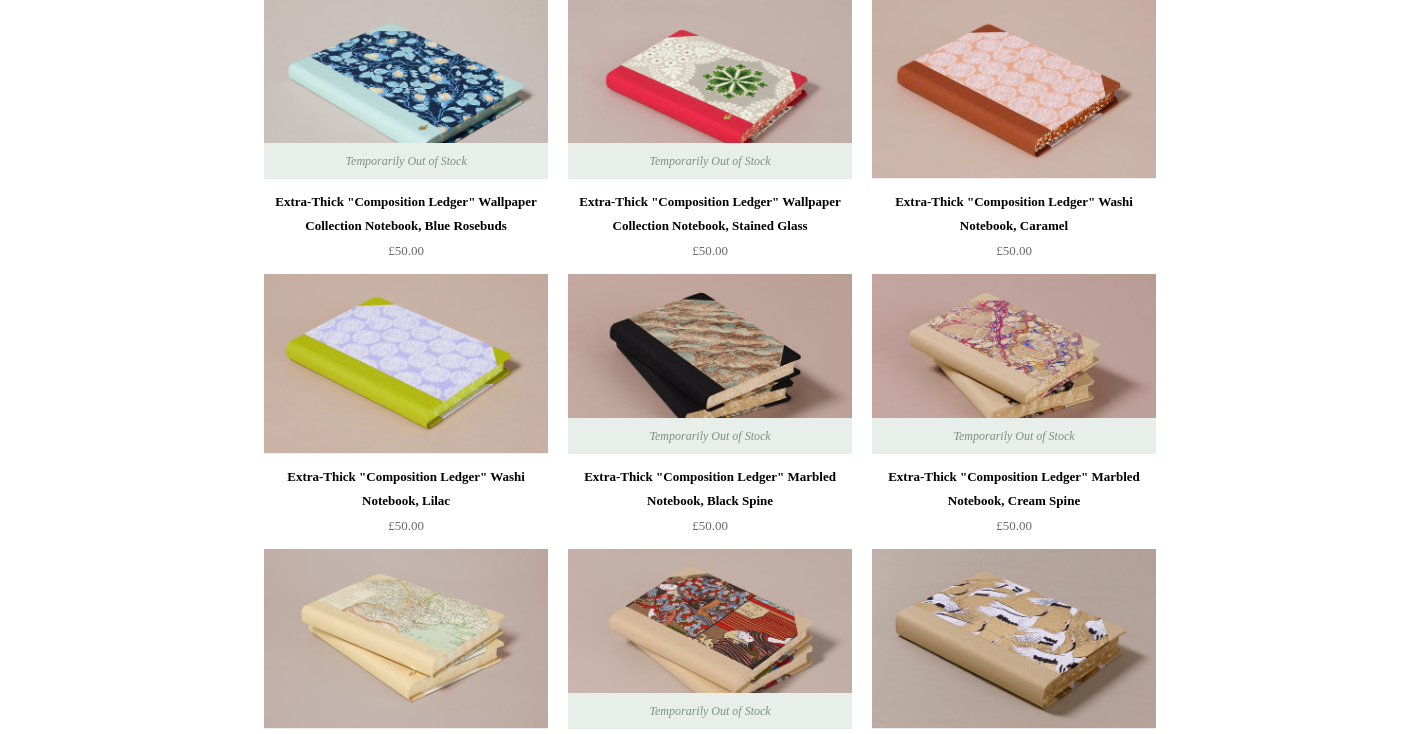 scroll, scrollTop: 2751, scrollLeft: 0, axis: vertical 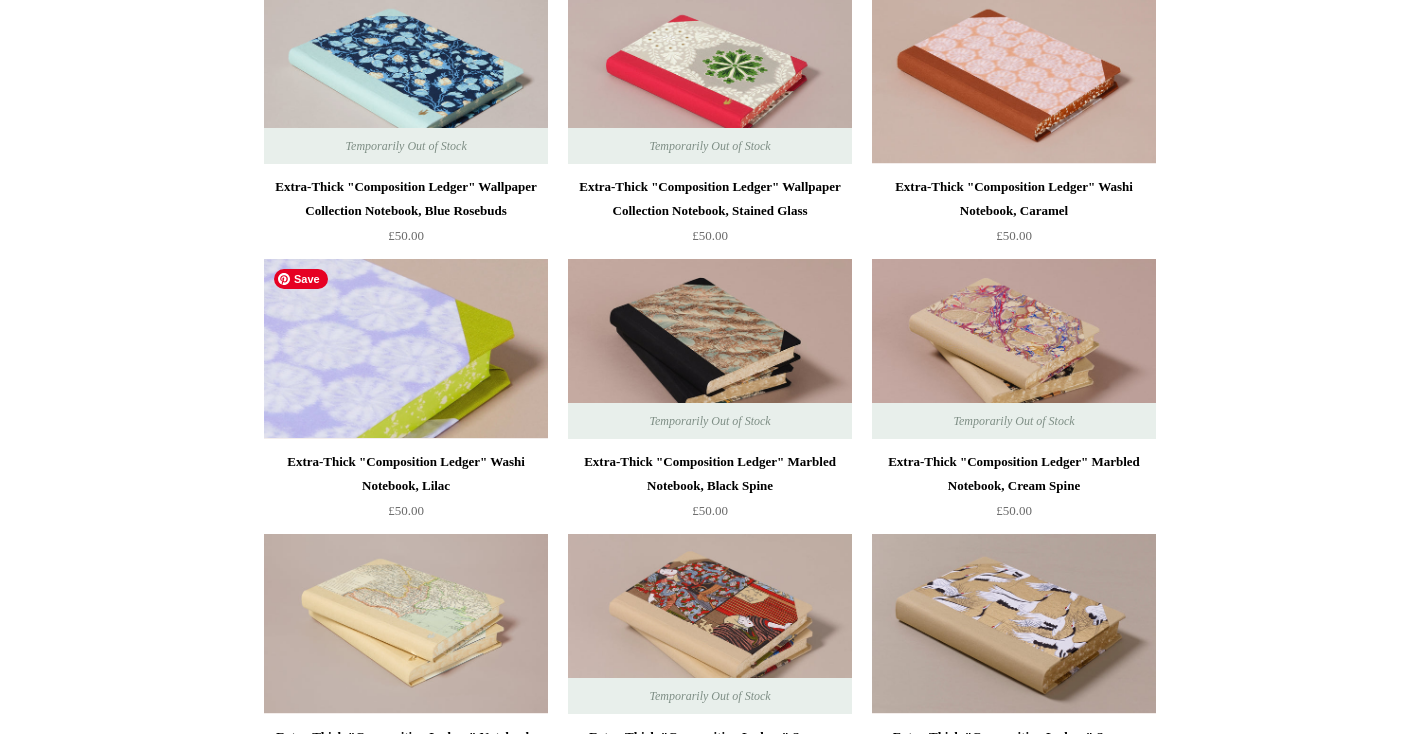click at bounding box center (406, 349) 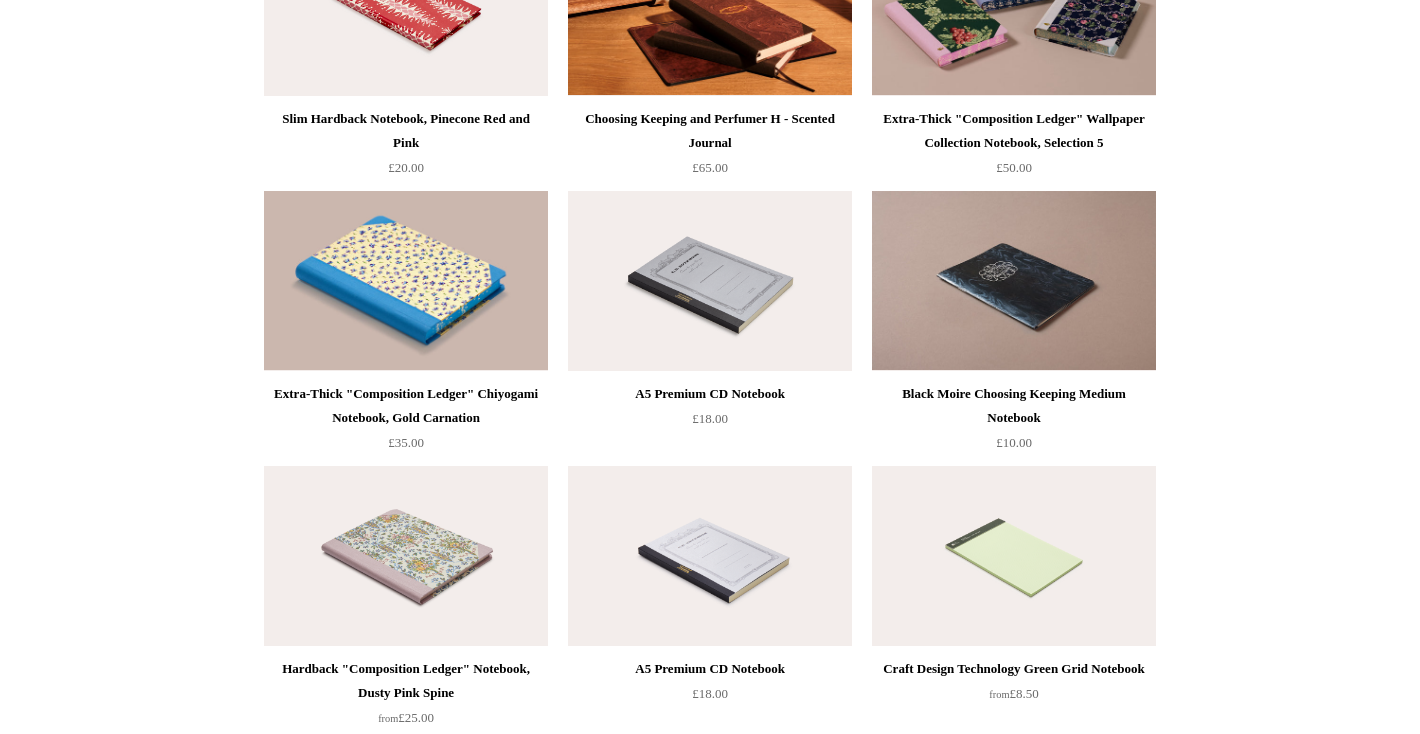 scroll, scrollTop: 8046, scrollLeft: 0, axis: vertical 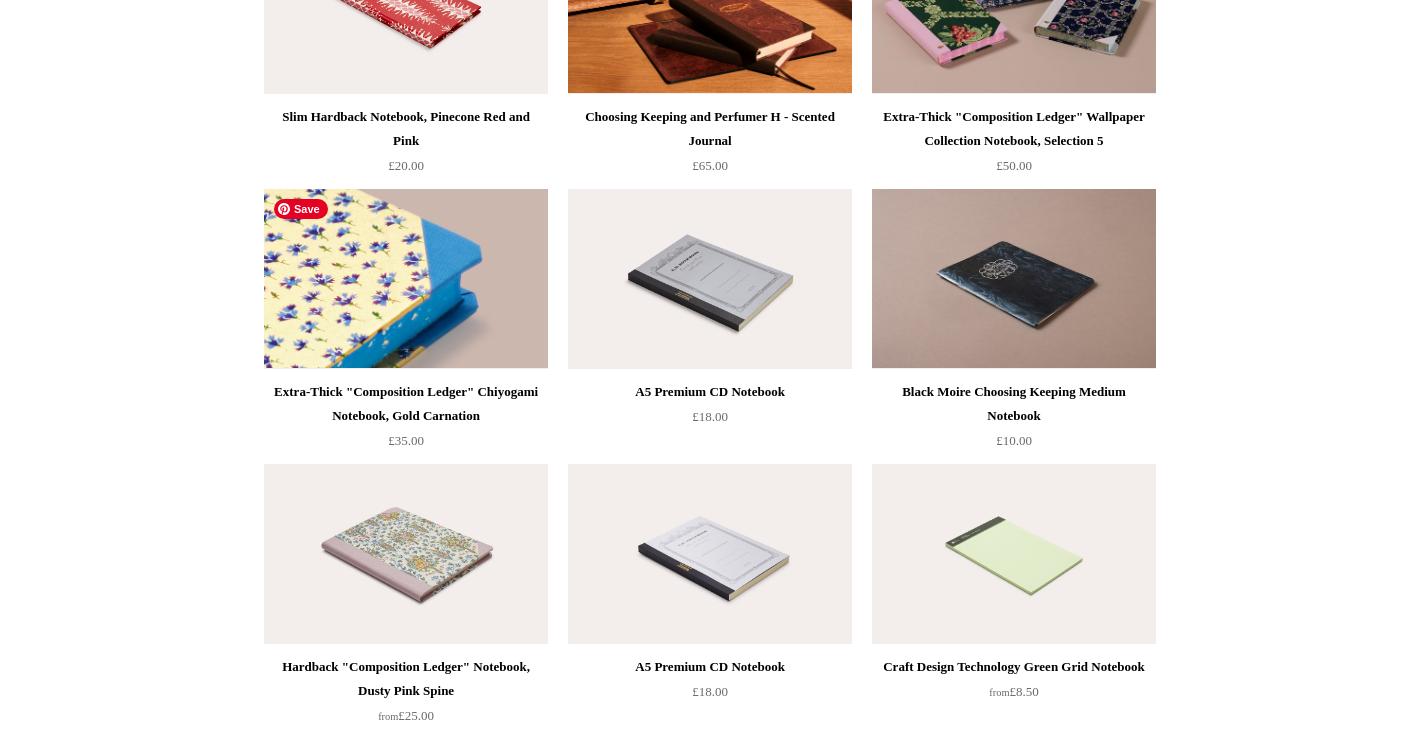 click at bounding box center [406, 279] 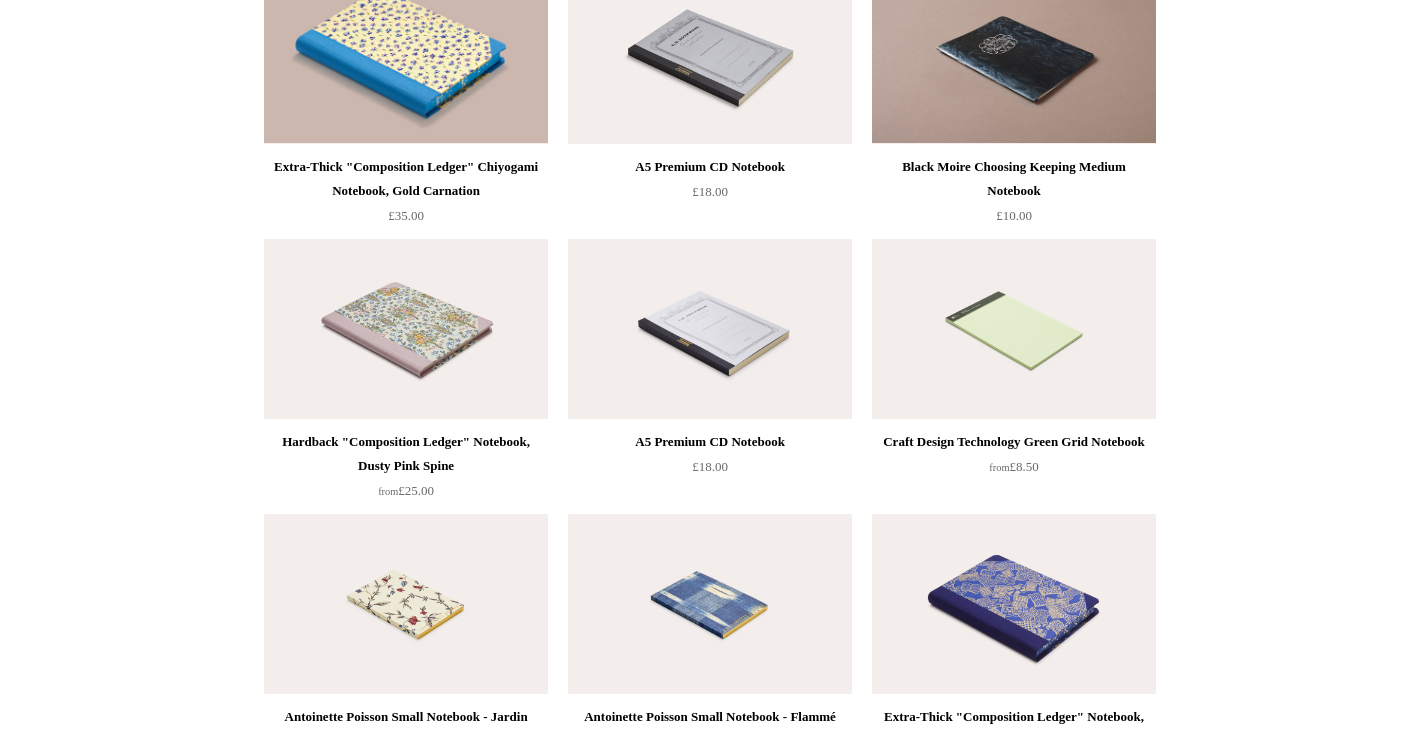 scroll, scrollTop: 8300, scrollLeft: 0, axis: vertical 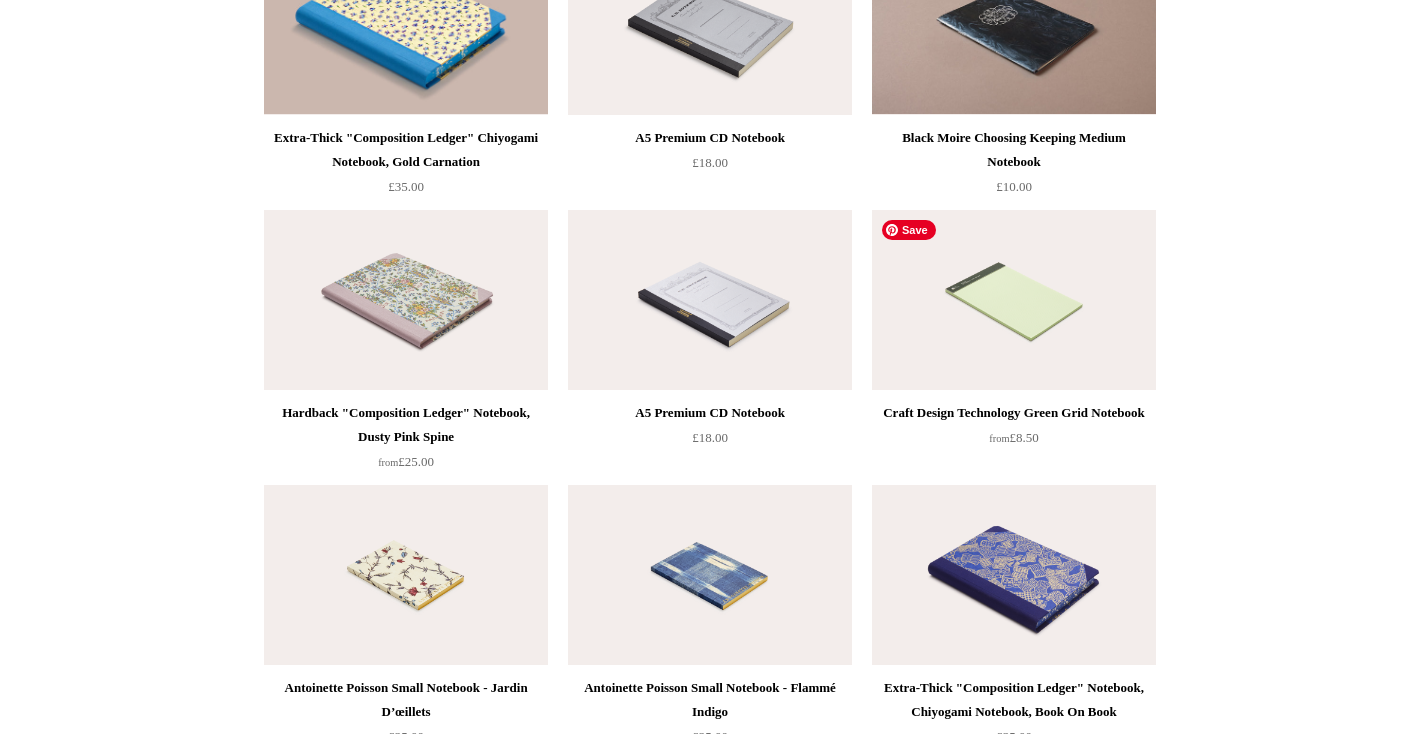 click at bounding box center (1014, 300) 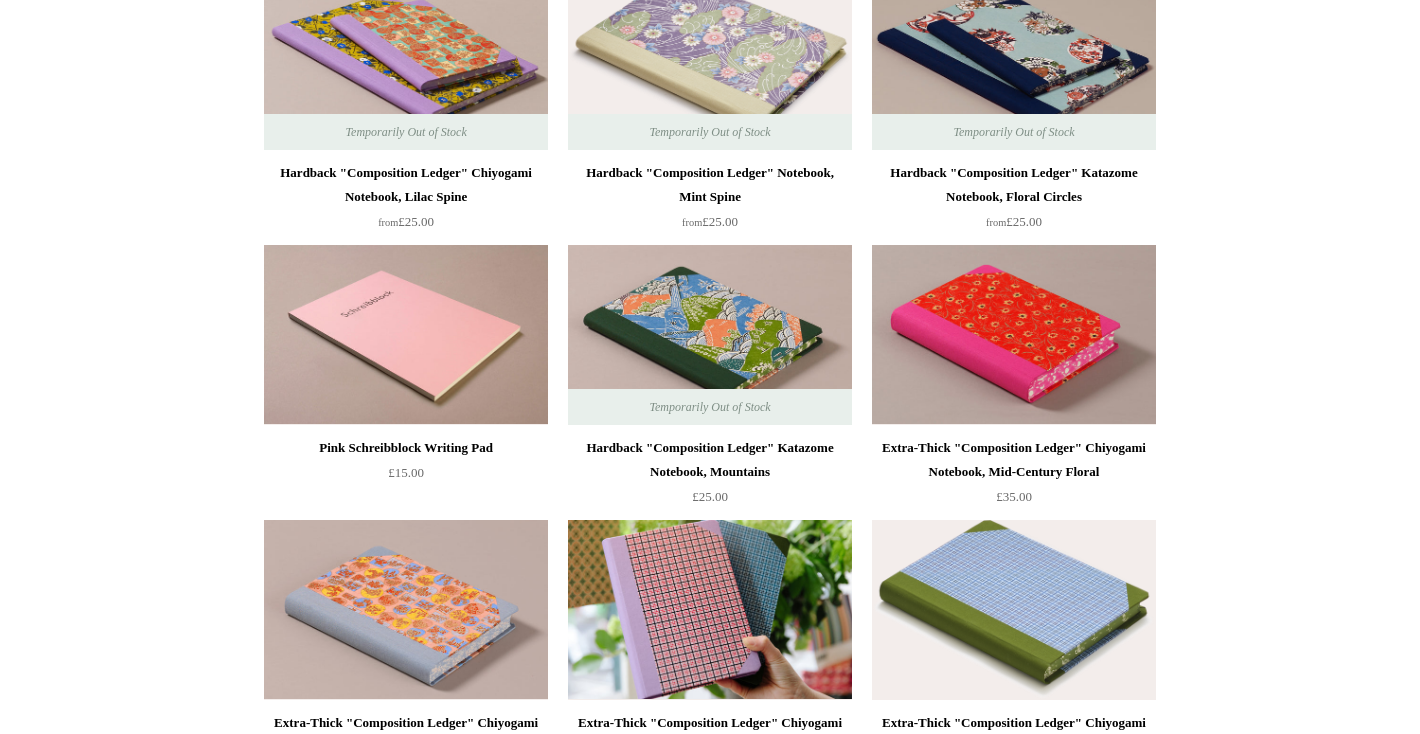 scroll, scrollTop: 0, scrollLeft: 0, axis: both 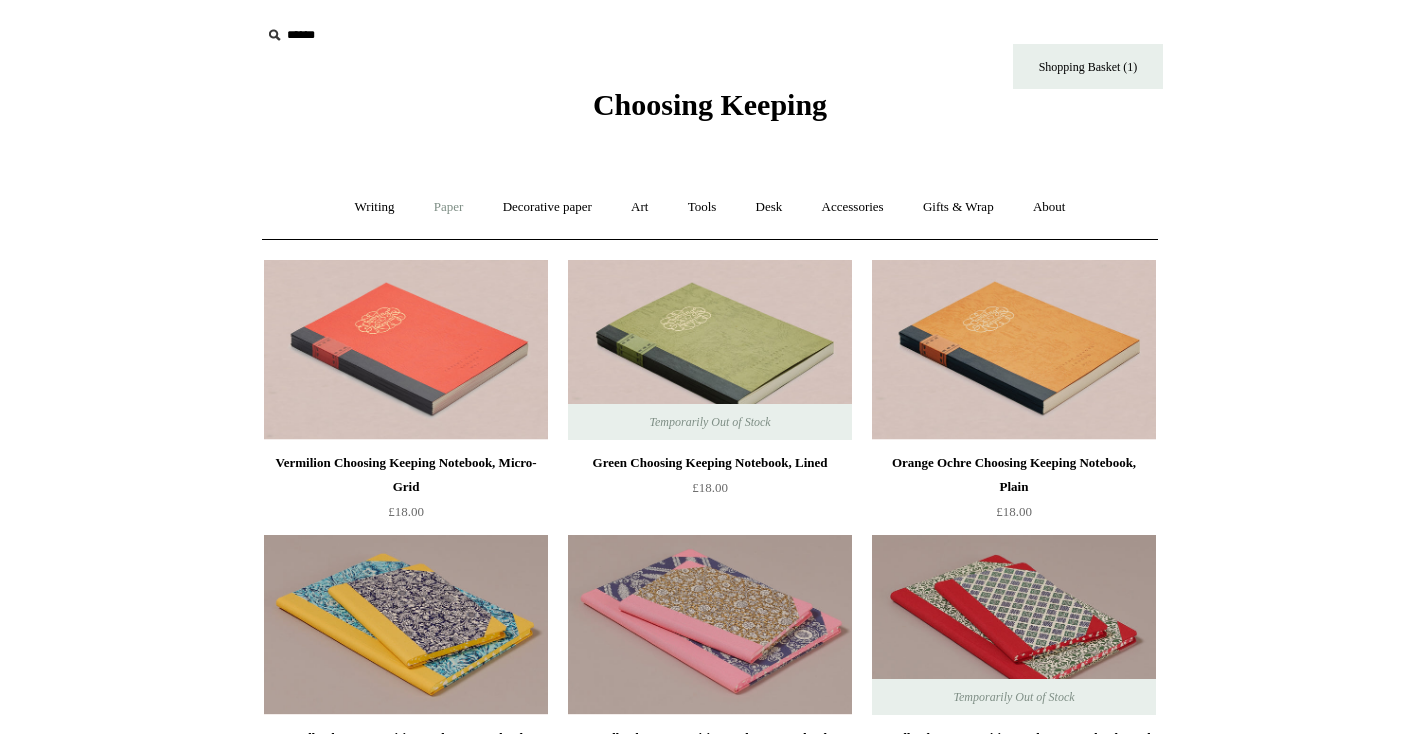 click on "Paper +" at bounding box center [449, 207] 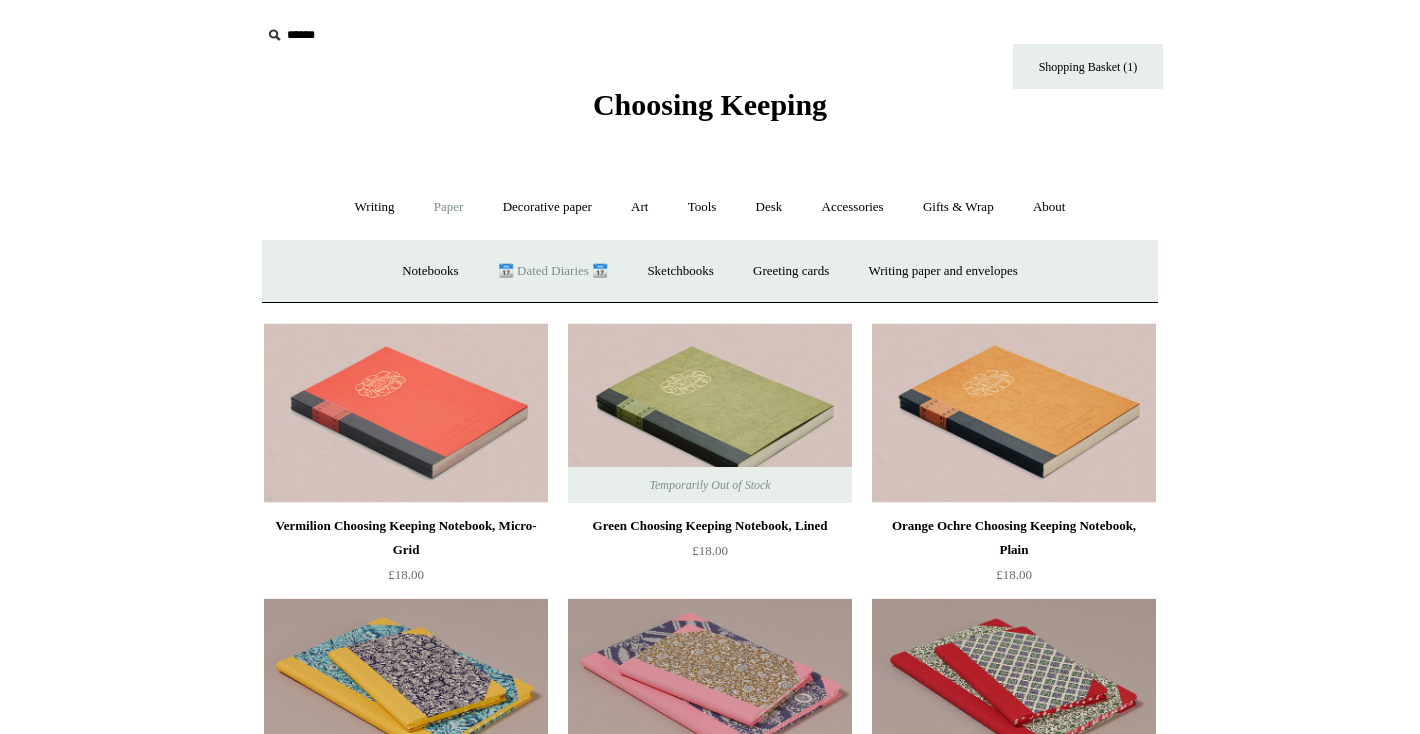 click on "📆 Dated Diaries 📆" at bounding box center (553, 271) 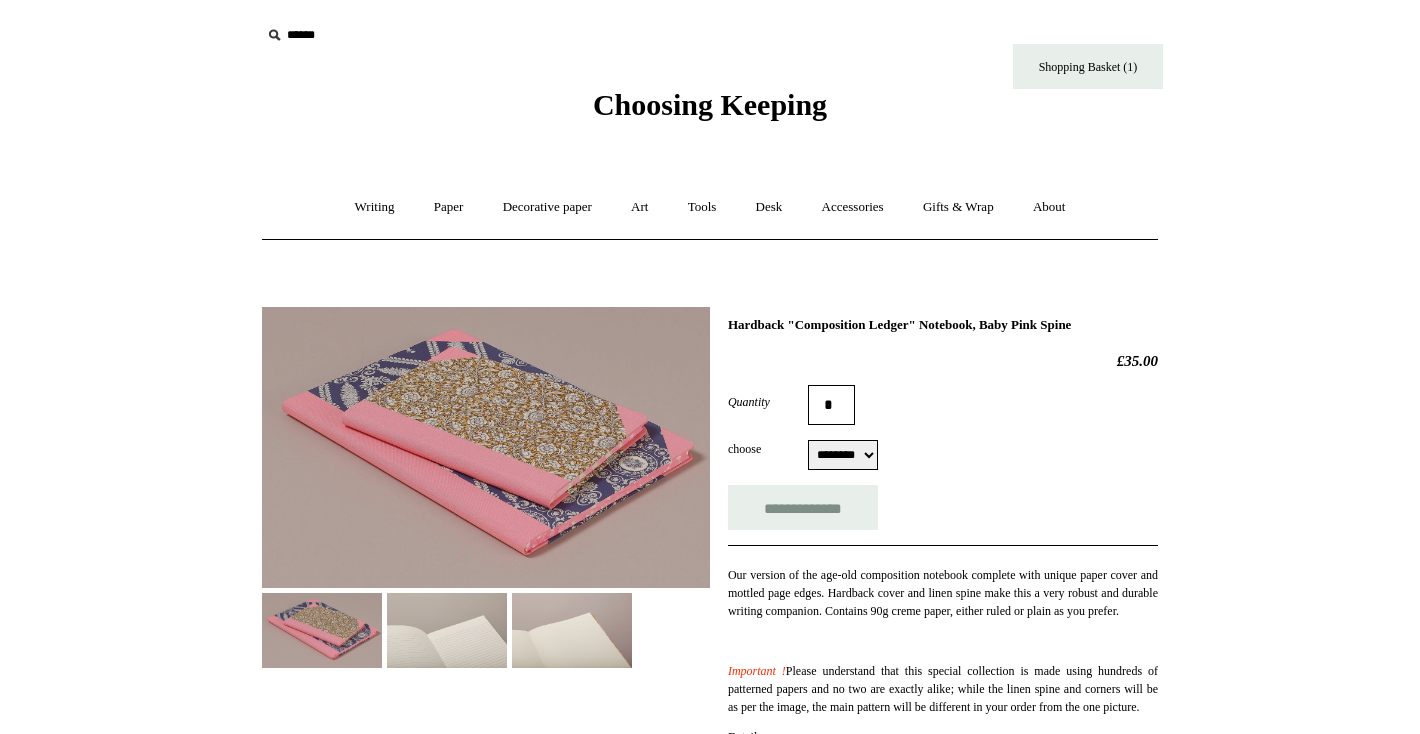select on "********" 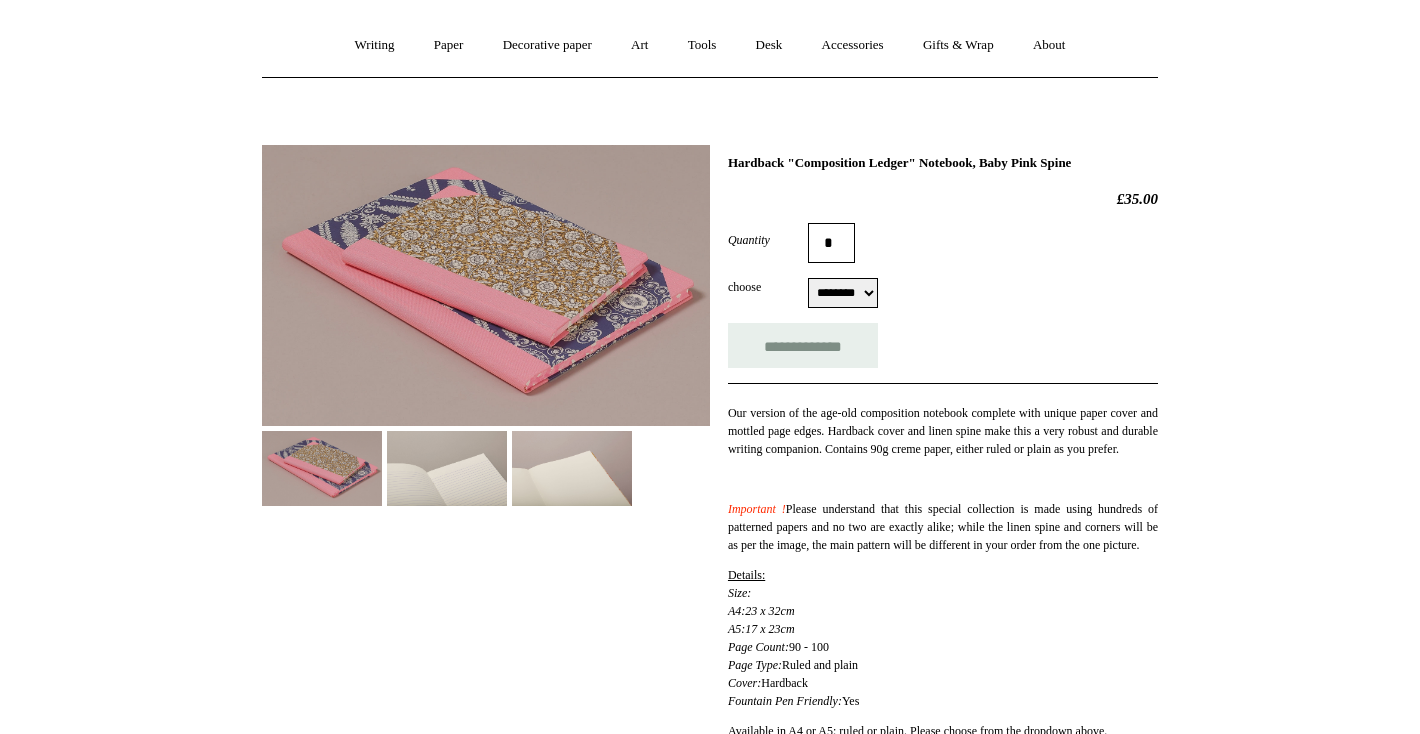 scroll, scrollTop: 162, scrollLeft: 0, axis: vertical 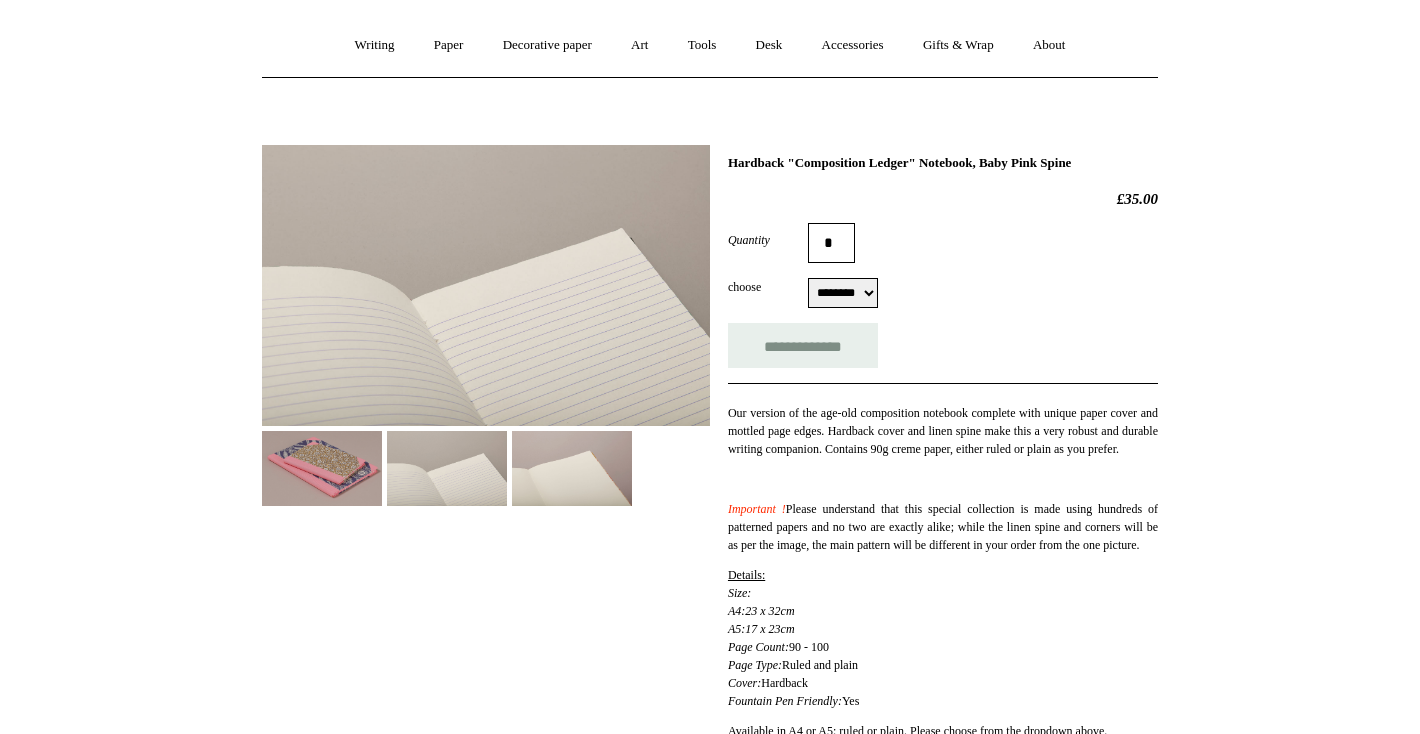 click at bounding box center [572, 468] 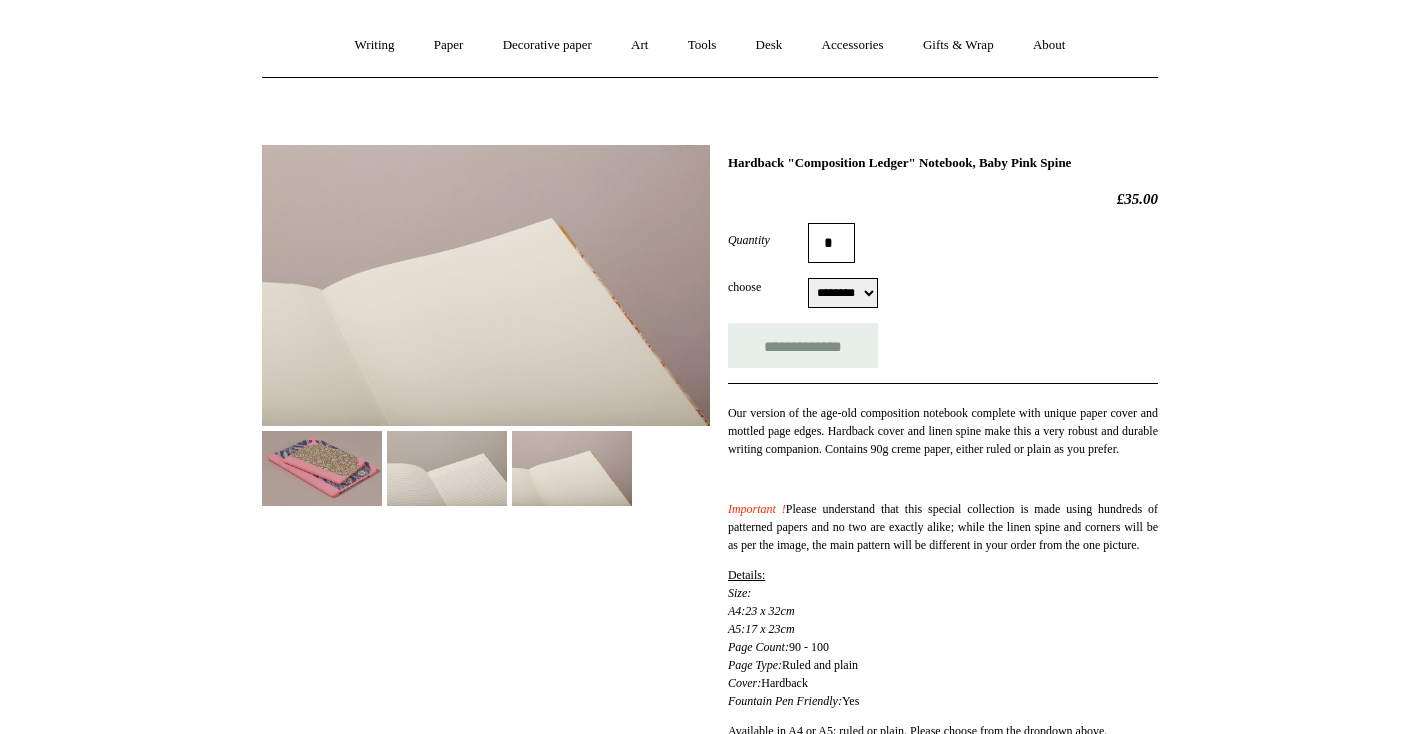 click at bounding box center [322, 468] 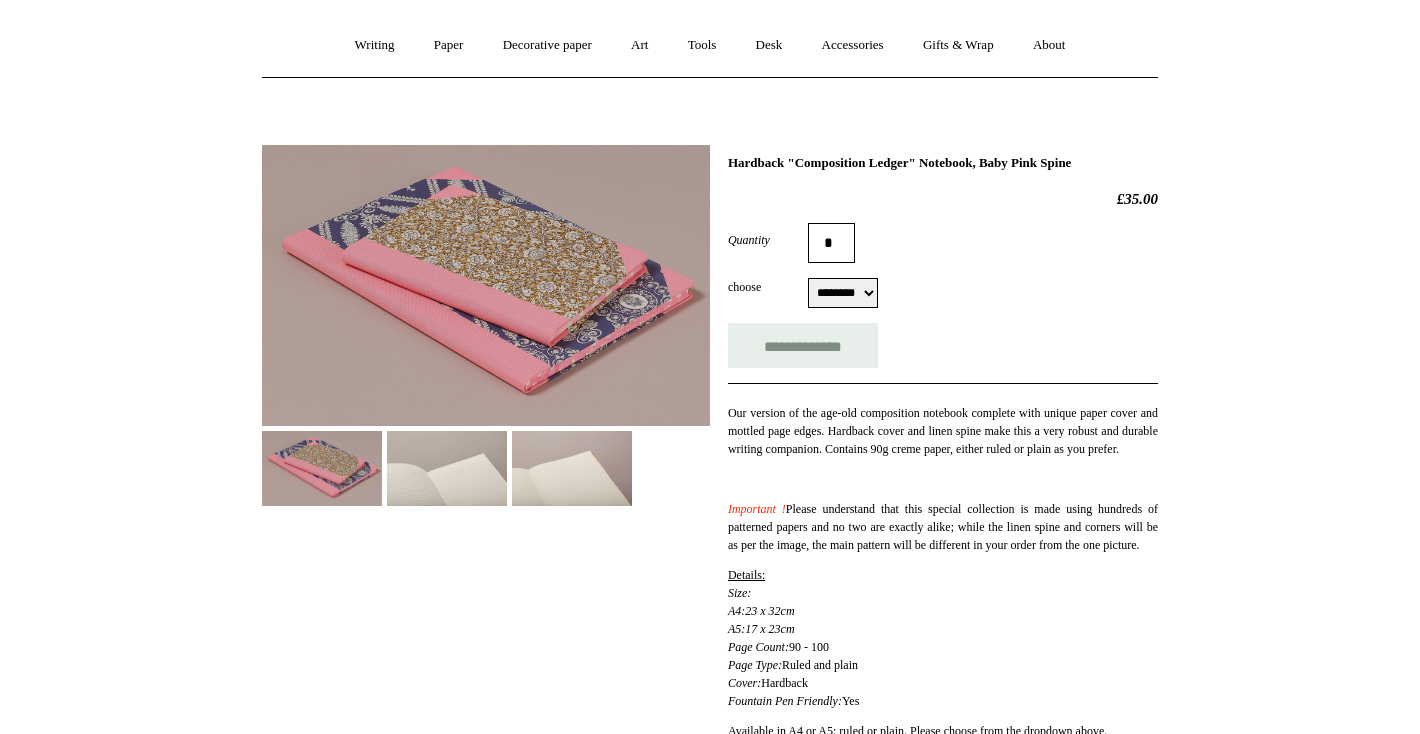 click on "******** ******** ******** ********" at bounding box center (843, 293) 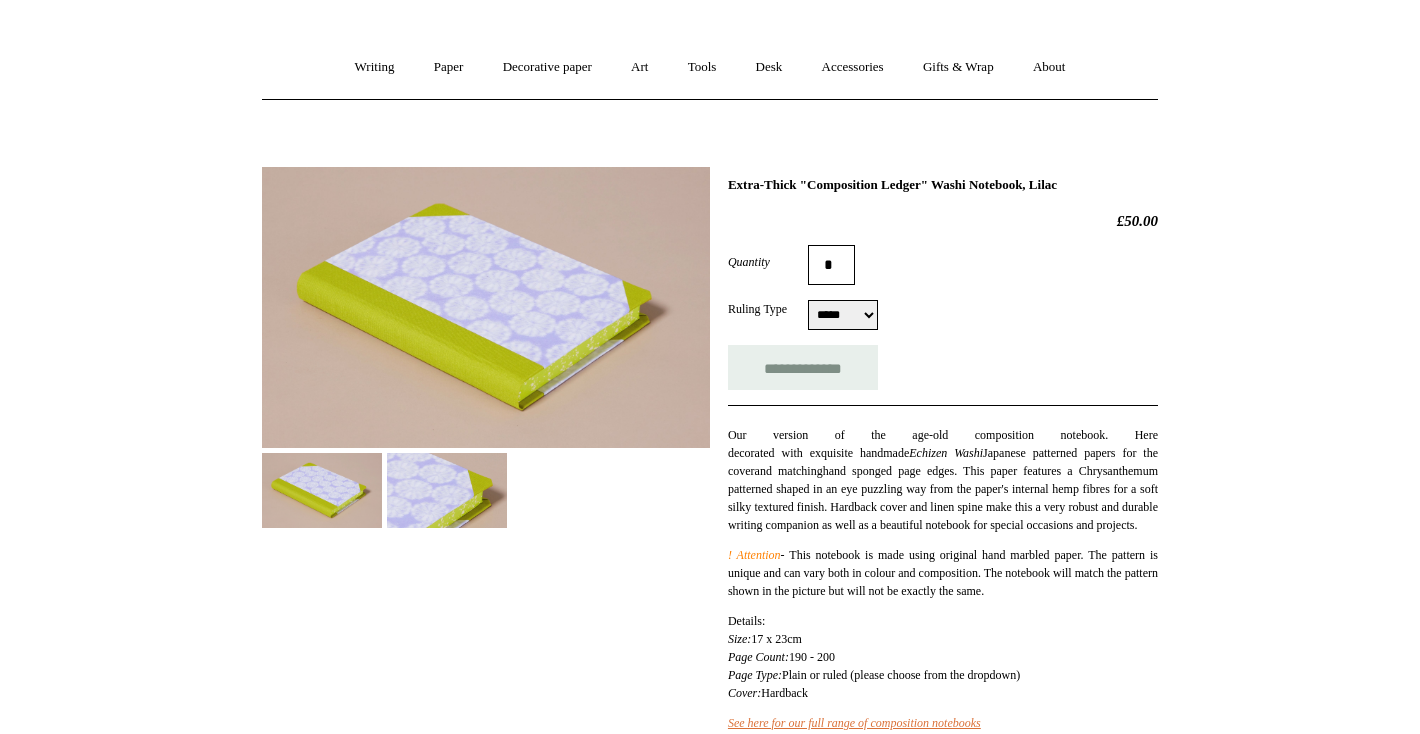 scroll, scrollTop: 152, scrollLeft: 0, axis: vertical 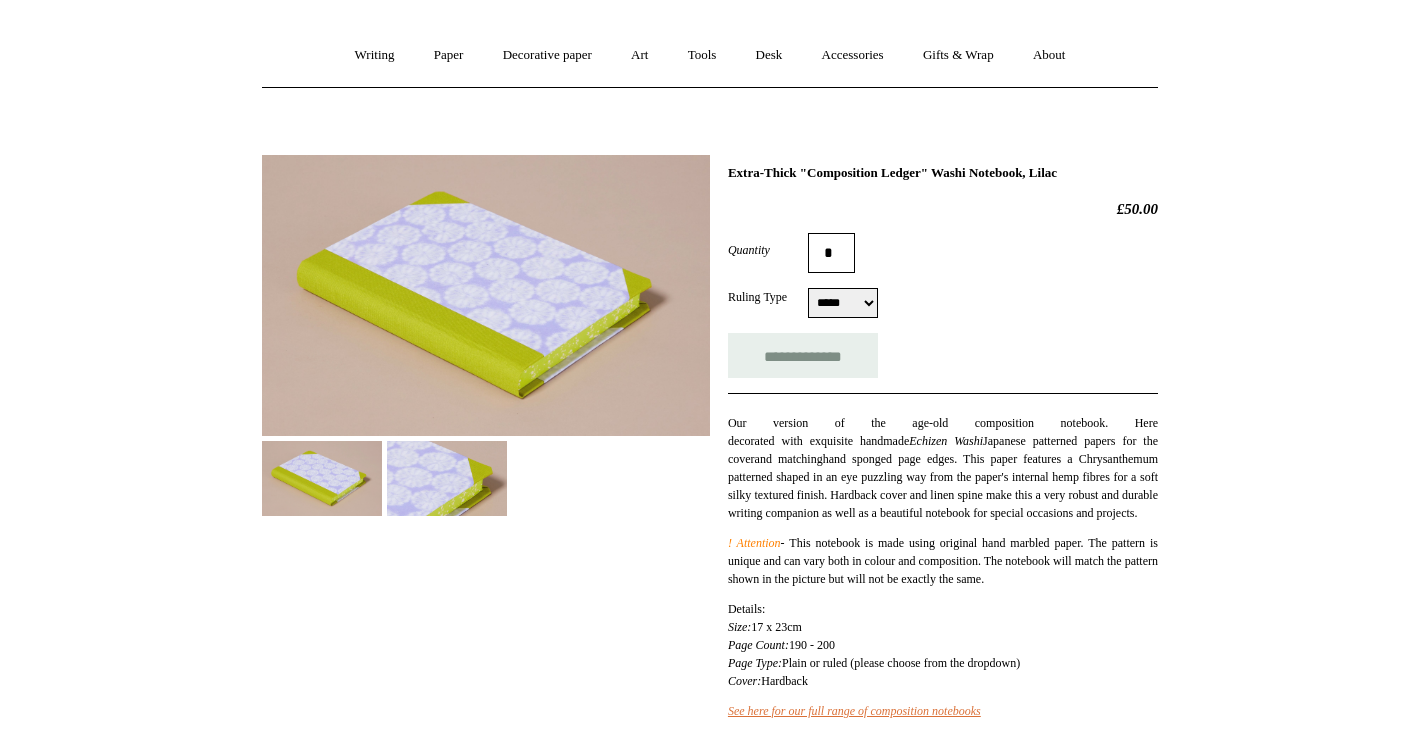 click at bounding box center (447, 478) 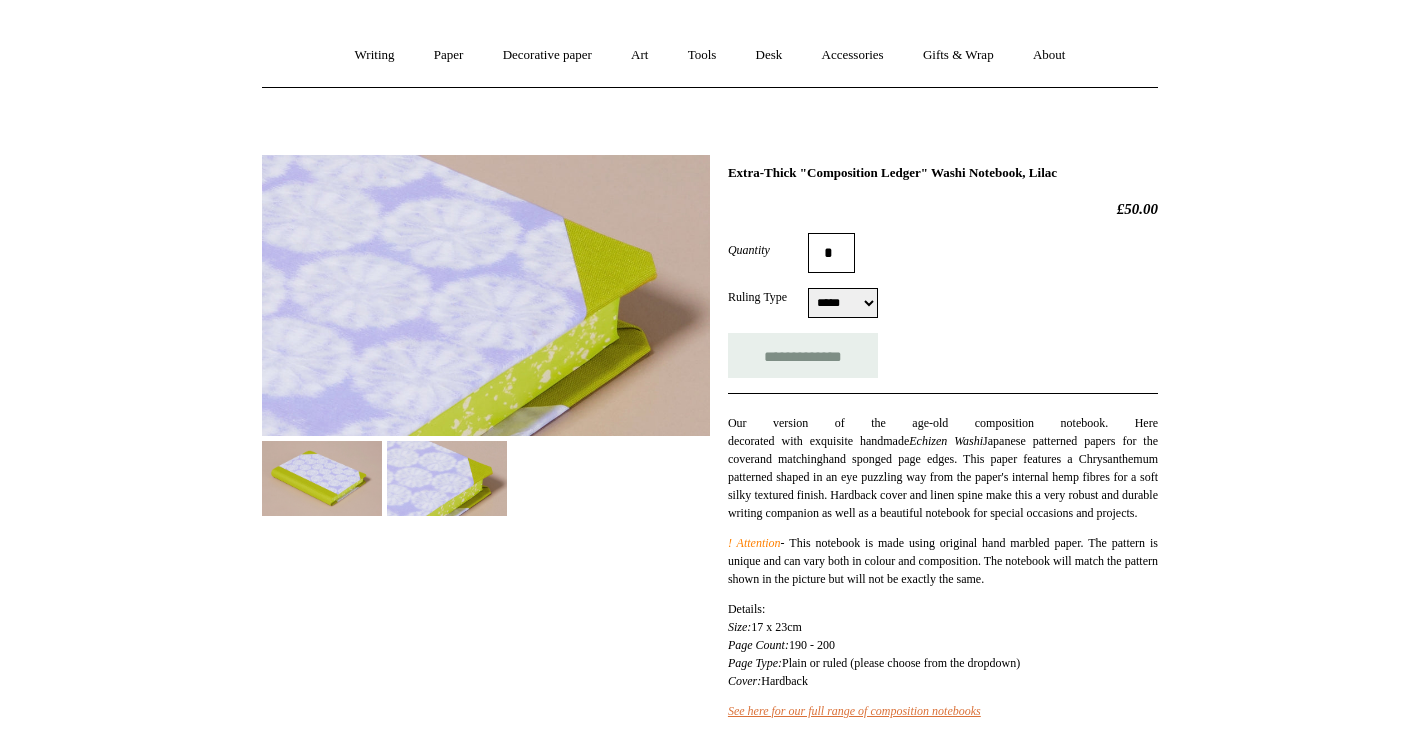 click at bounding box center [322, 478] 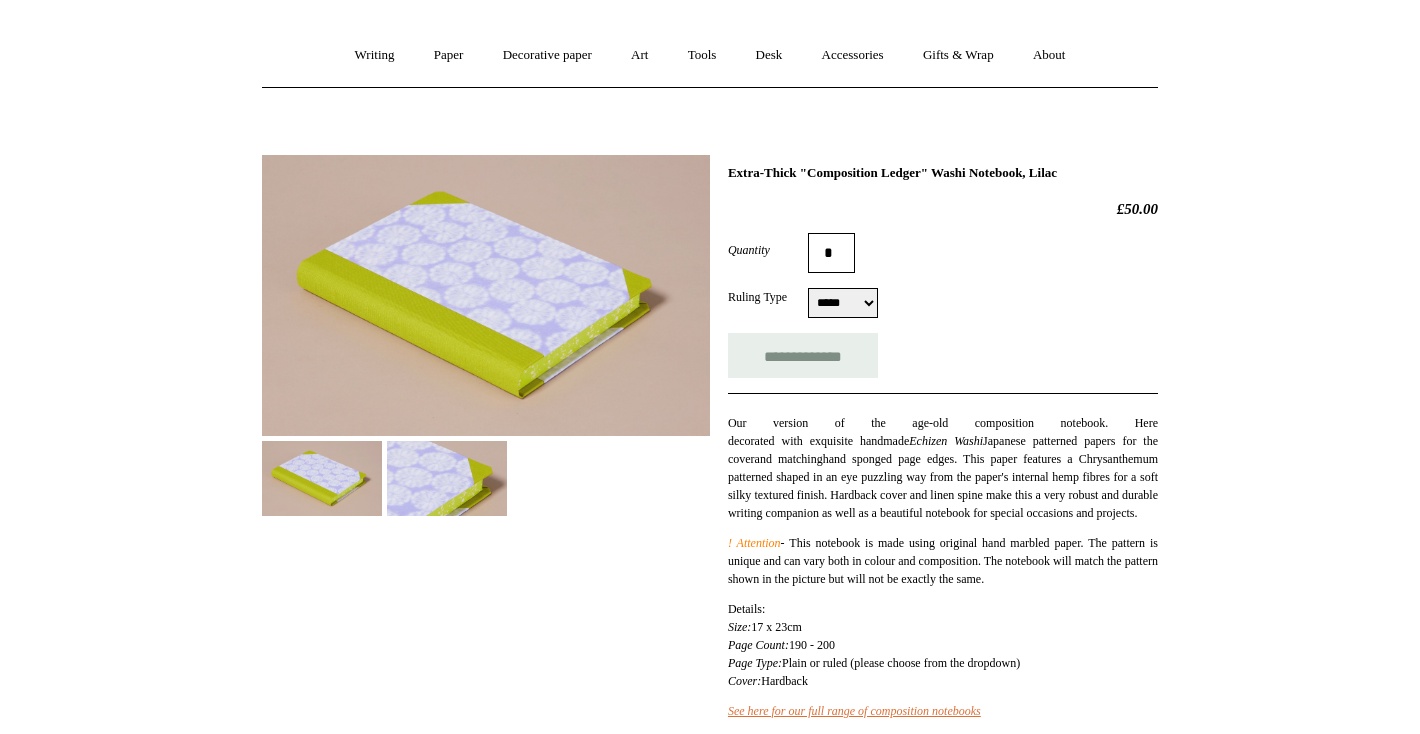 click on "***** *****" at bounding box center [843, 303] 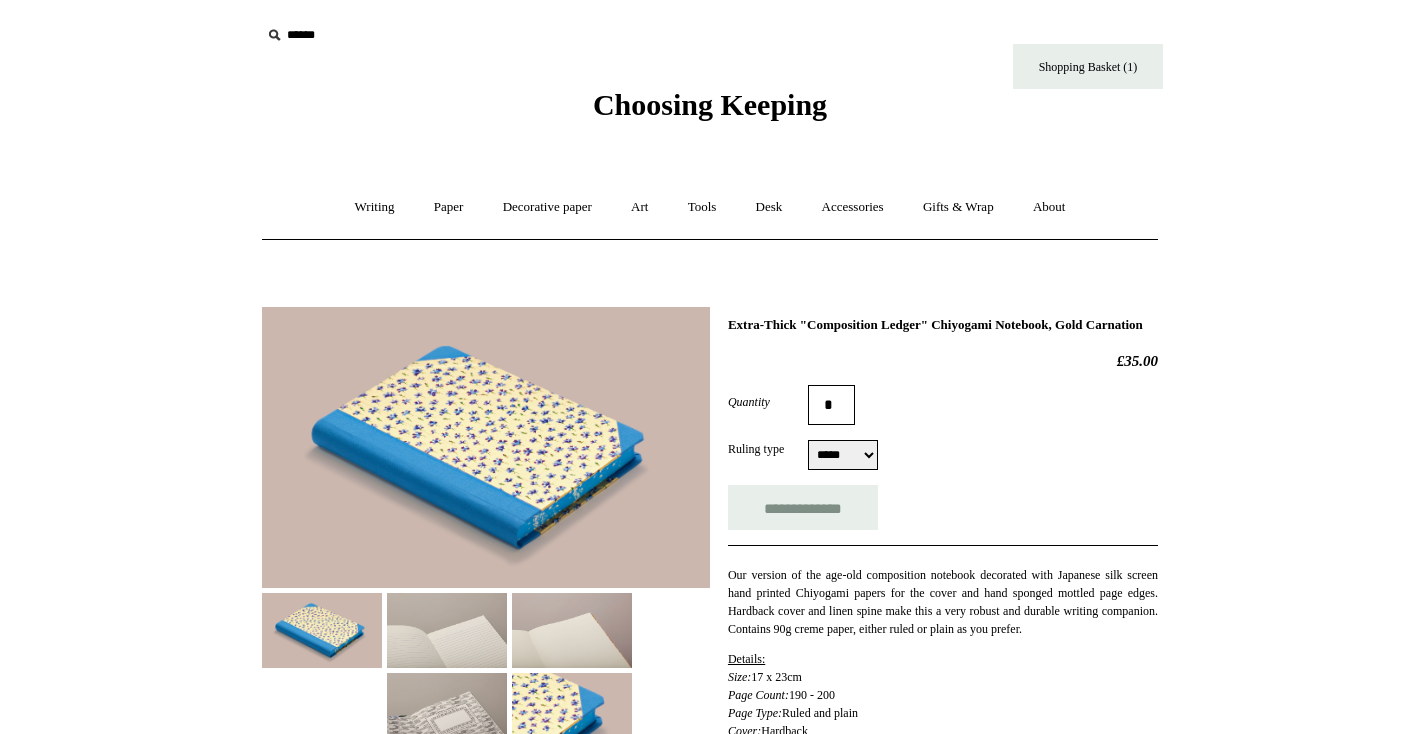 scroll, scrollTop: 184, scrollLeft: 0, axis: vertical 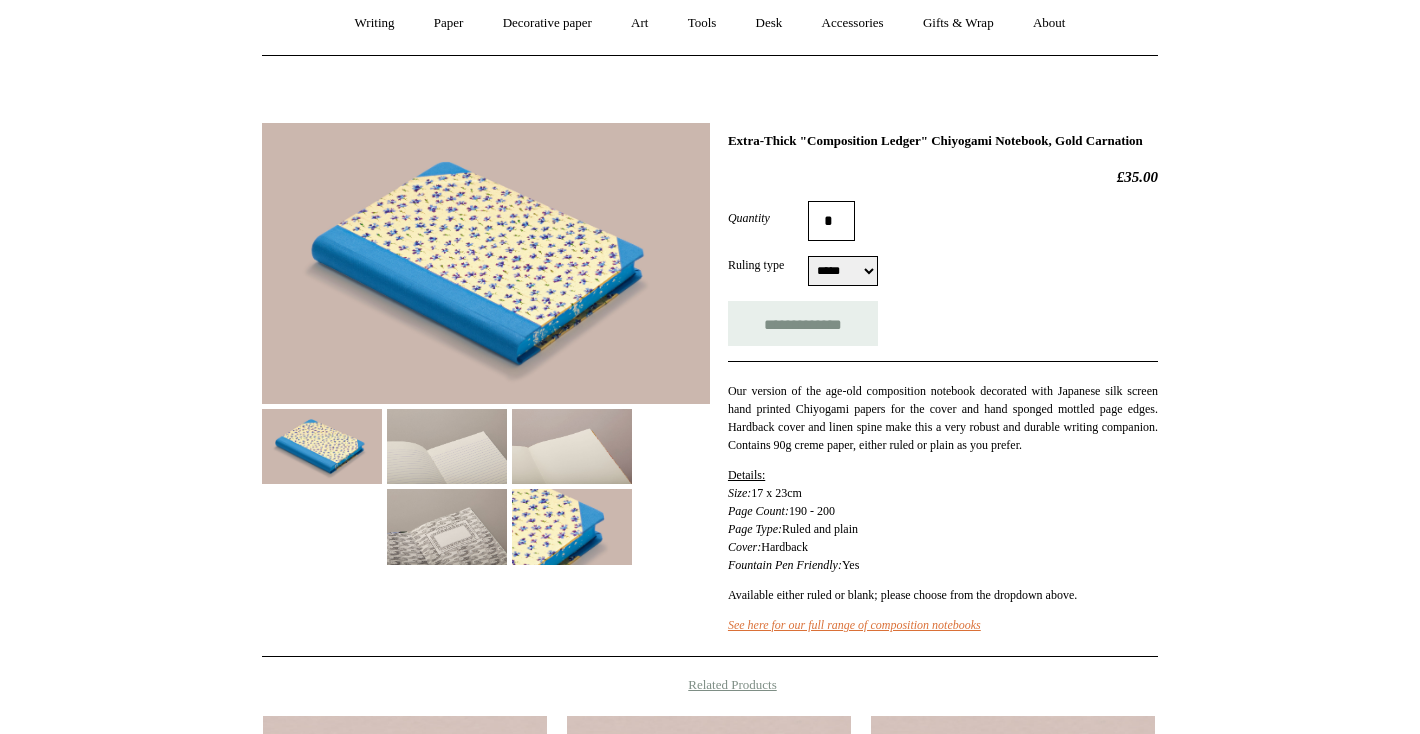 click at bounding box center (447, 446) 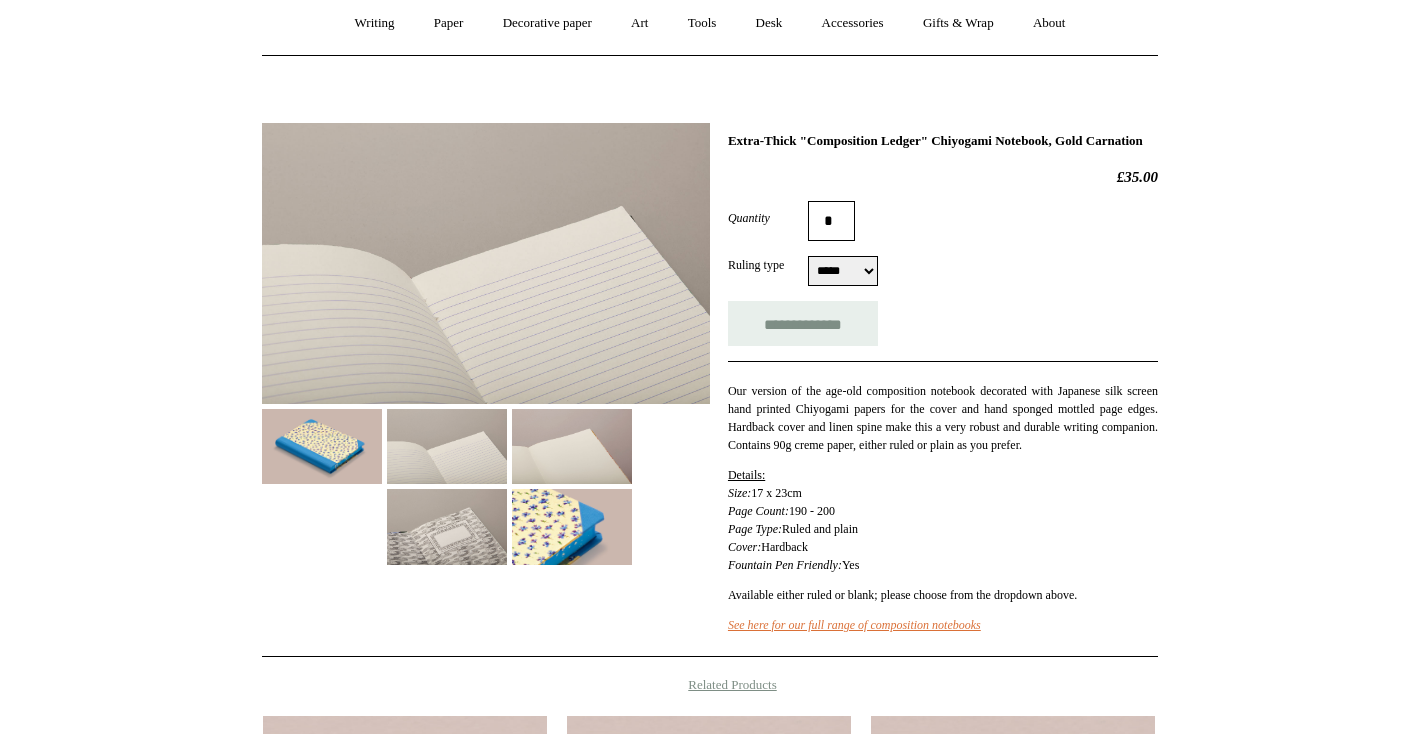 click at bounding box center [572, 446] 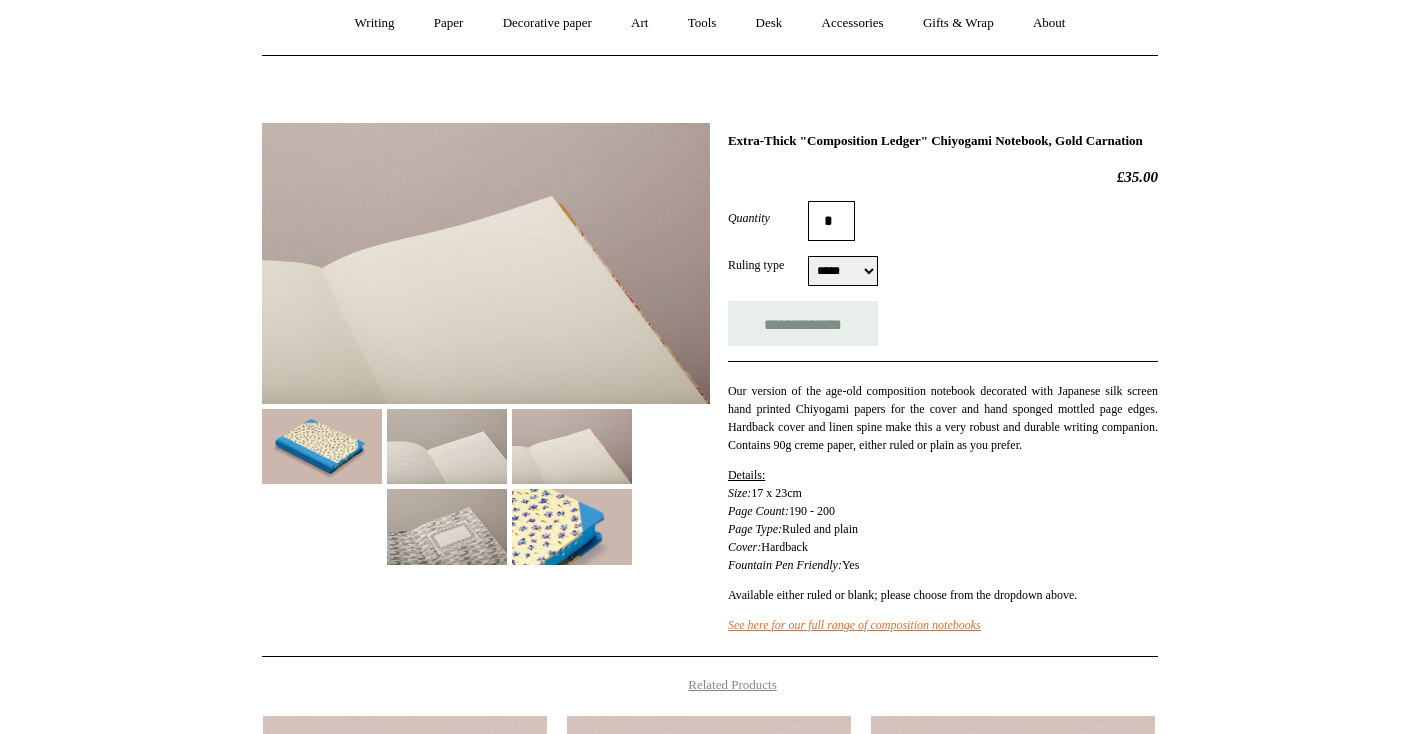 click at bounding box center (447, 526) 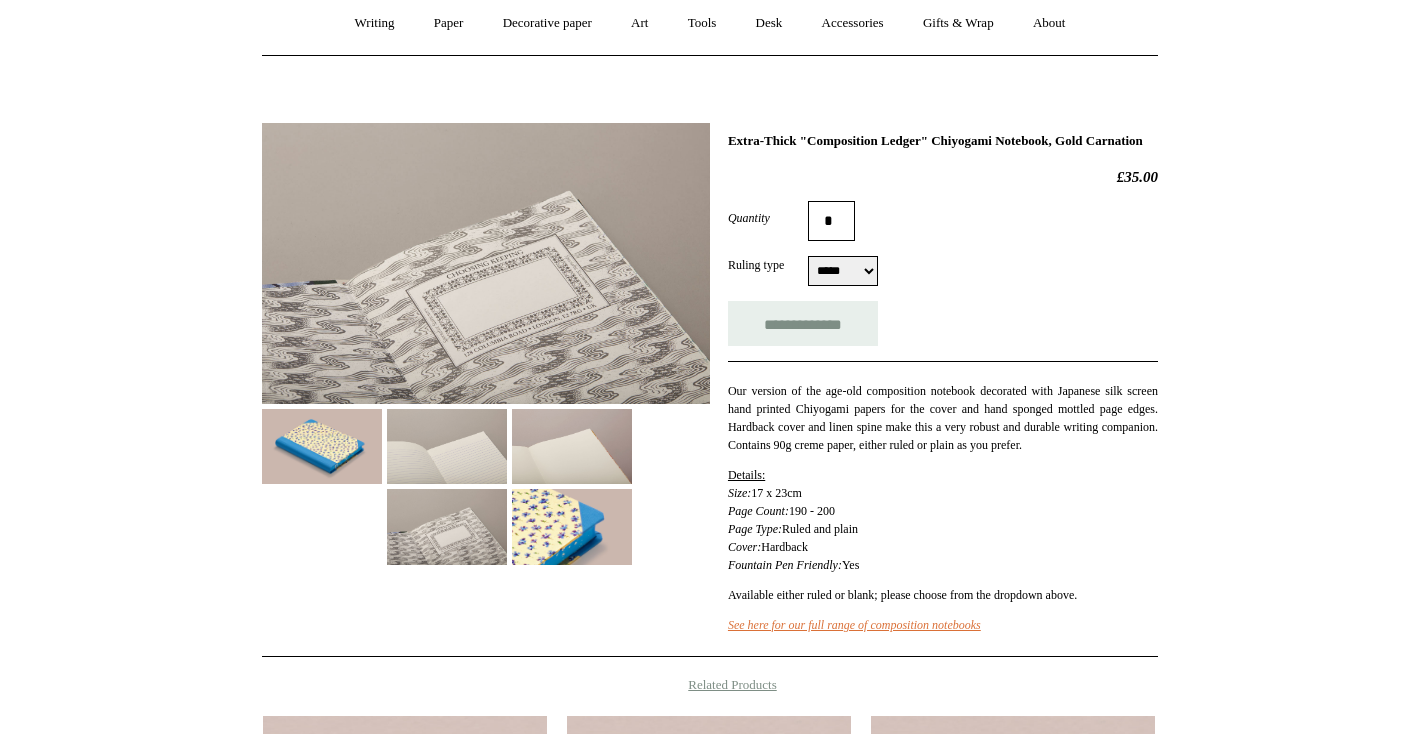 click at bounding box center (572, 526) 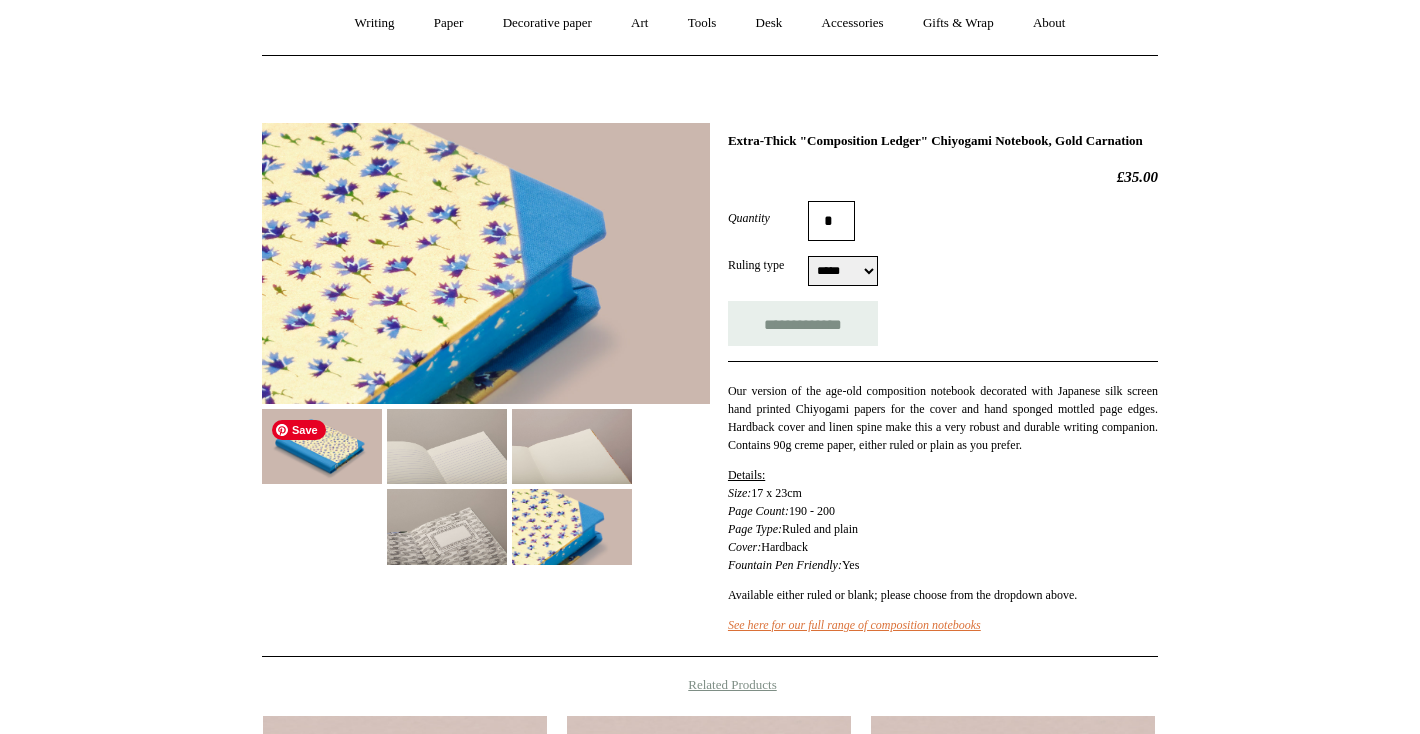 click at bounding box center (322, 446) 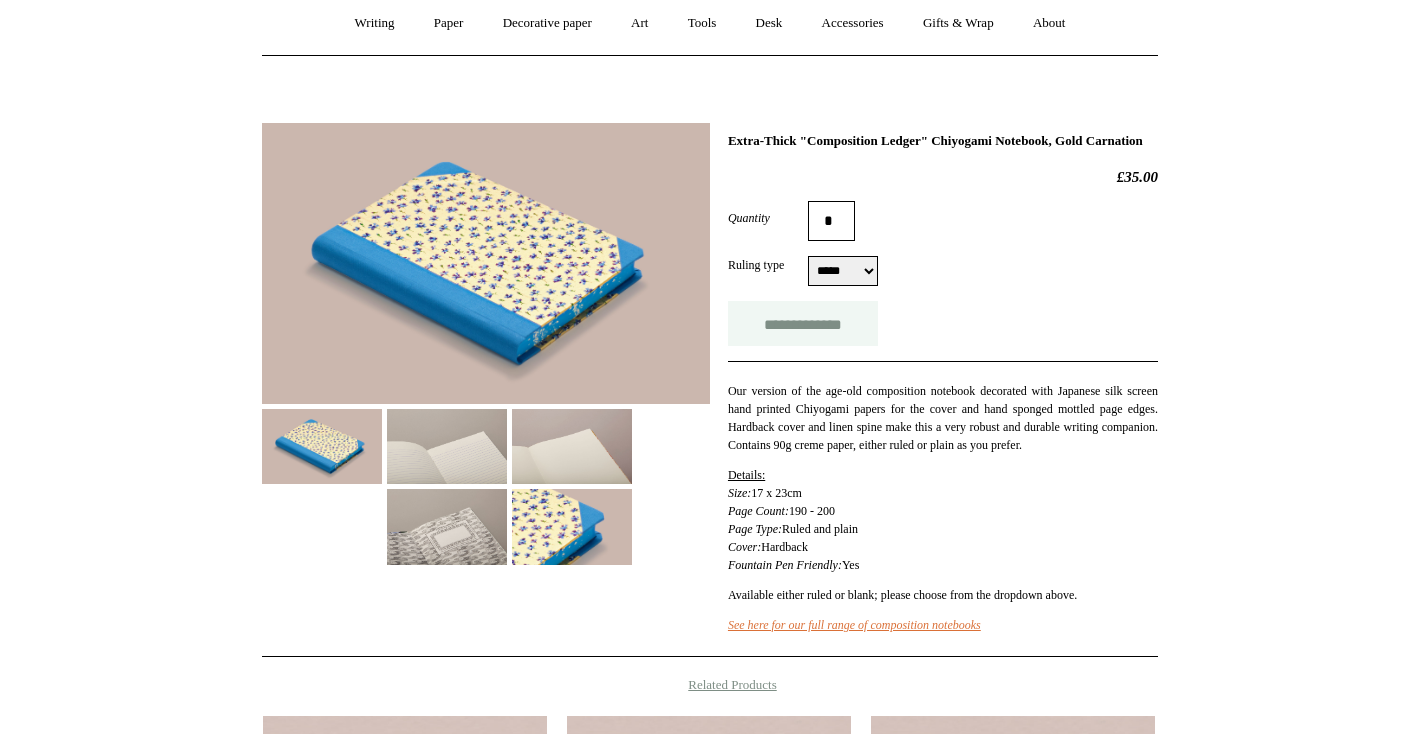 click on "**********" at bounding box center [803, 323] 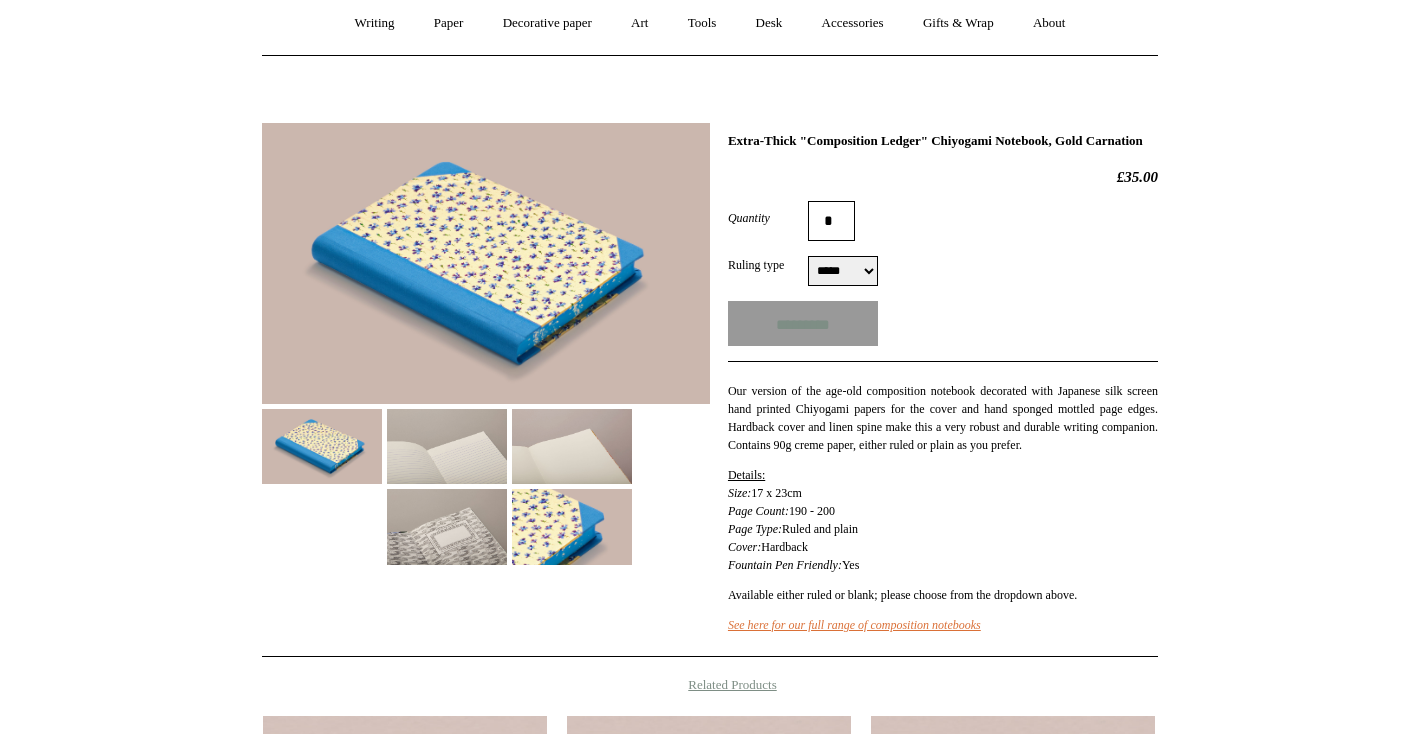 type on "**********" 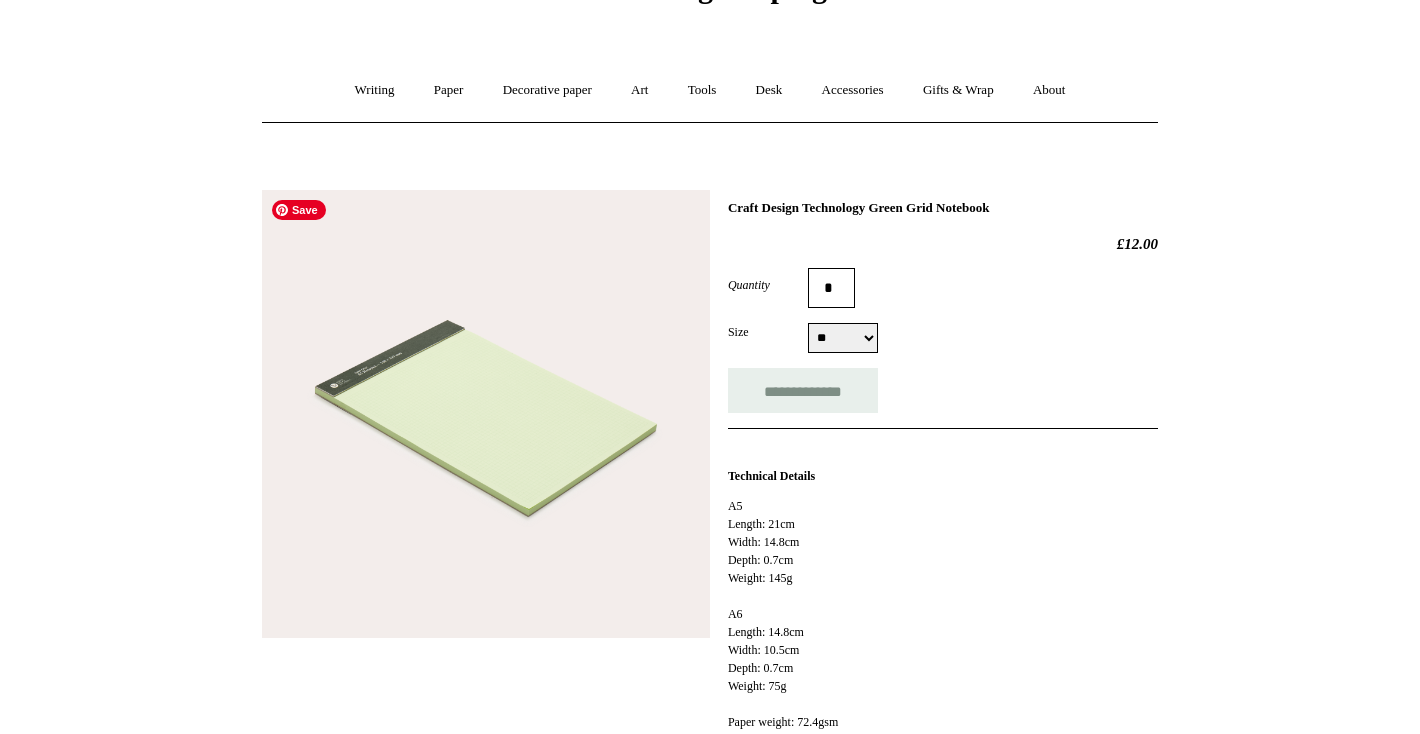 scroll, scrollTop: 149, scrollLeft: 0, axis: vertical 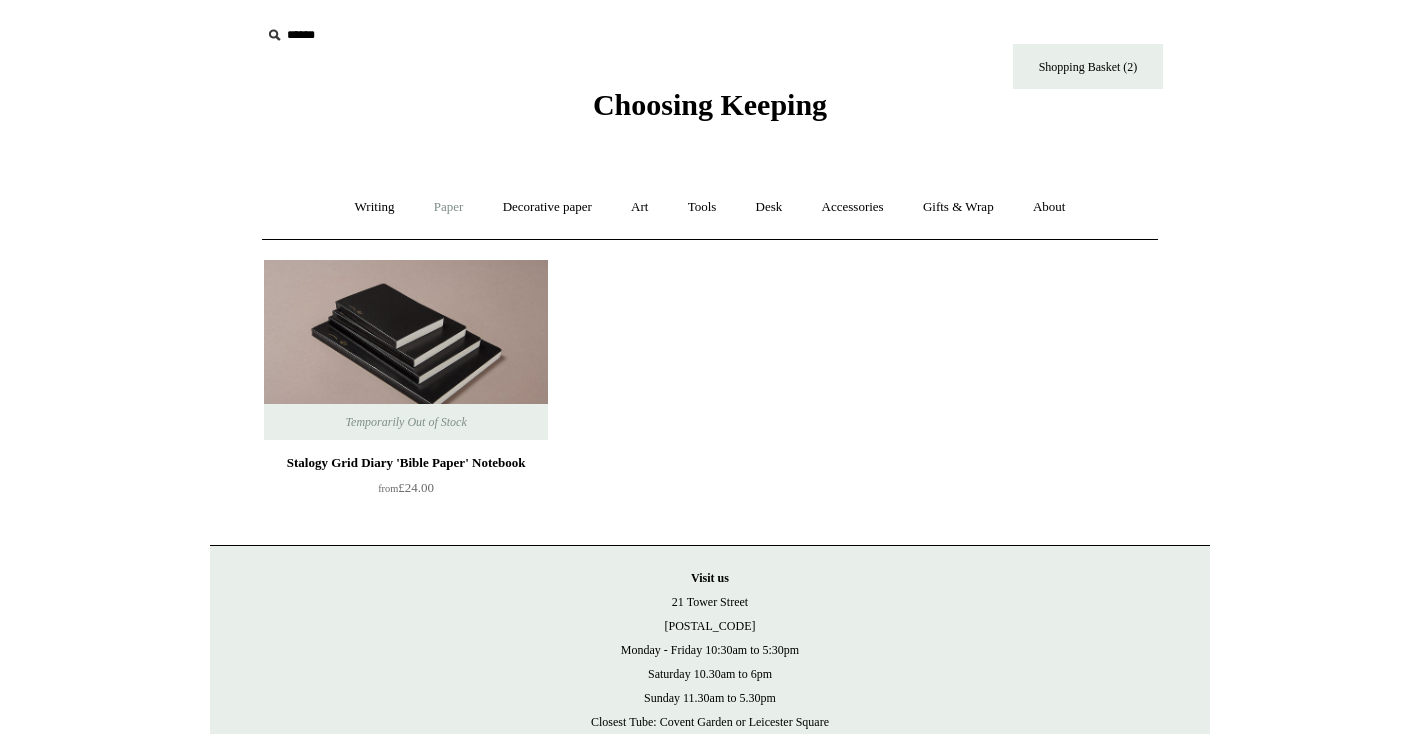click on "Paper +" at bounding box center [449, 207] 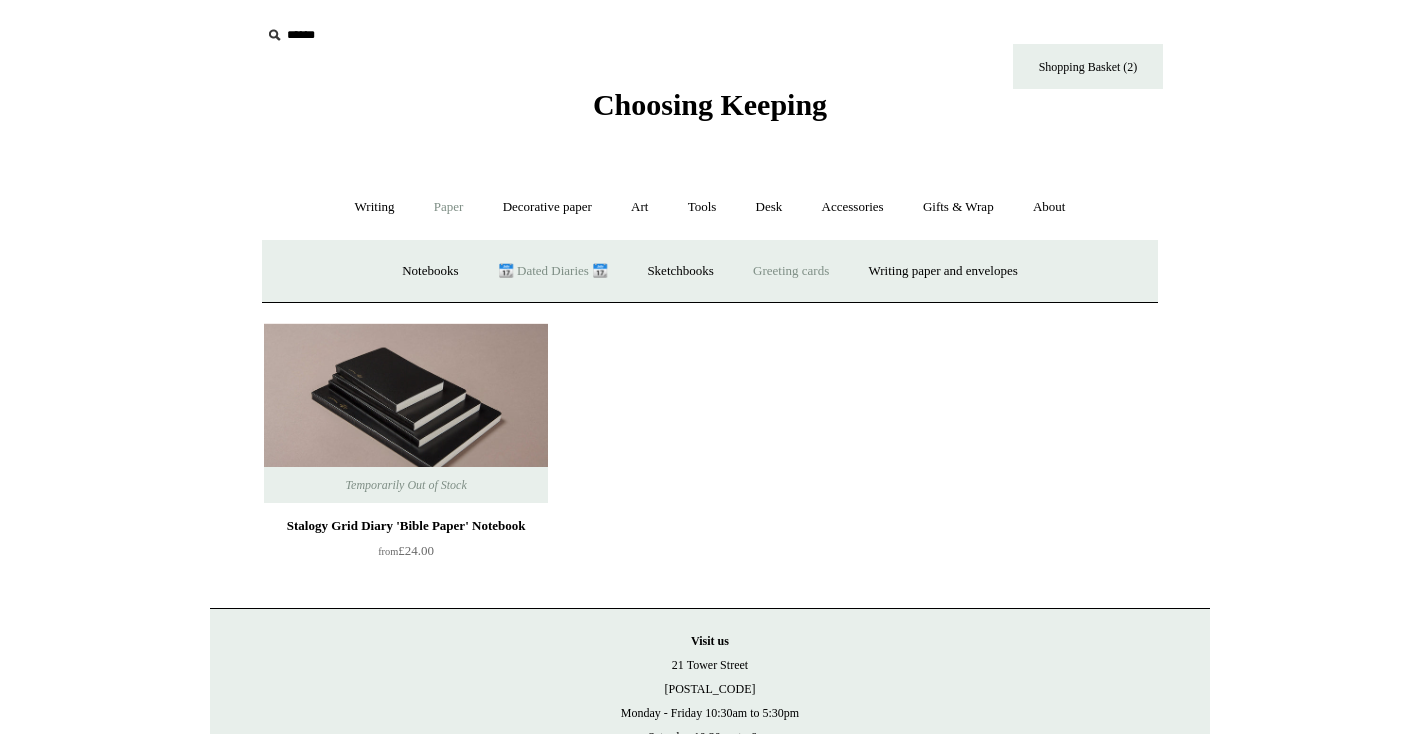 click on "Greeting cards +" at bounding box center (791, 271) 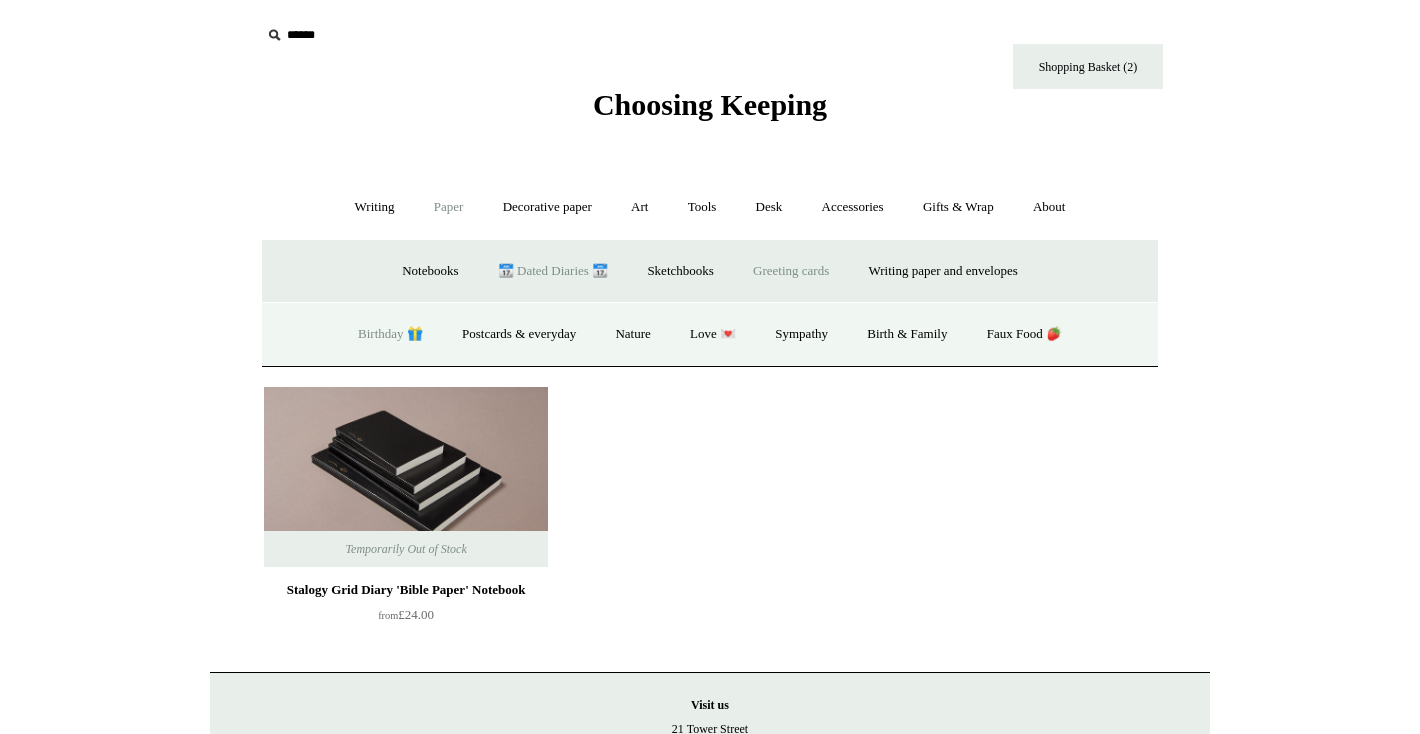 click on "Birthday 🎁" at bounding box center [390, 334] 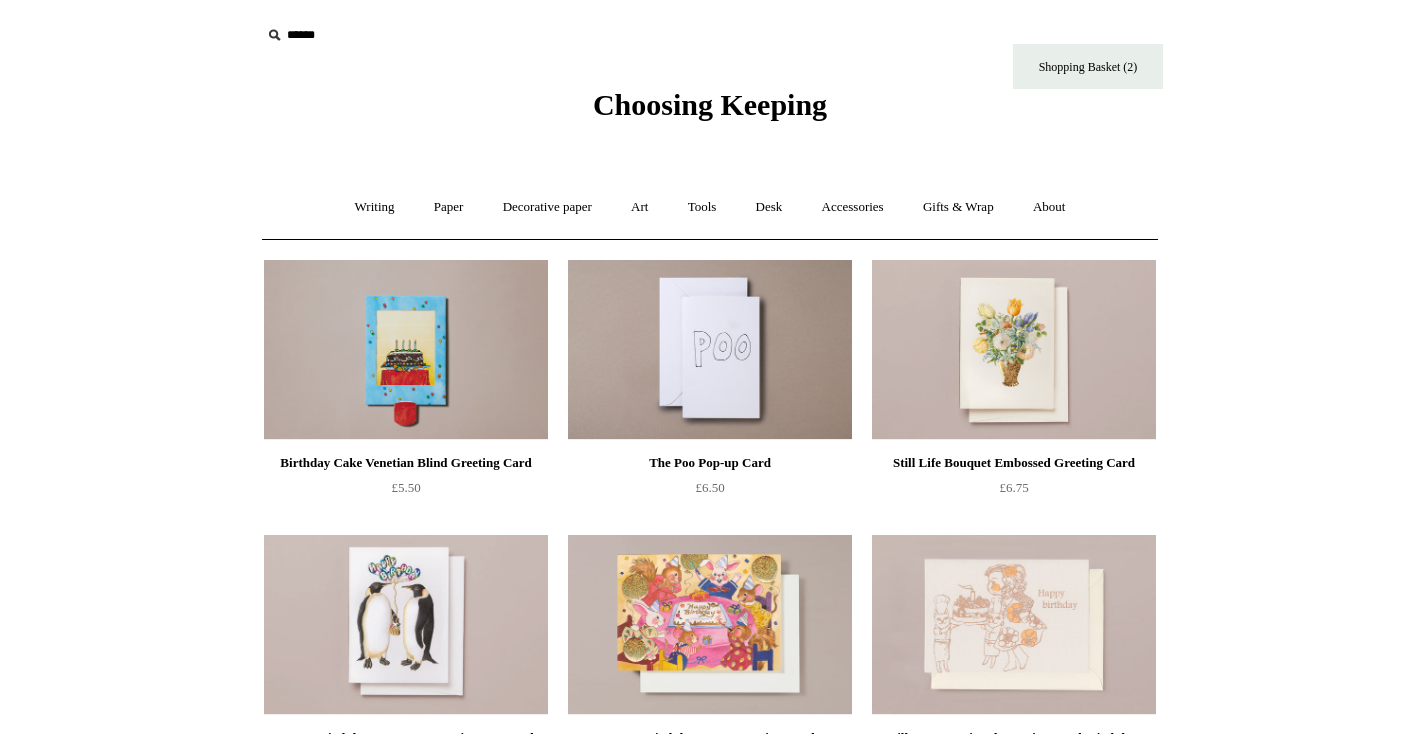 scroll, scrollTop: 207, scrollLeft: 0, axis: vertical 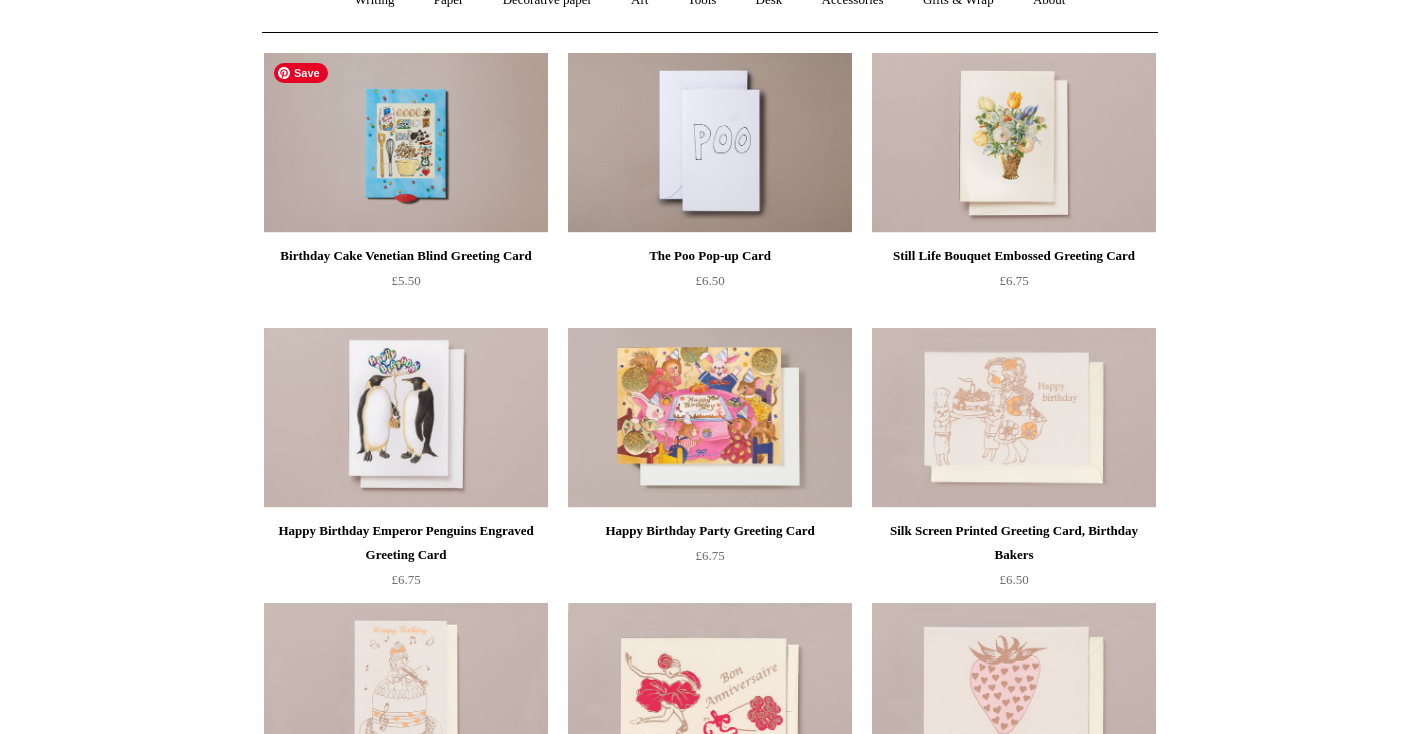 click at bounding box center [406, 143] 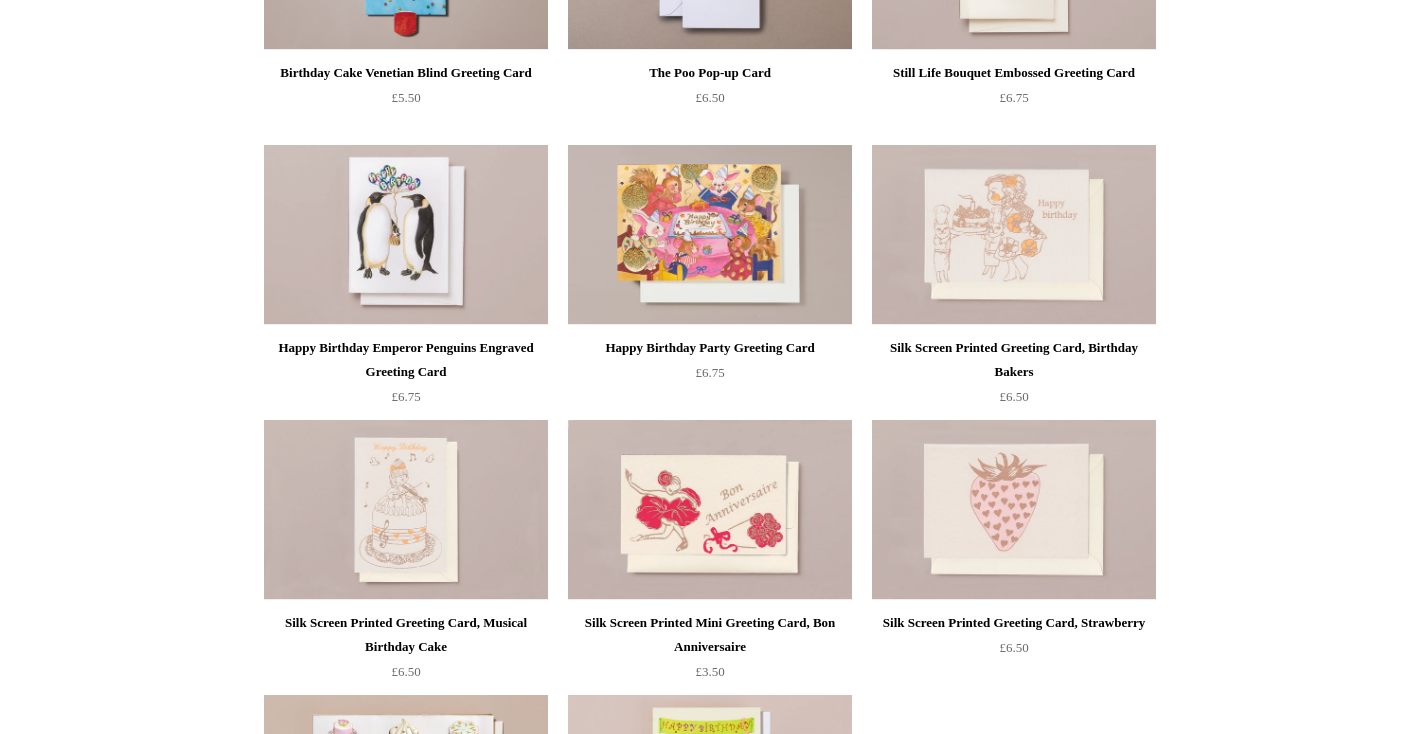 scroll, scrollTop: 412, scrollLeft: 0, axis: vertical 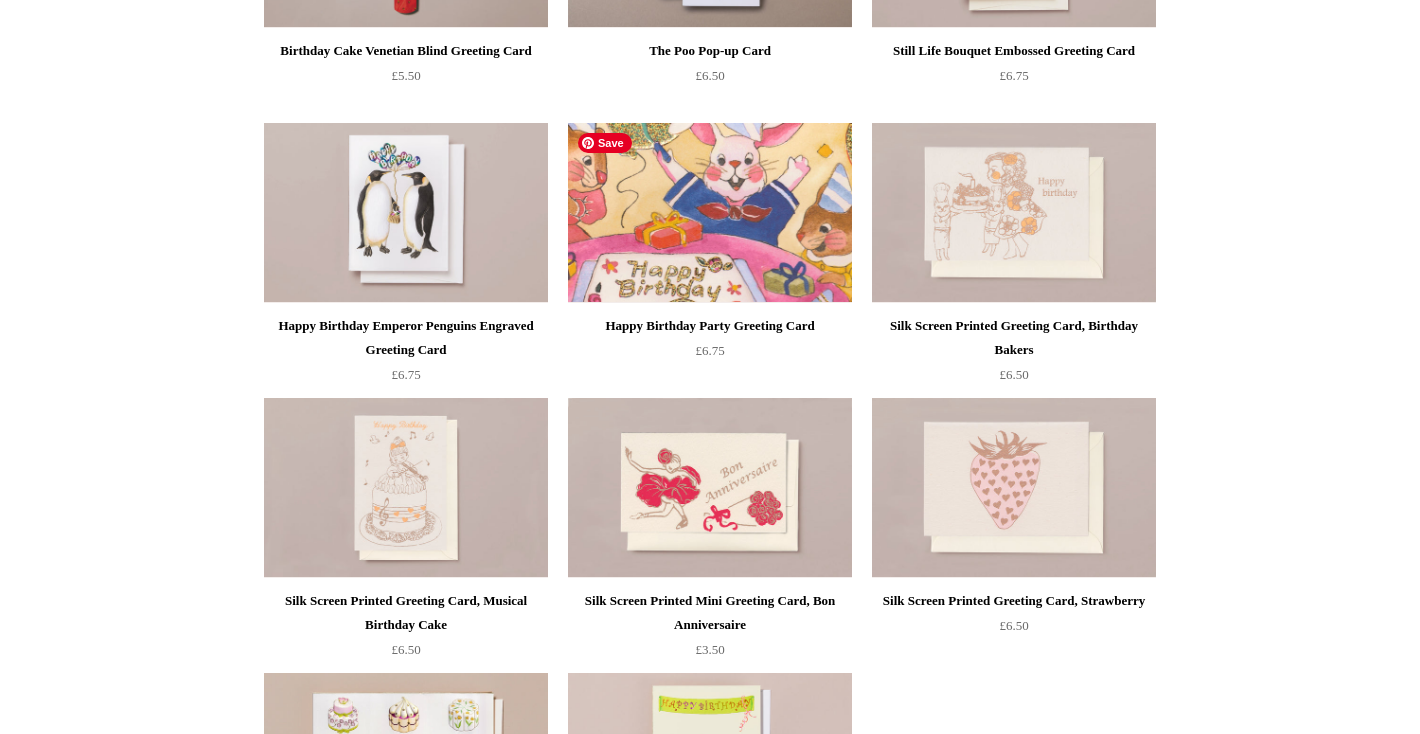 click at bounding box center [710, 213] 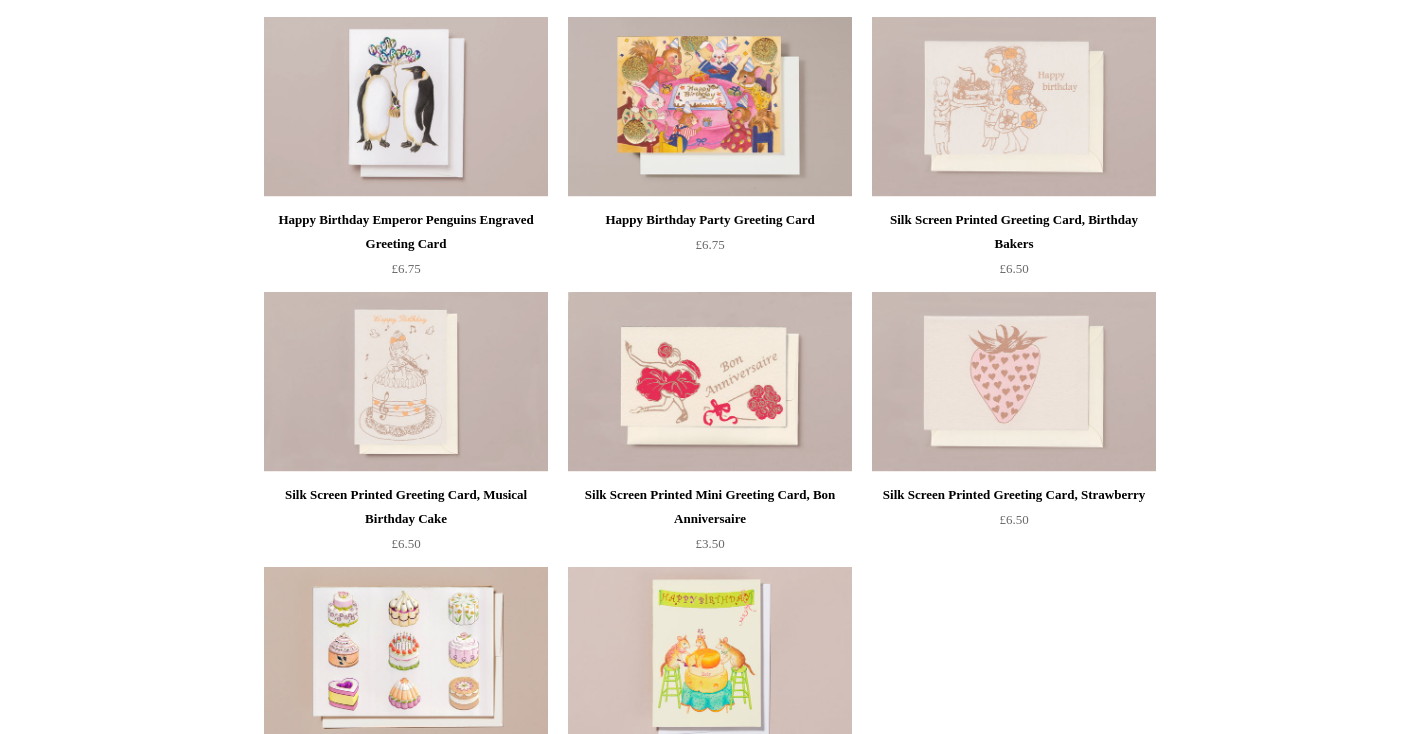 scroll, scrollTop: 0, scrollLeft: 0, axis: both 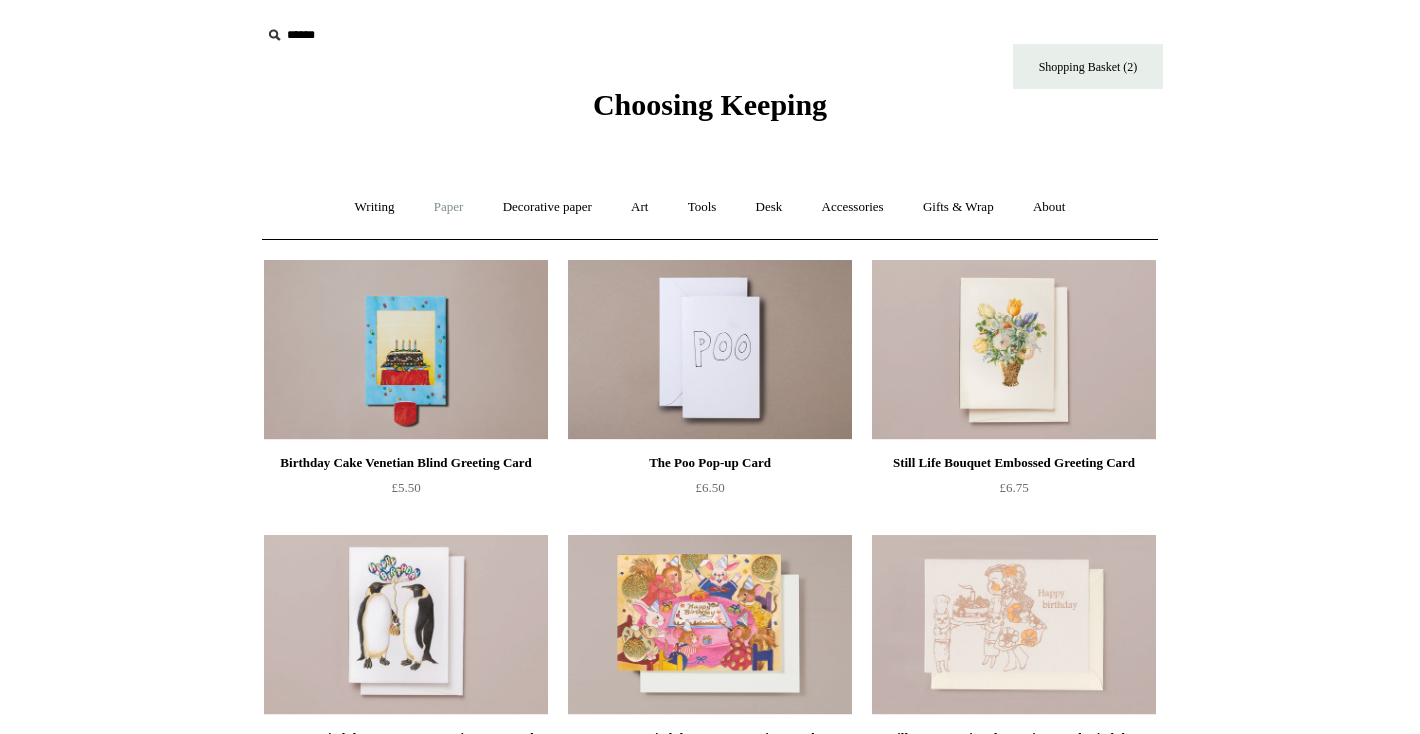 click on "Paper +" at bounding box center [449, 207] 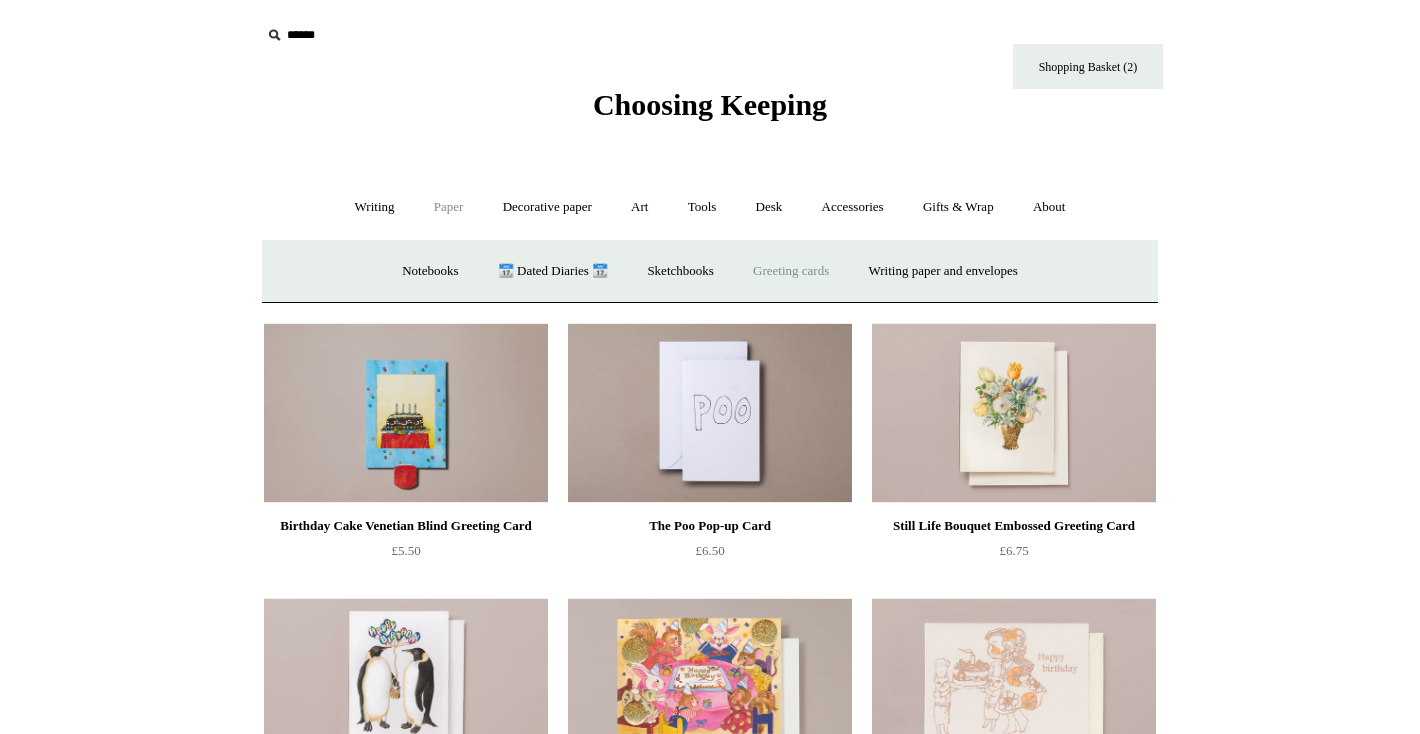 click on "Greeting cards +" at bounding box center [791, 271] 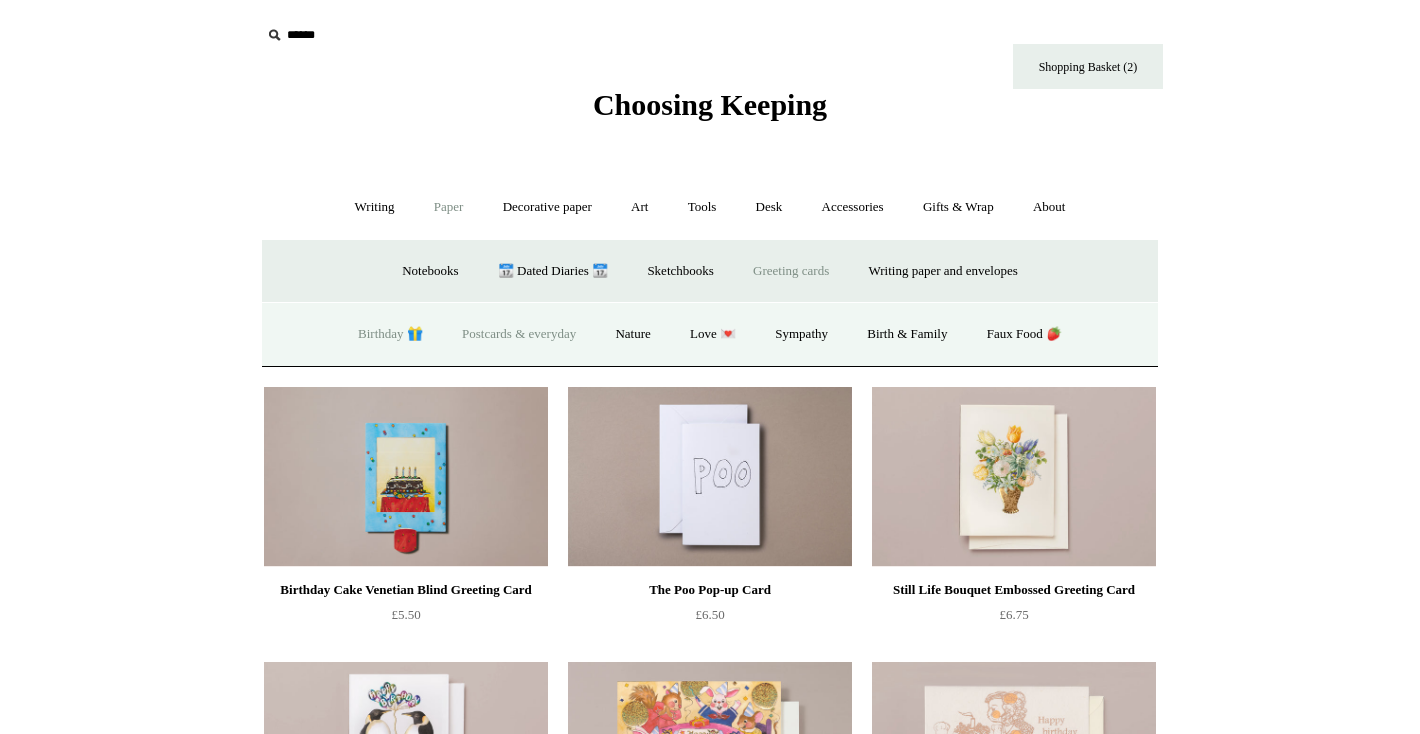 click on "Postcards & everyday" at bounding box center (519, 334) 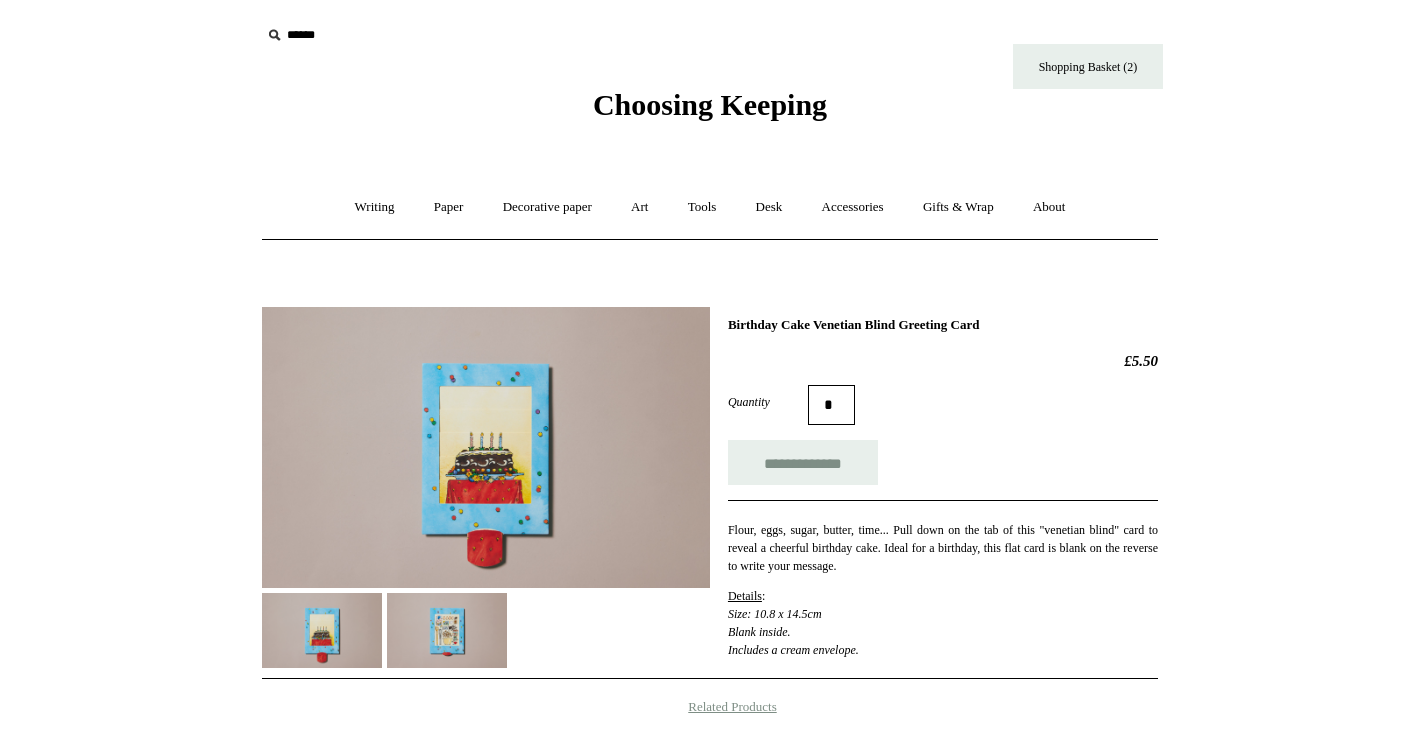 scroll, scrollTop: 179, scrollLeft: 0, axis: vertical 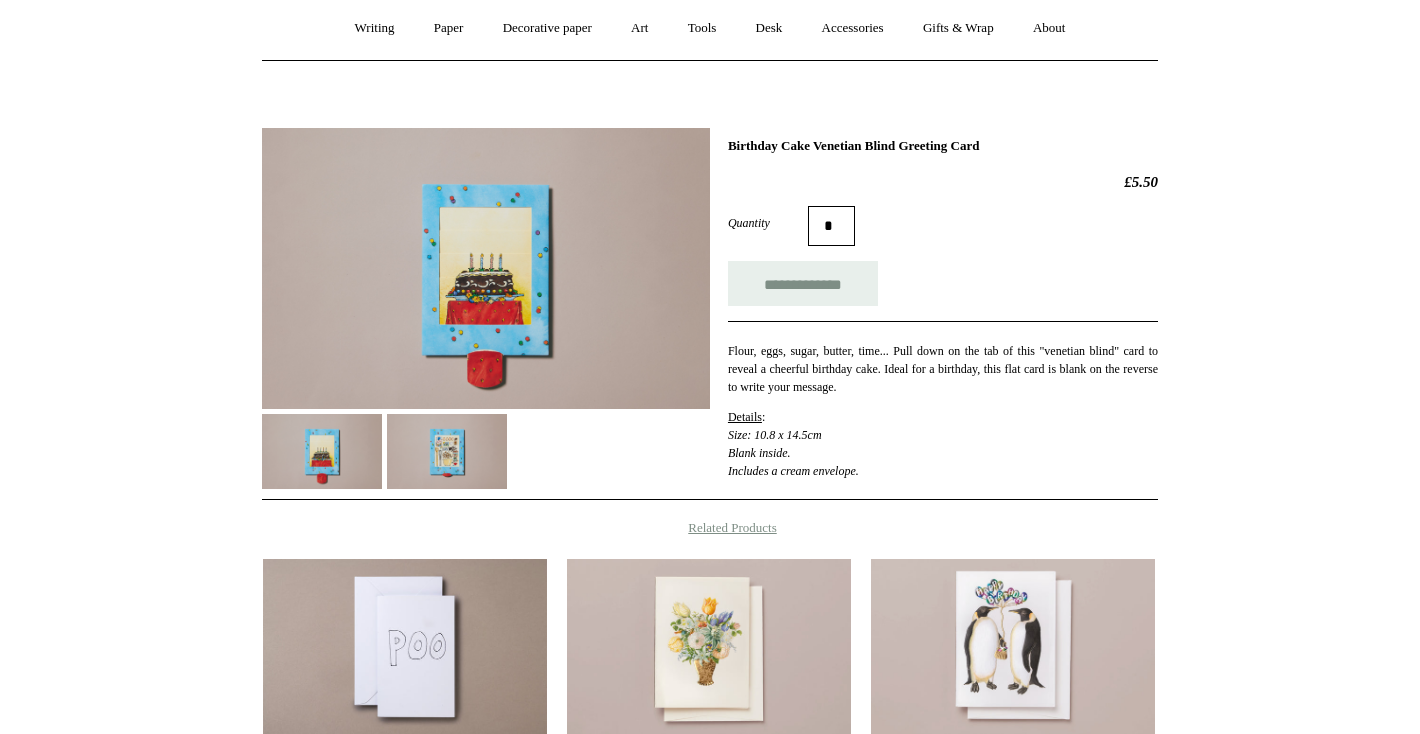 click at bounding box center (447, 451) 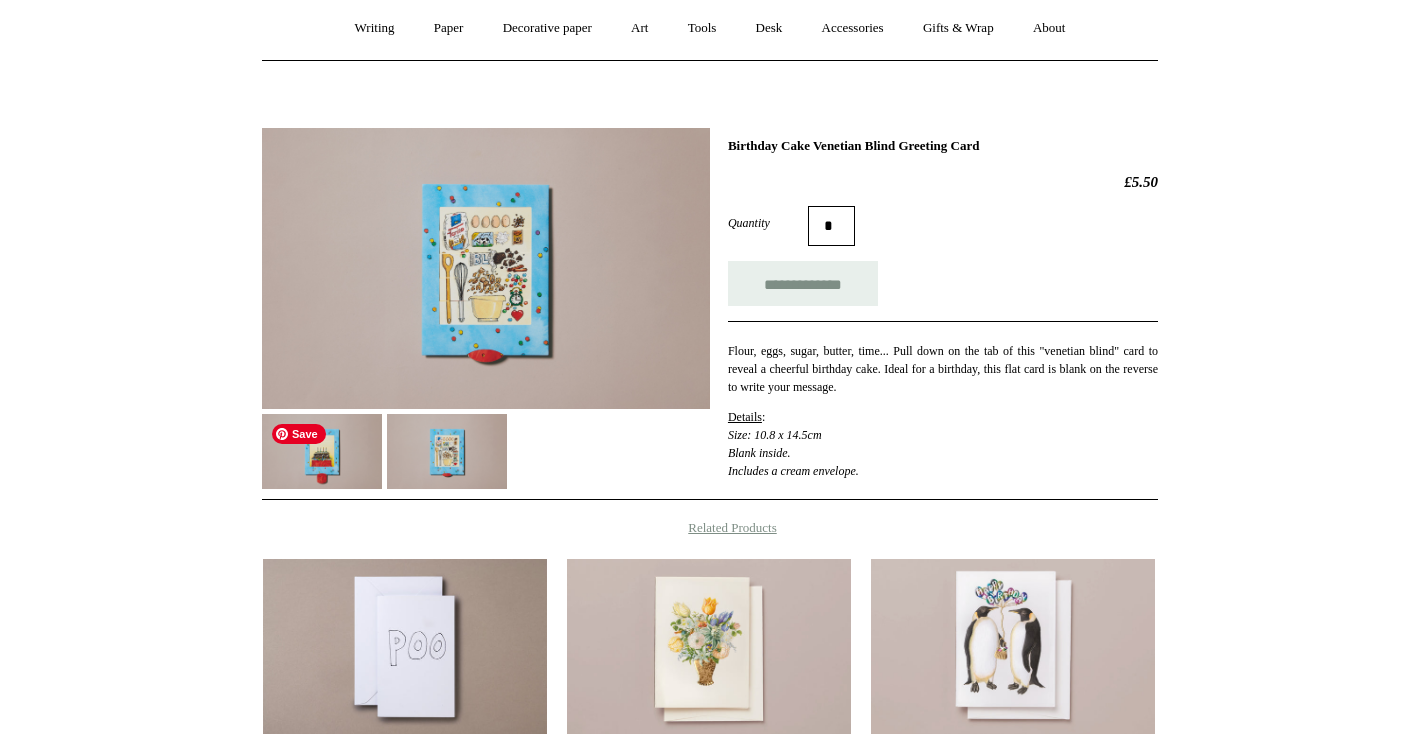 click at bounding box center [322, 451] 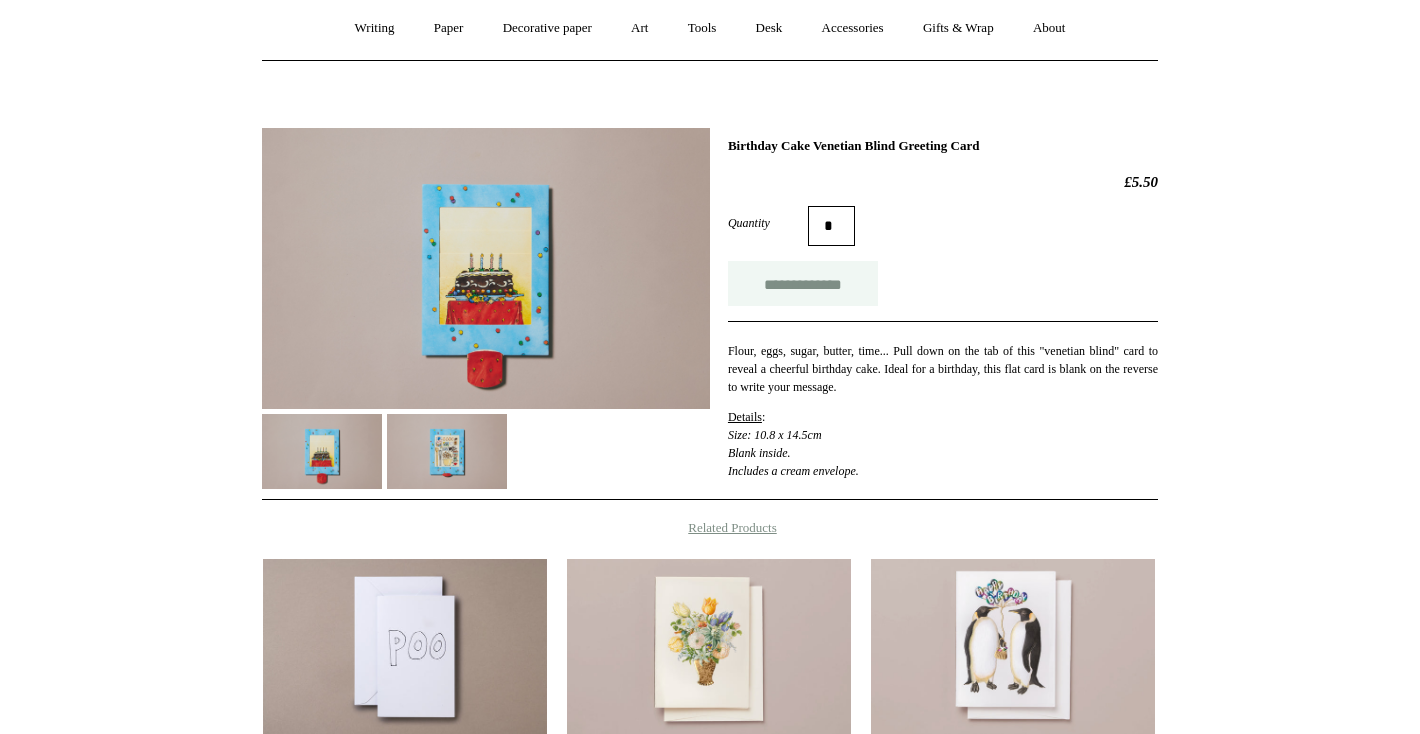 click on "**********" at bounding box center [803, 283] 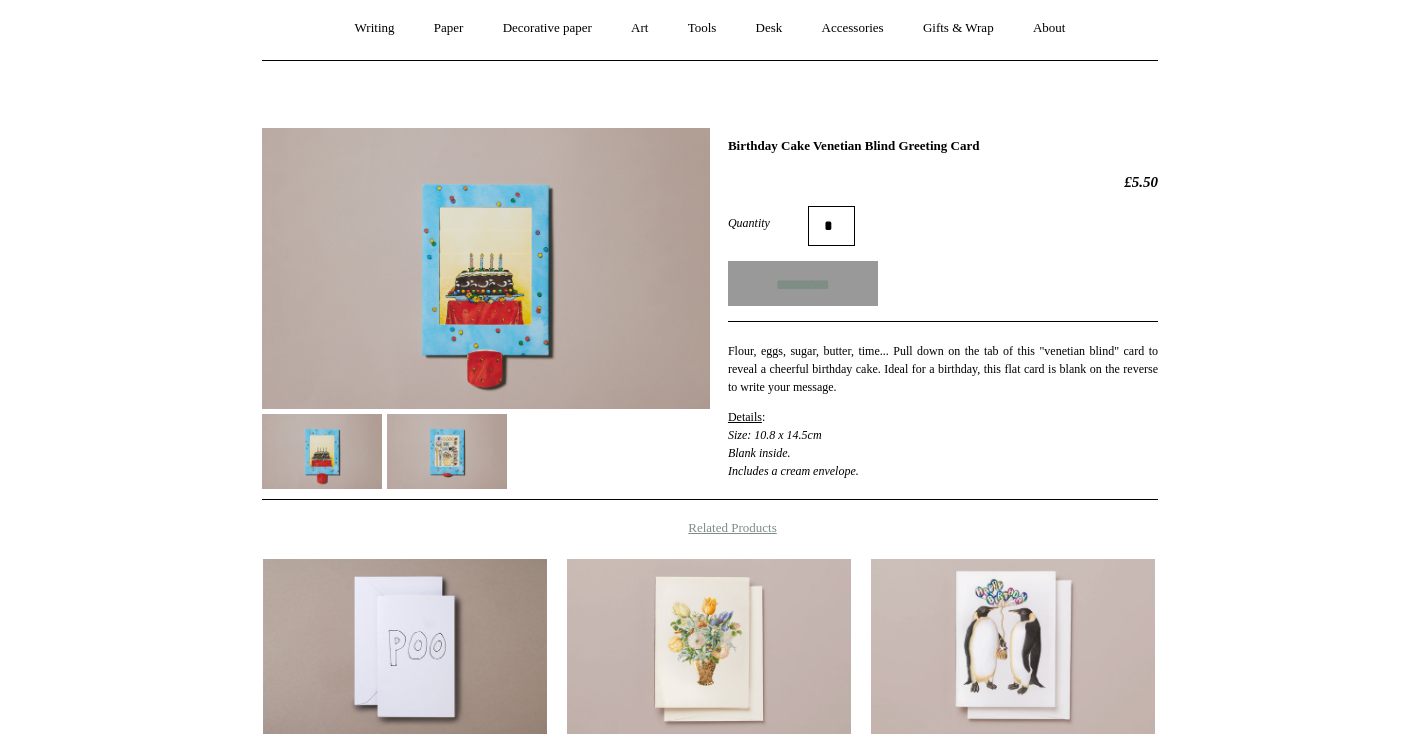 type on "**********" 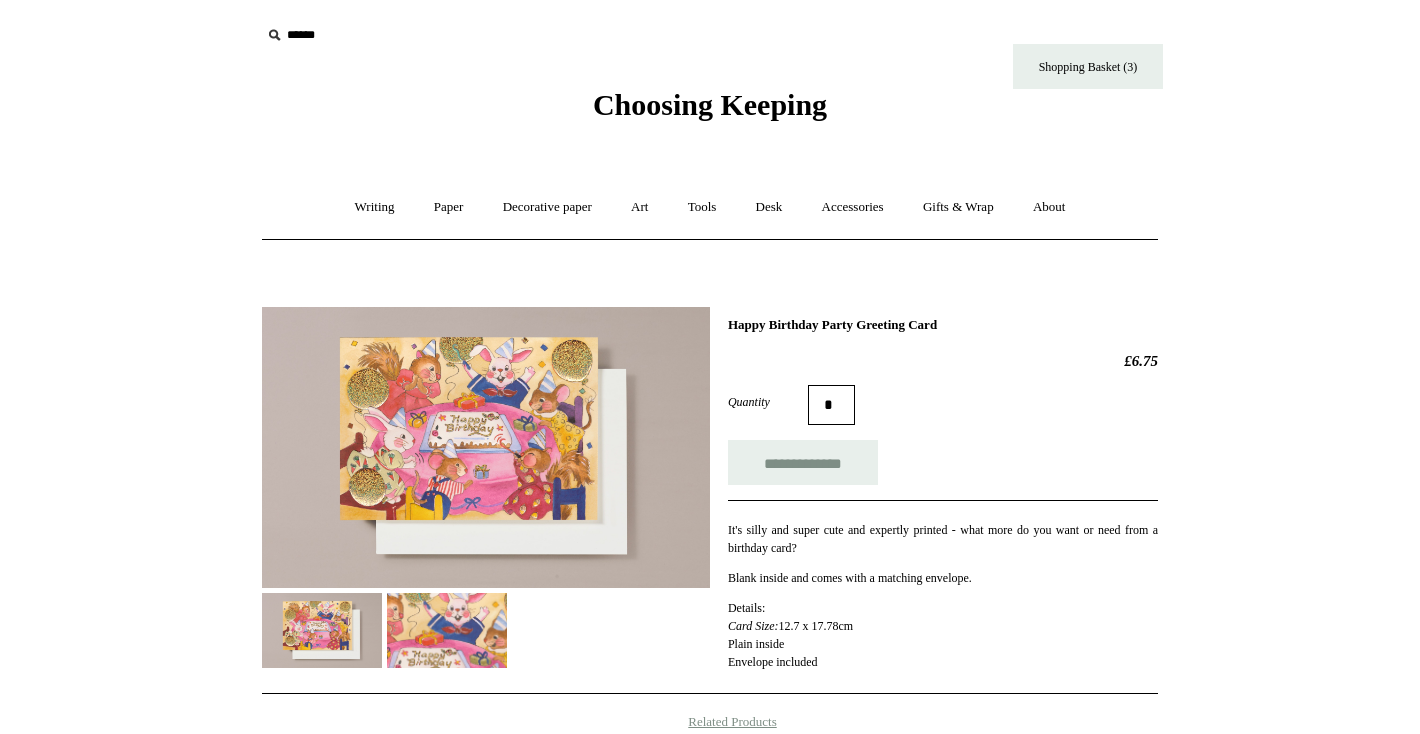 scroll, scrollTop: 208, scrollLeft: 0, axis: vertical 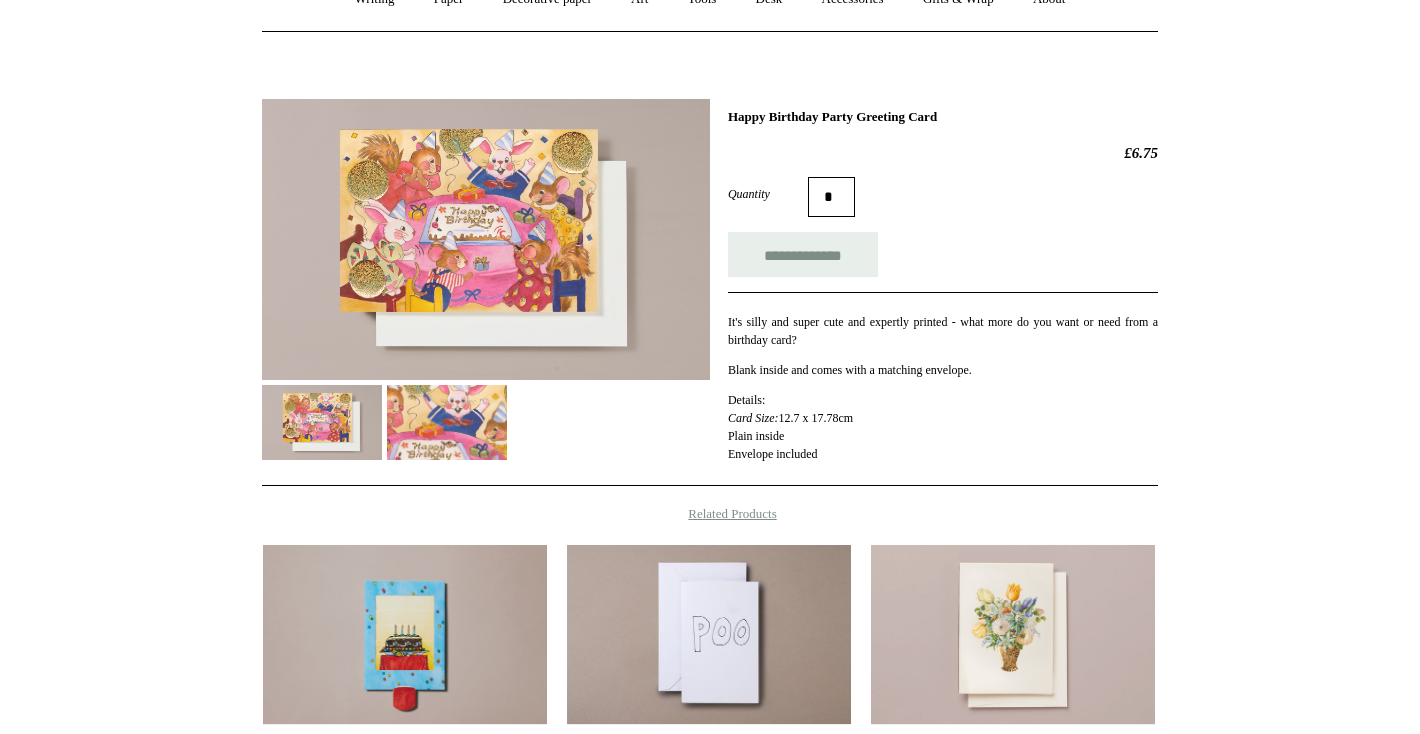 click at bounding box center (447, 422) 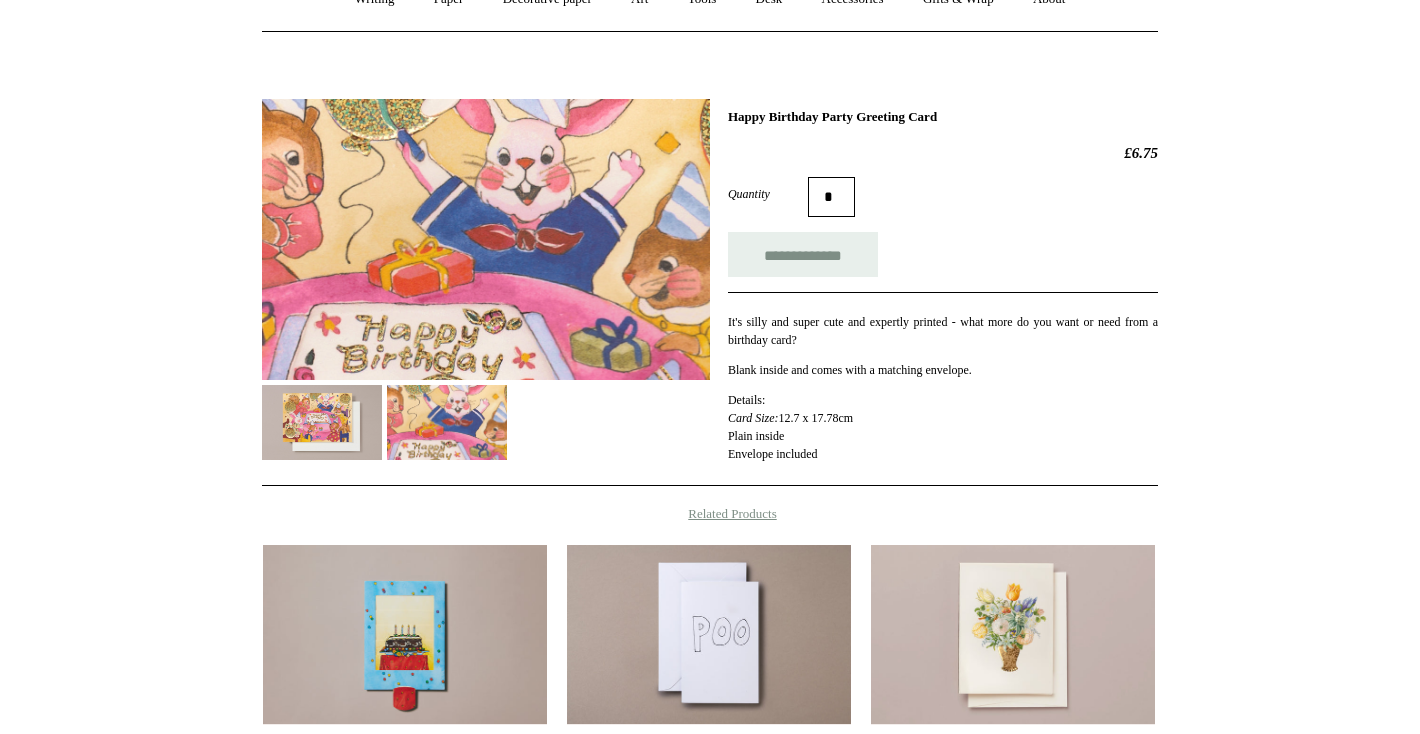 click at bounding box center (322, 422) 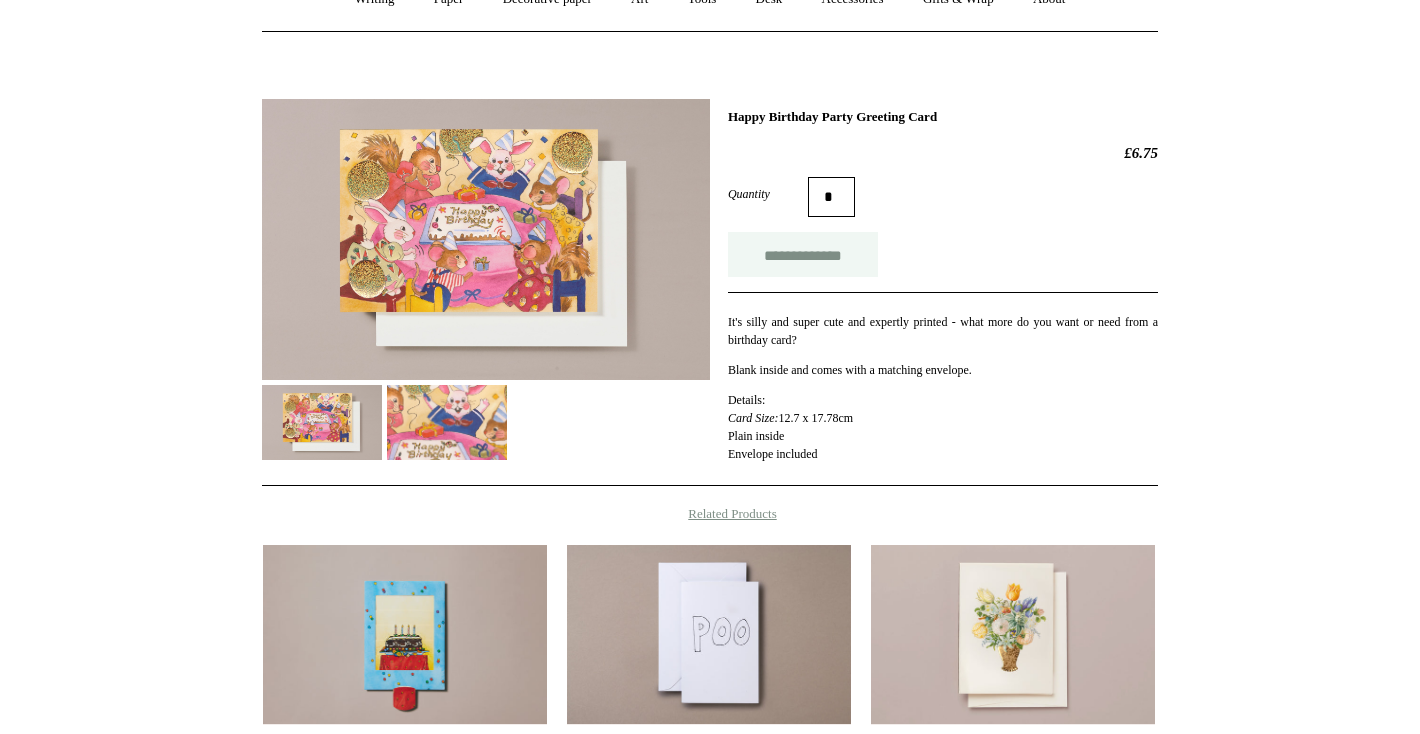 click on "**********" at bounding box center (803, 254) 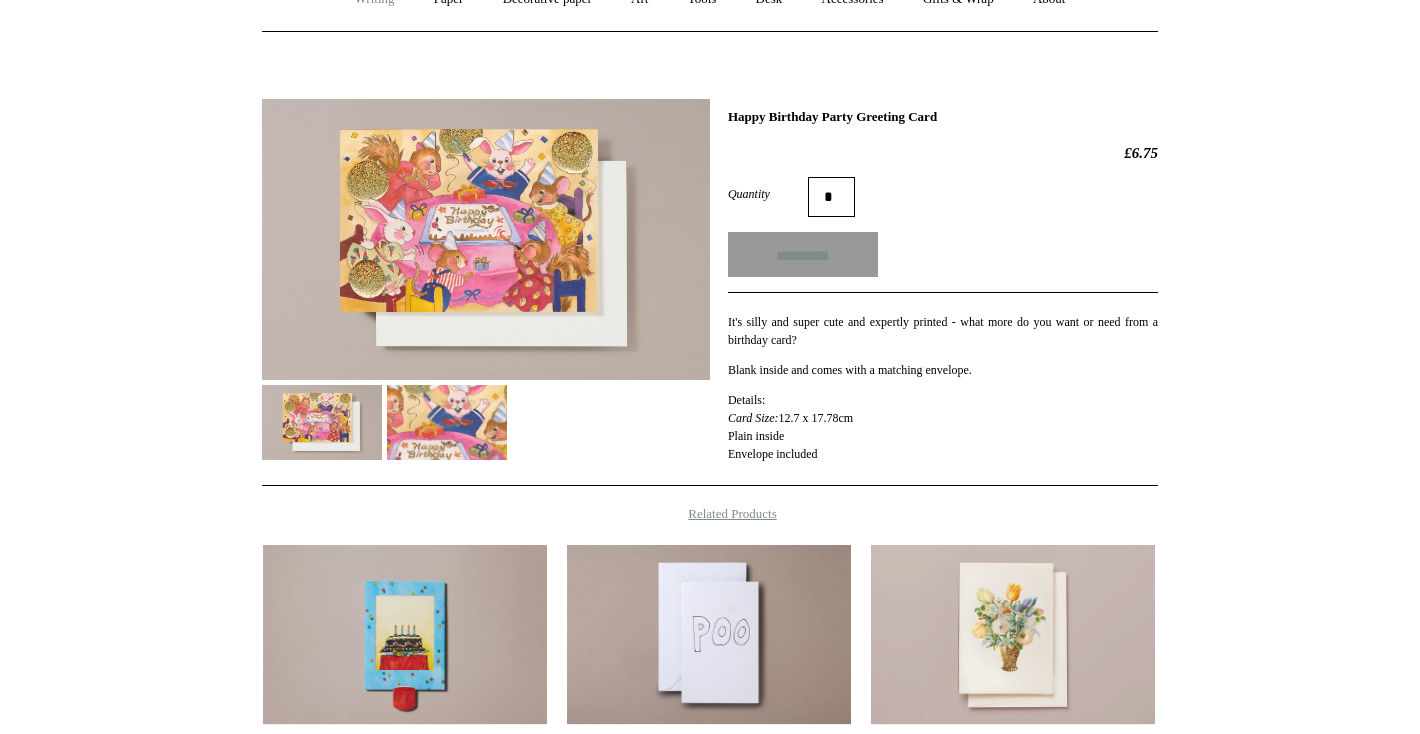 type on "**********" 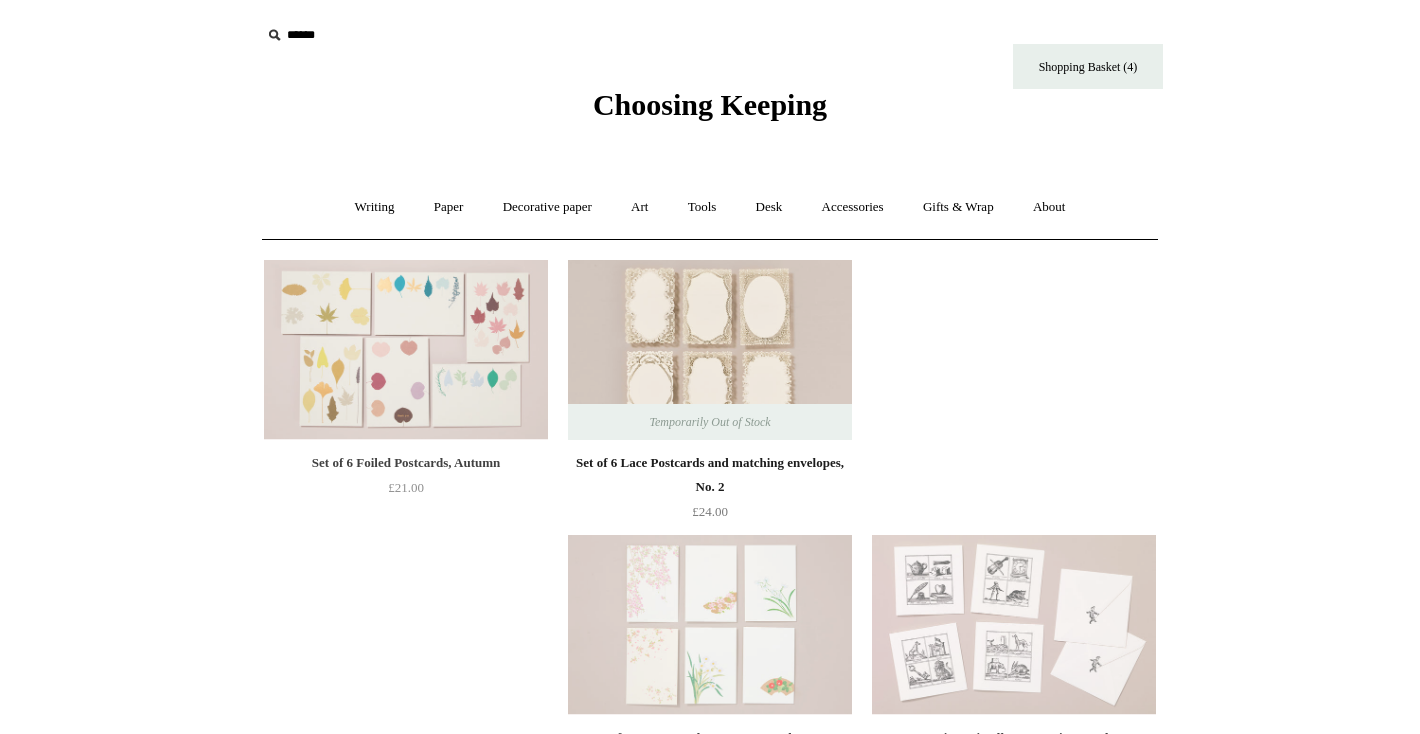 scroll, scrollTop: 0, scrollLeft: 0, axis: both 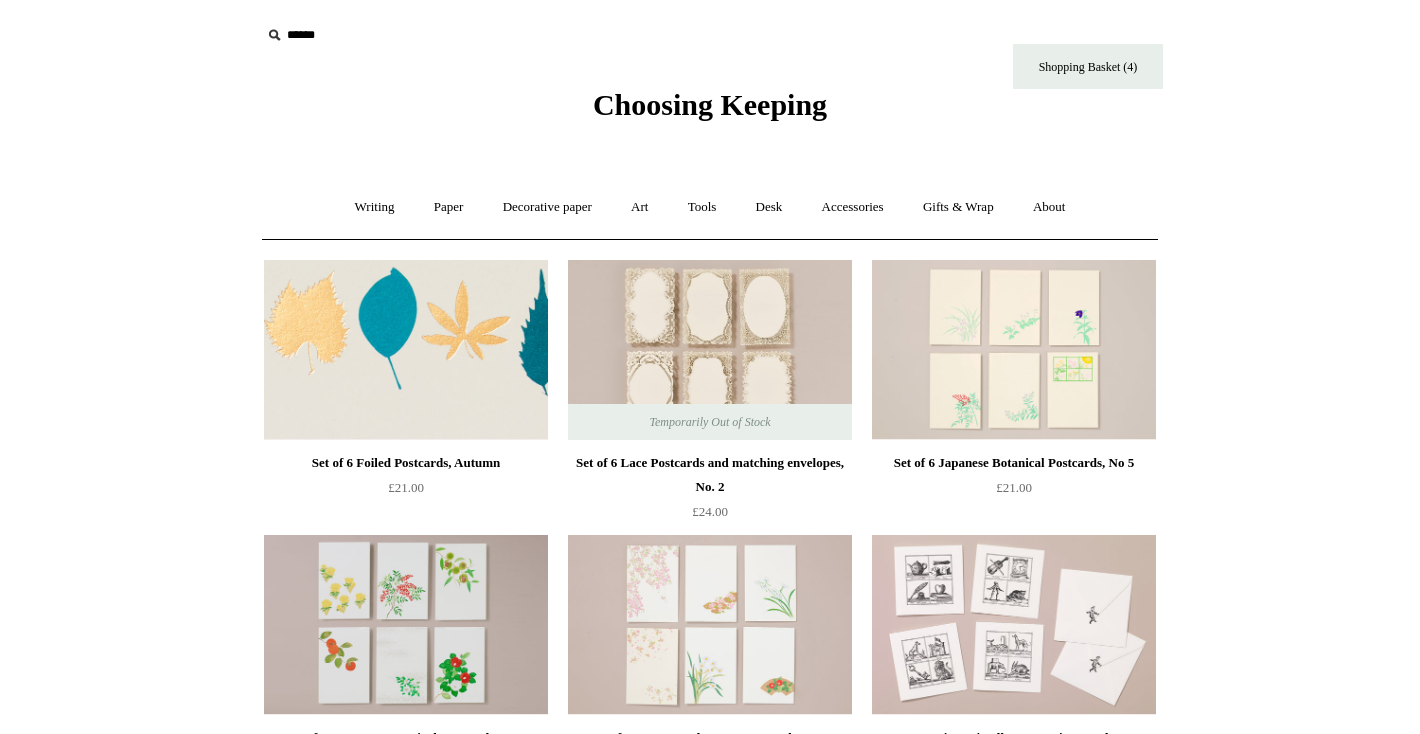 click at bounding box center (406, 350) 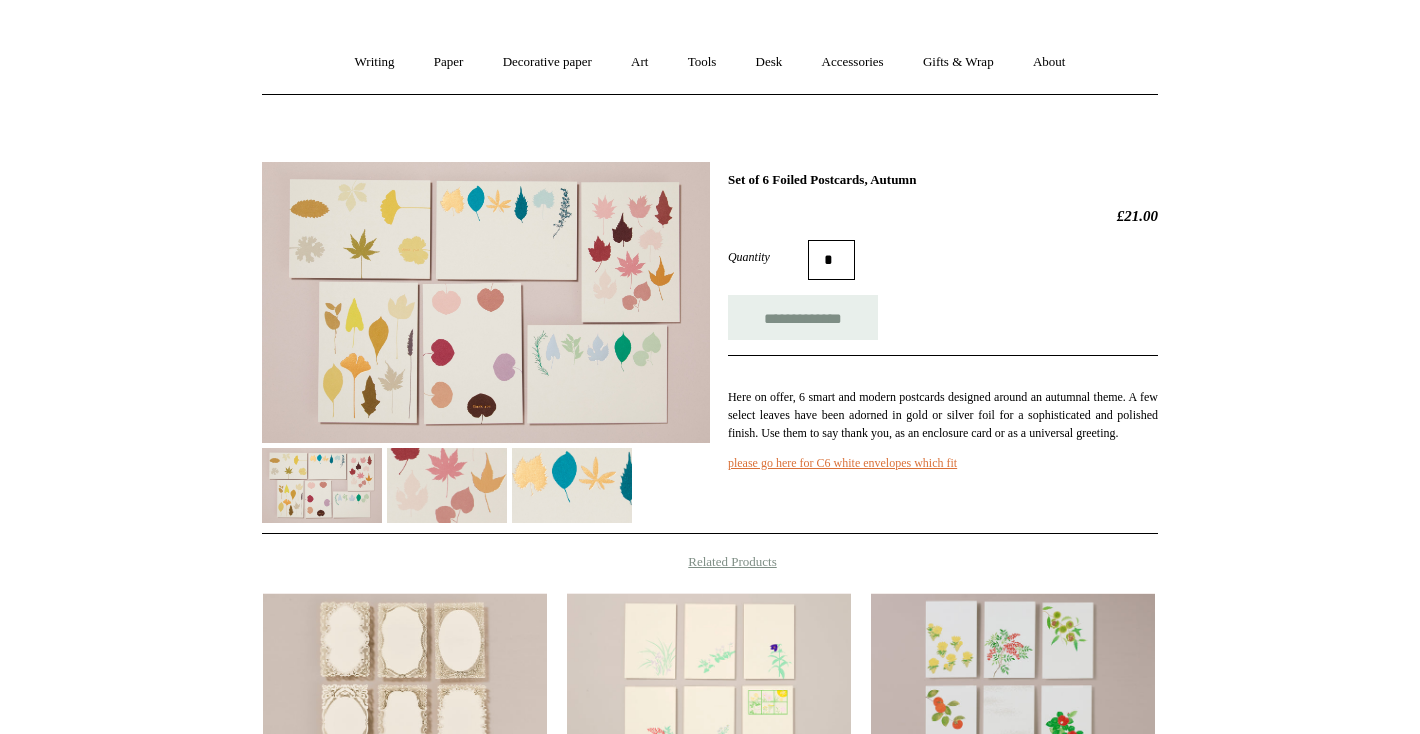 scroll, scrollTop: 167, scrollLeft: 0, axis: vertical 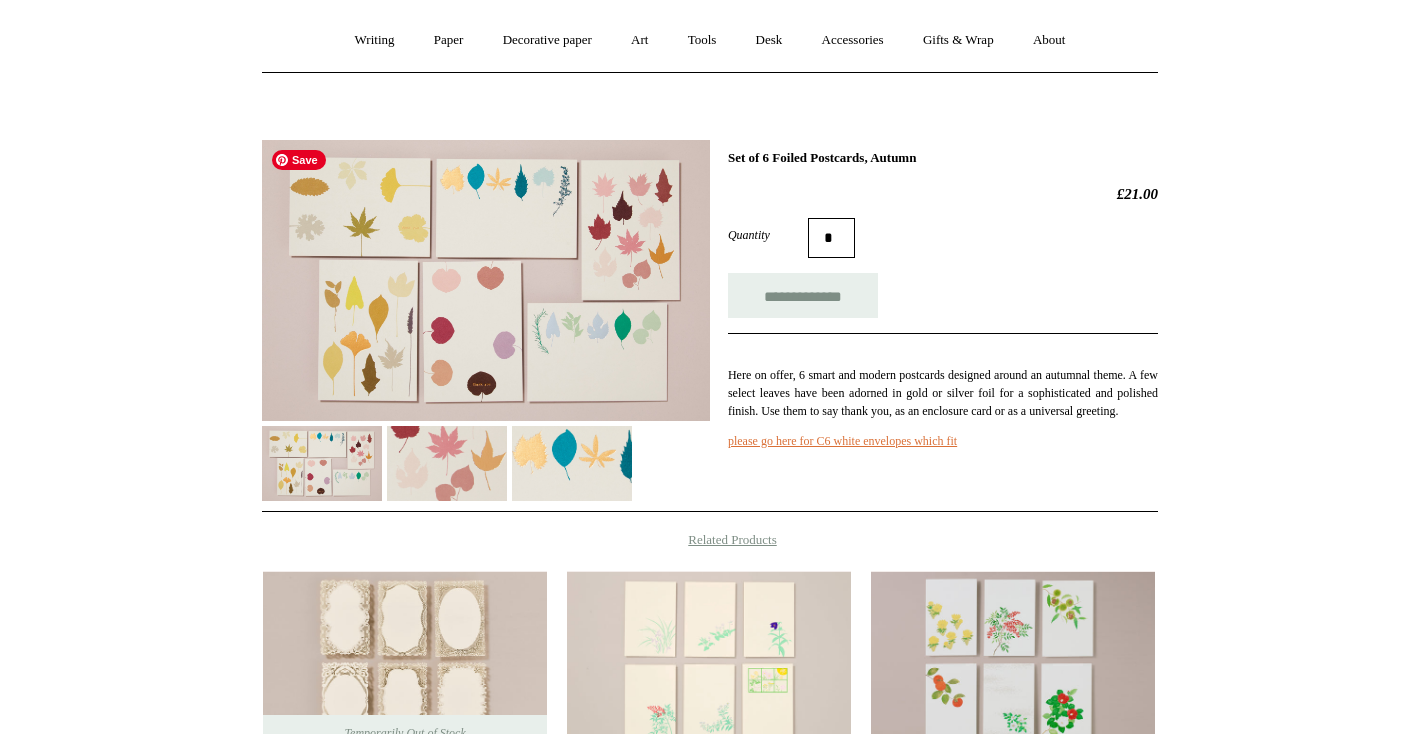 click at bounding box center (486, 280) 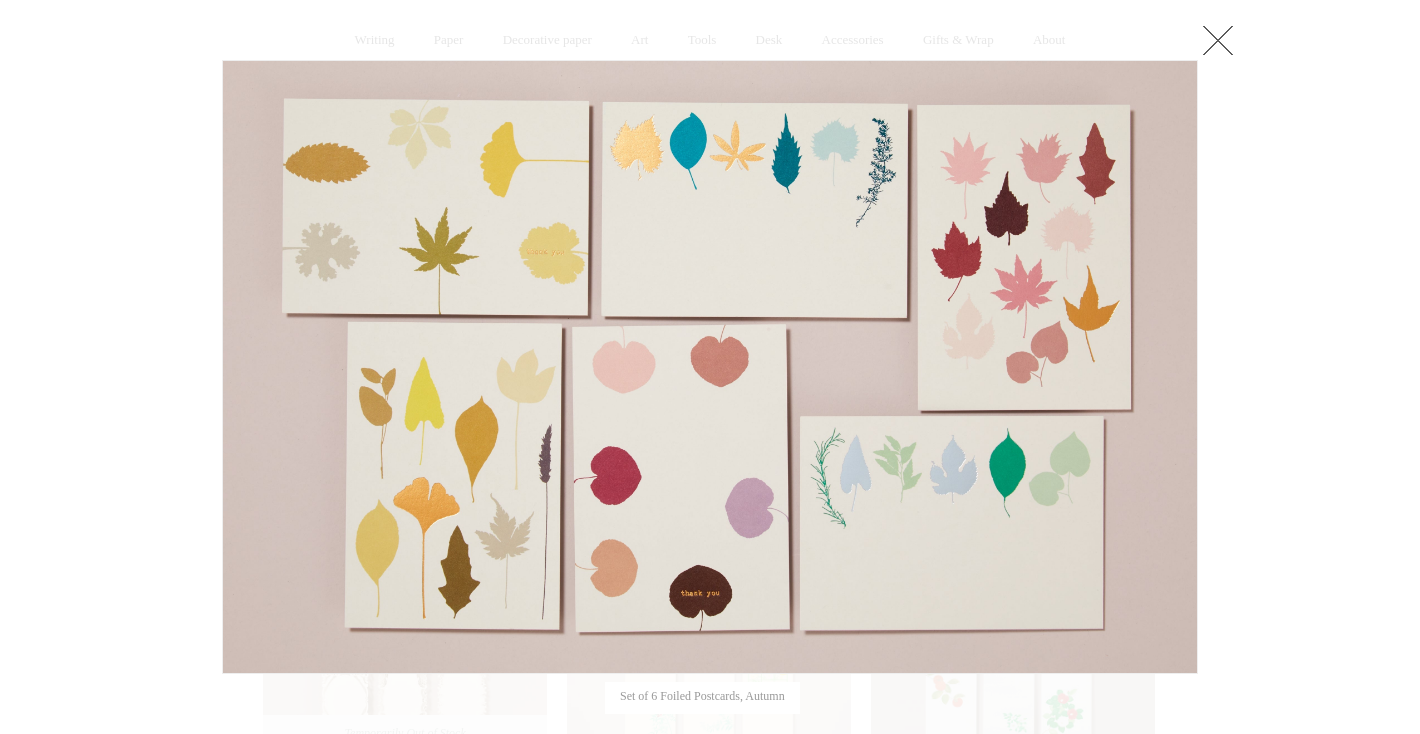 click at bounding box center (1218, 40) 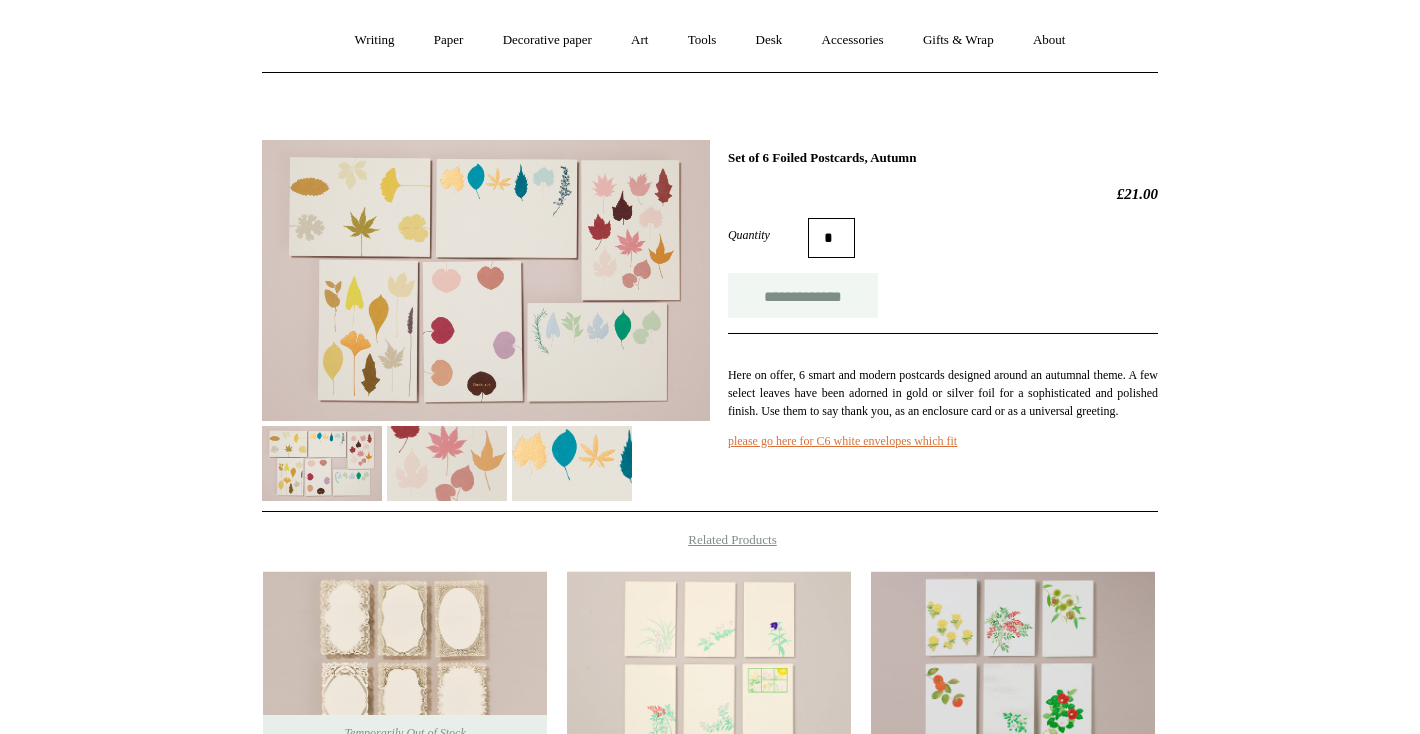 click on "**********" at bounding box center [803, 295] 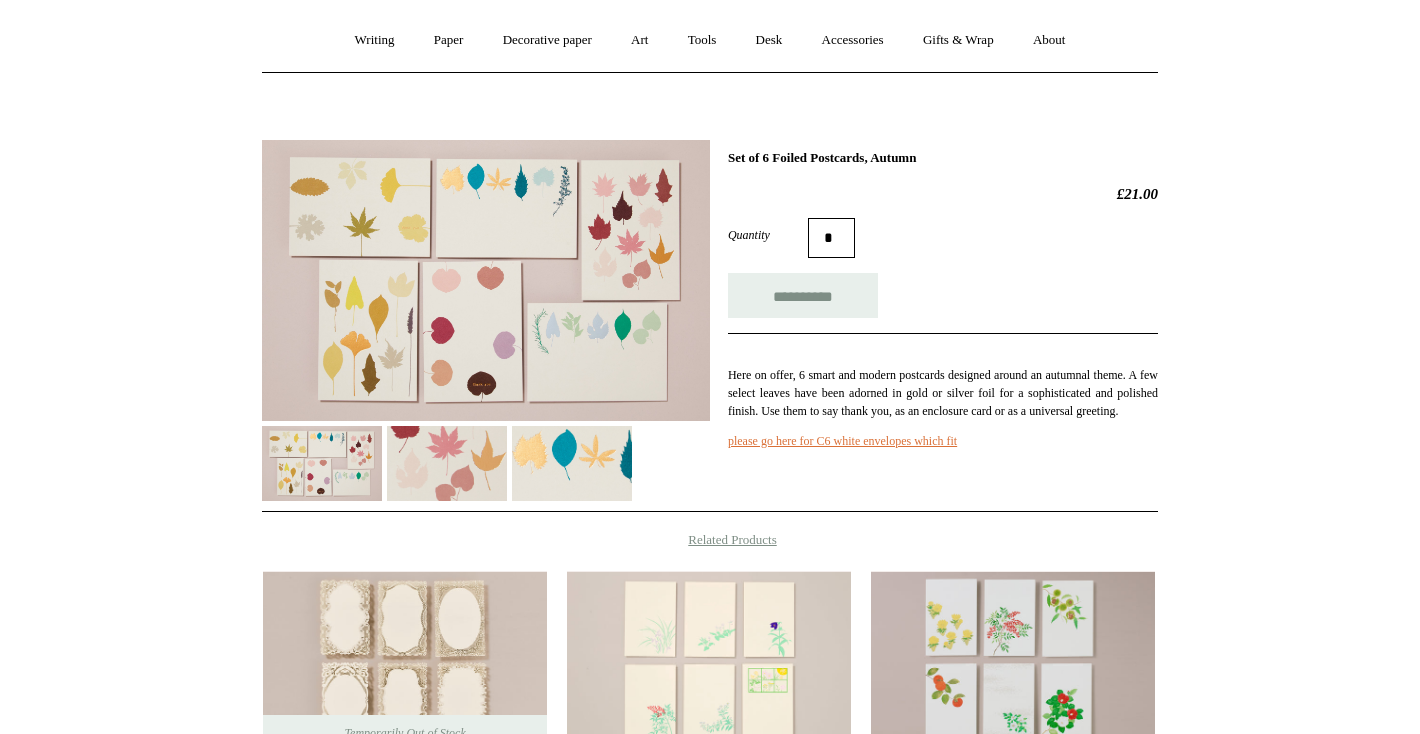 click on "**********" at bounding box center [943, 306] 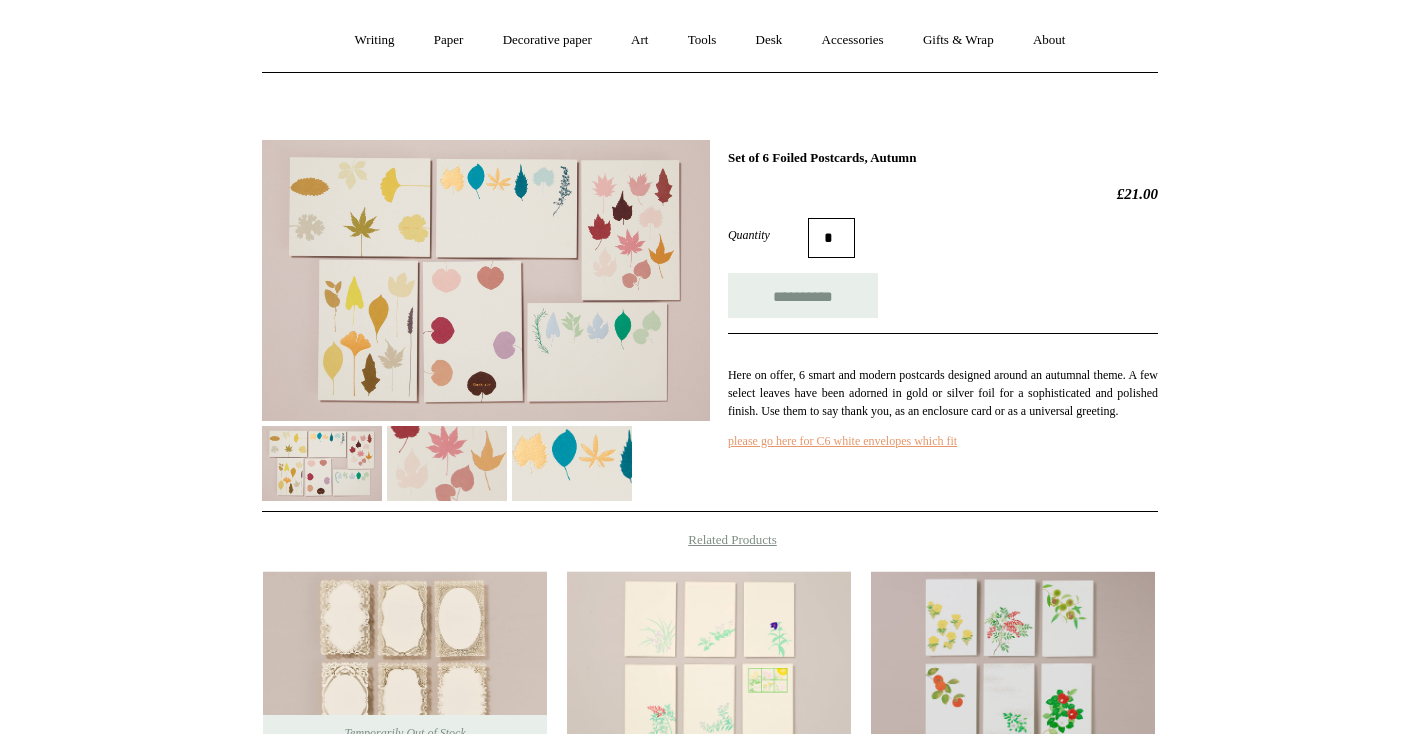 click on "please go here for C6 white envelopes which fit" at bounding box center [842, 441] 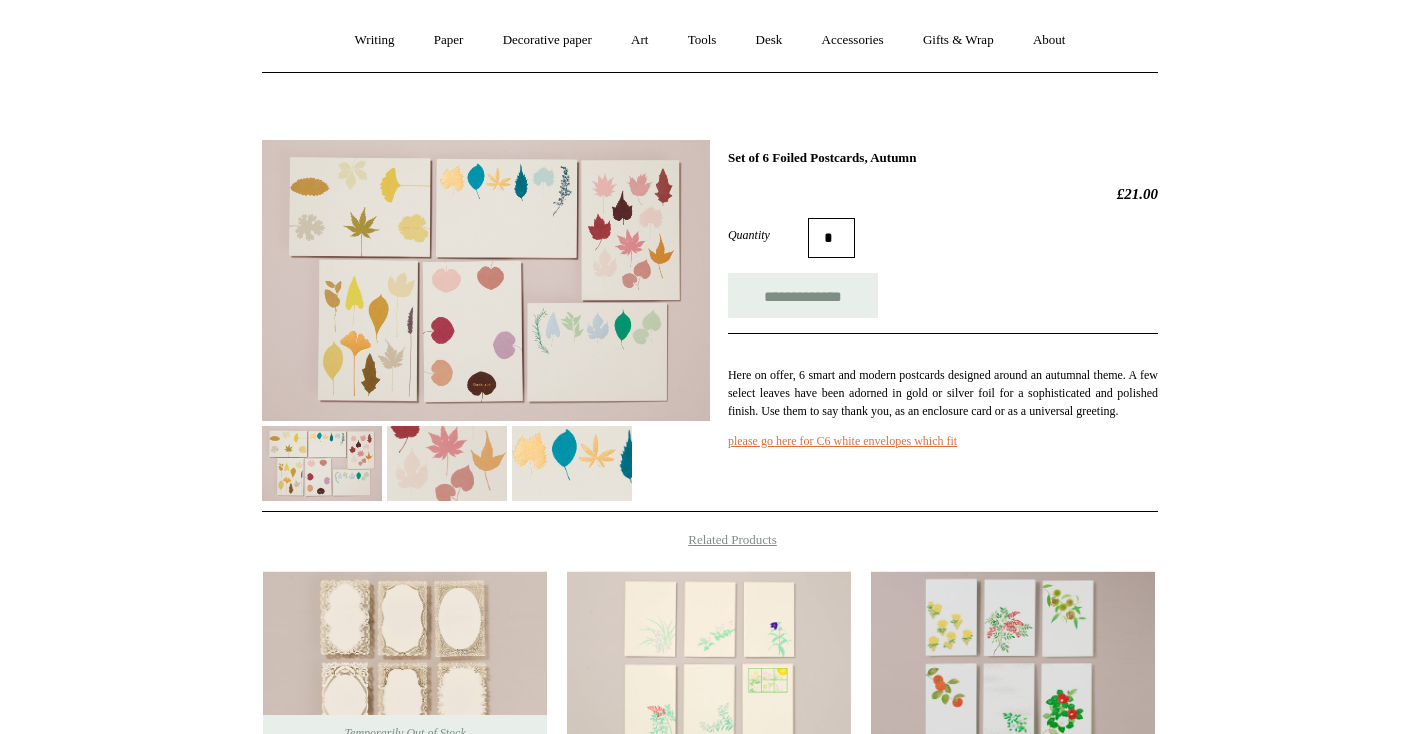 drag, startPoint x: 1370, startPoint y: 45, endPoint x: 1370, endPoint y: 206, distance: 161 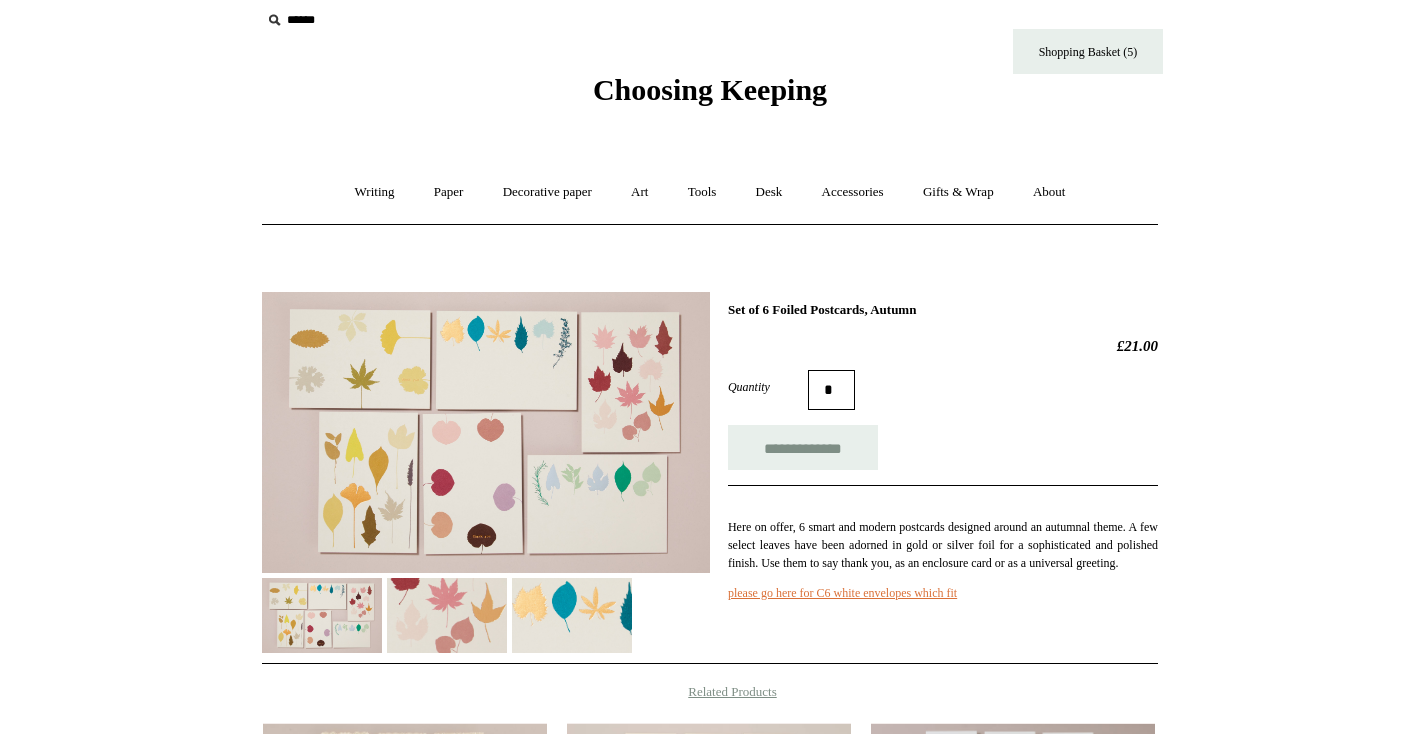 scroll, scrollTop: 0, scrollLeft: 0, axis: both 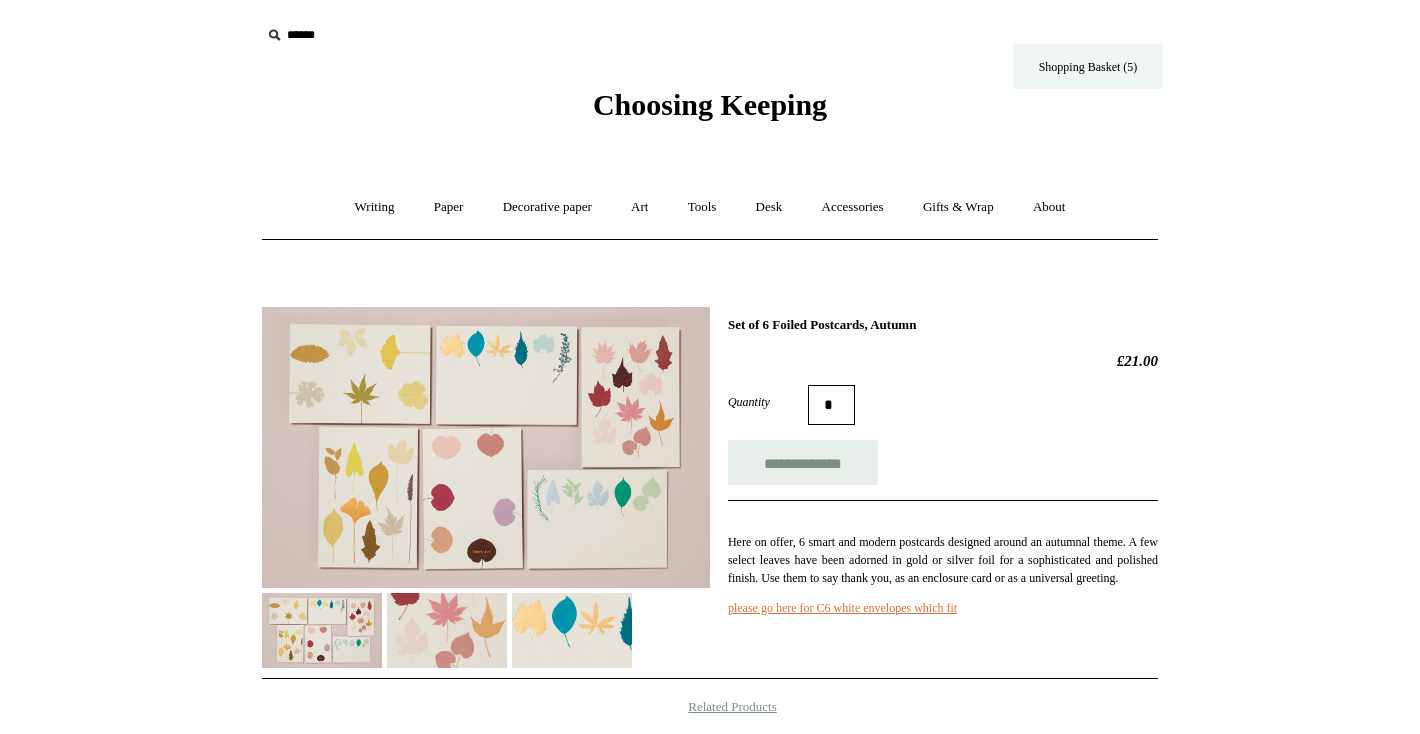 click on "Shopping Basket (5)" at bounding box center [1088, 66] 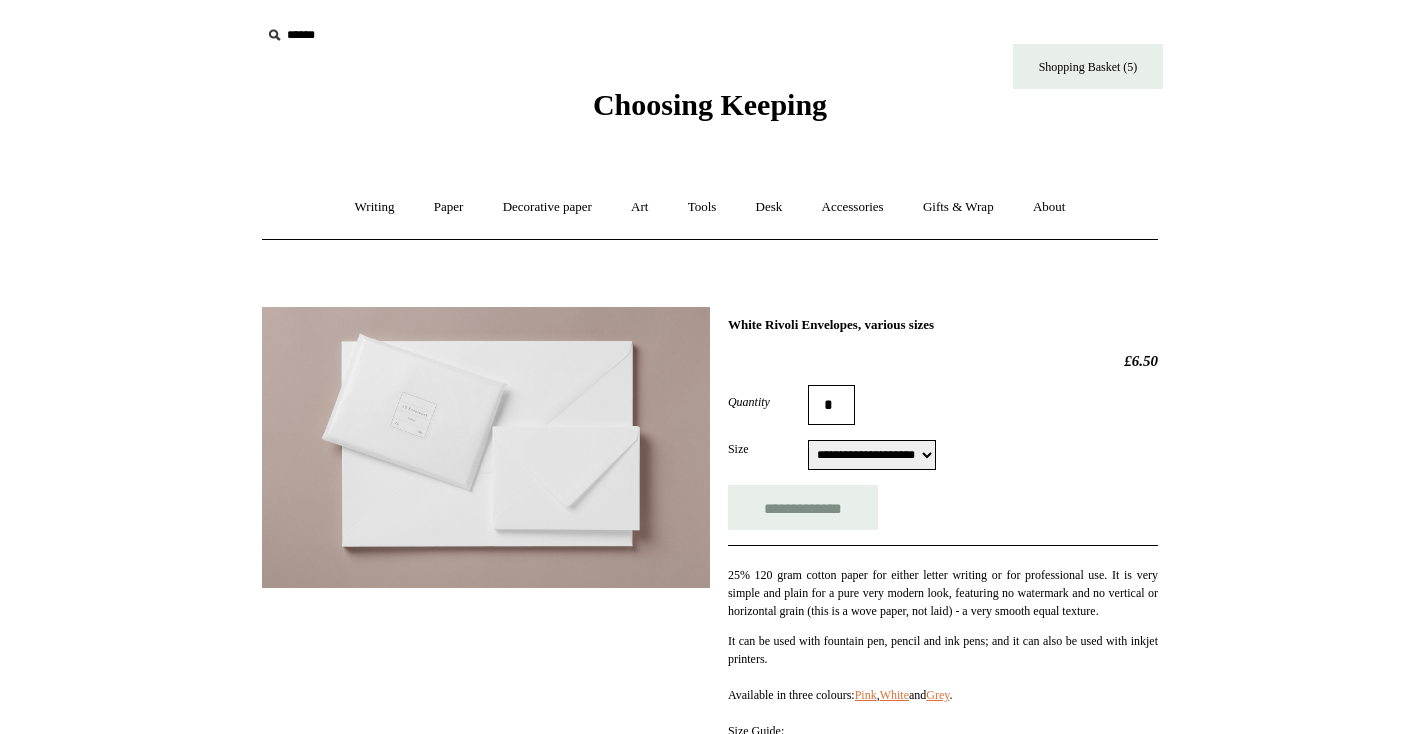 scroll, scrollTop: 107, scrollLeft: 0, axis: vertical 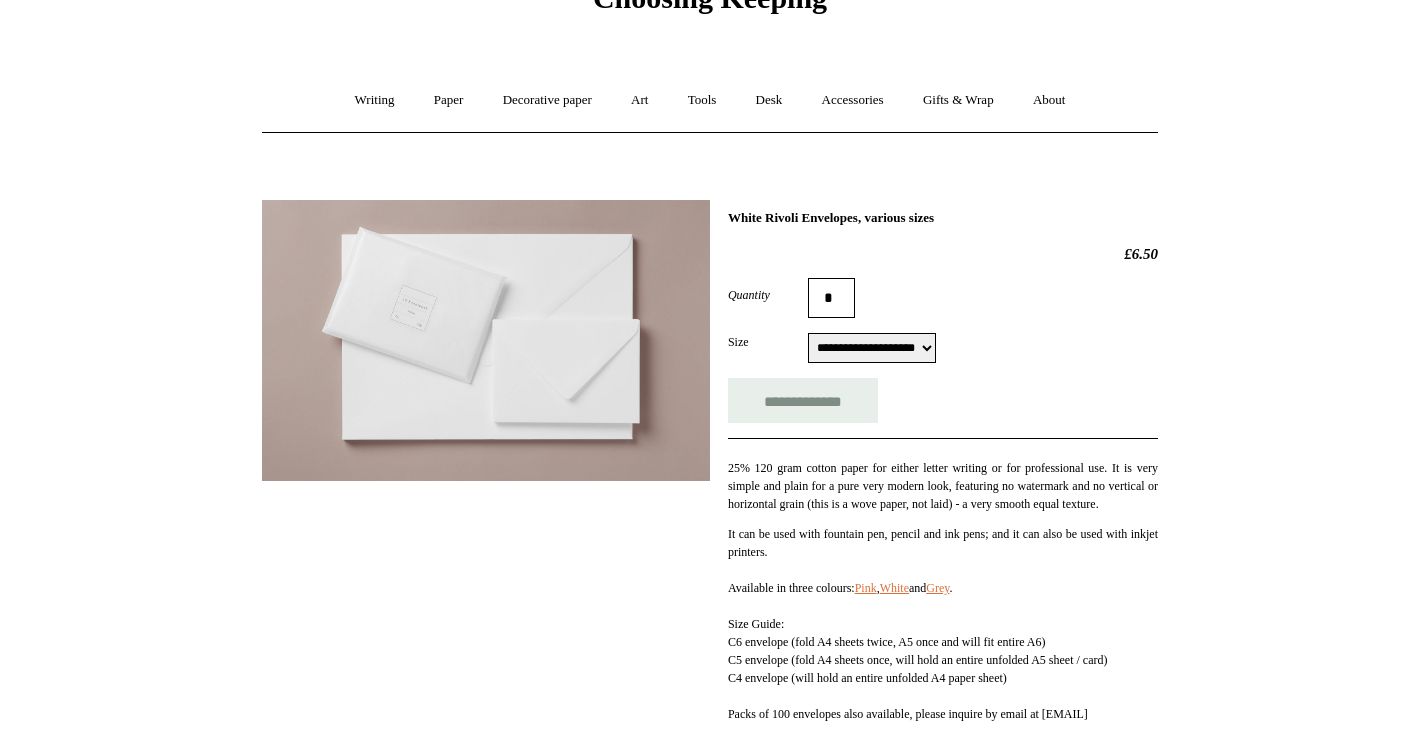 click on "**********" at bounding box center (872, 348) 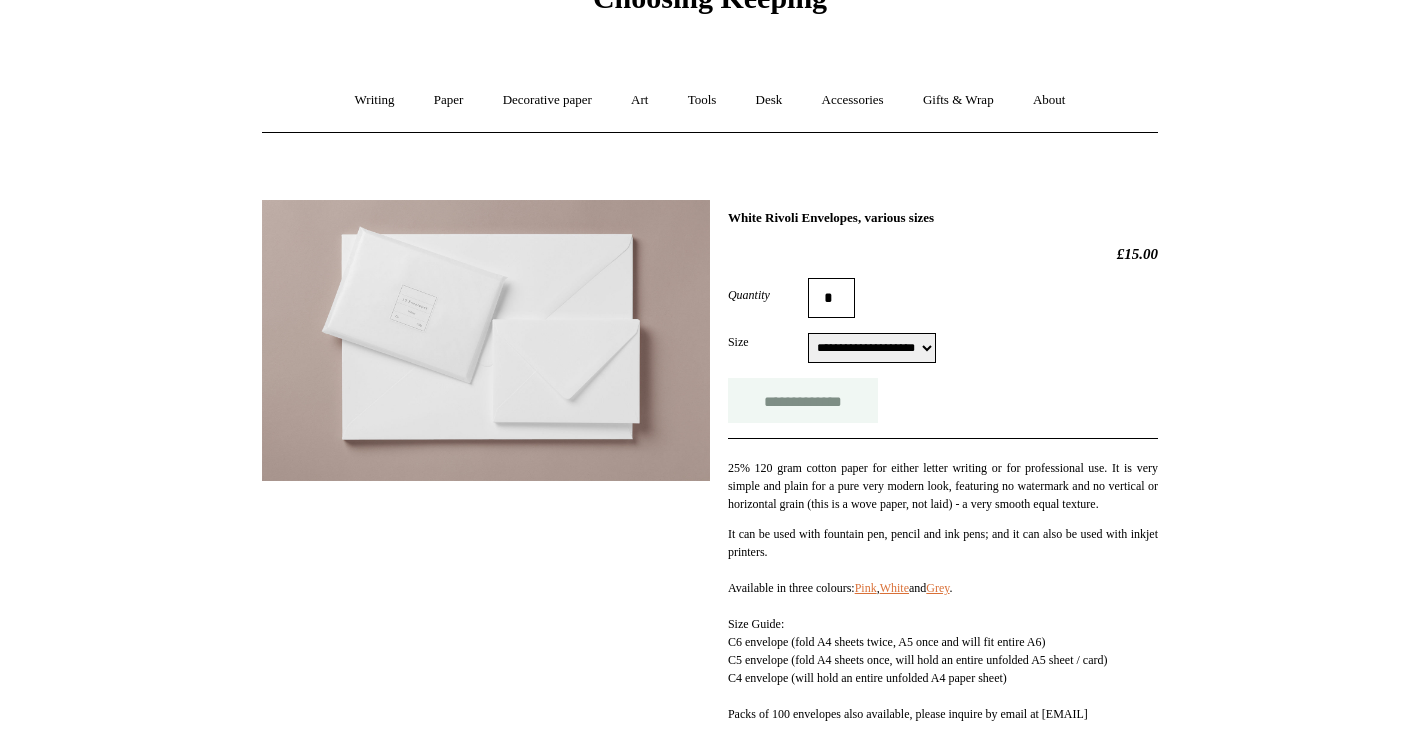 click on "**********" at bounding box center (803, 400) 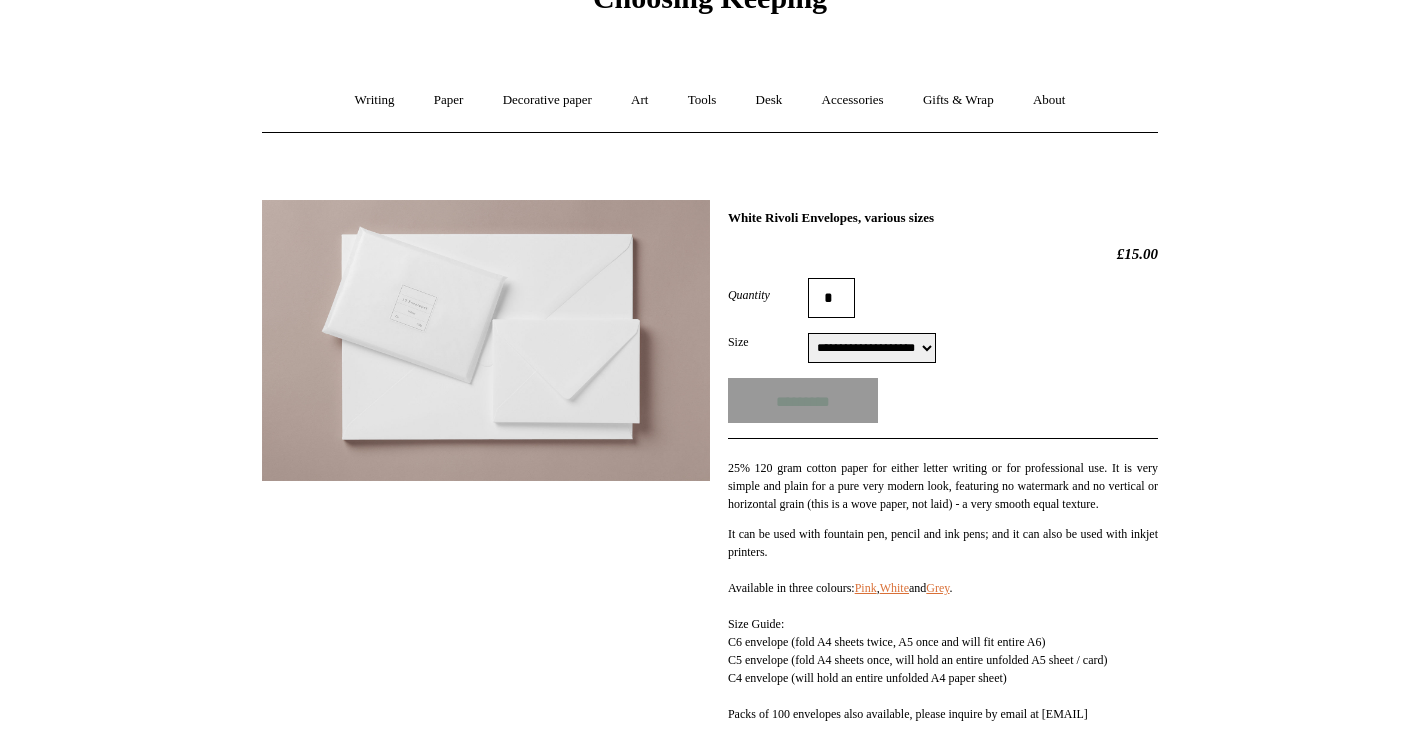 type on "**********" 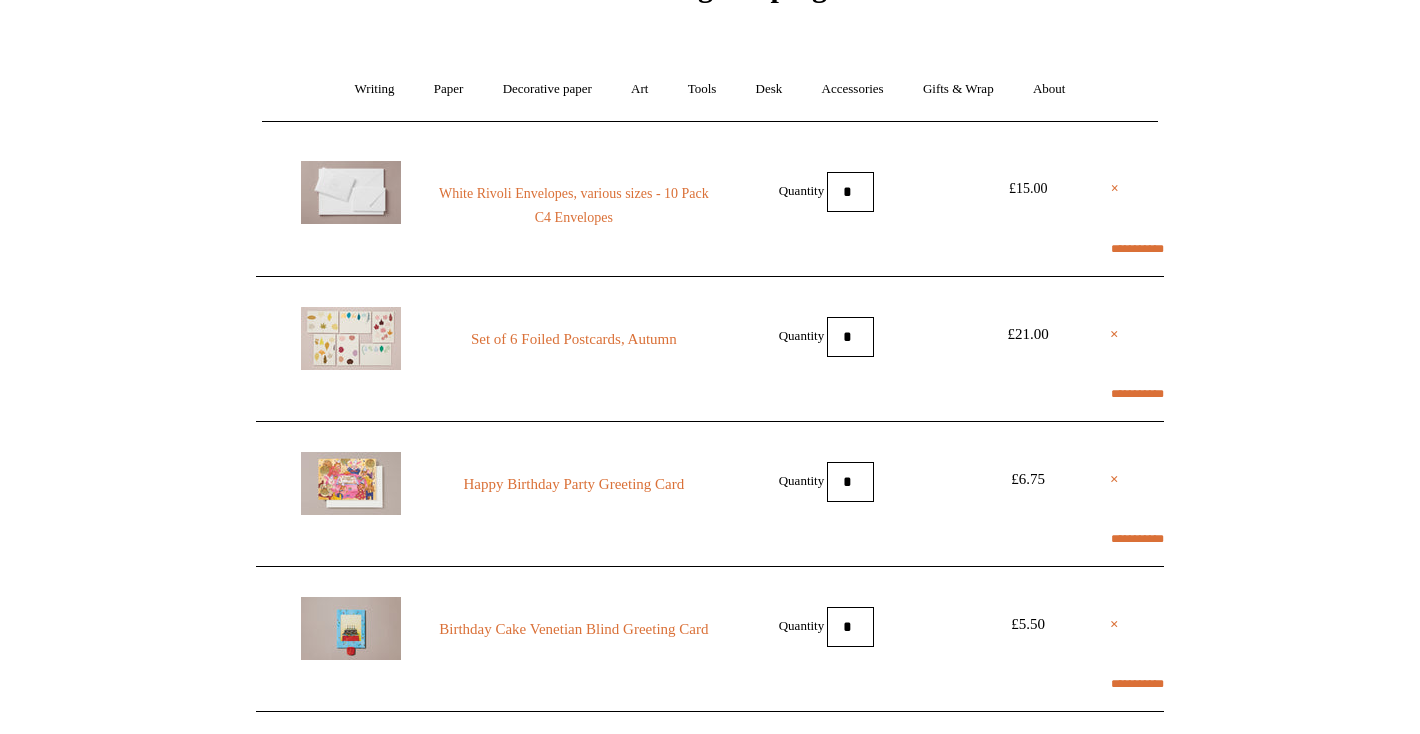 scroll, scrollTop: 118, scrollLeft: 0, axis: vertical 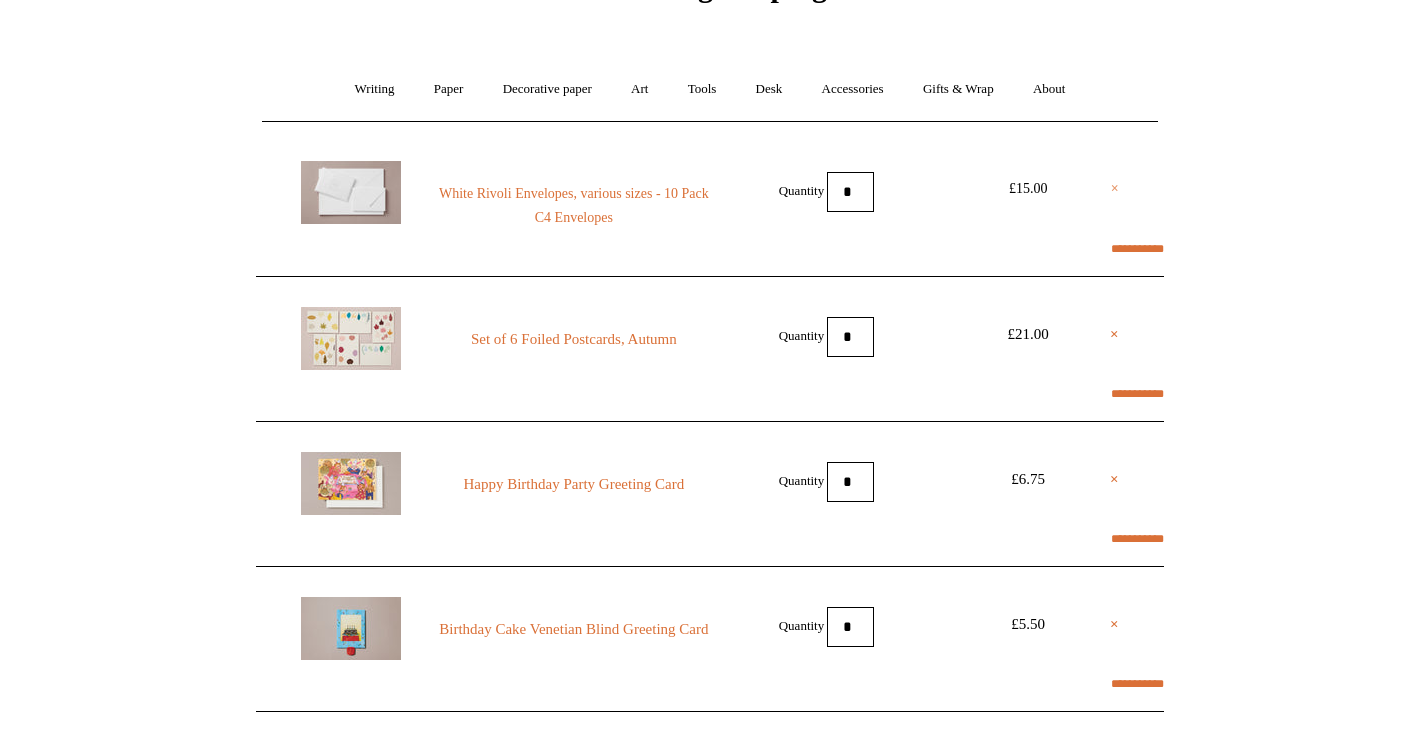 click on "×" at bounding box center (1115, 189) 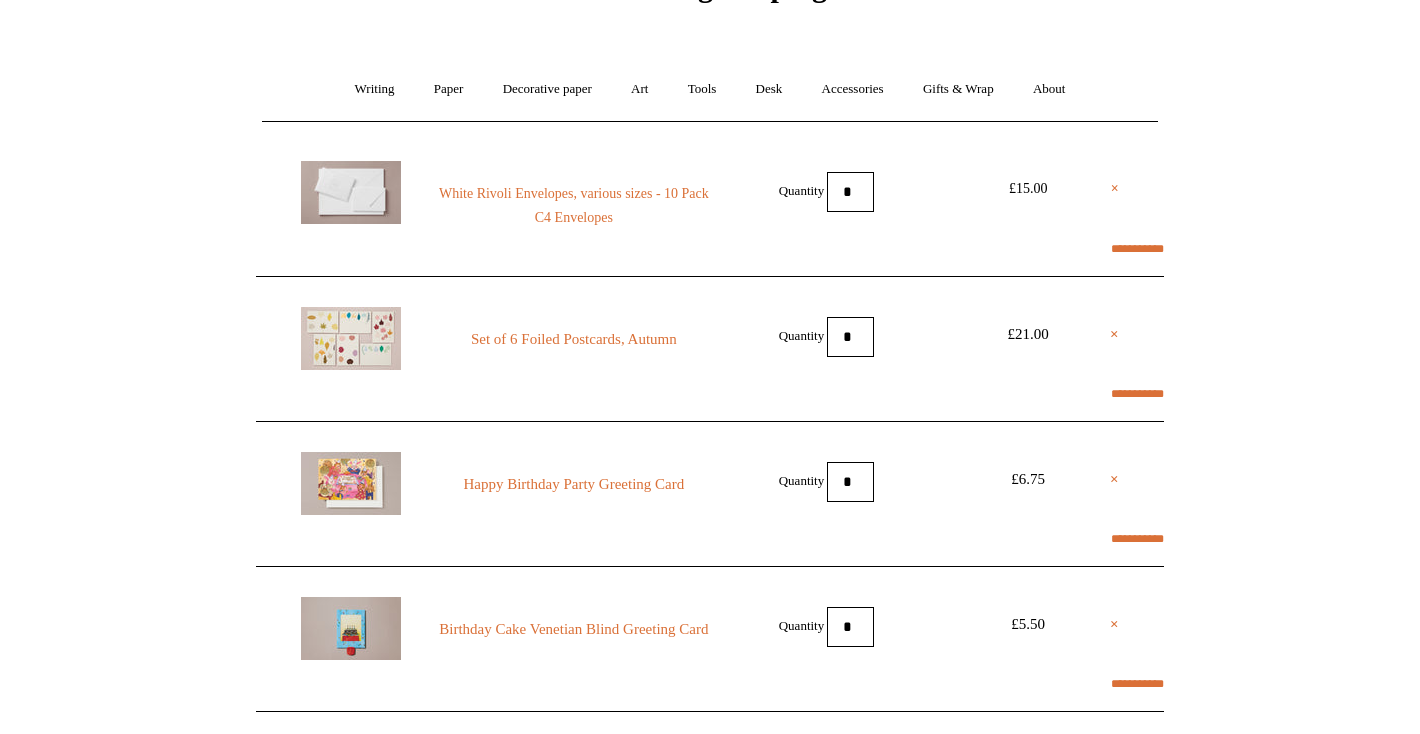 select on "**********" 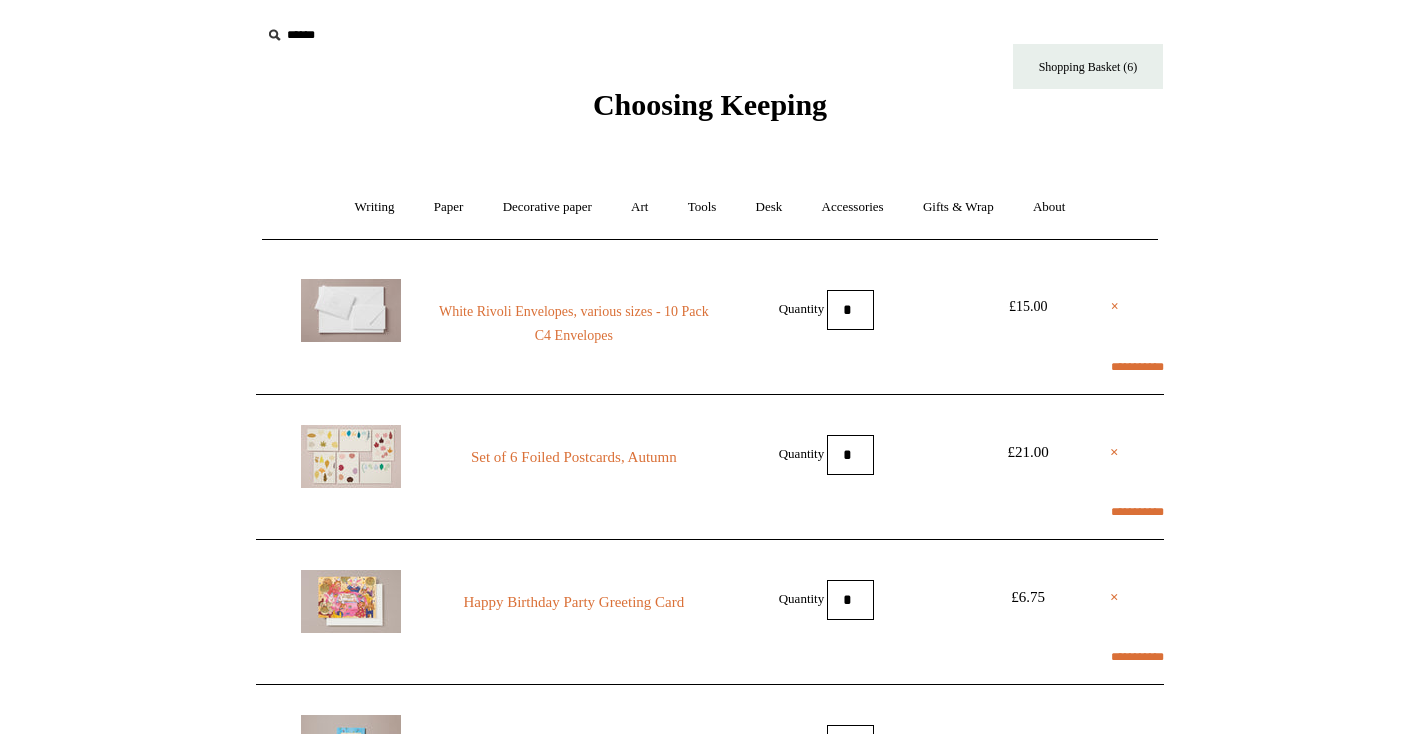 scroll, scrollTop: 0, scrollLeft: 0, axis: both 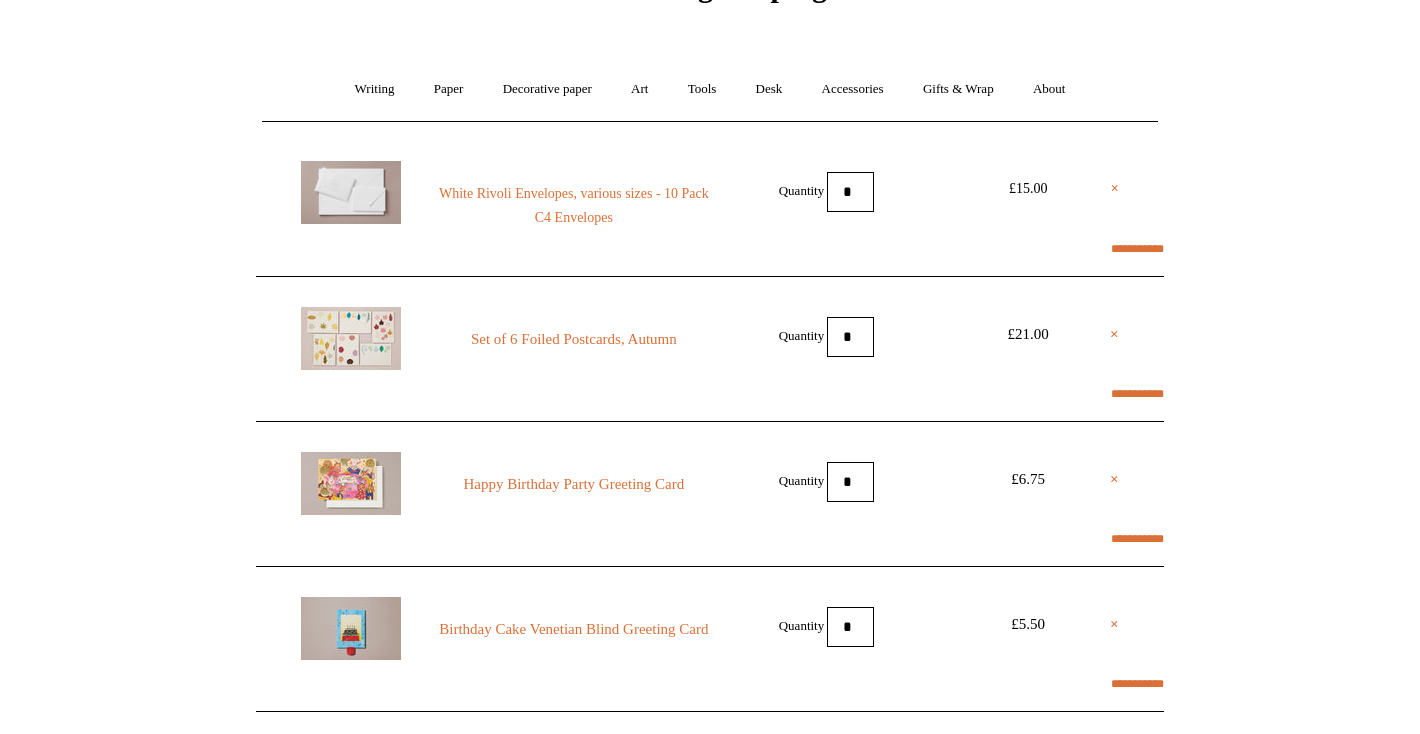 select on "**********" 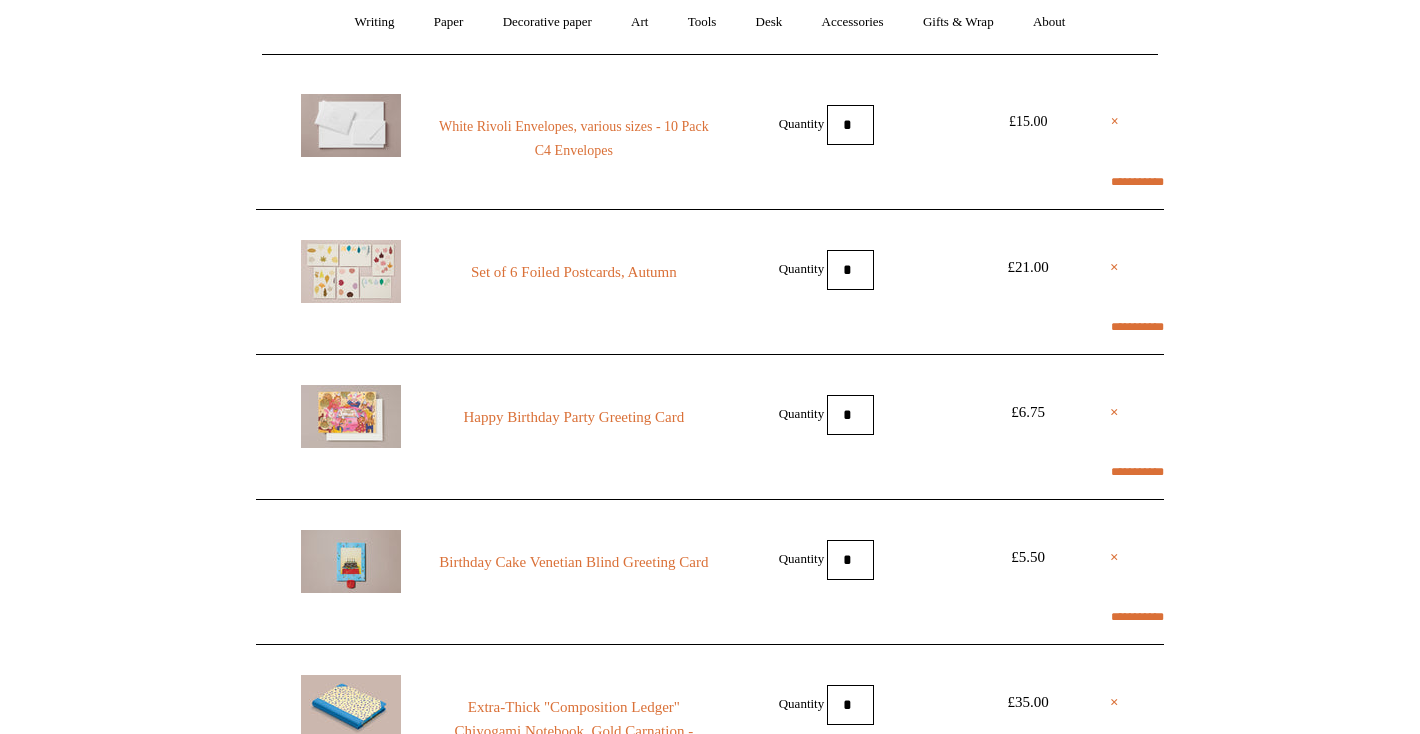 scroll, scrollTop: 0, scrollLeft: 0, axis: both 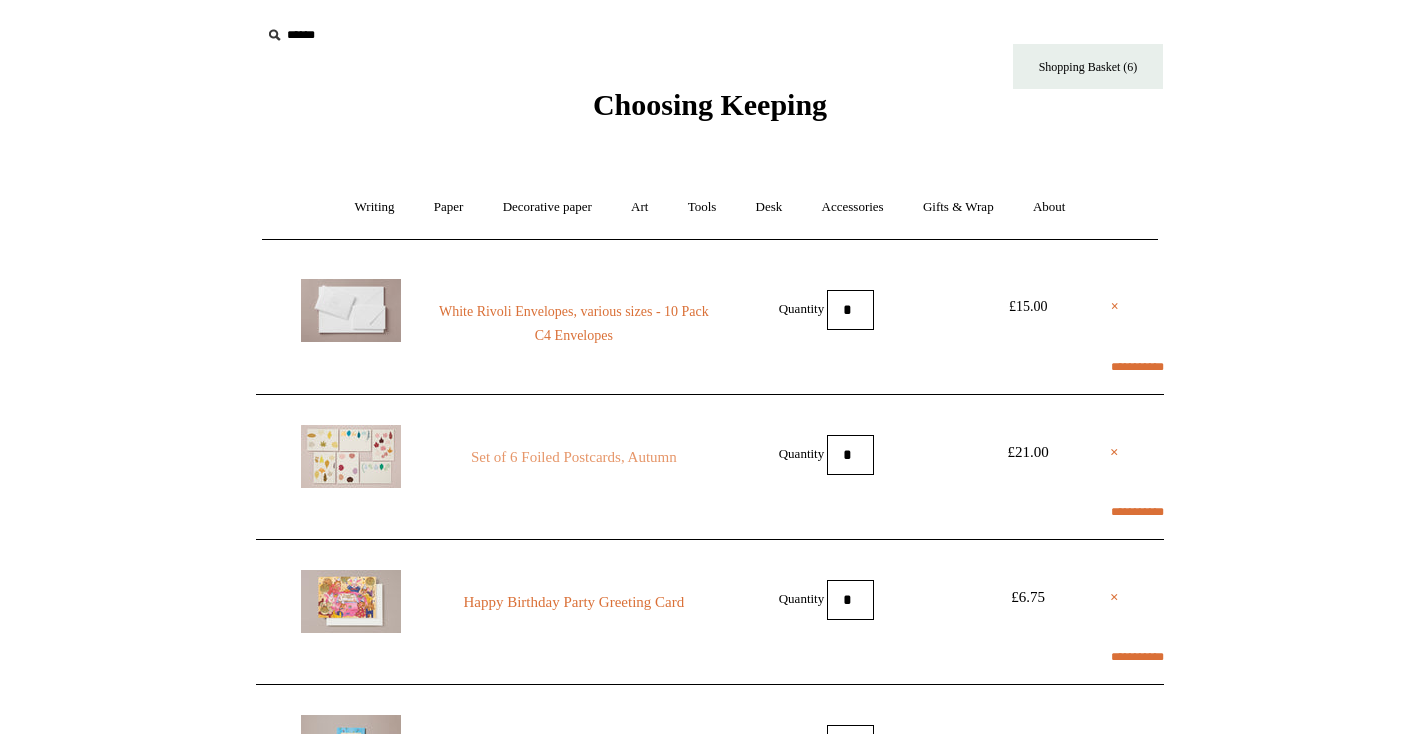 click on "Set of 6 Foiled Postcards, Autumn" at bounding box center (574, 457) 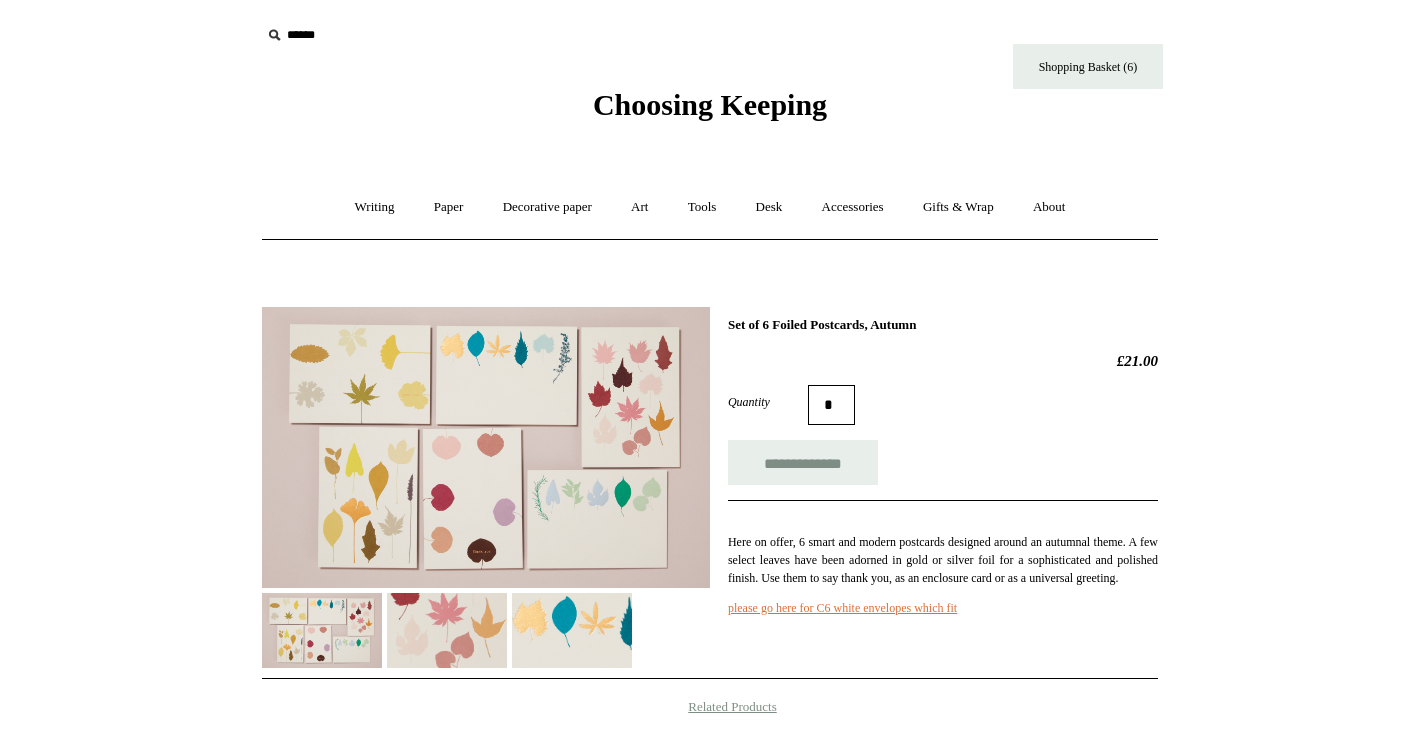 scroll, scrollTop: 0, scrollLeft: 0, axis: both 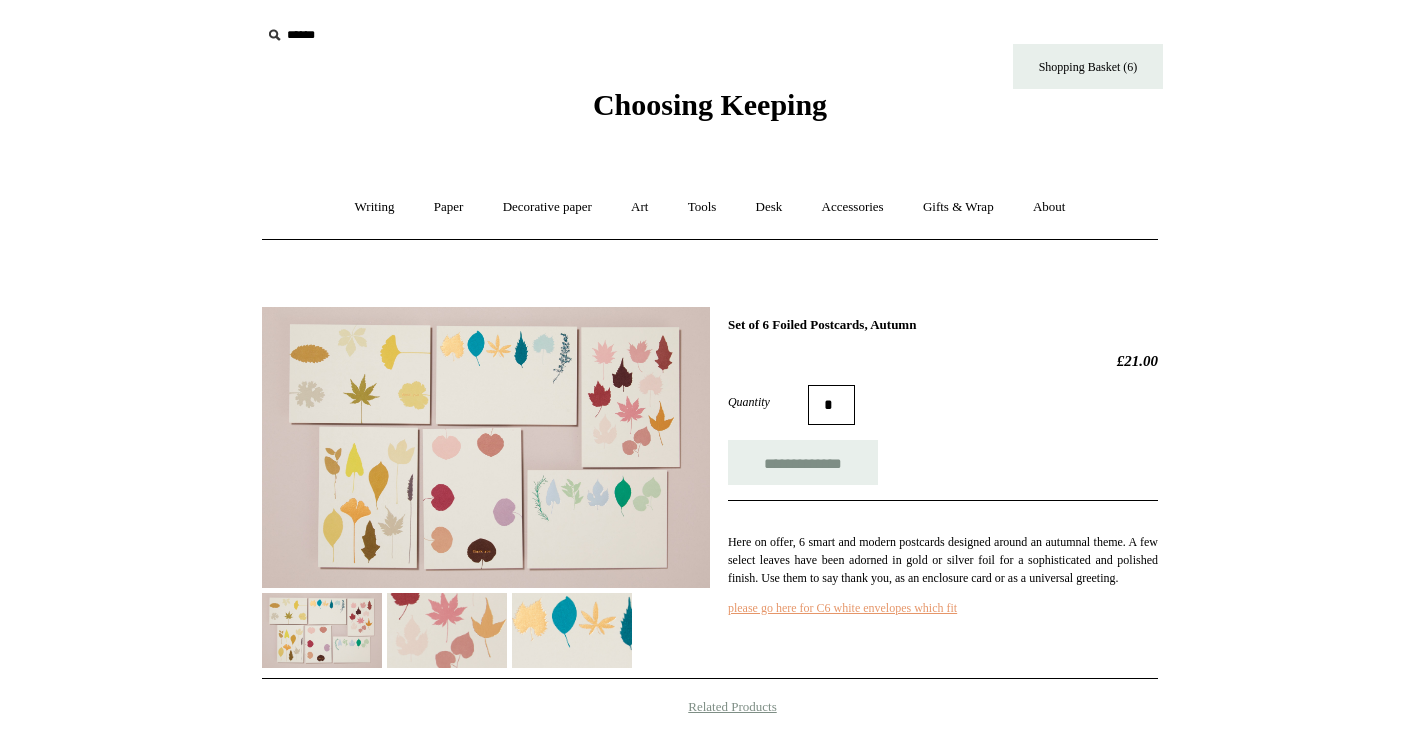 click on "please go here for C6 white envelopes which fit" at bounding box center [842, 608] 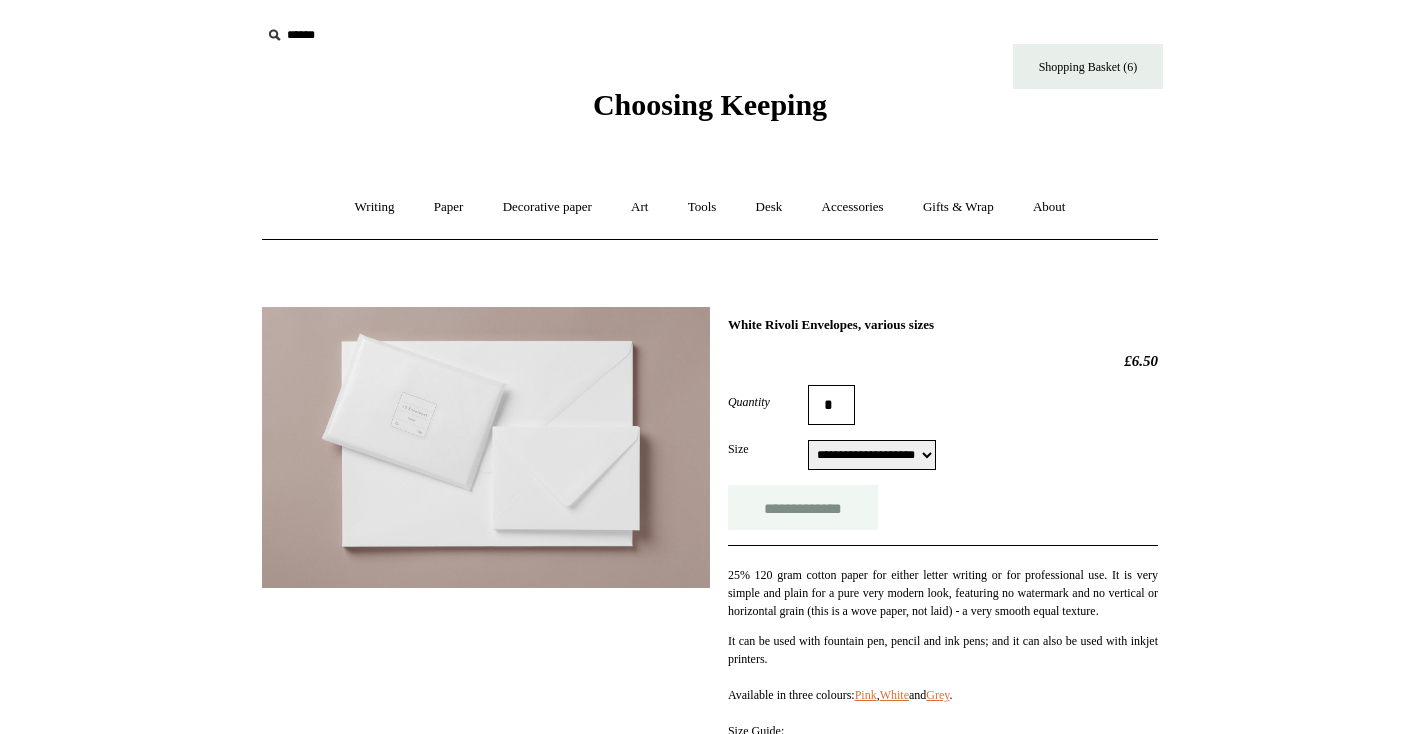 scroll, scrollTop: 105, scrollLeft: 0, axis: vertical 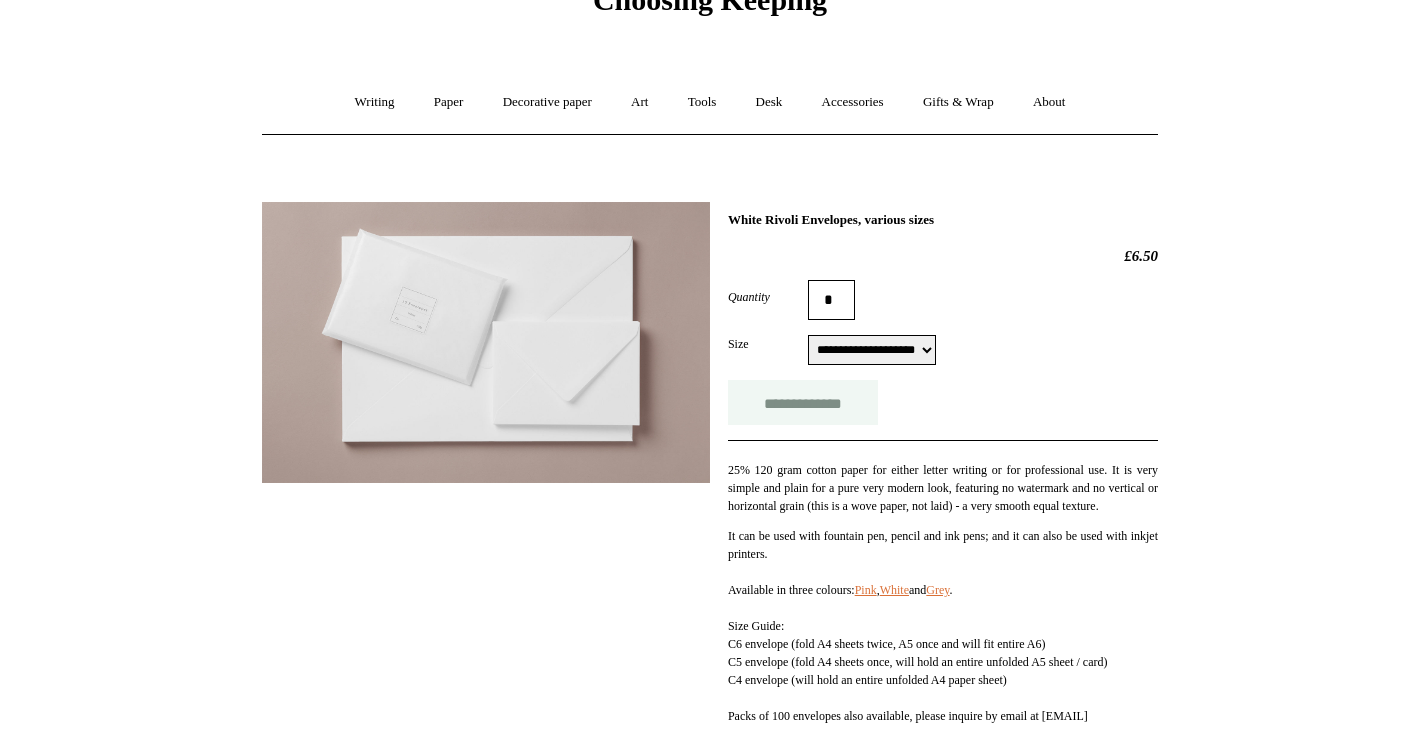 click on "**********" at bounding box center (803, 402) 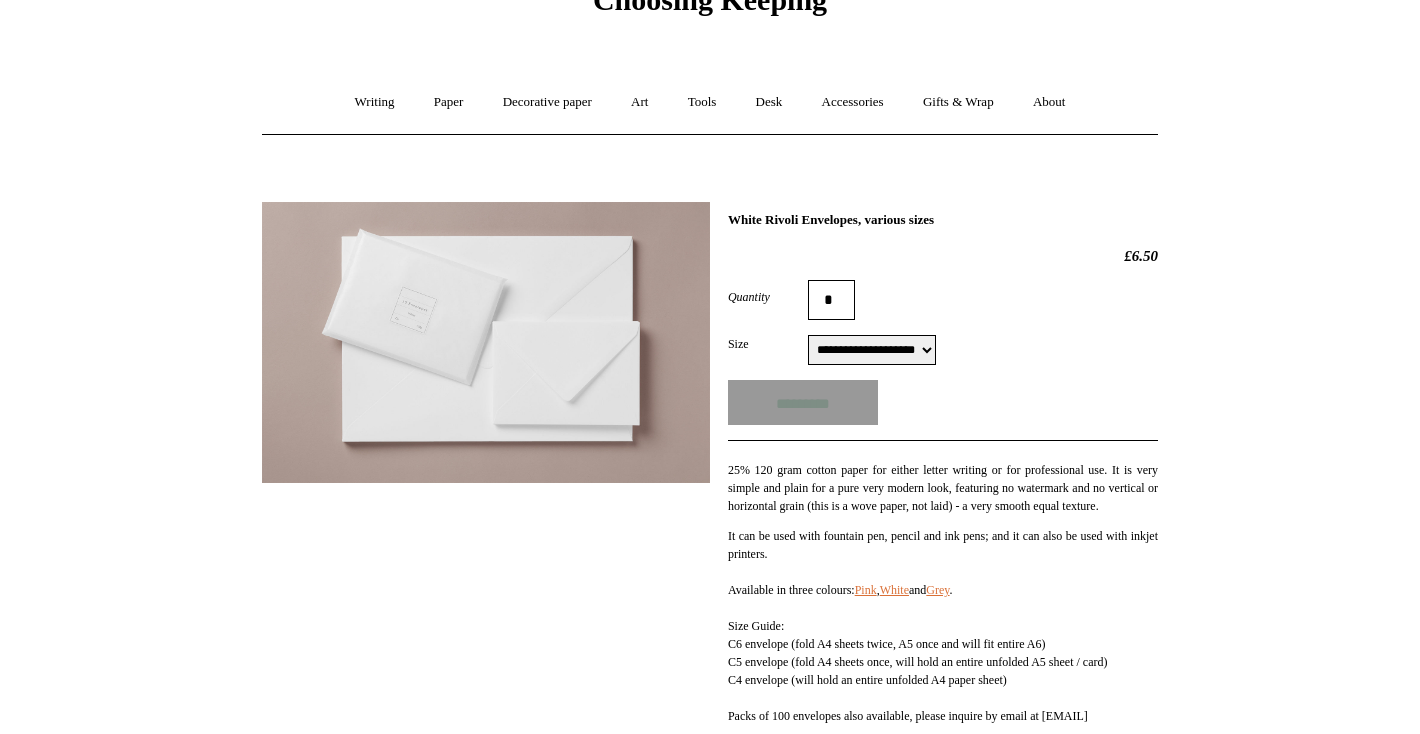 type on "**********" 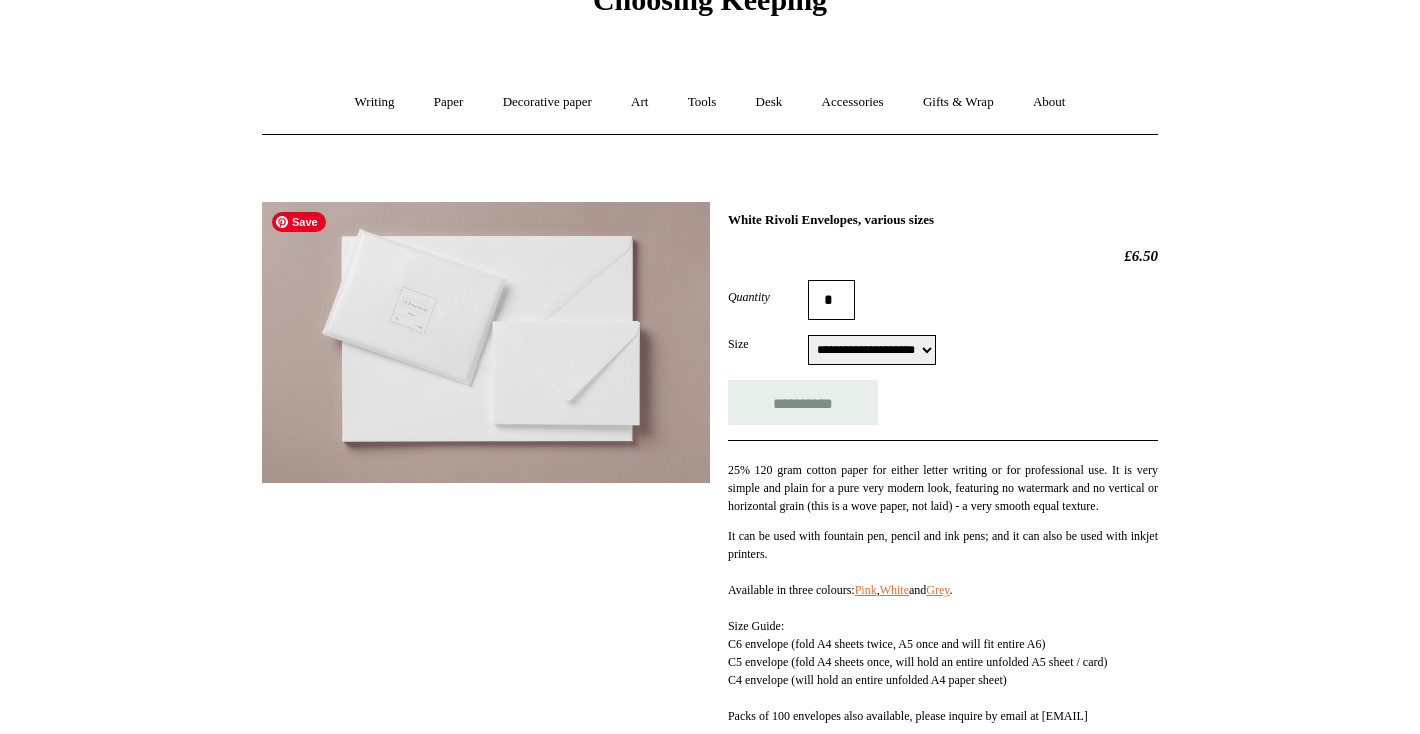 scroll, scrollTop: 0, scrollLeft: 0, axis: both 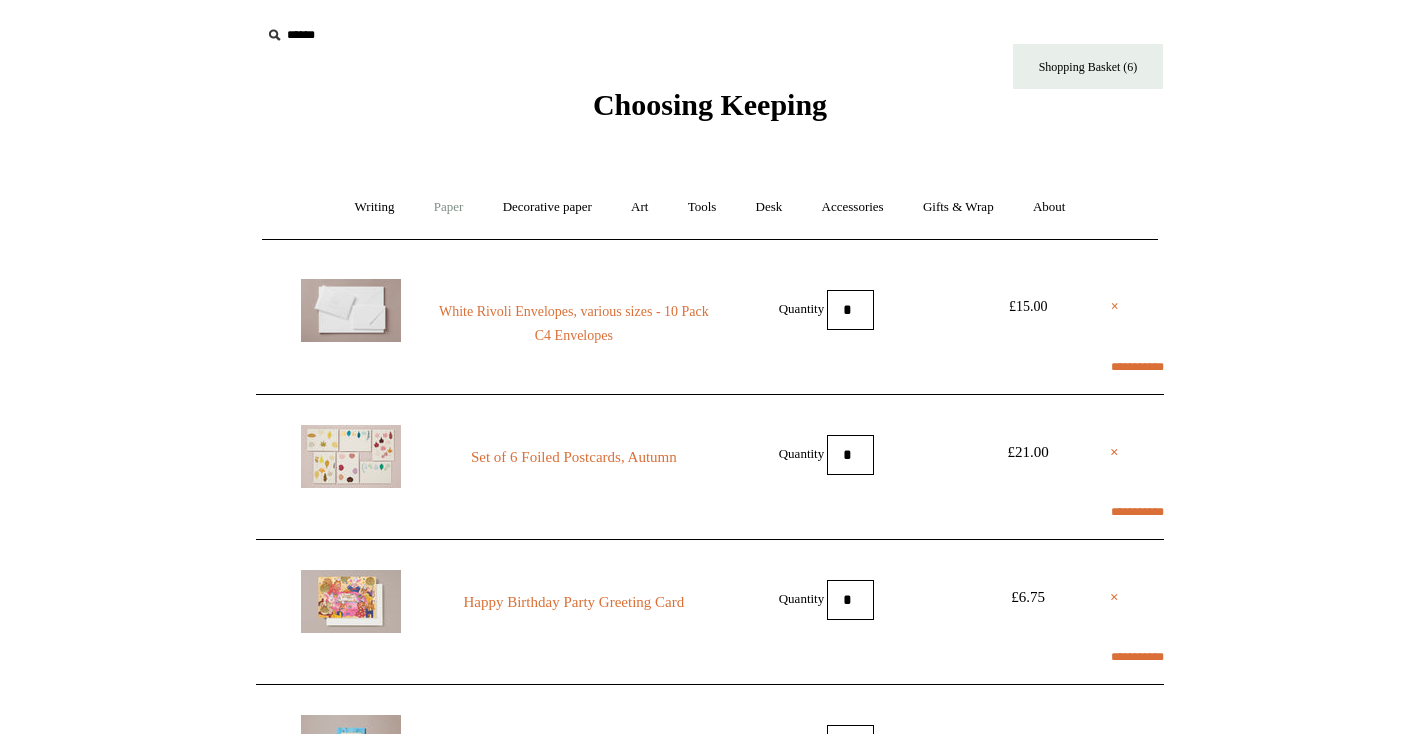 click on "Paper +" at bounding box center [449, 207] 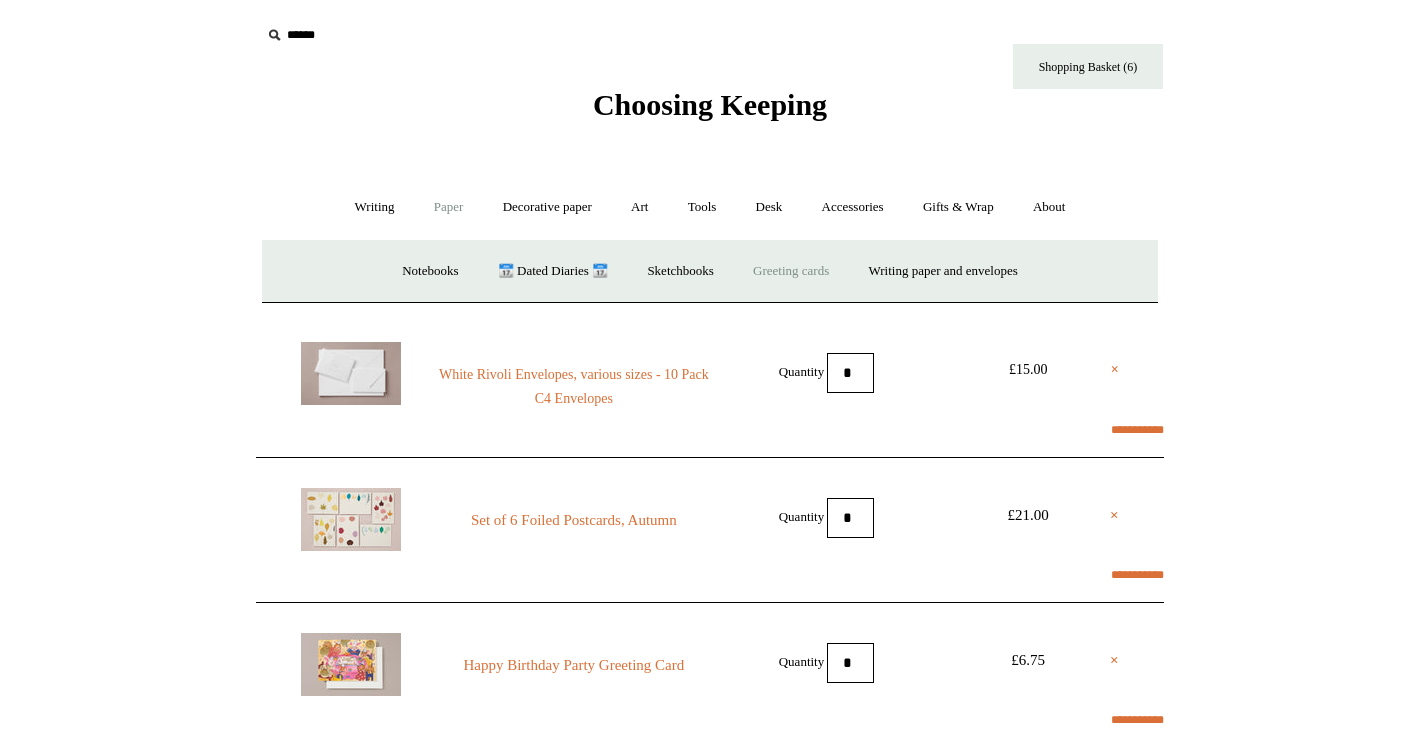 click on "Greeting cards +" at bounding box center [791, 271] 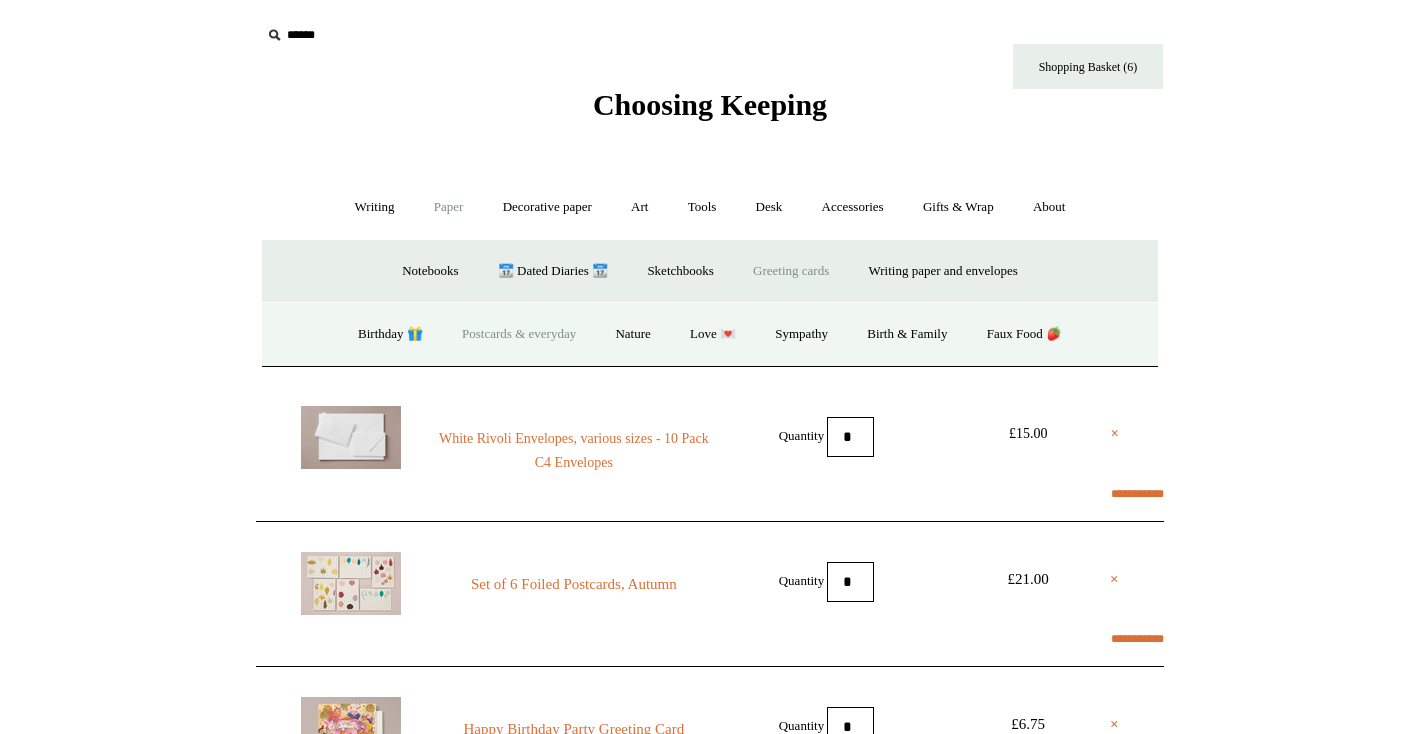 click on "Postcards & everyday" at bounding box center (519, 334) 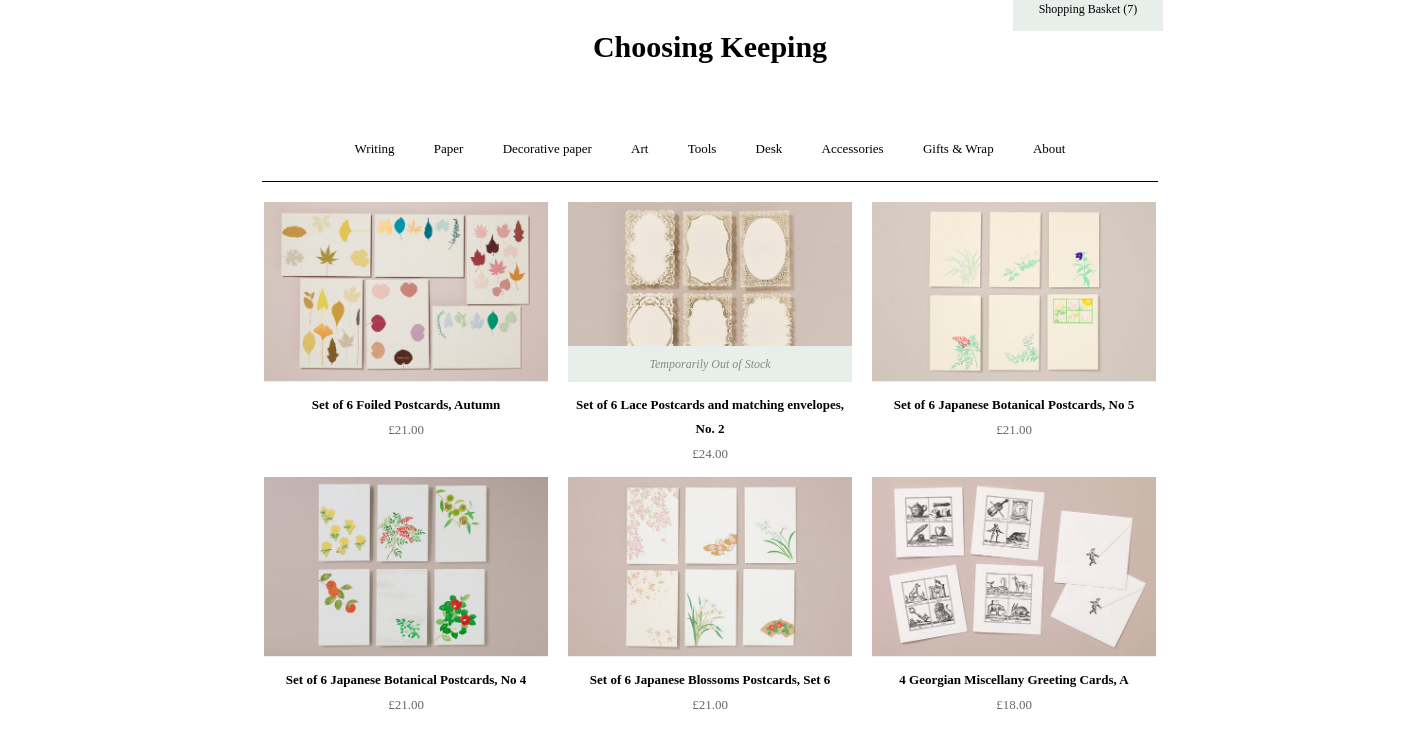 scroll, scrollTop: 0, scrollLeft: 0, axis: both 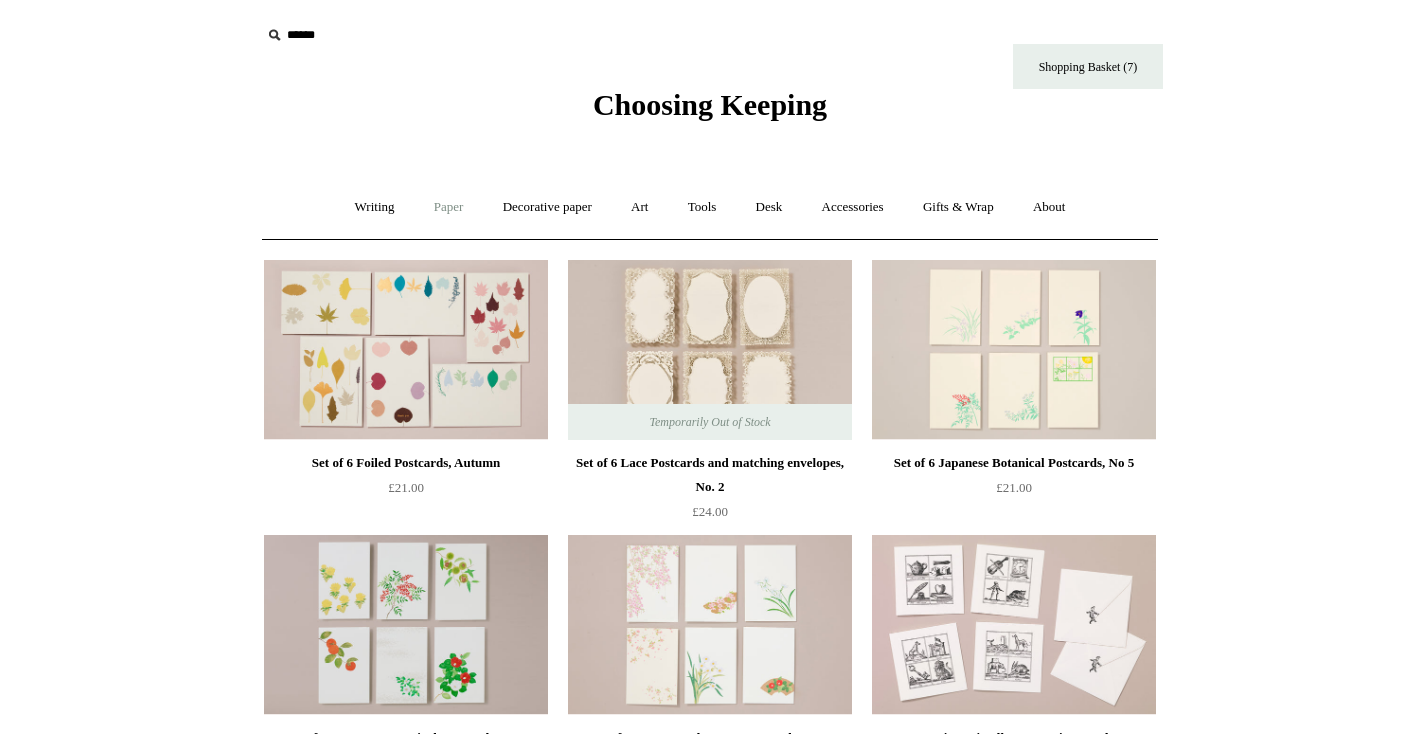 click on "Paper +" at bounding box center [449, 207] 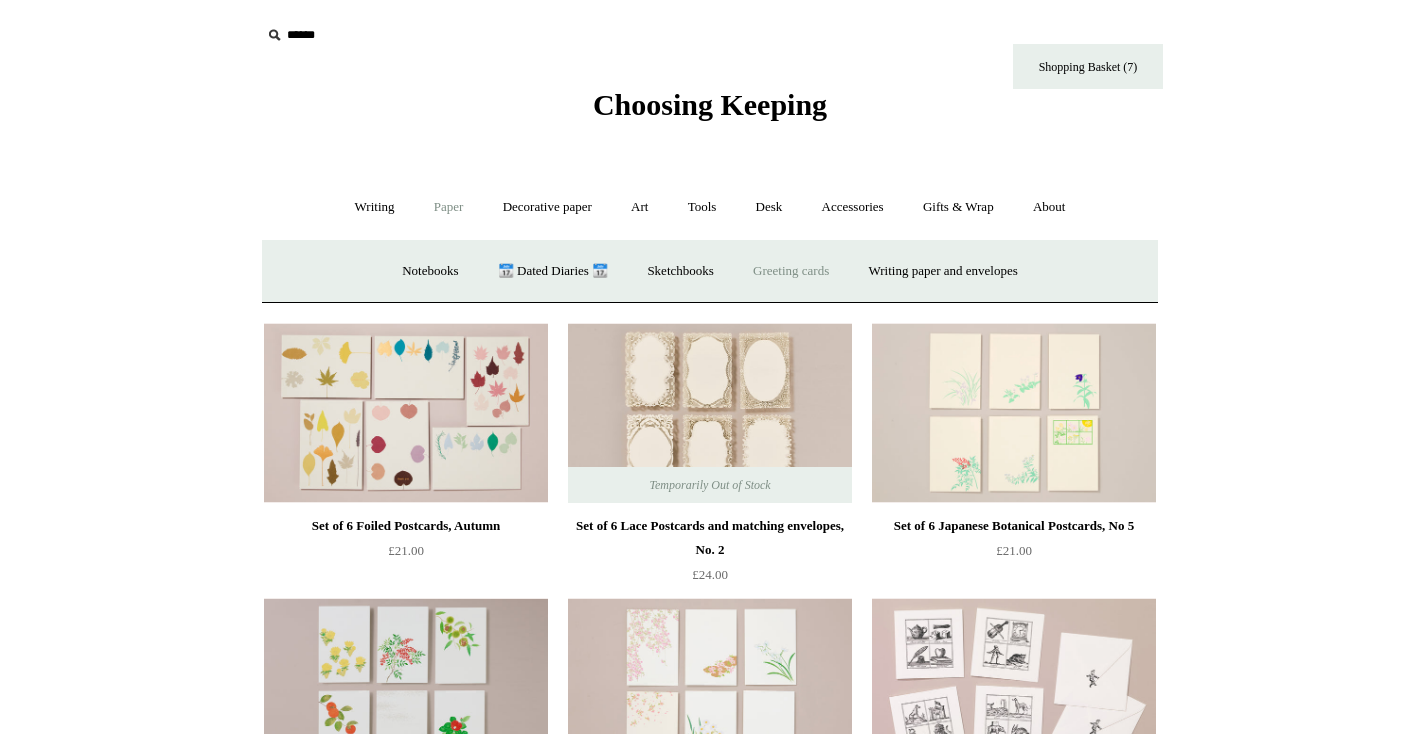 click on "Greeting cards +" at bounding box center [791, 271] 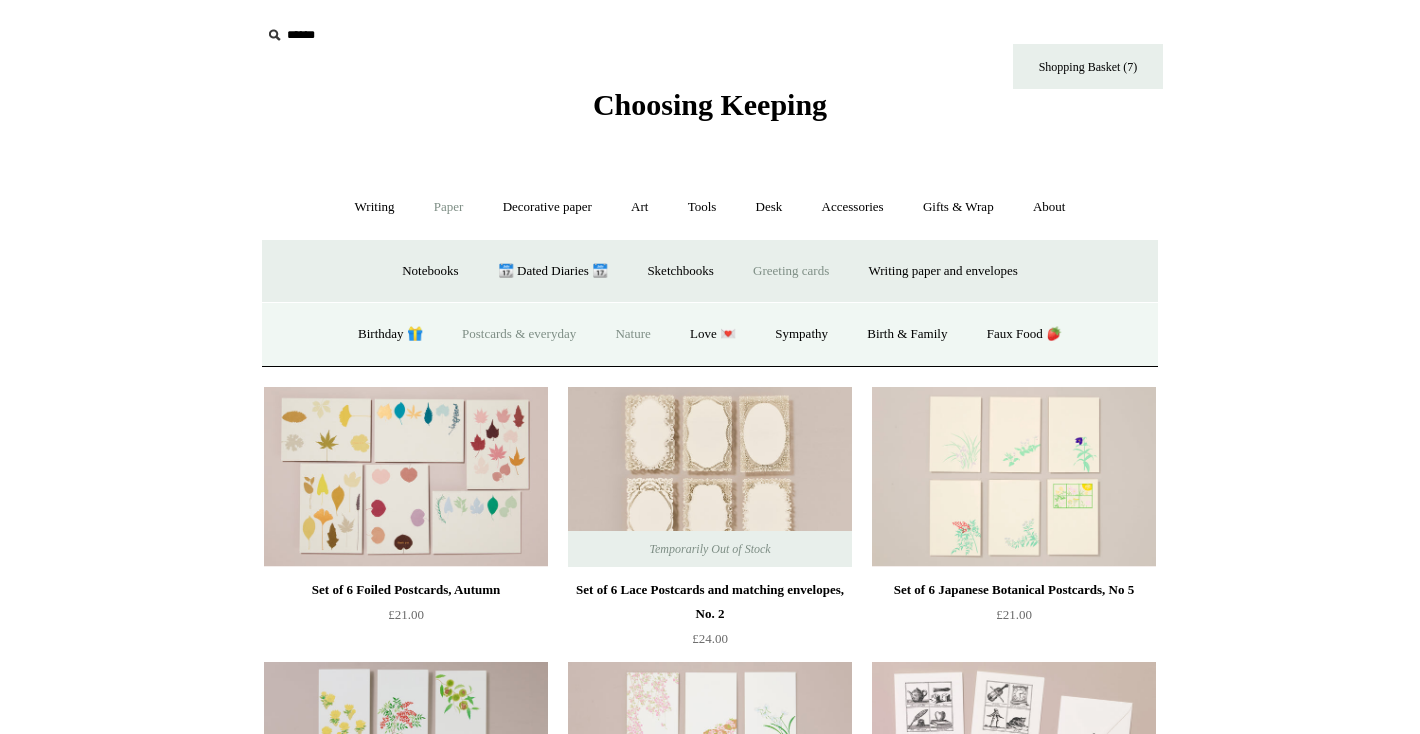 click on "Nature" at bounding box center (632, 334) 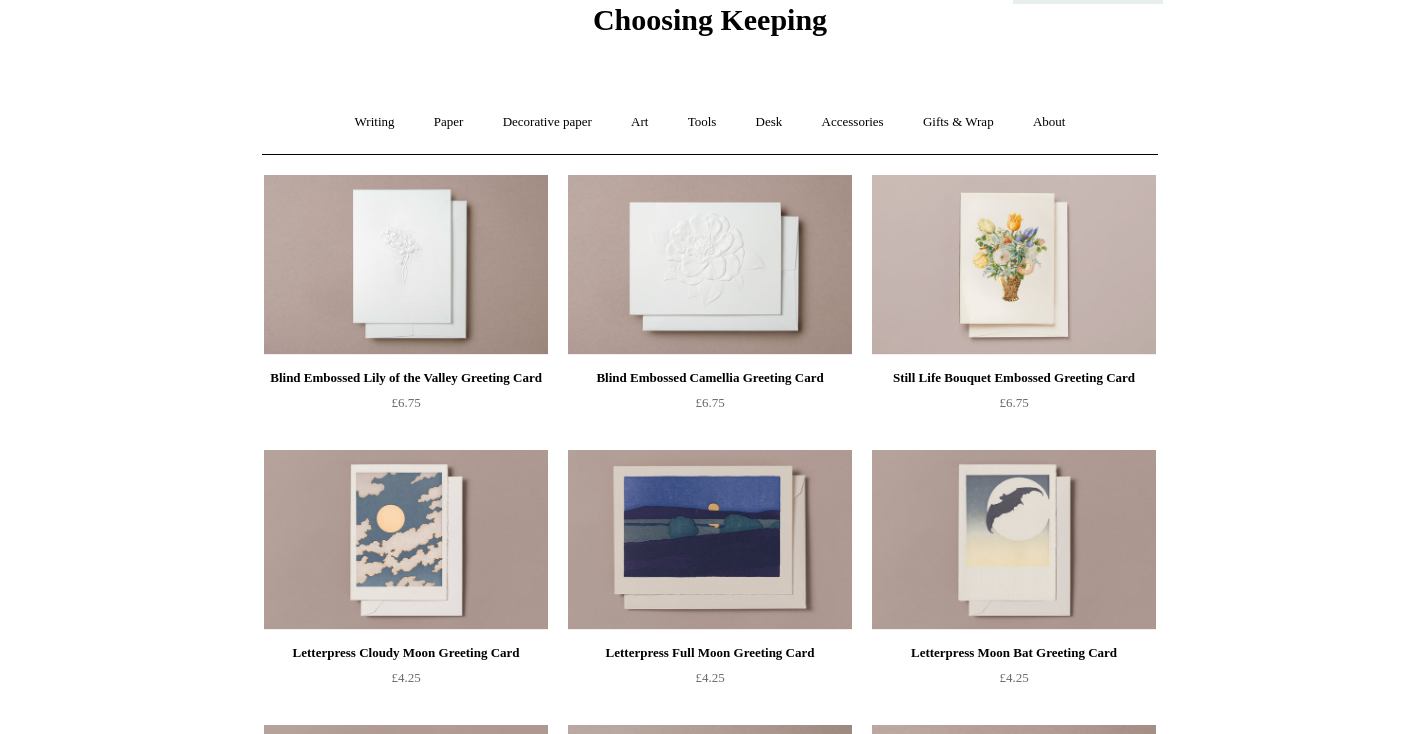 scroll, scrollTop: 0, scrollLeft: 0, axis: both 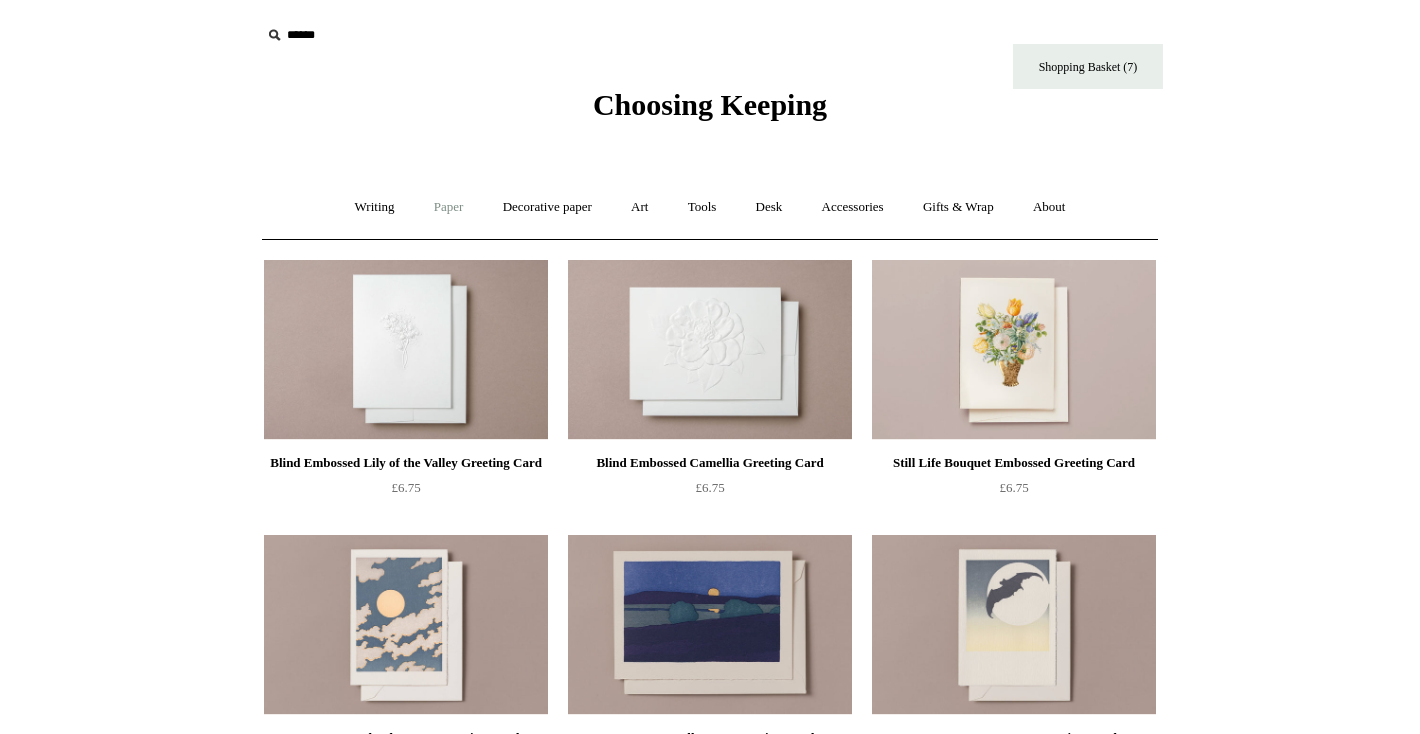 click on "Paper +" at bounding box center [449, 207] 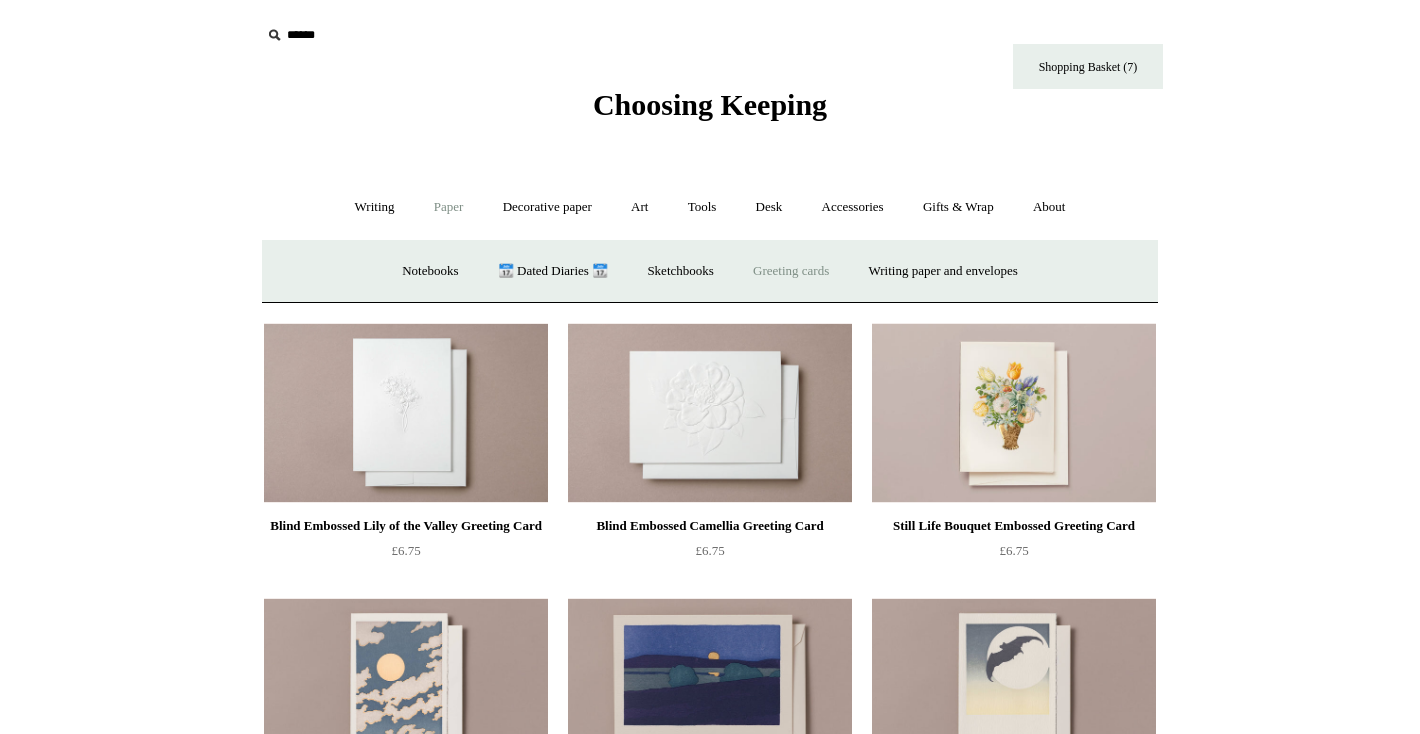 click on "Greeting cards +" at bounding box center [791, 271] 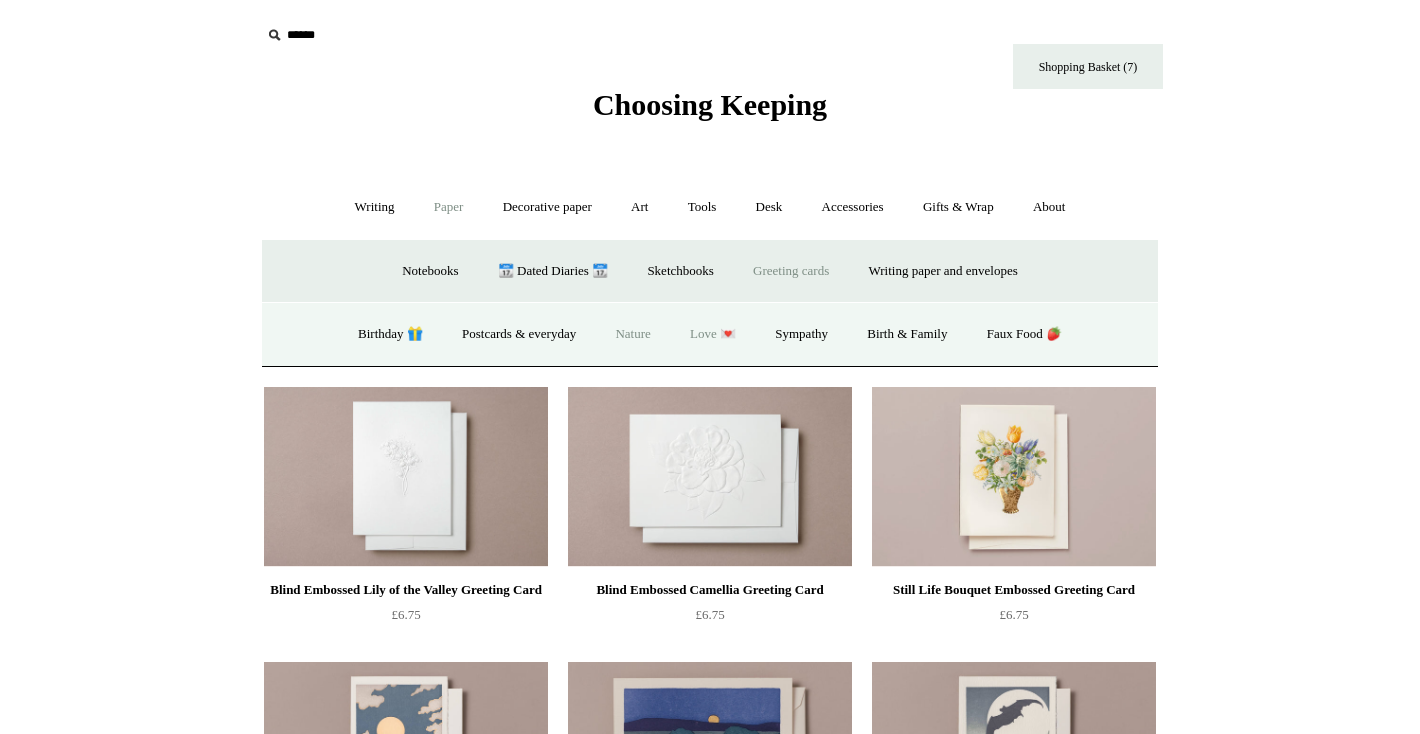 click on "Love 💌" at bounding box center (713, 334) 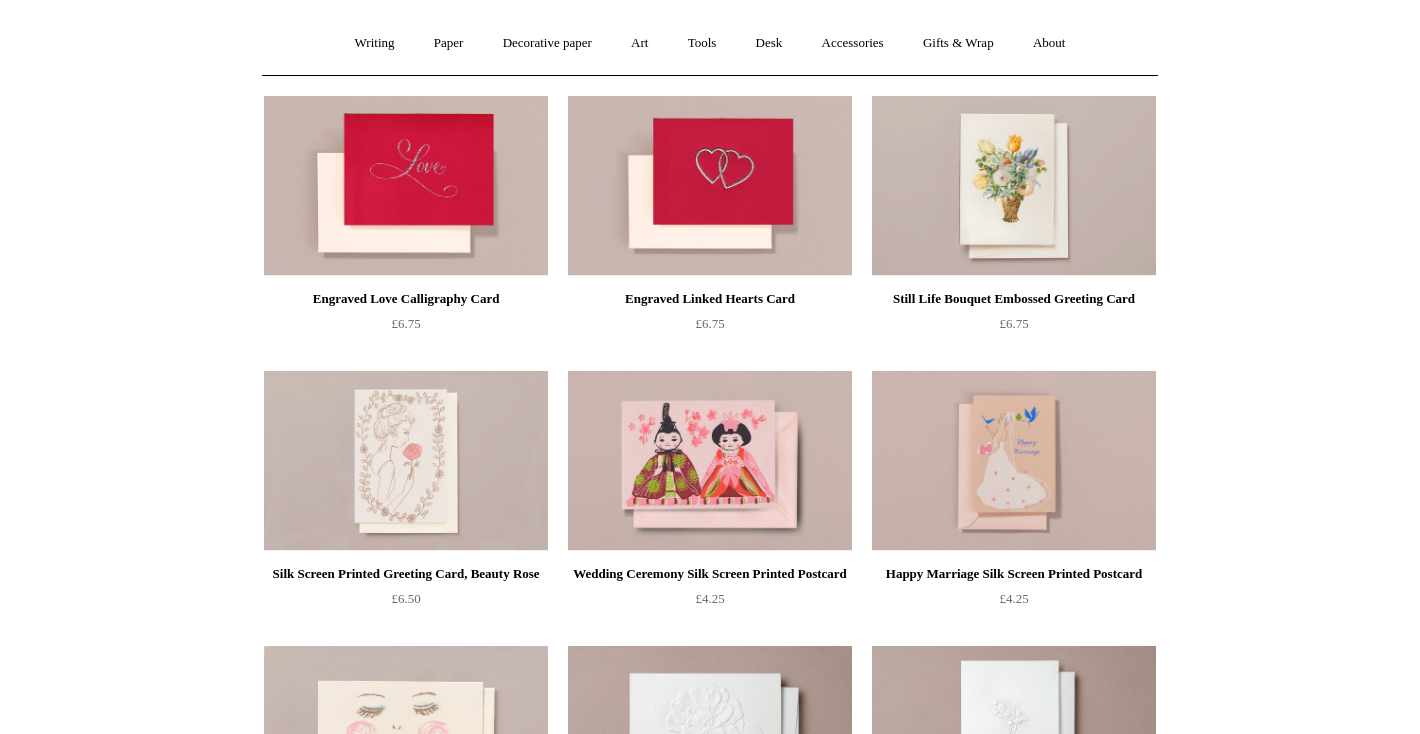 scroll, scrollTop: 0, scrollLeft: 0, axis: both 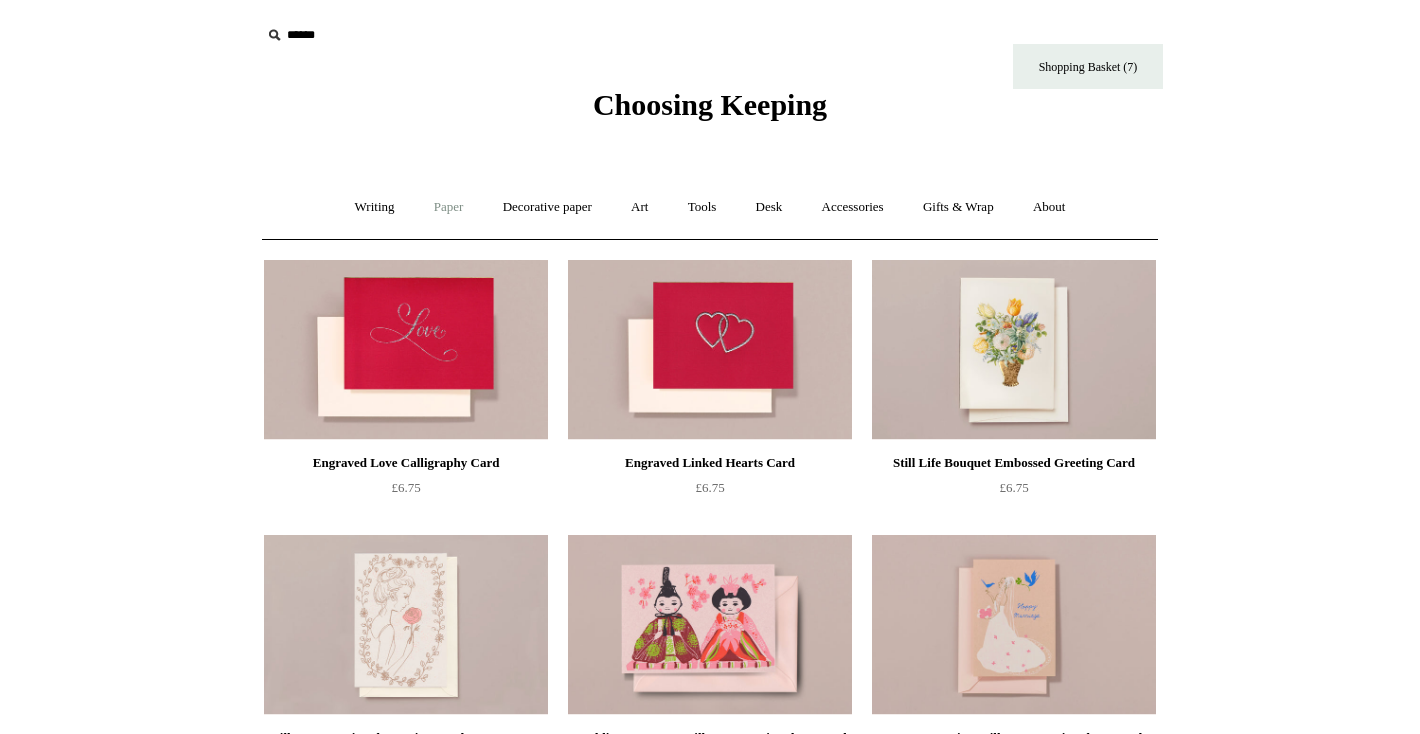 click on "Paper +" at bounding box center (449, 207) 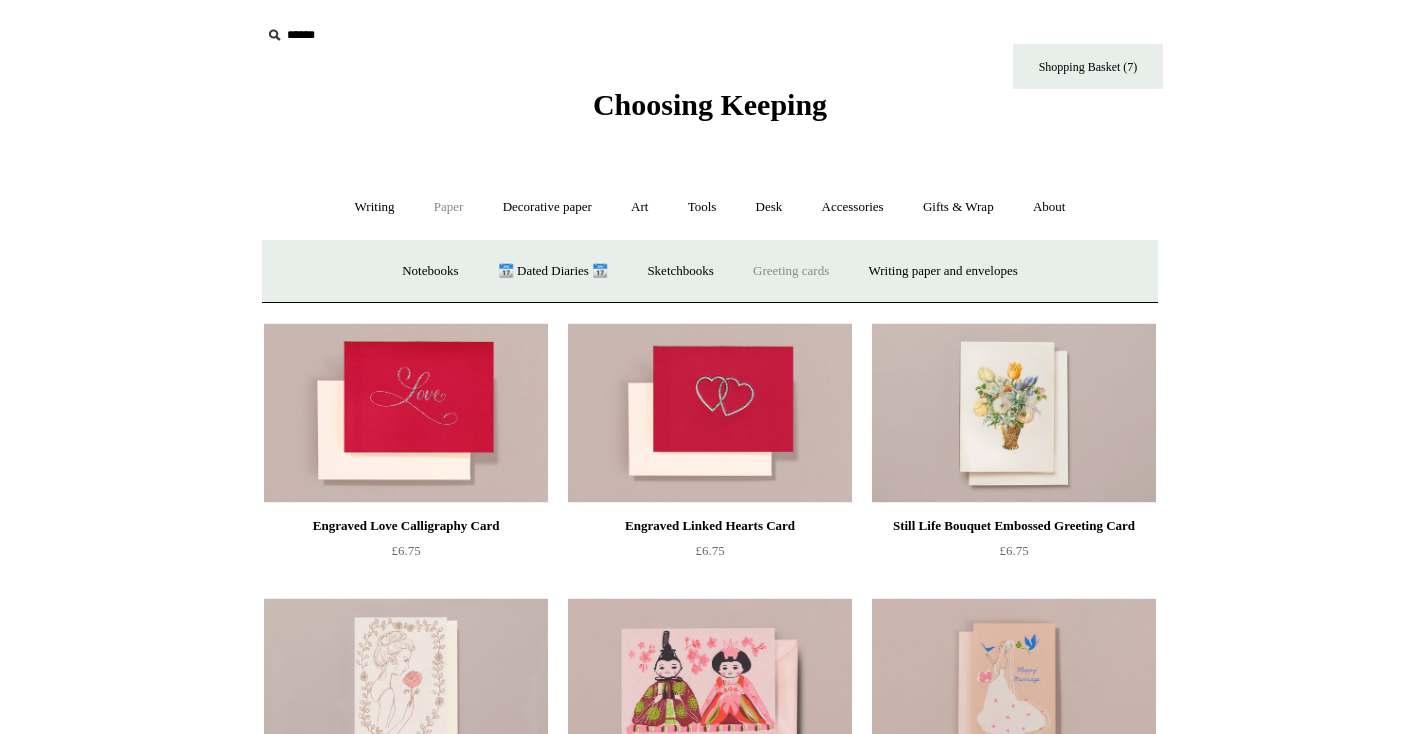 click on "Greeting cards +" at bounding box center [791, 271] 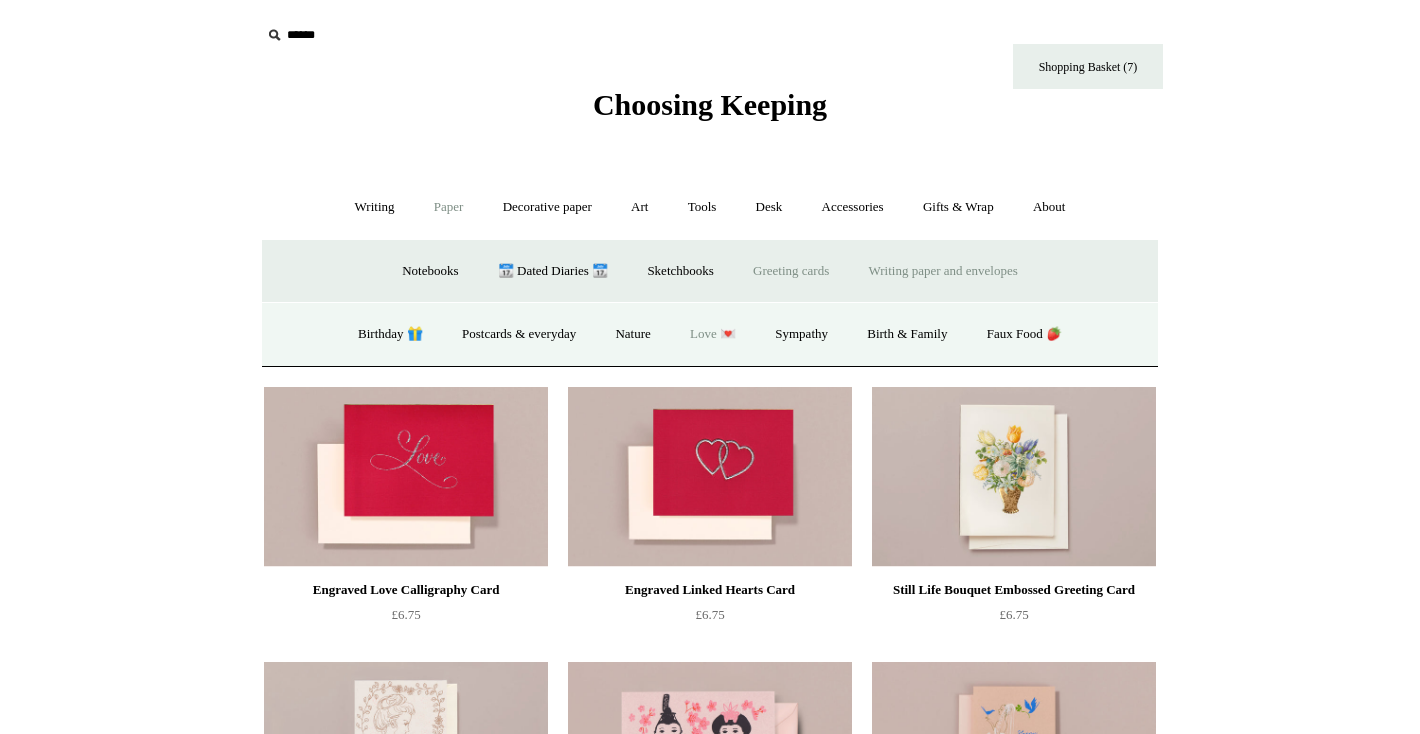 click on "Writing paper and envelopes +" at bounding box center (943, 271) 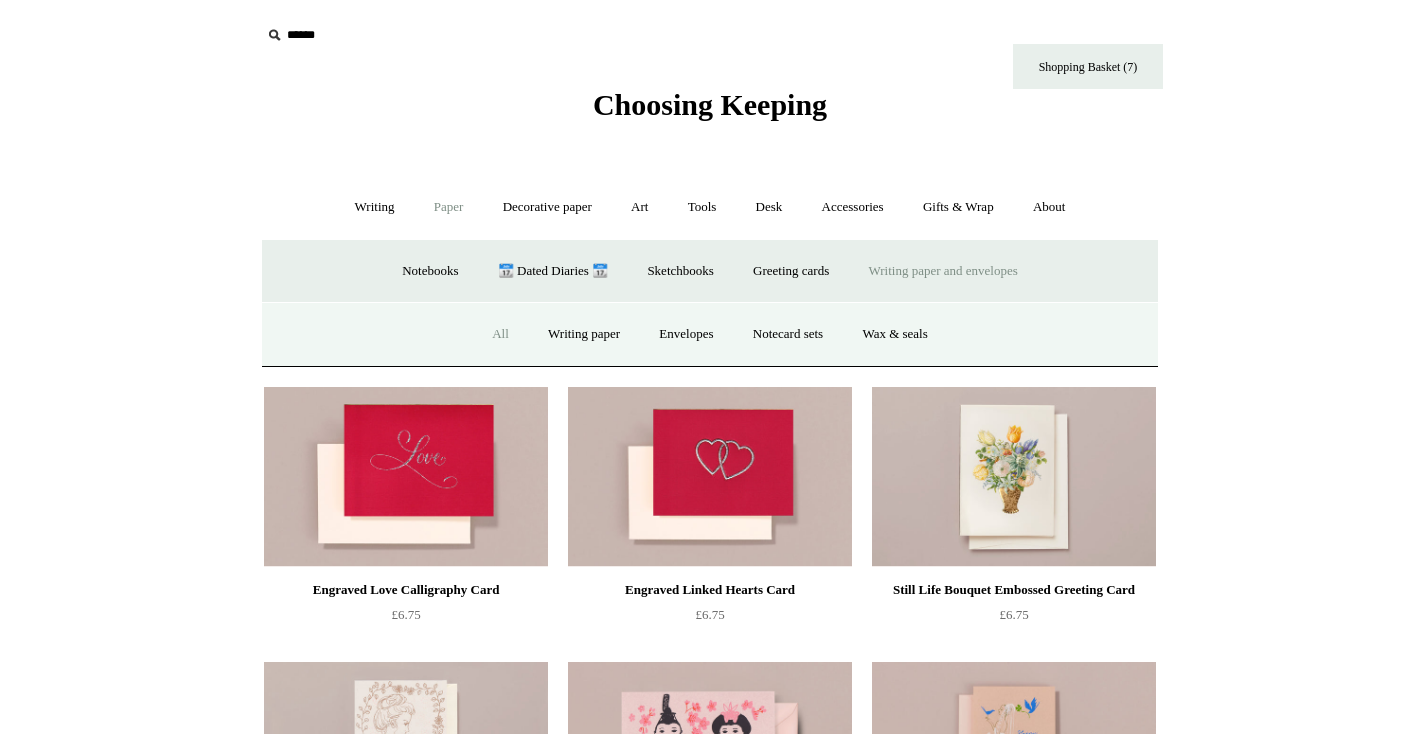 click on "All" at bounding box center [500, 334] 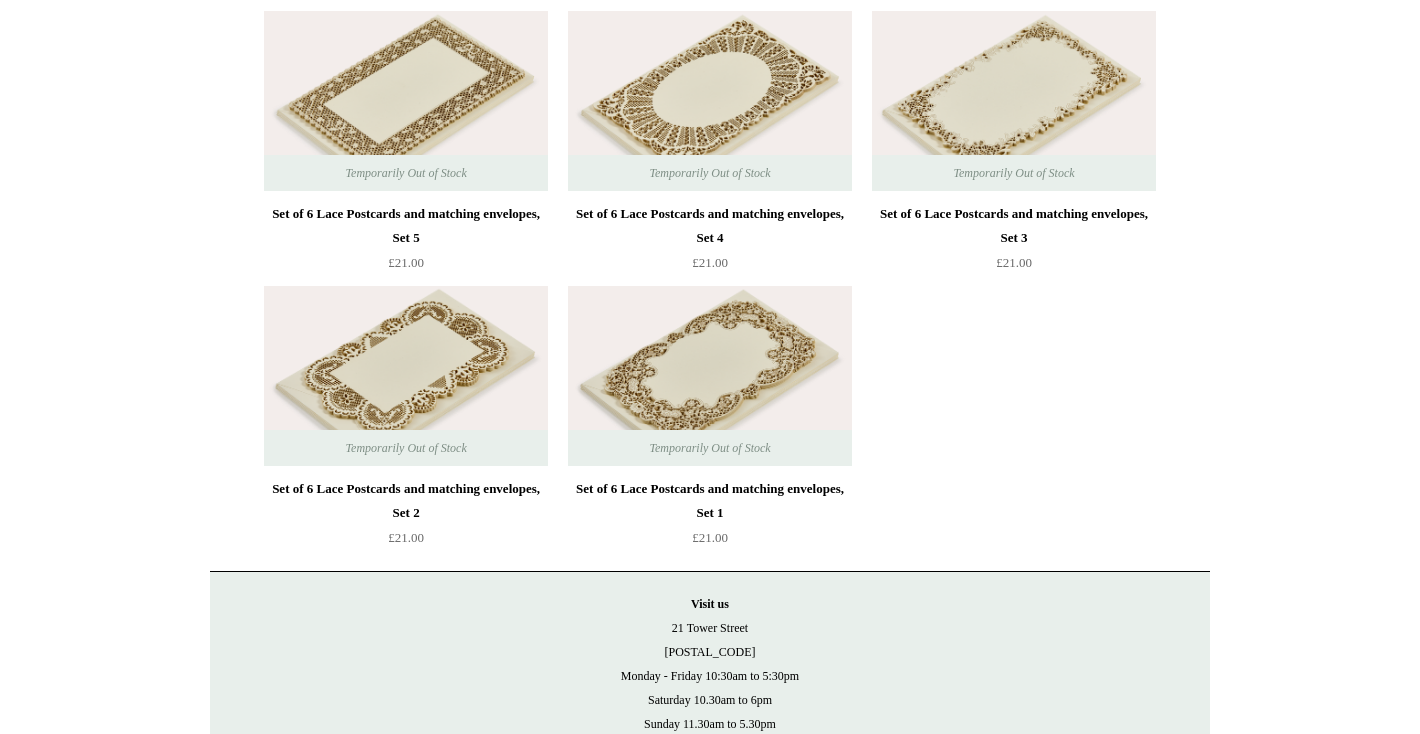 scroll, scrollTop: 2935, scrollLeft: 0, axis: vertical 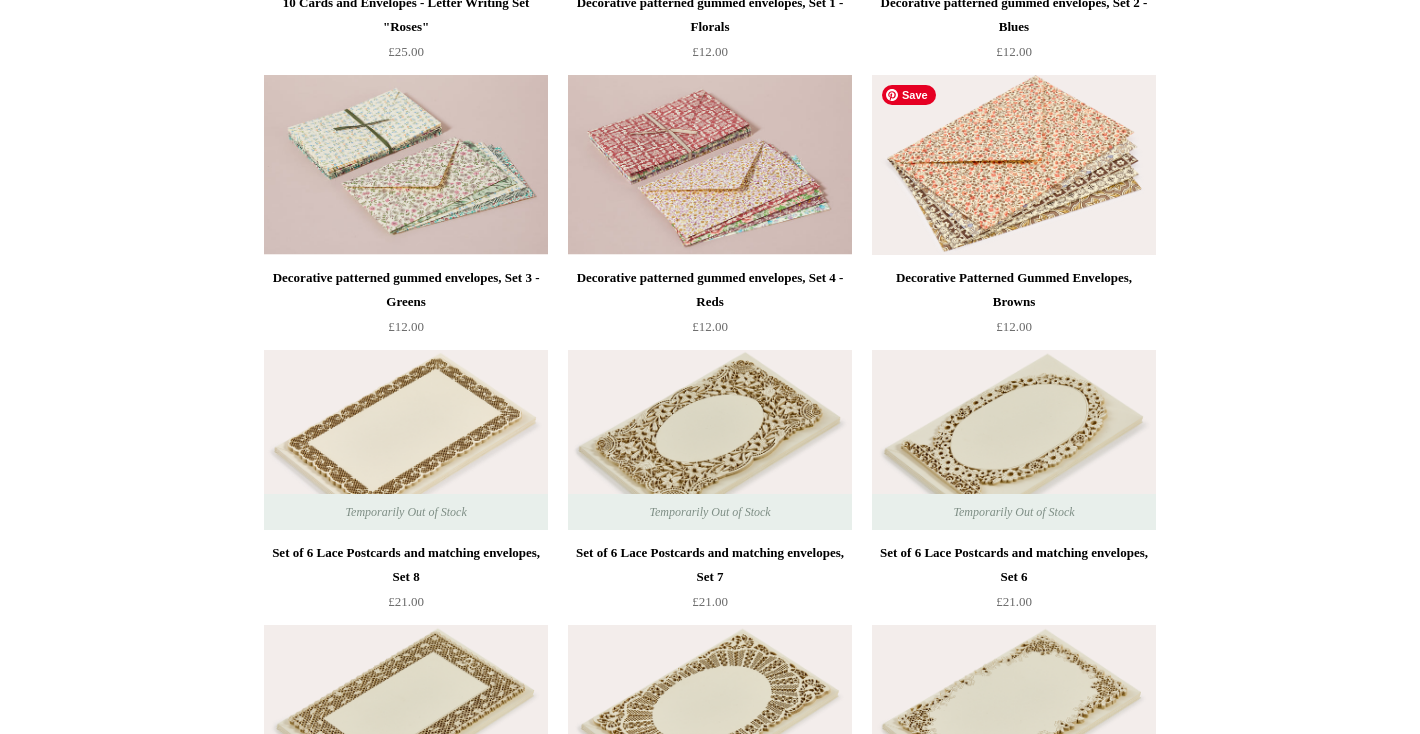click at bounding box center [1014, 165] 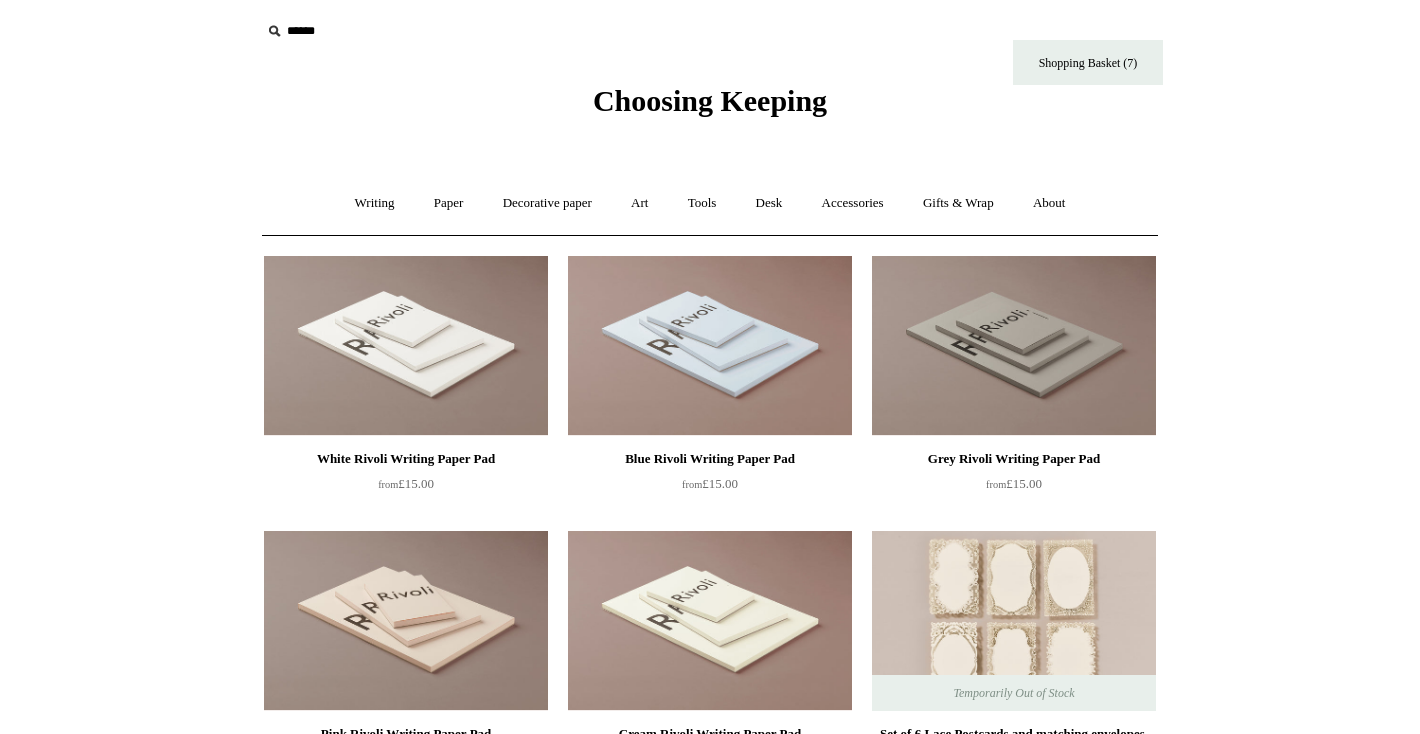 scroll, scrollTop: 0, scrollLeft: 0, axis: both 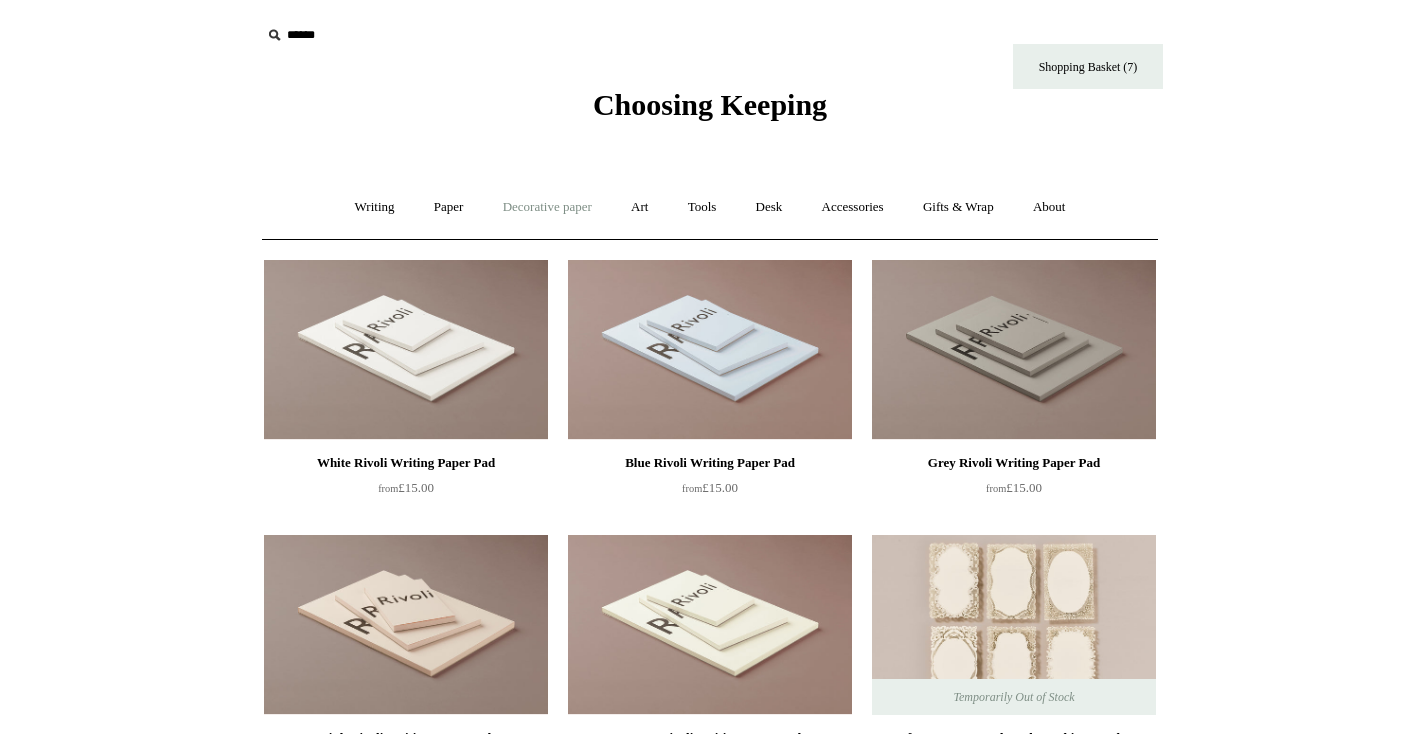 click on "Decorative paper +" at bounding box center (547, 207) 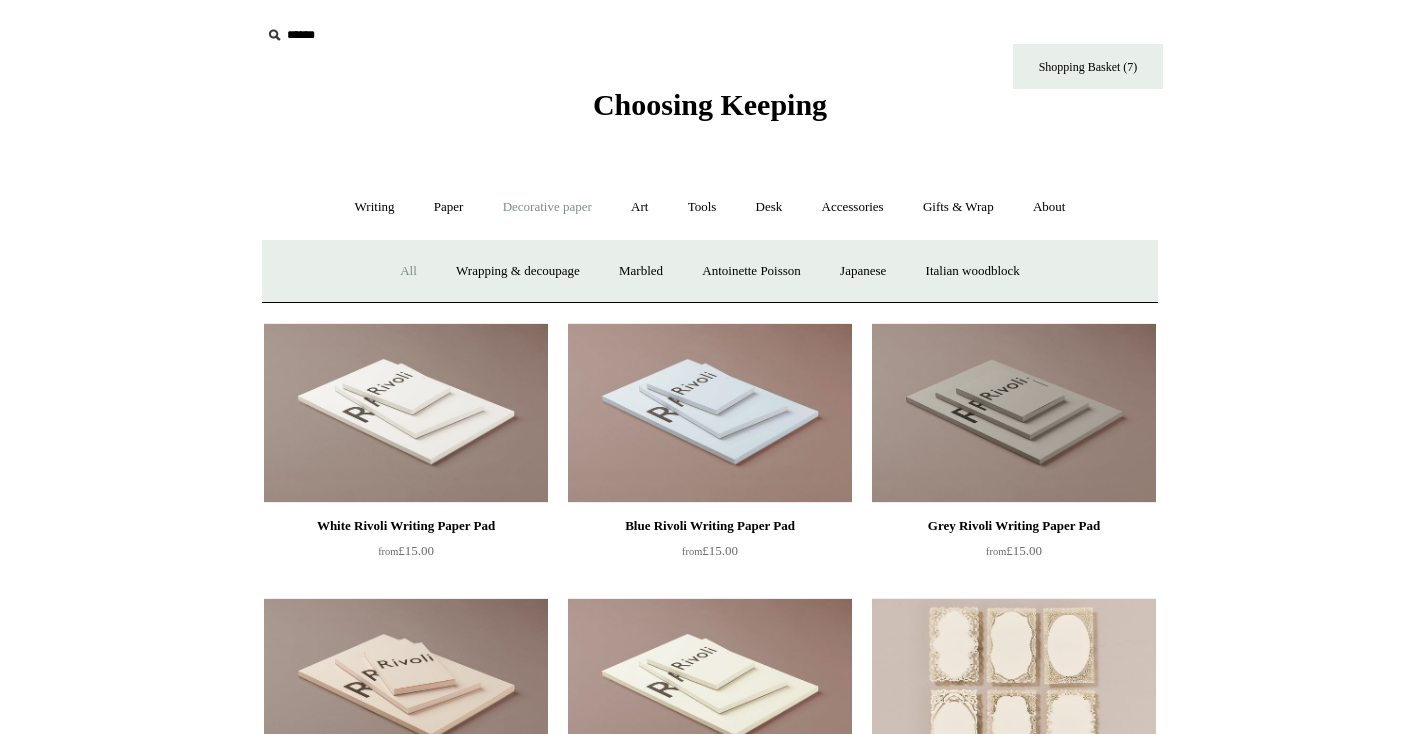 click on "All" at bounding box center (408, 271) 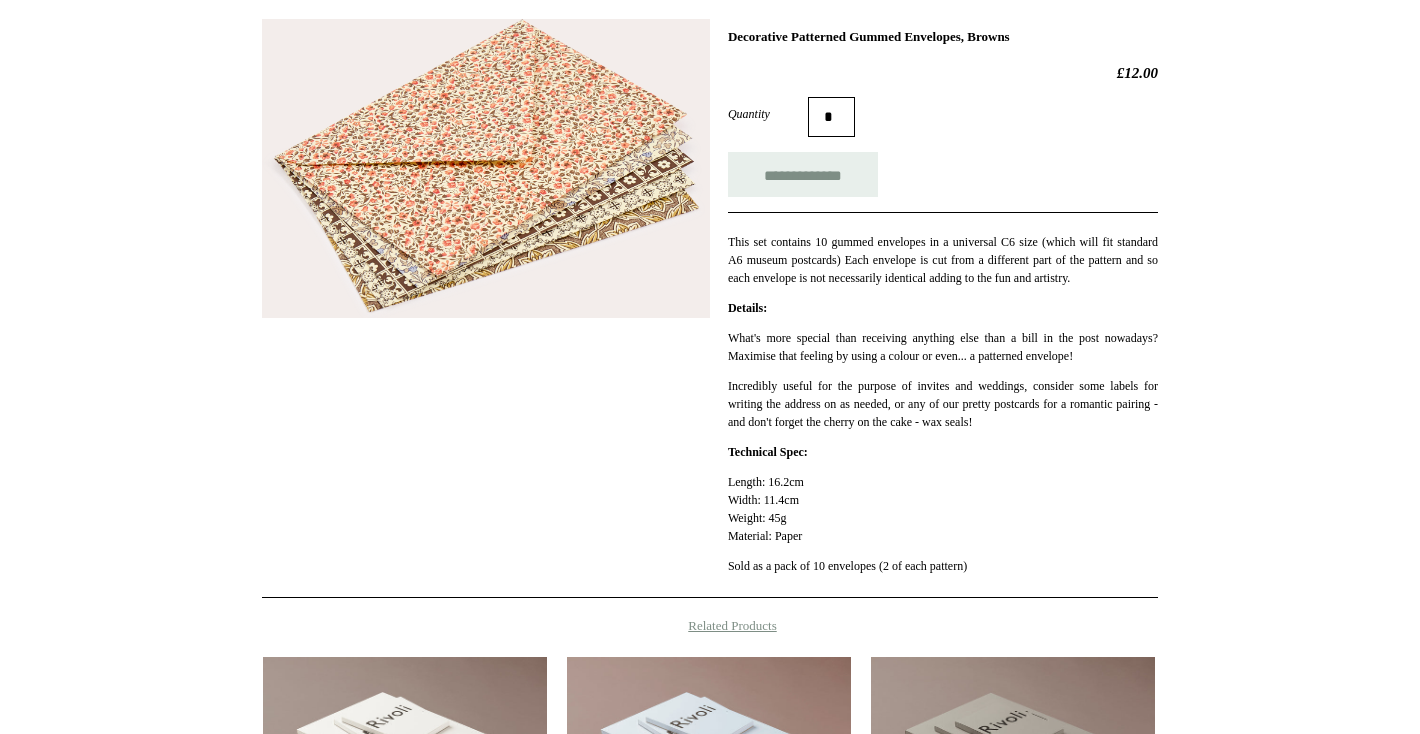 scroll, scrollTop: 279, scrollLeft: 0, axis: vertical 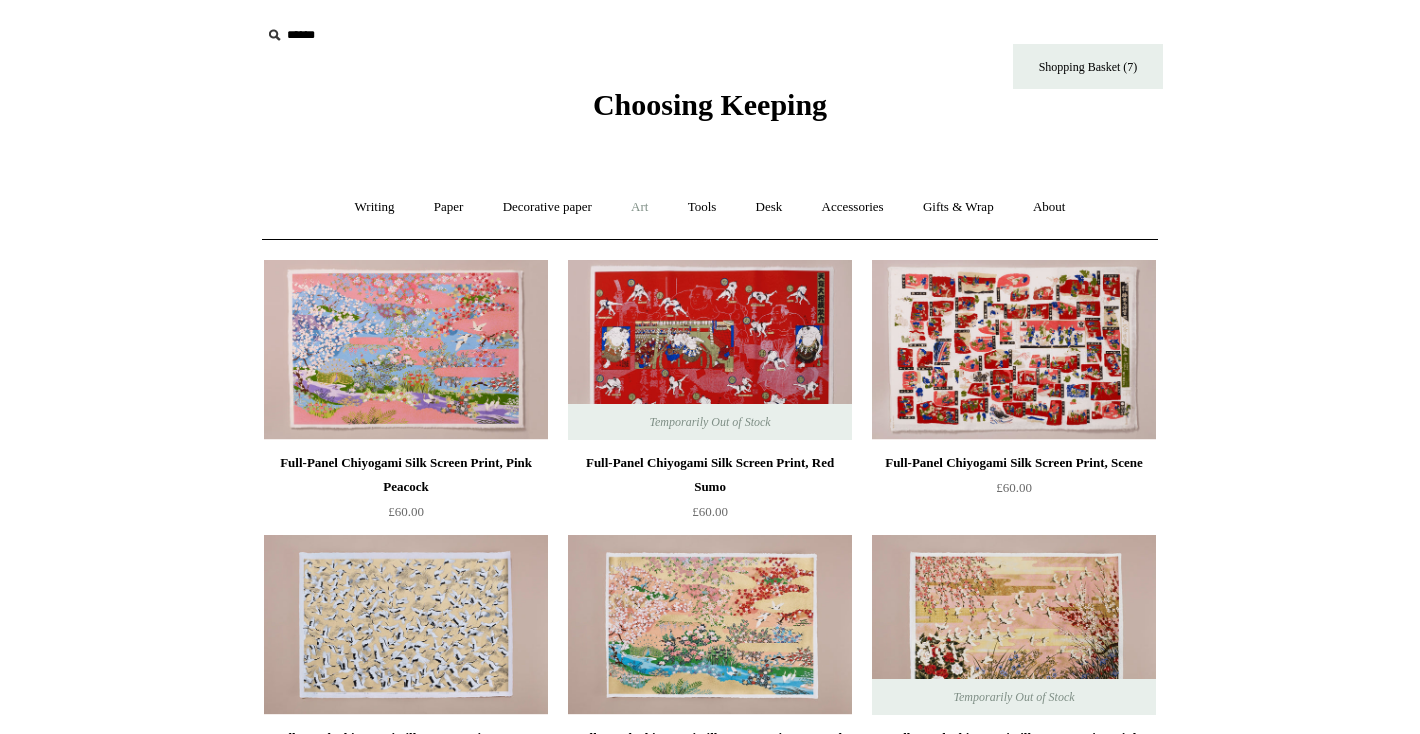 click on "Art +" at bounding box center [639, 207] 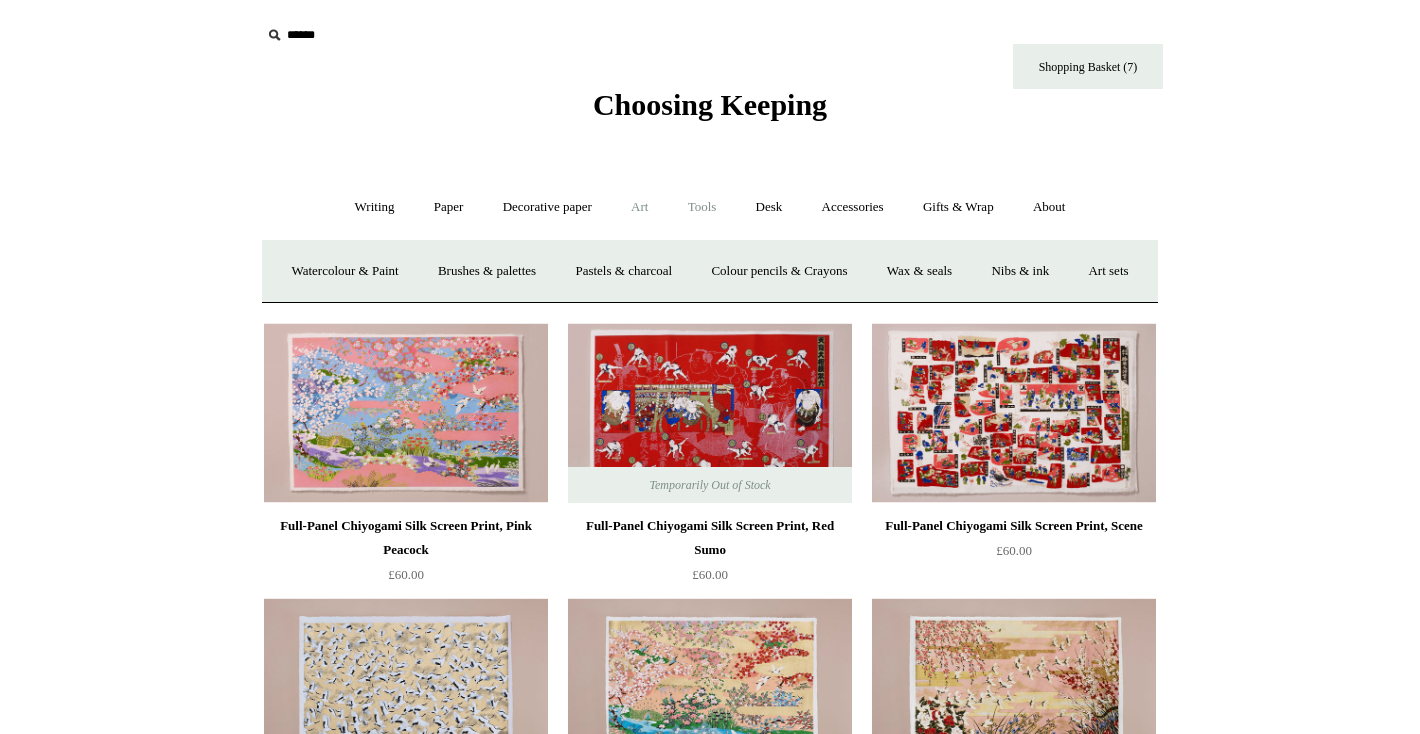 click on "Tools +" at bounding box center [702, 207] 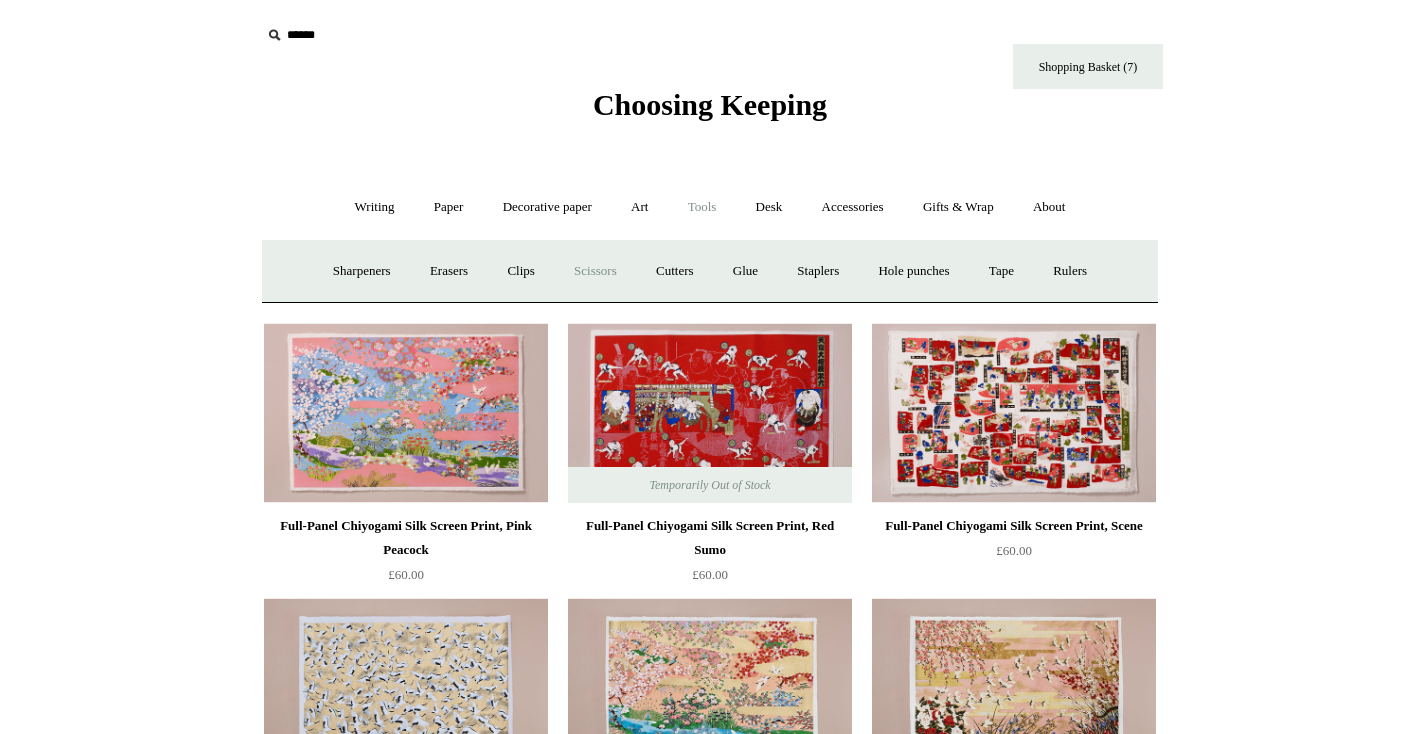 click on "Scissors" at bounding box center [595, 271] 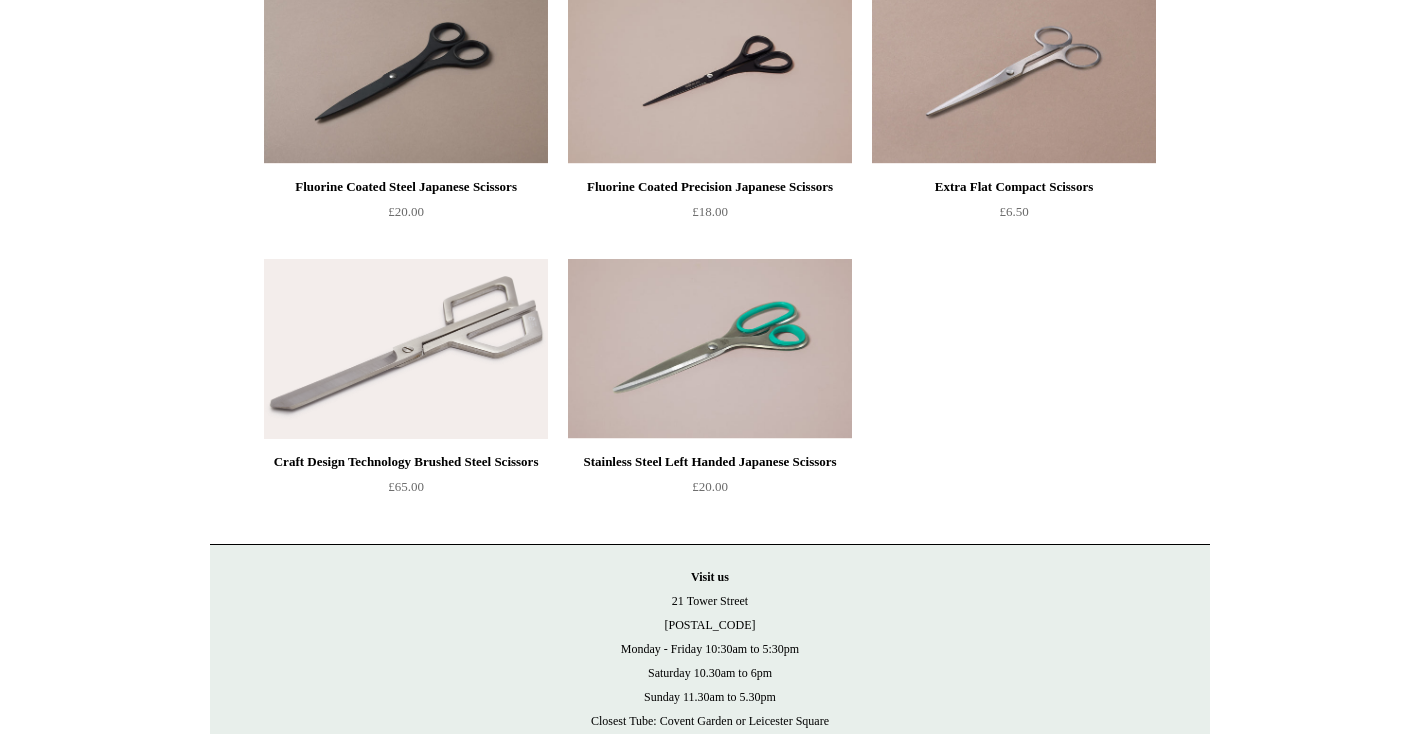 scroll, scrollTop: 0, scrollLeft: 0, axis: both 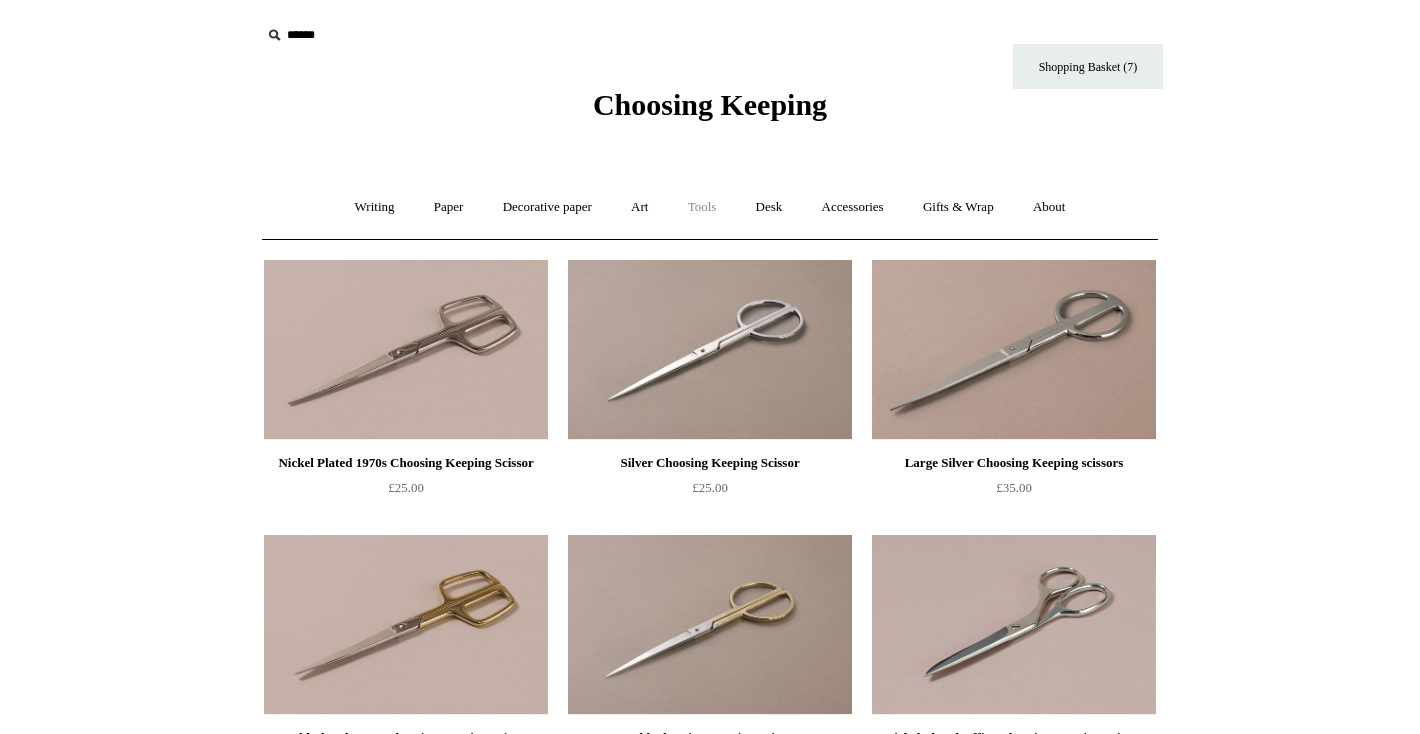 click on "Tools +" at bounding box center (702, 207) 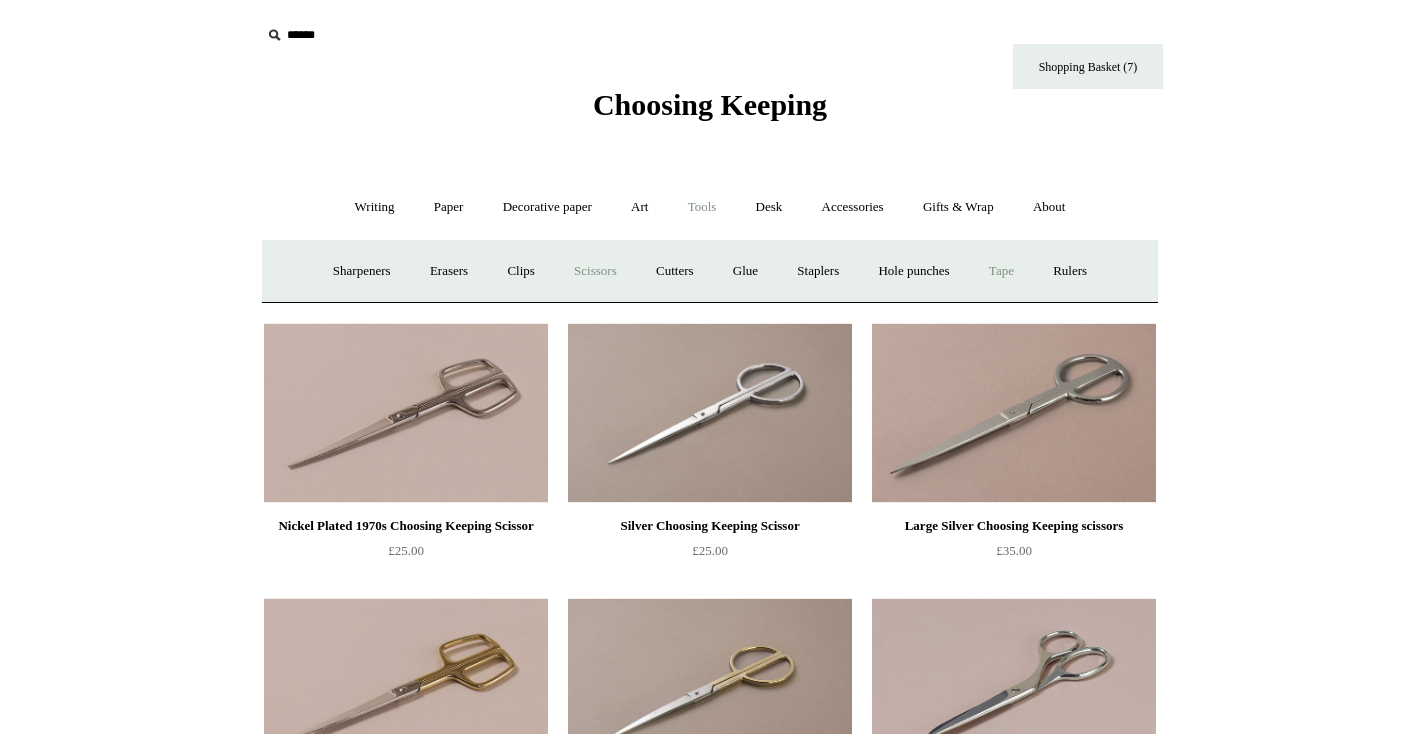 click on "Tape +" at bounding box center [1001, 271] 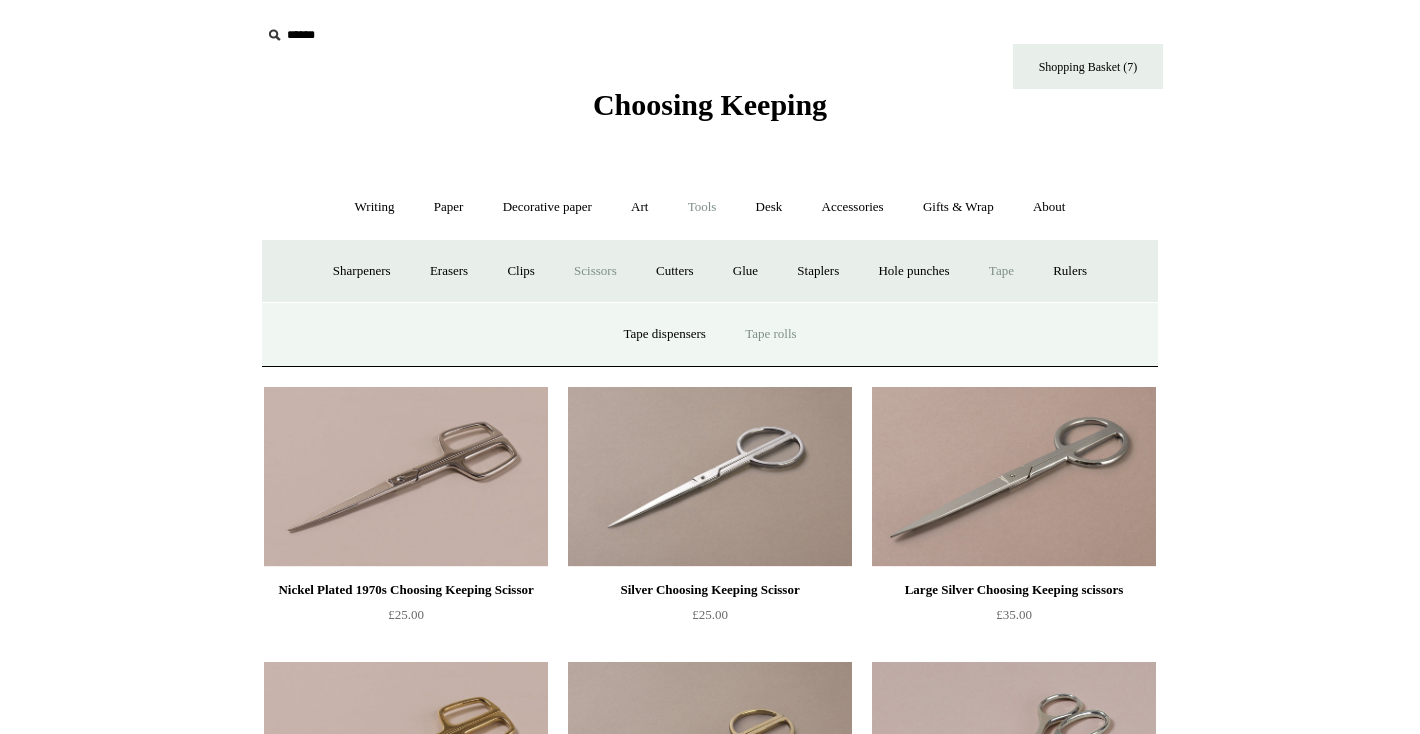 click on "Tape rolls" at bounding box center (770, 334) 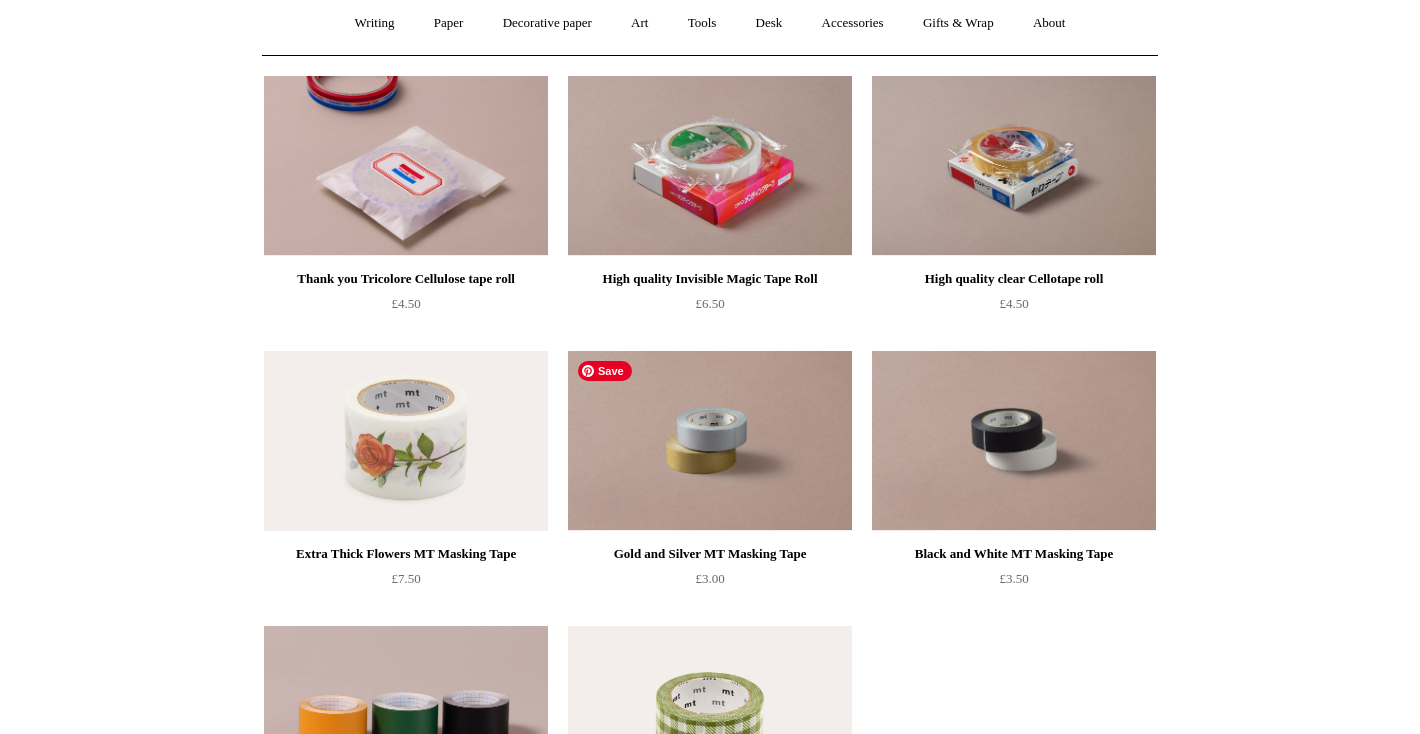 scroll, scrollTop: 0, scrollLeft: 0, axis: both 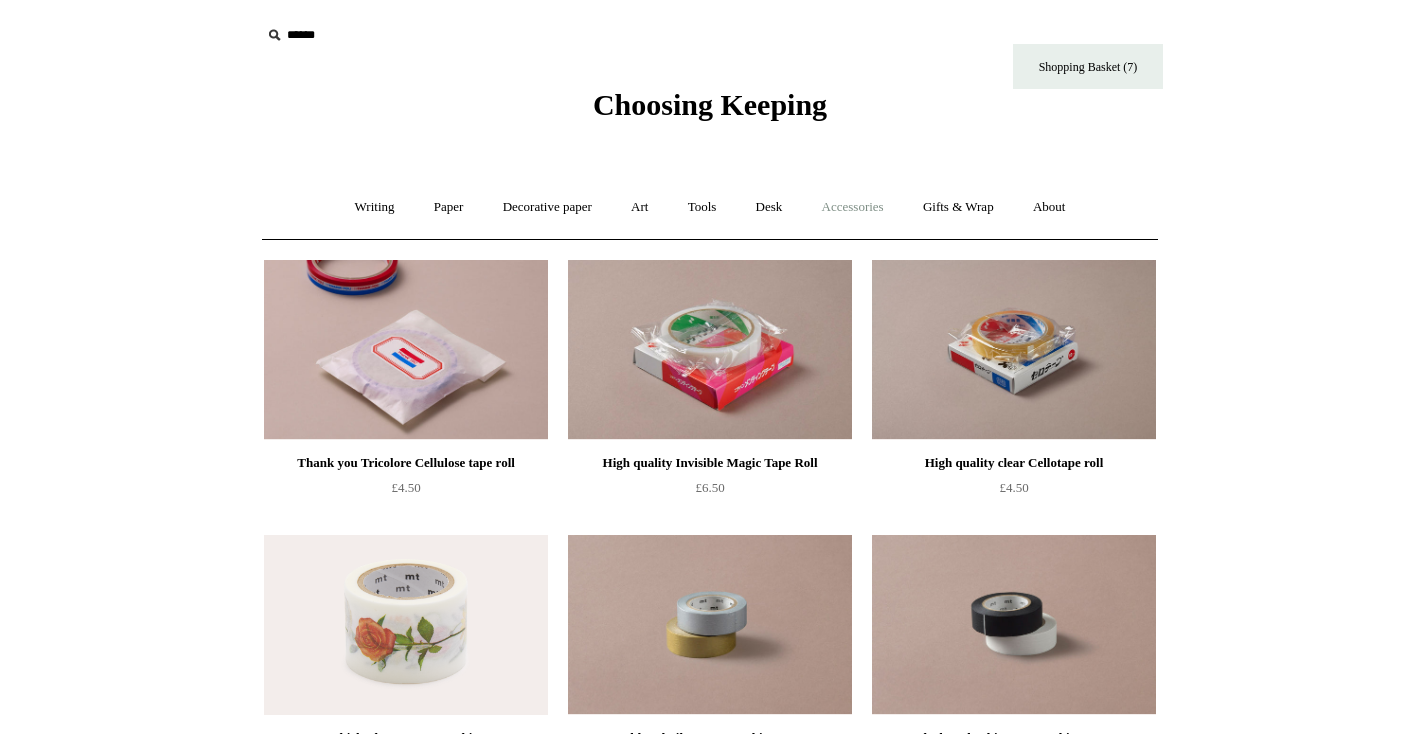 click on "Accessories +" at bounding box center (853, 207) 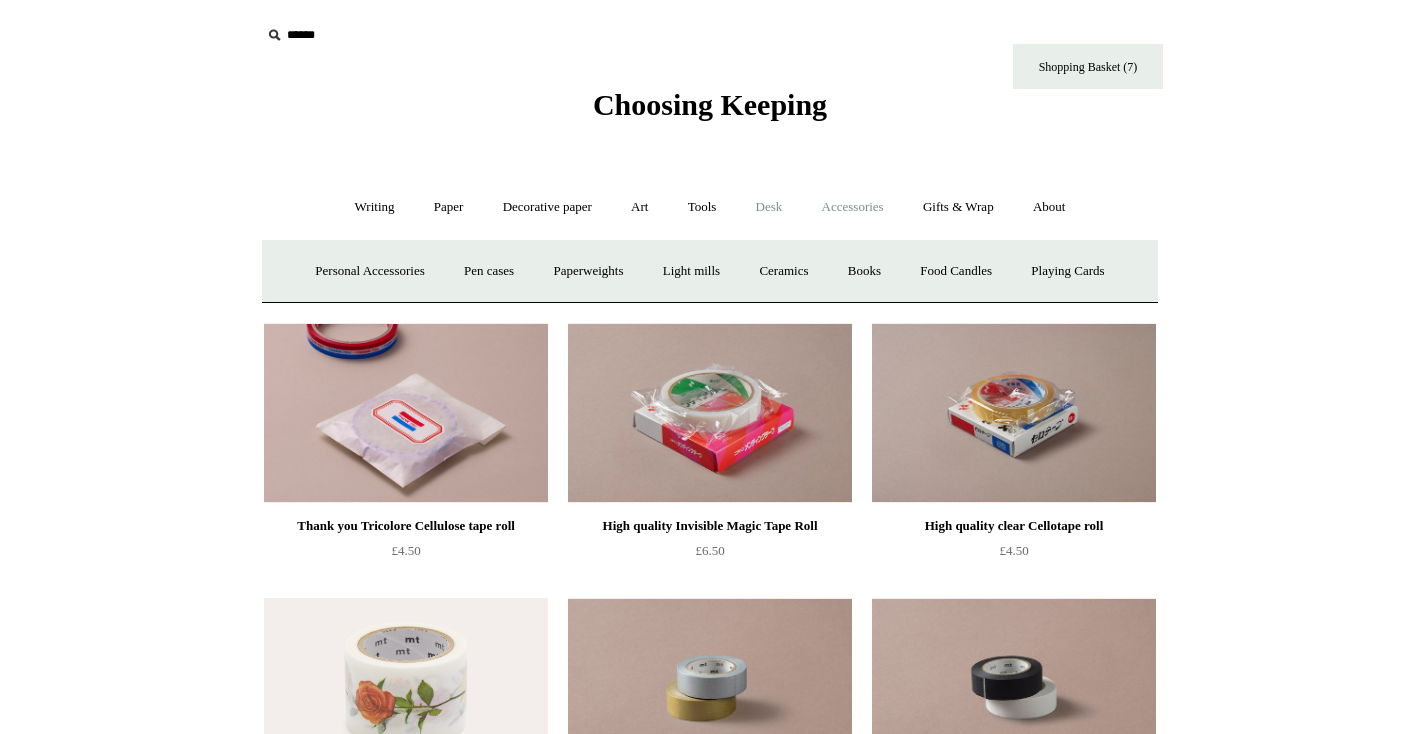 click on "Desk +" at bounding box center (769, 207) 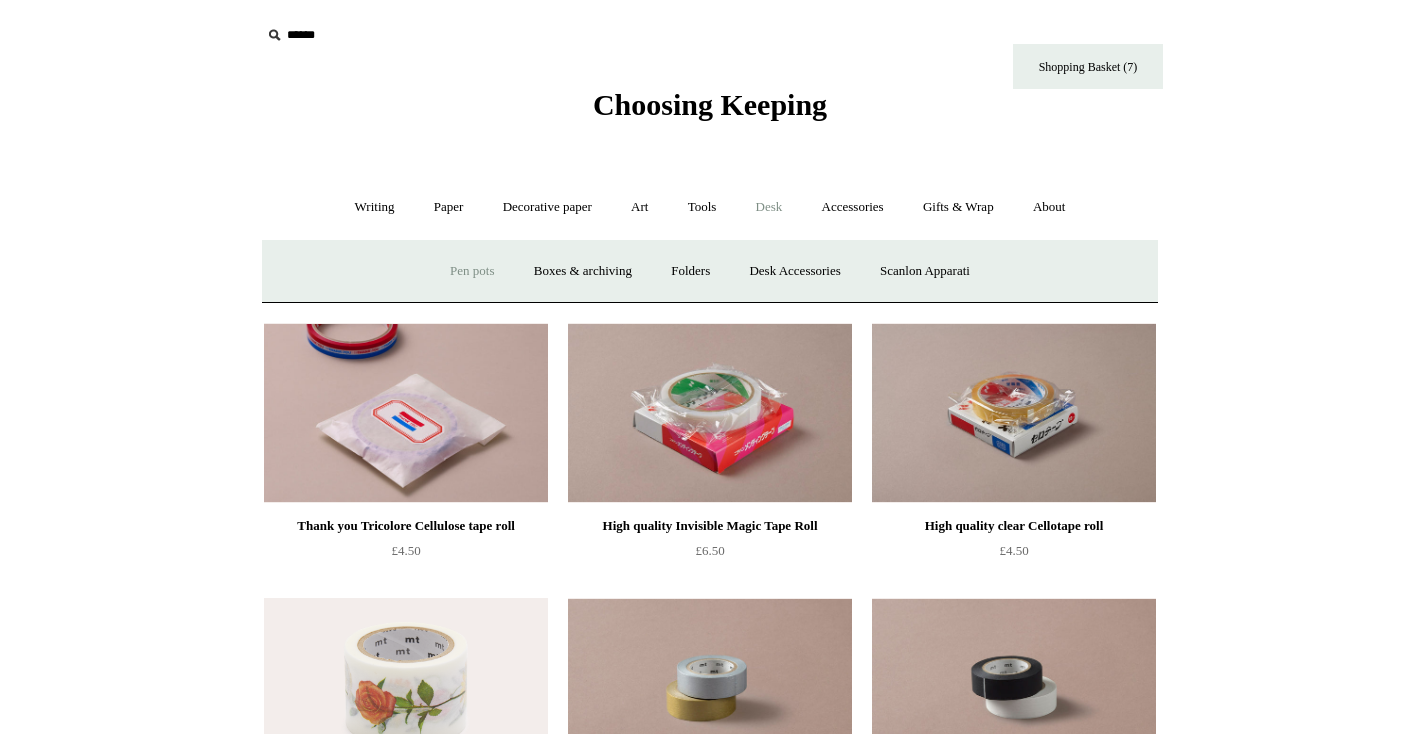 click on "Pen pots" at bounding box center [472, 271] 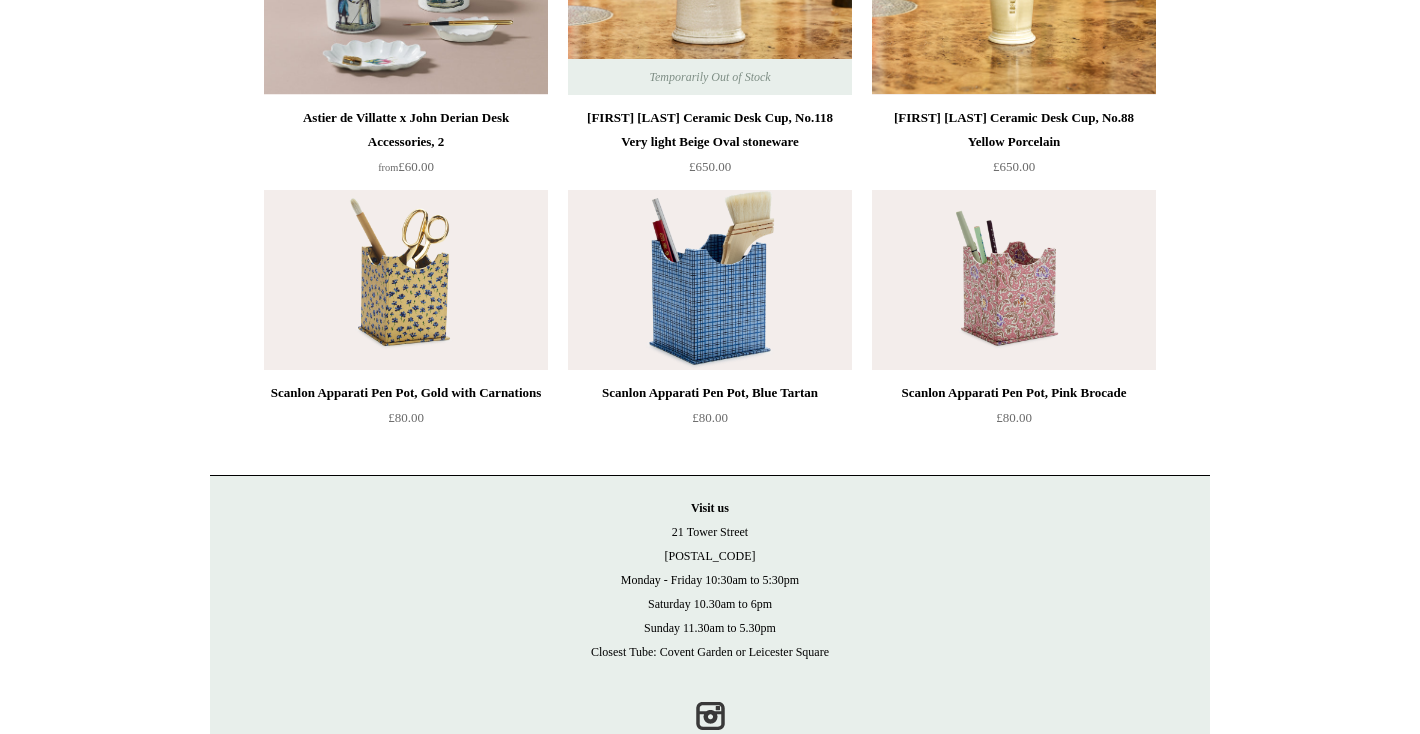 scroll, scrollTop: 1997, scrollLeft: 0, axis: vertical 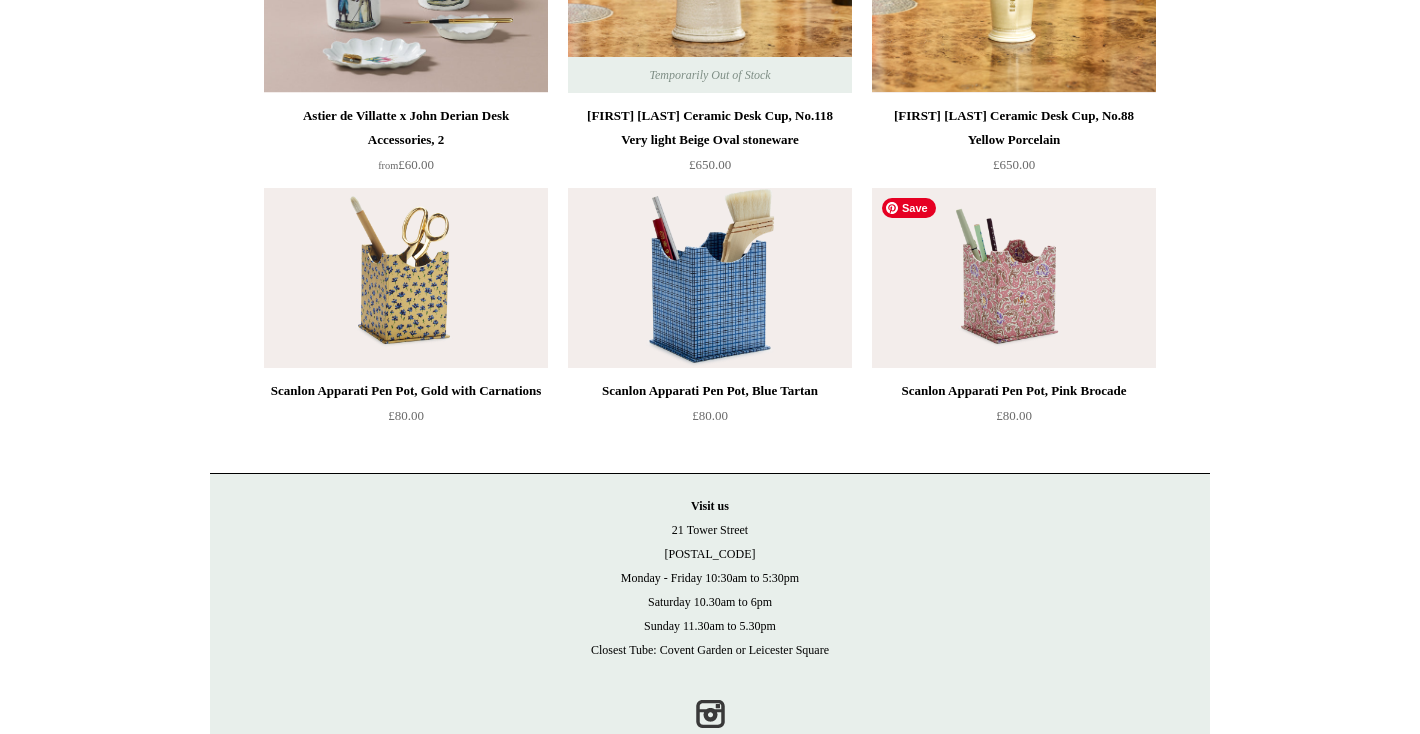 click at bounding box center (1014, 278) 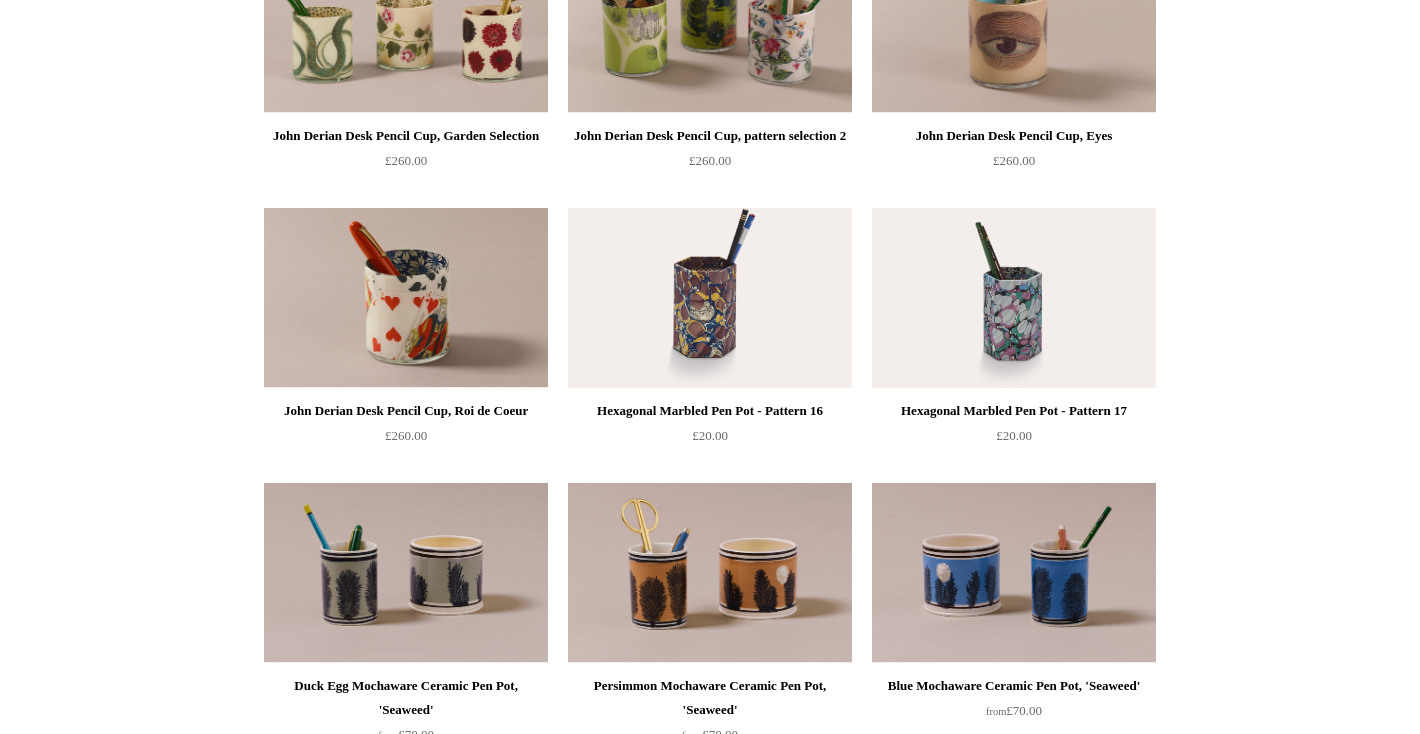 scroll, scrollTop: 0, scrollLeft: 0, axis: both 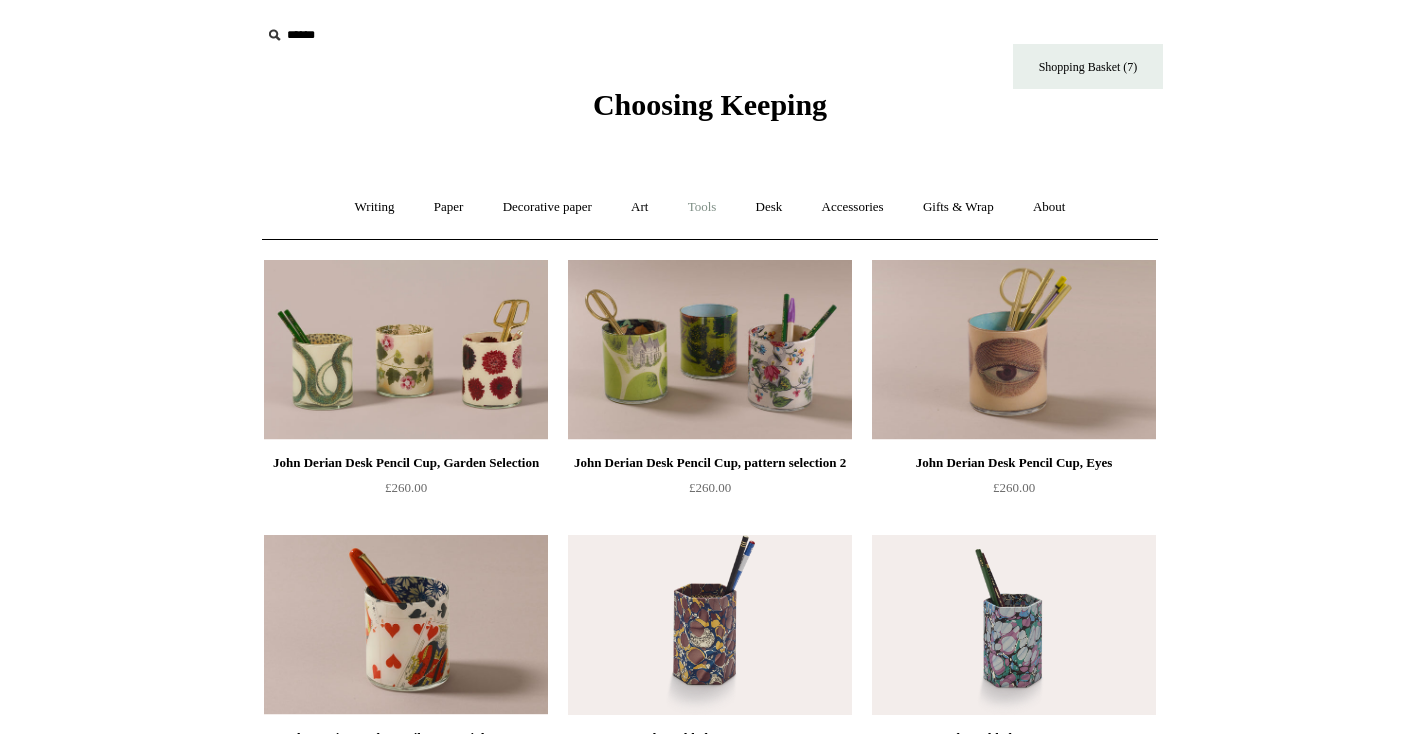 click on "Tools +" at bounding box center [702, 207] 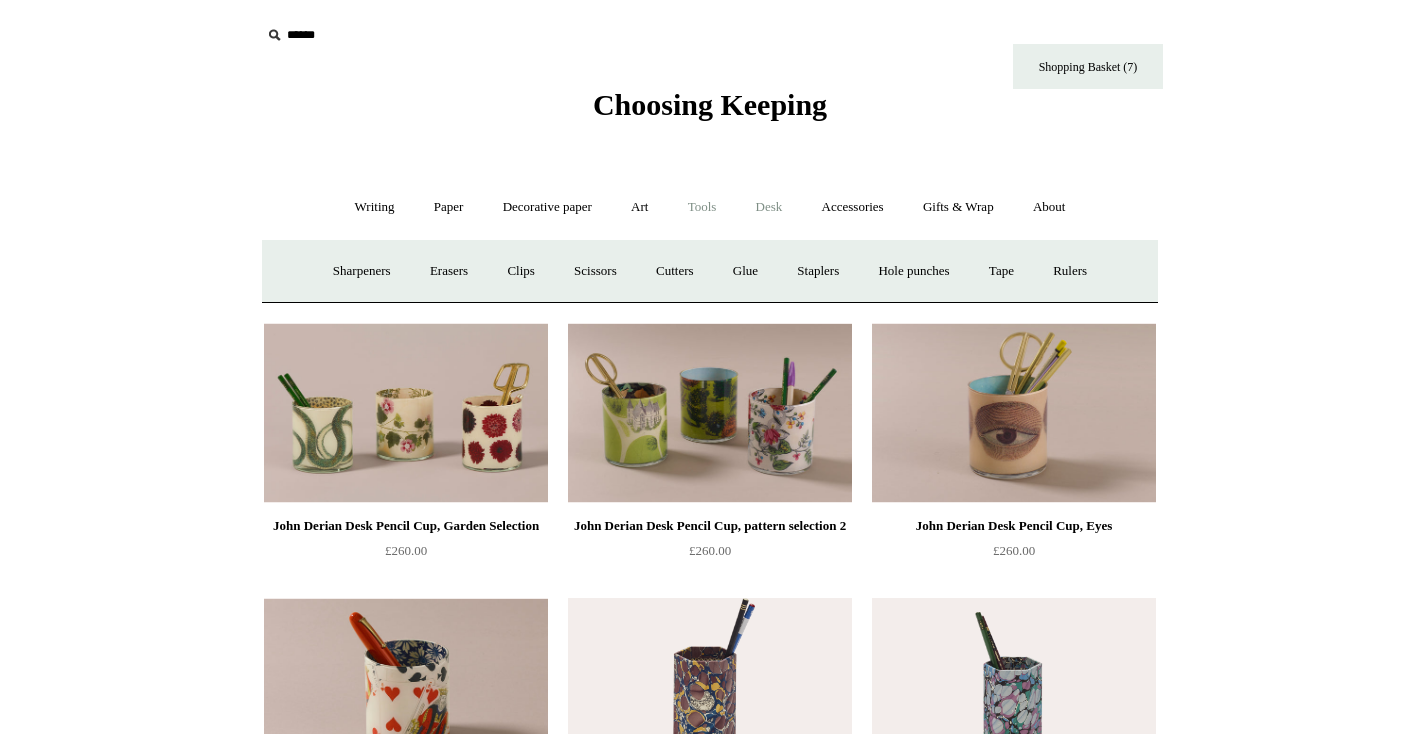 click on "Desk +" at bounding box center (769, 207) 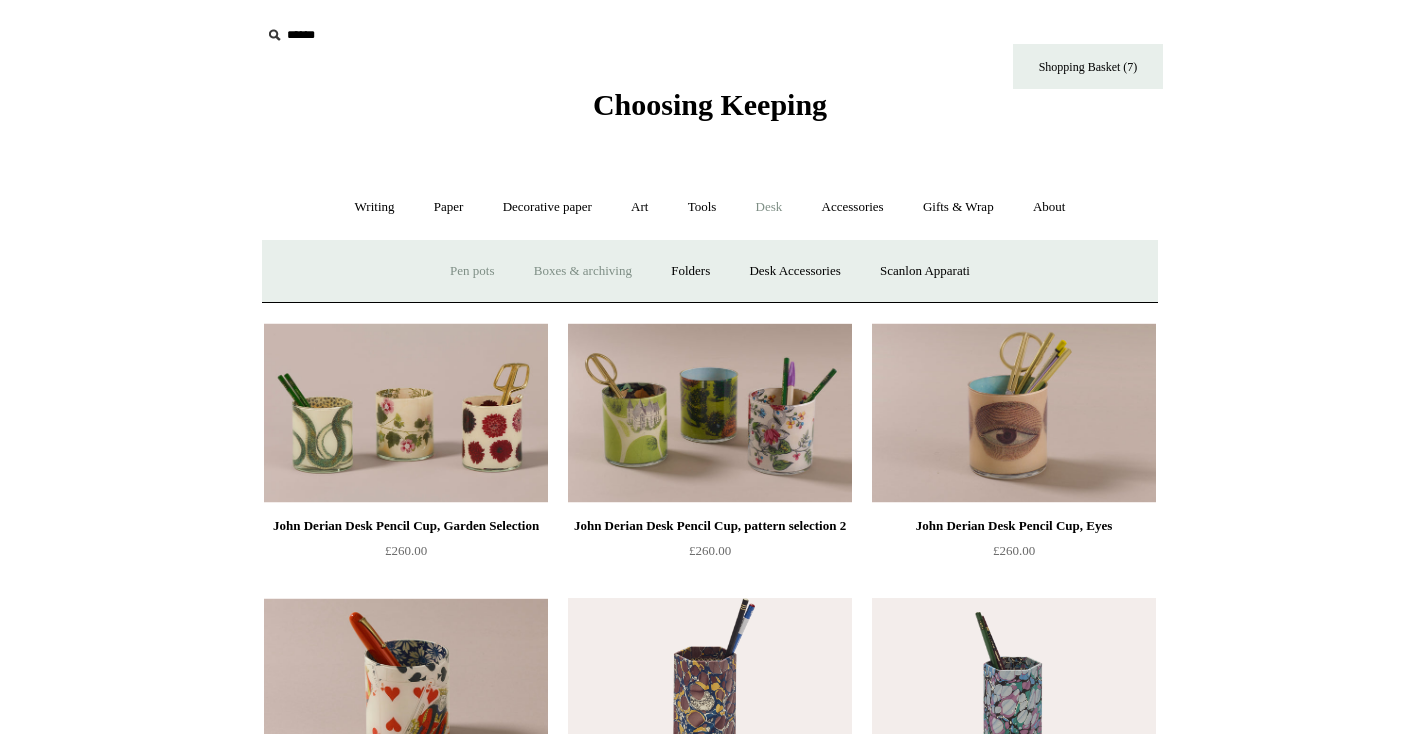 click on "Boxes & archiving" at bounding box center (583, 271) 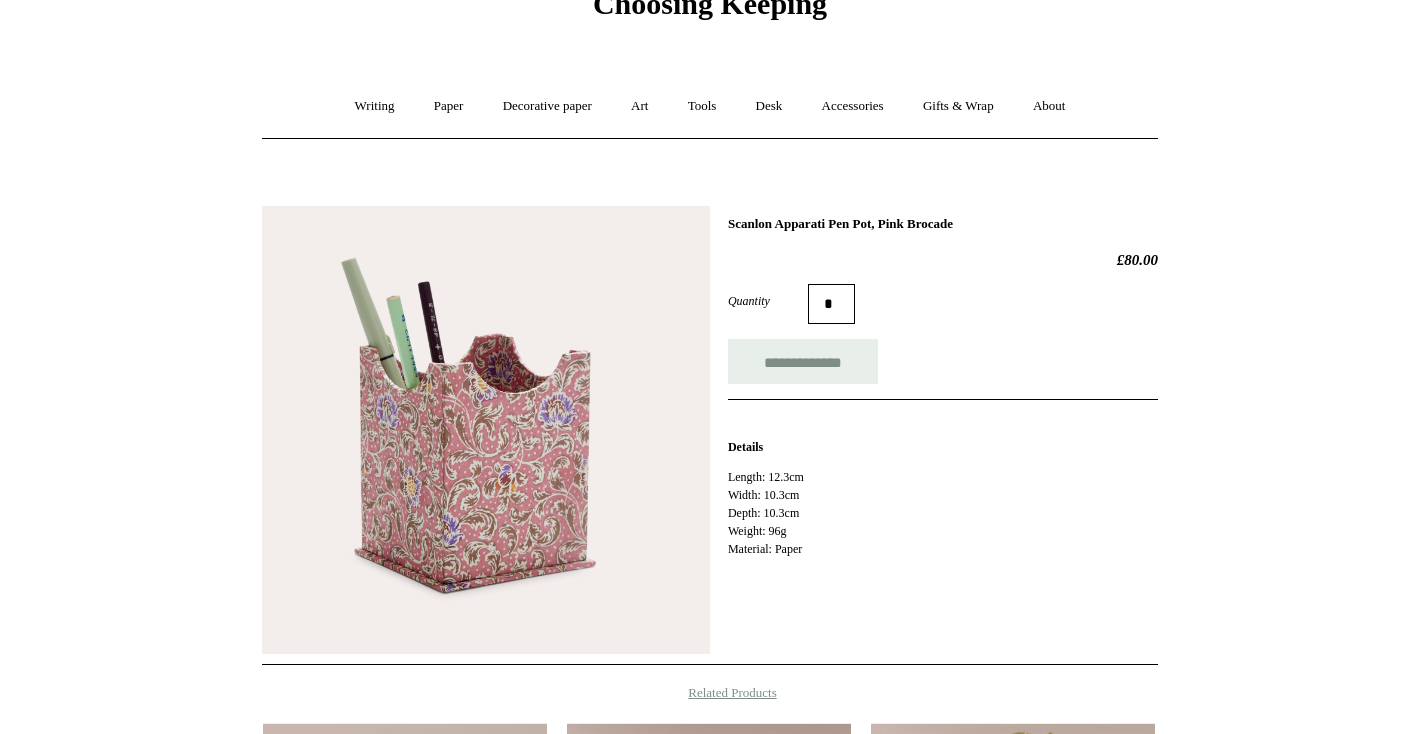 scroll, scrollTop: 0, scrollLeft: 0, axis: both 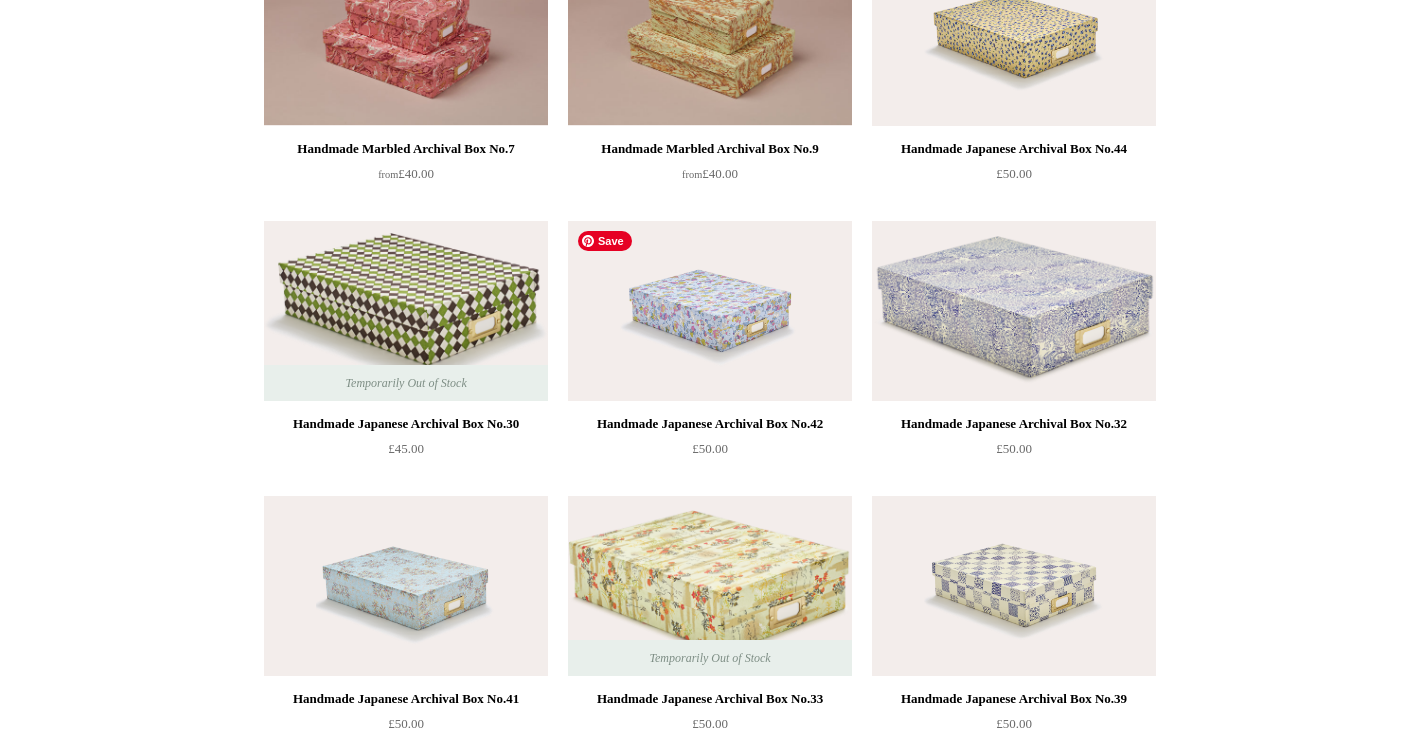 click at bounding box center (710, 311) 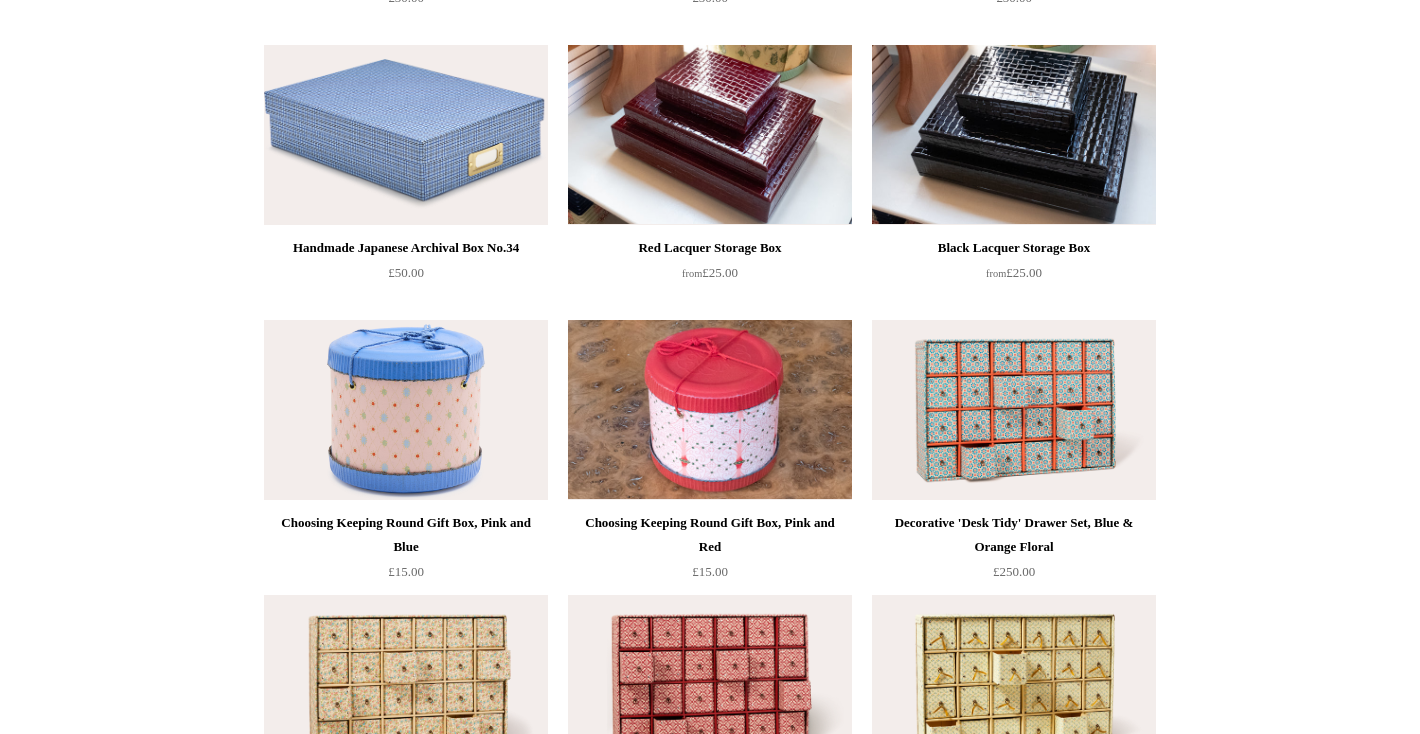 scroll, scrollTop: 2202, scrollLeft: 0, axis: vertical 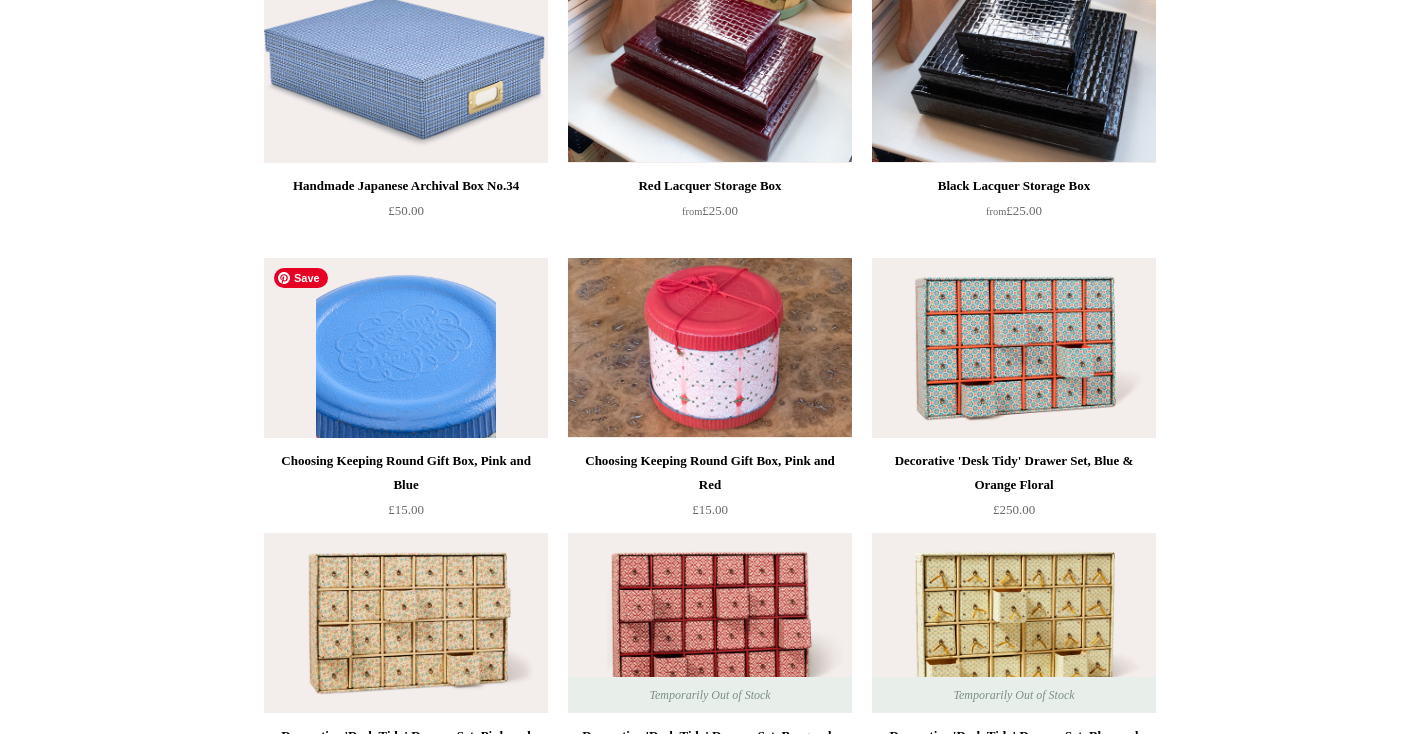 click at bounding box center [406, 348] 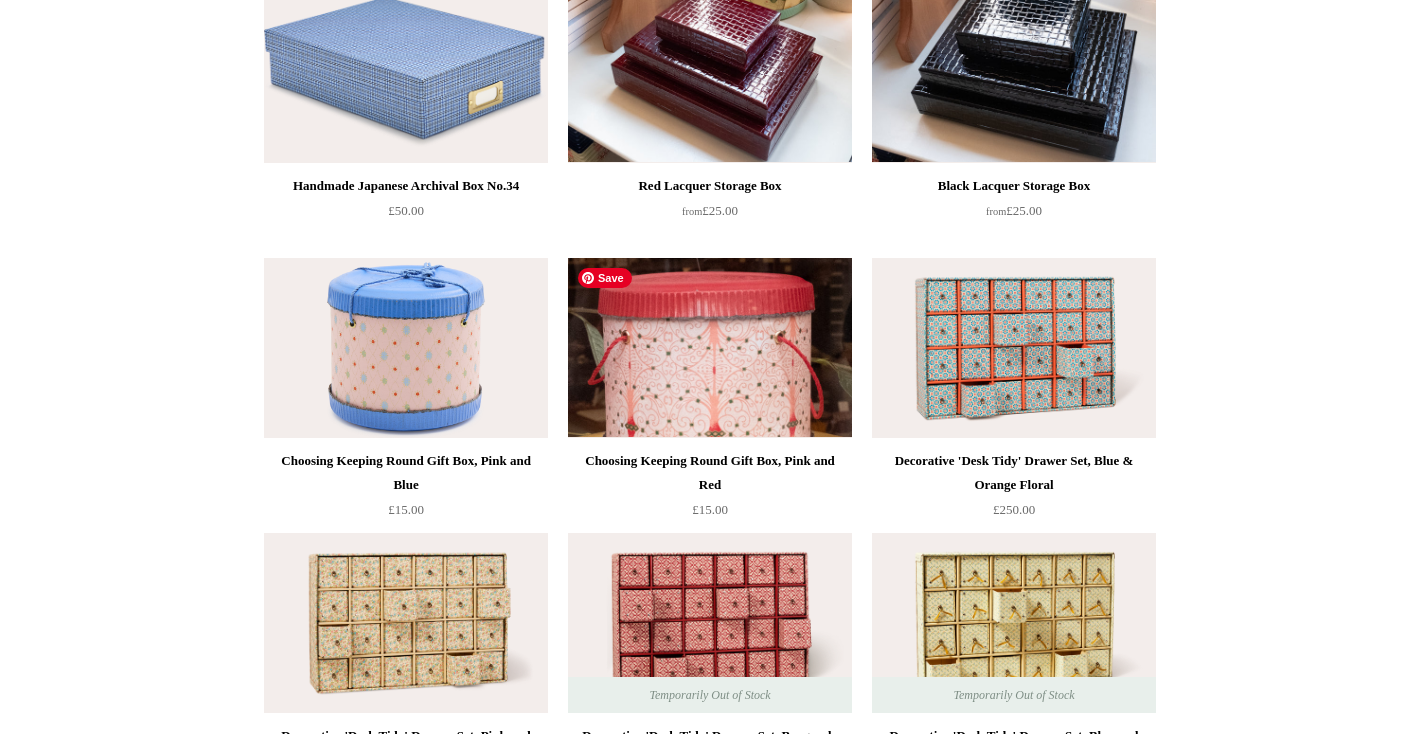 click at bounding box center (710, 348) 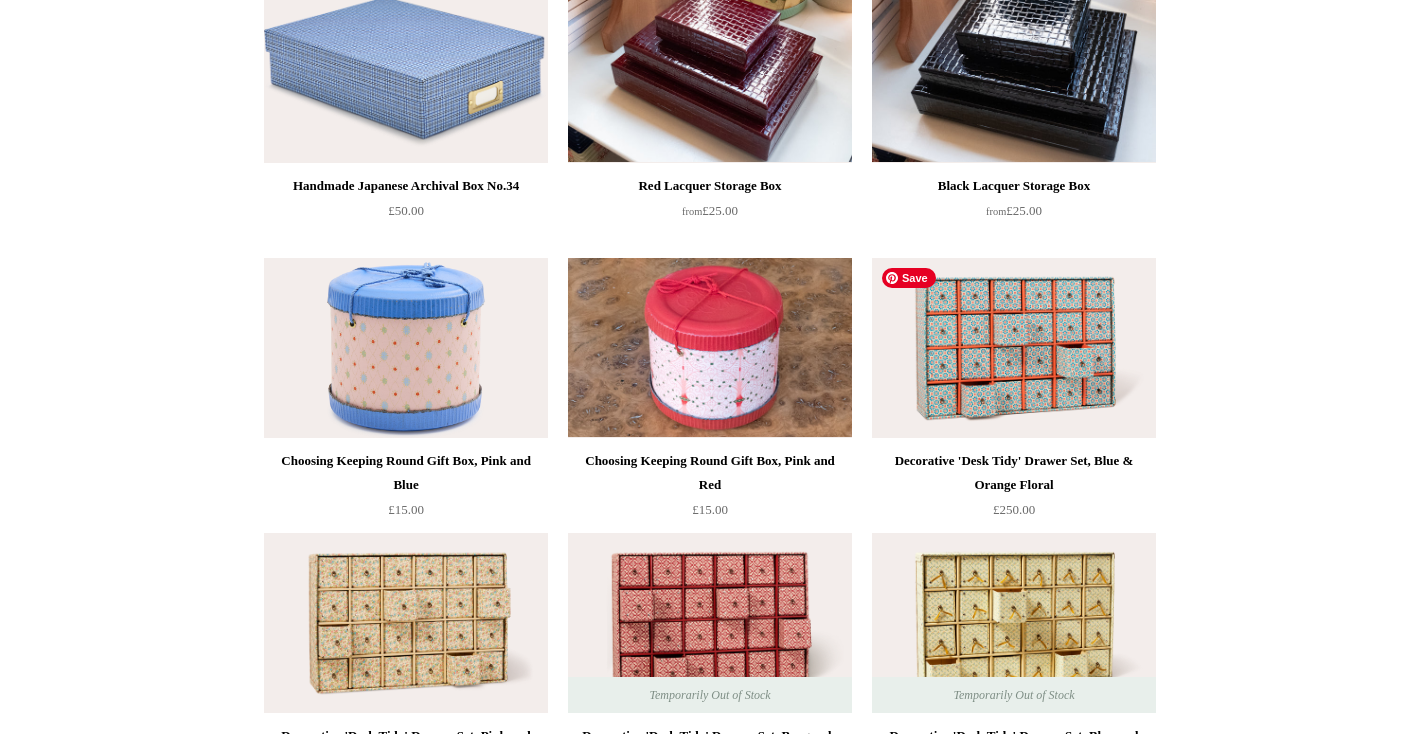 click at bounding box center [1014, 348] 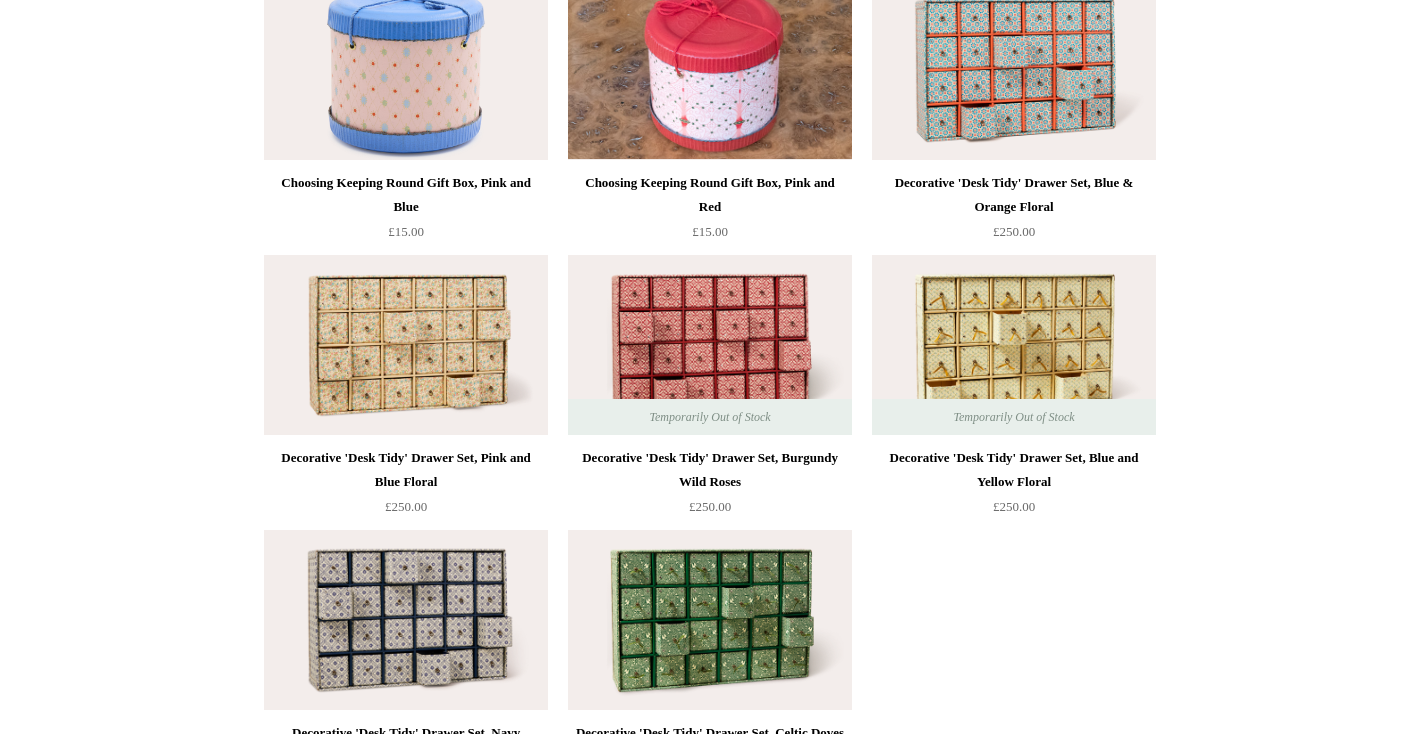 scroll, scrollTop: 2486, scrollLeft: 0, axis: vertical 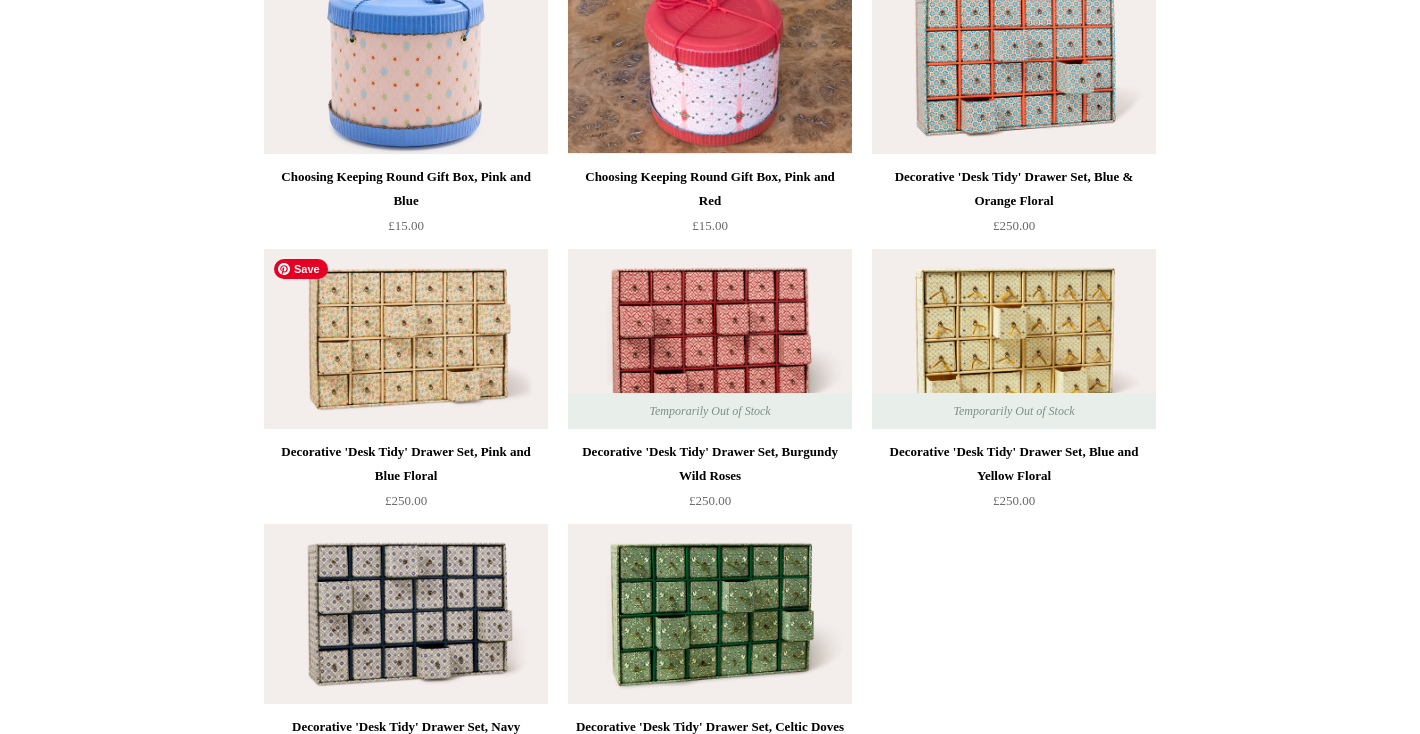 click at bounding box center [406, 339] 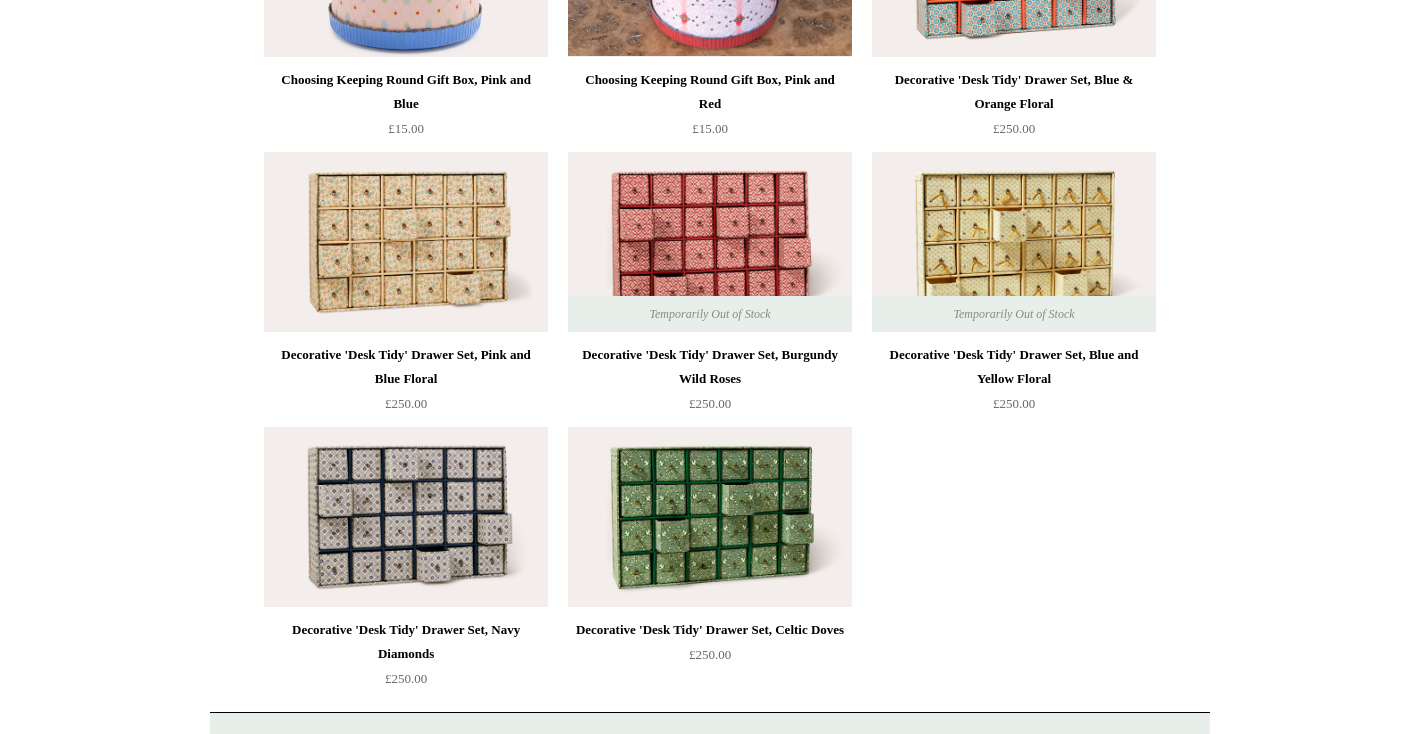 scroll, scrollTop: 2586, scrollLeft: 0, axis: vertical 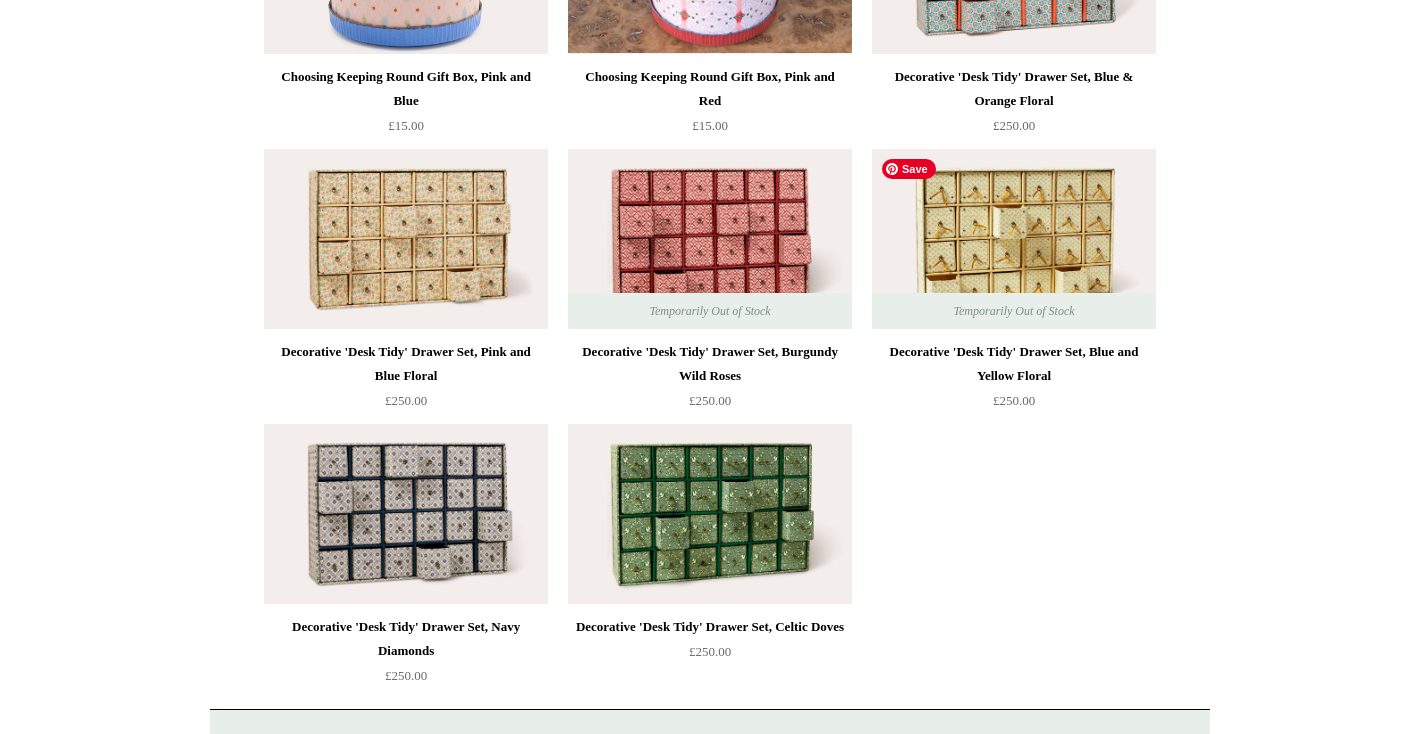 click at bounding box center [1014, 239] 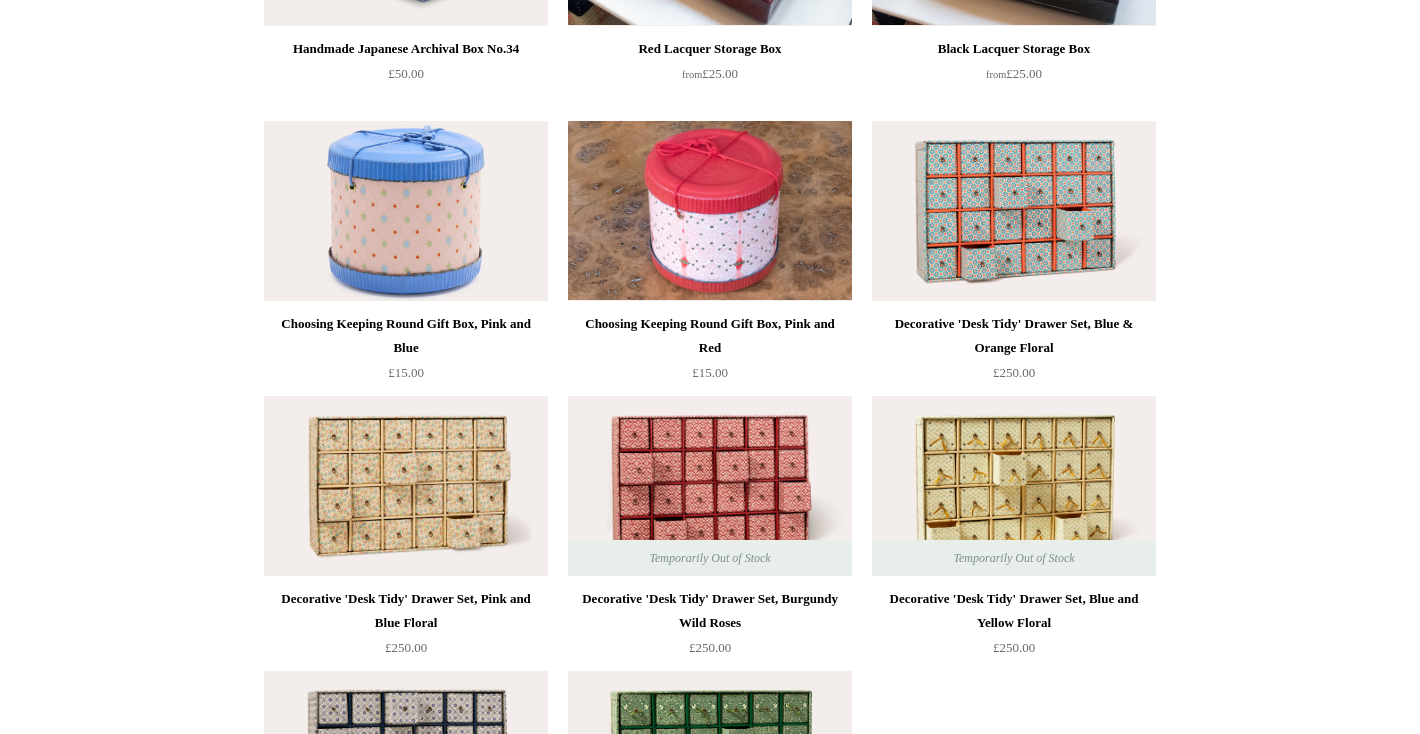 scroll, scrollTop: 2337, scrollLeft: 0, axis: vertical 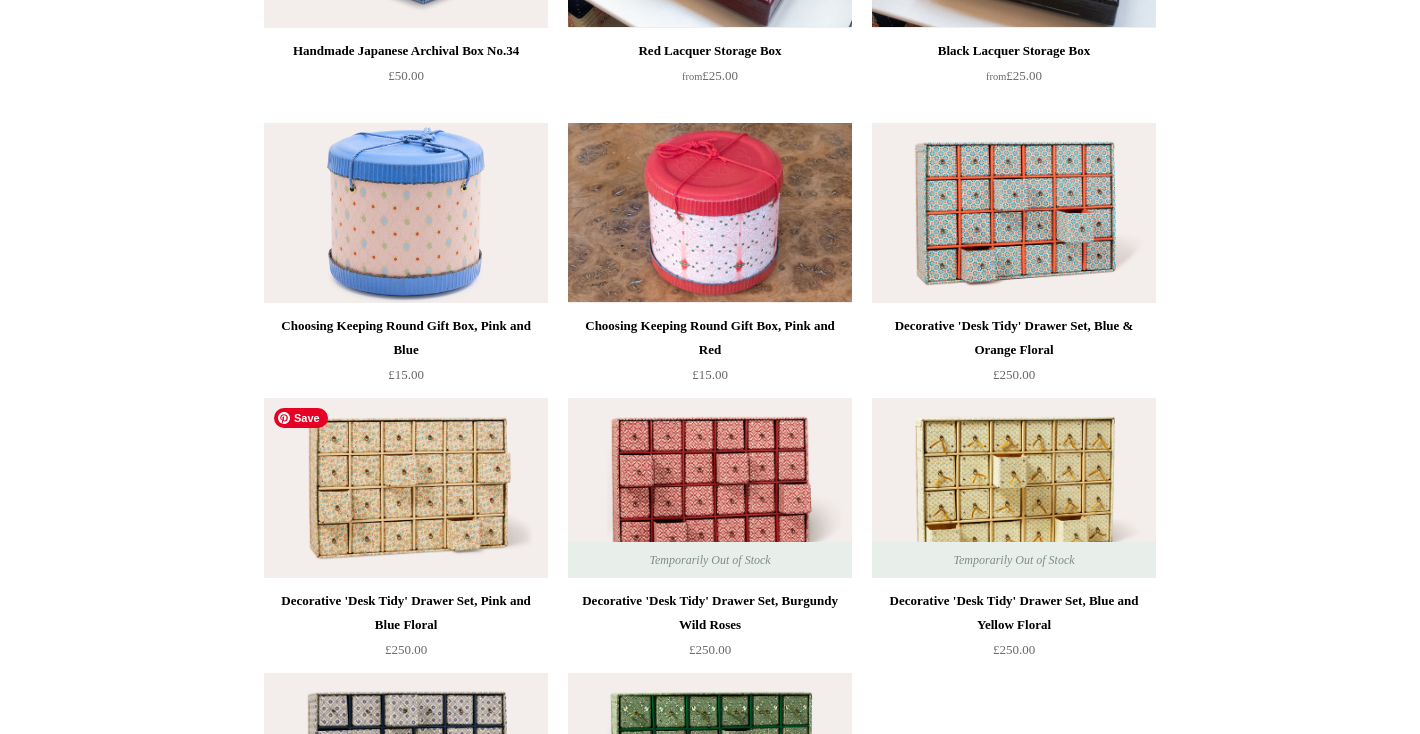 click at bounding box center [406, 488] 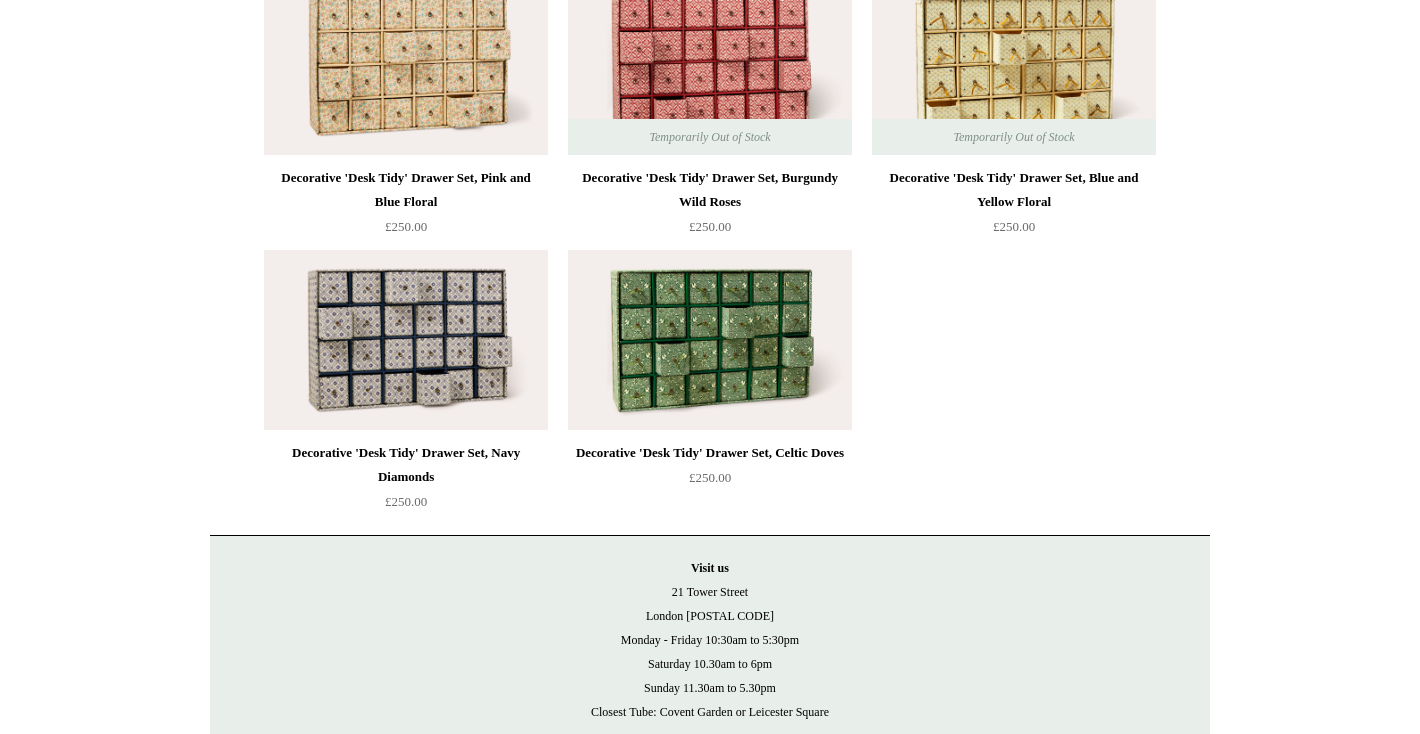scroll, scrollTop: 2761, scrollLeft: 0, axis: vertical 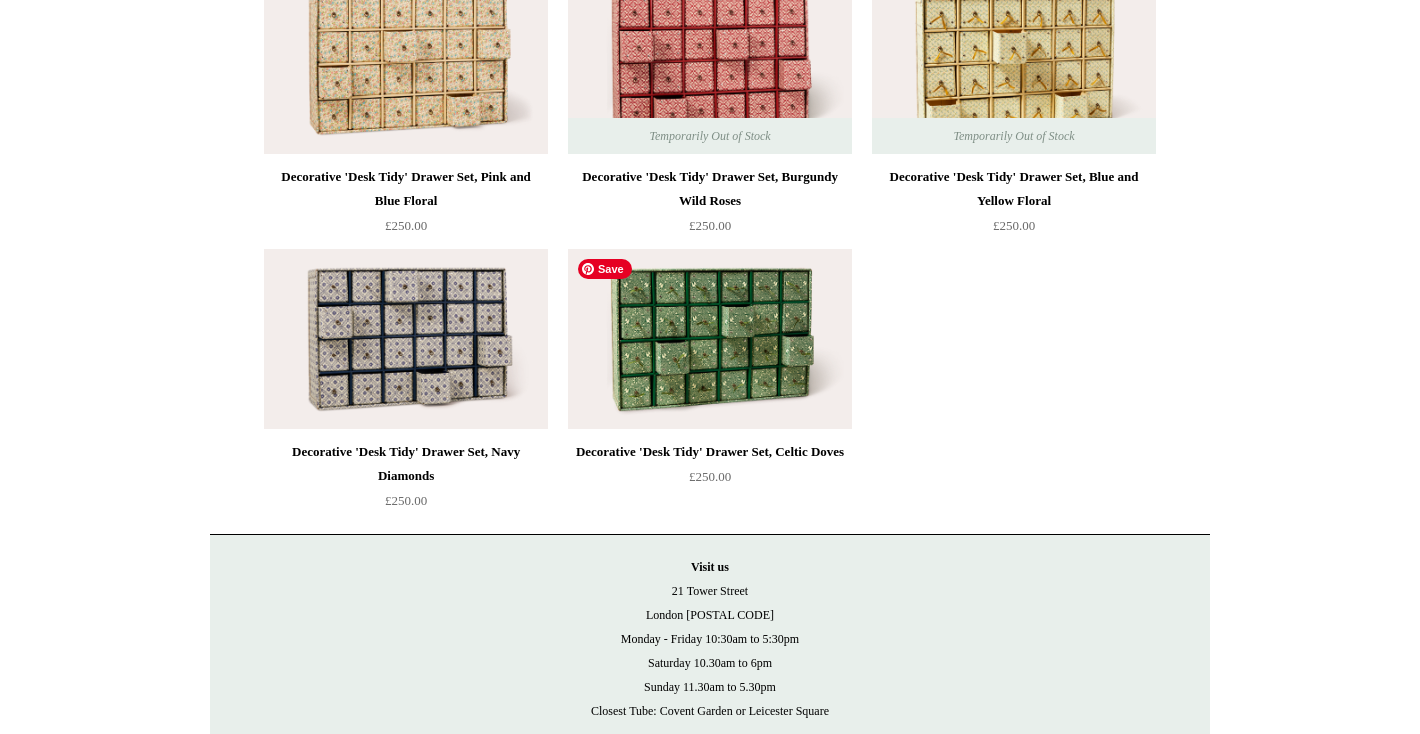 click at bounding box center [710, 339] 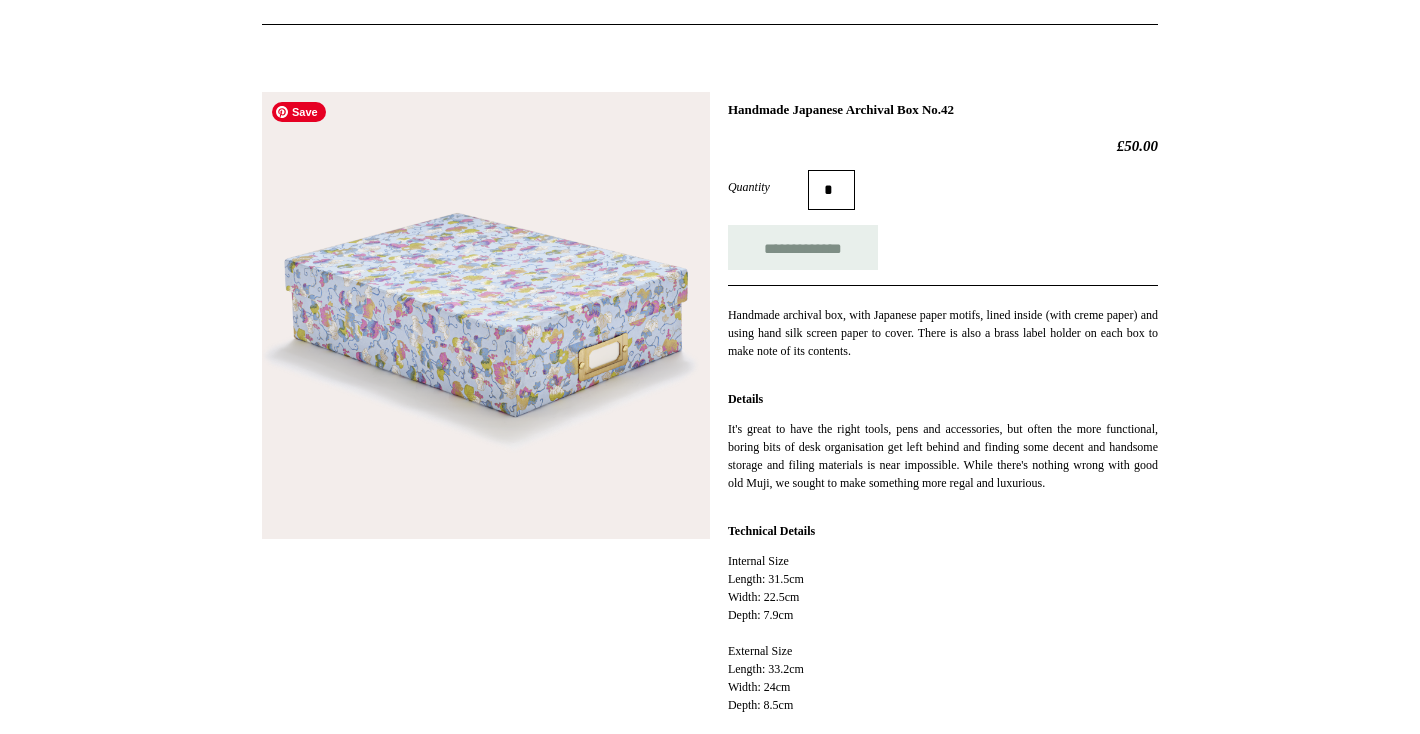 scroll, scrollTop: 216, scrollLeft: 0, axis: vertical 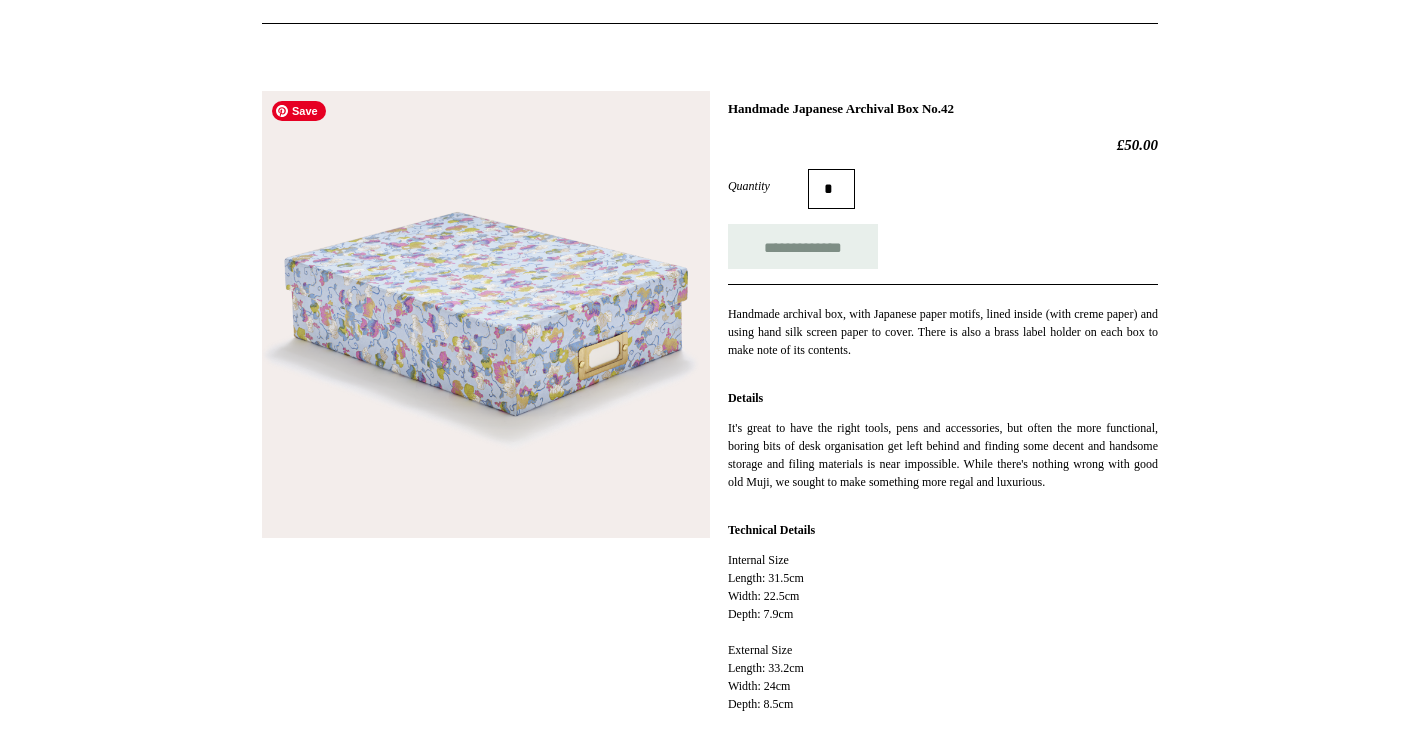 click at bounding box center (486, 315) 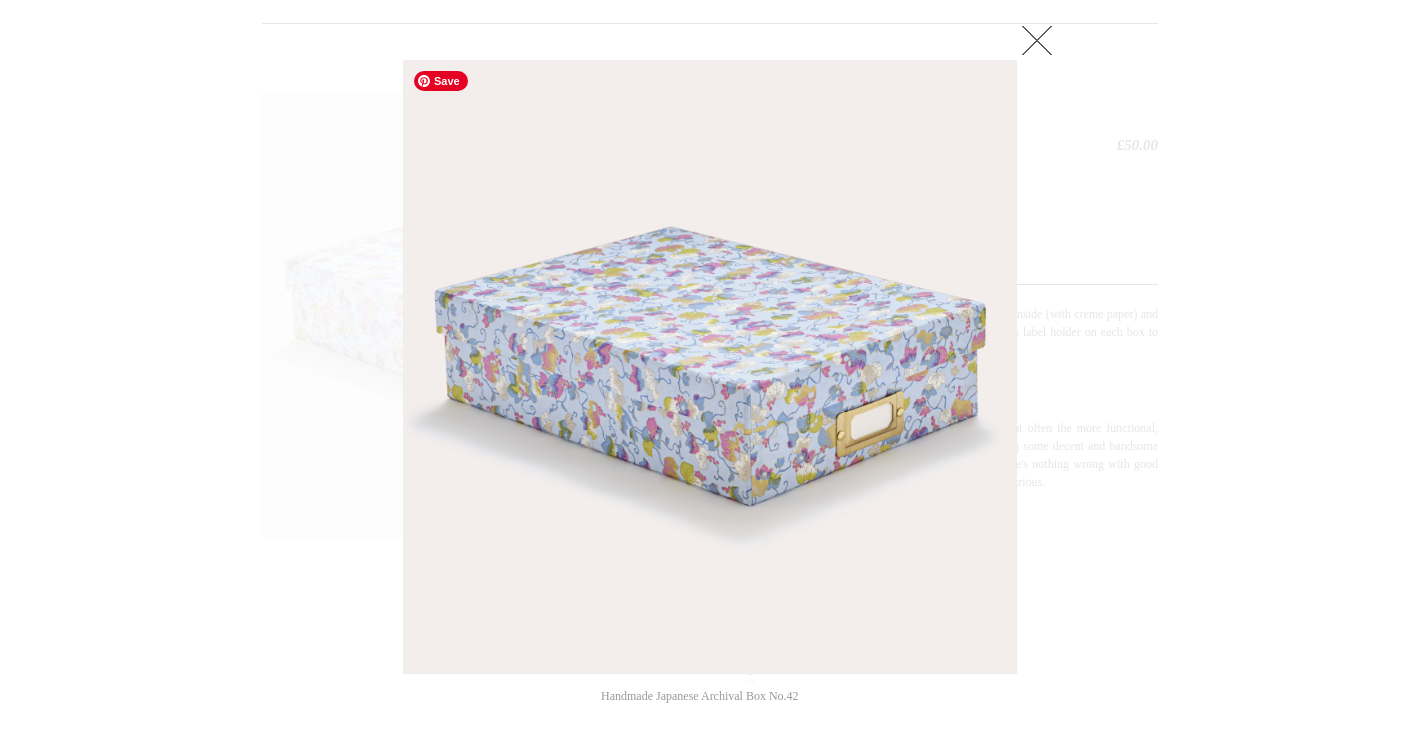 click at bounding box center [710, 367] 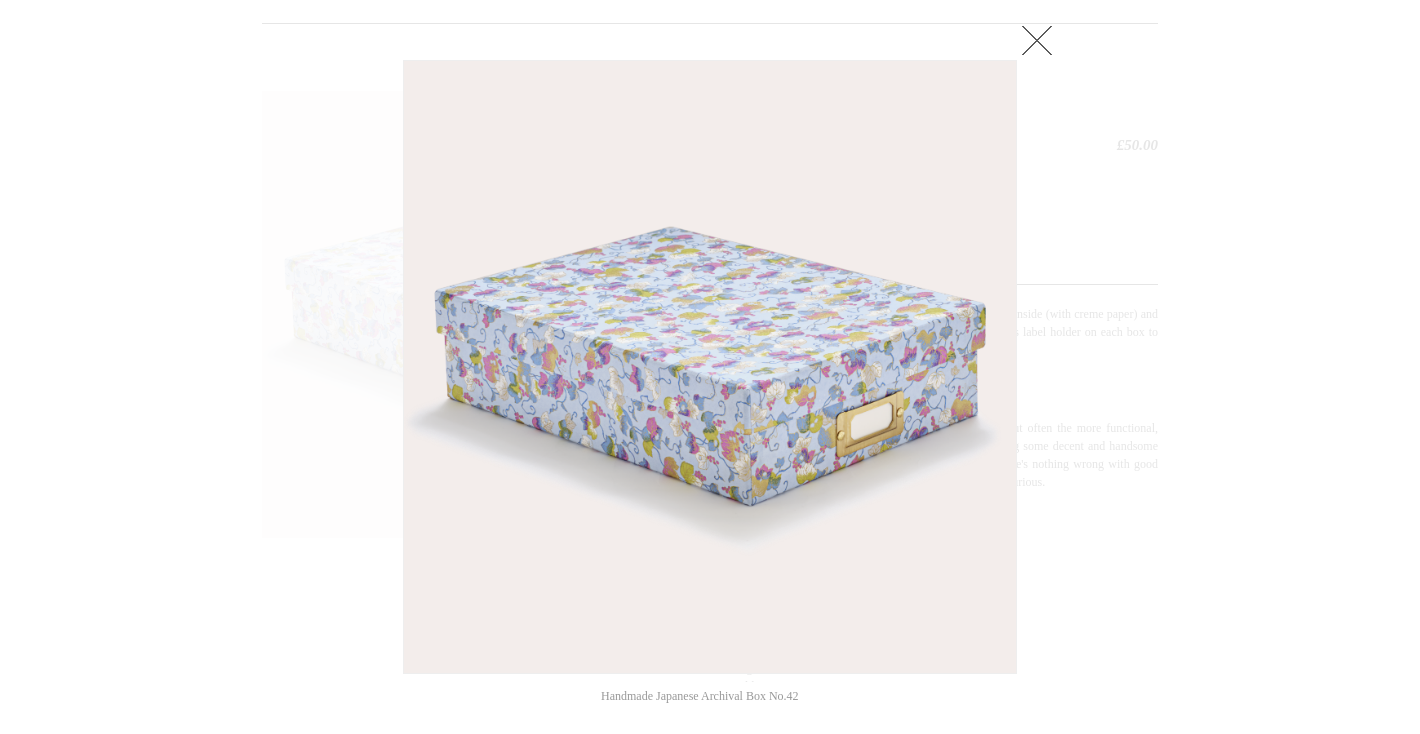 click at bounding box center [710, 615] 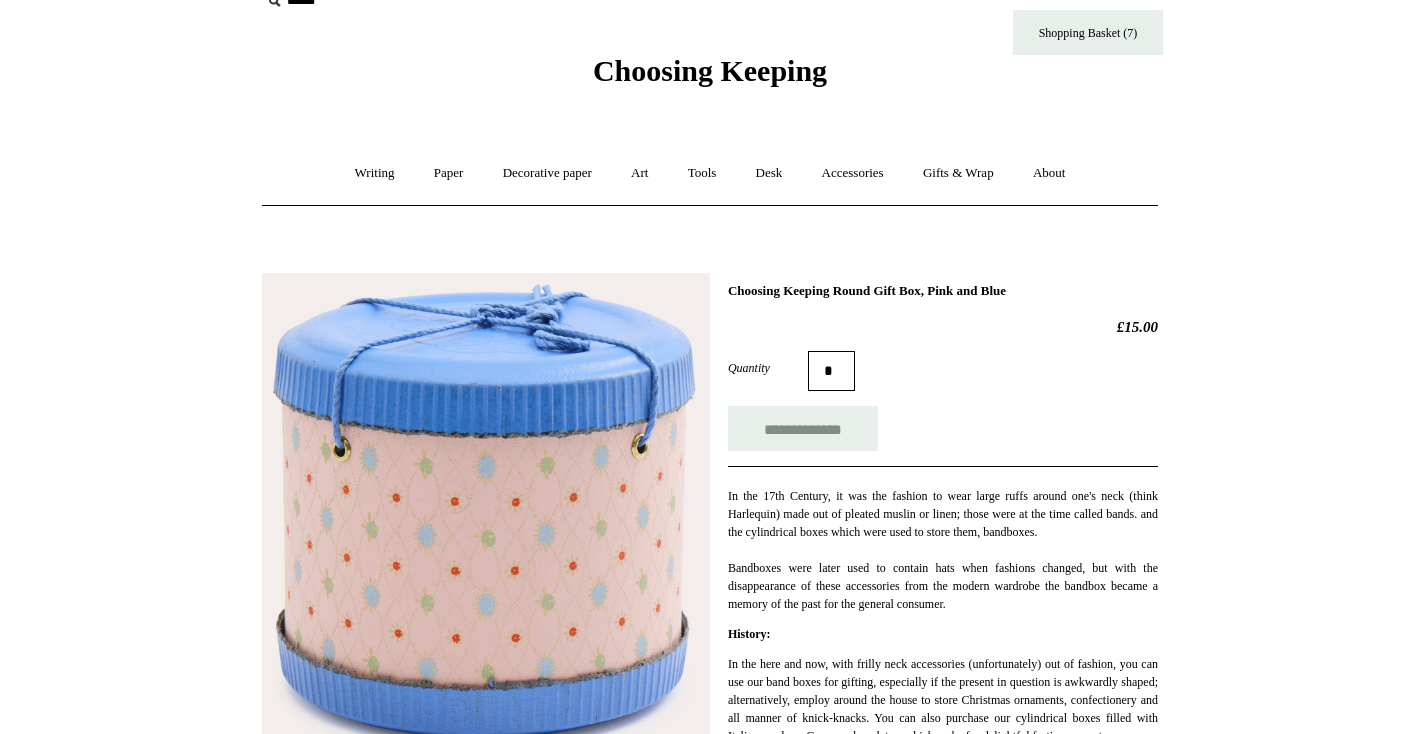 scroll, scrollTop: 0, scrollLeft: 0, axis: both 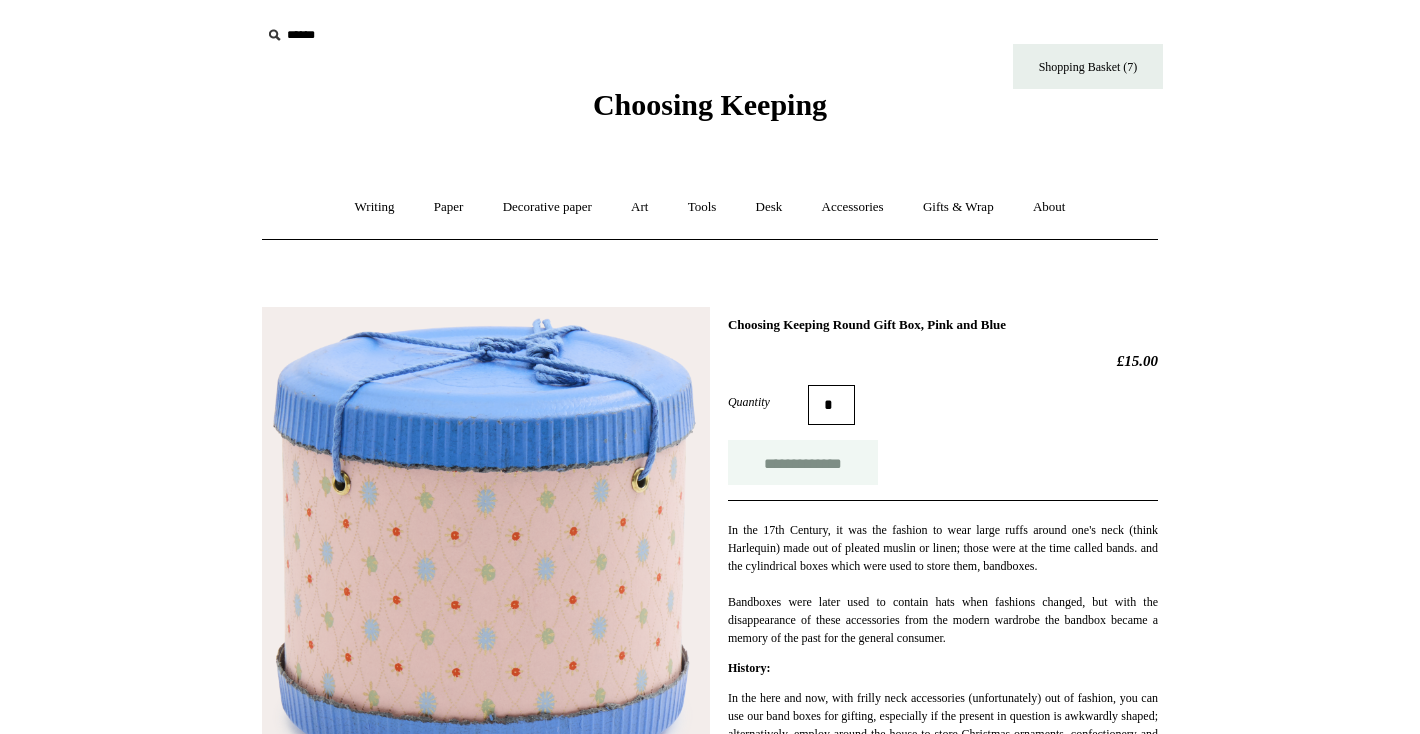 click on "**********" at bounding box center [803, 462] 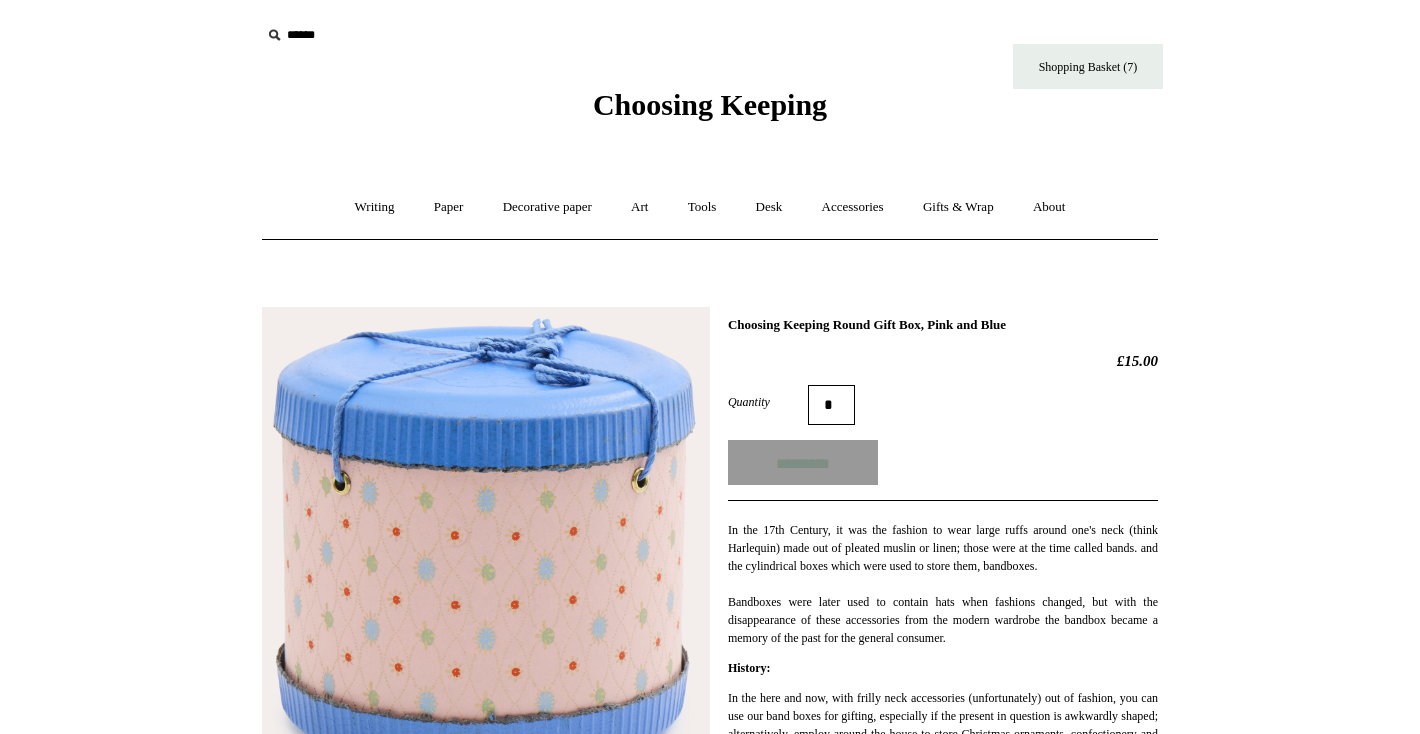 type on "**********" 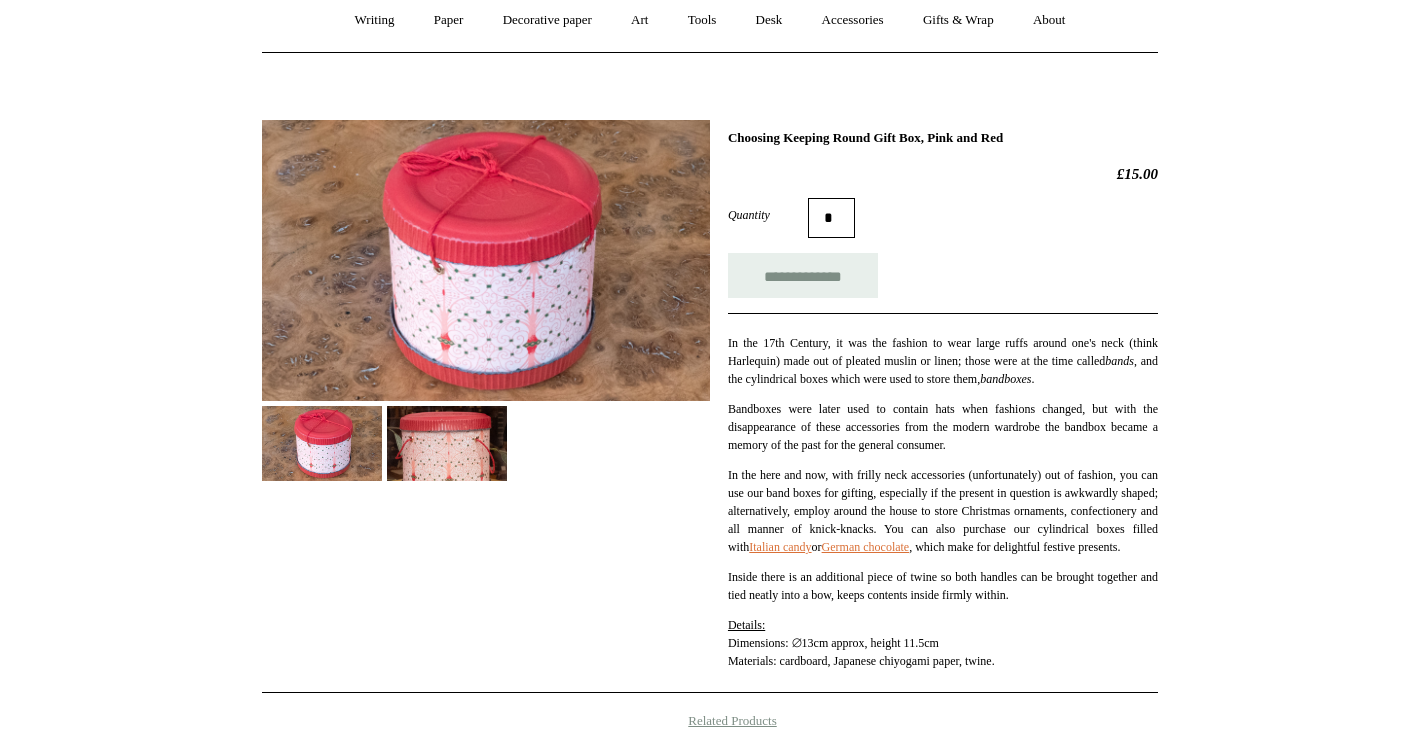 scroll, scrollTop: 187, scrollLeft: 0, axis: vertical 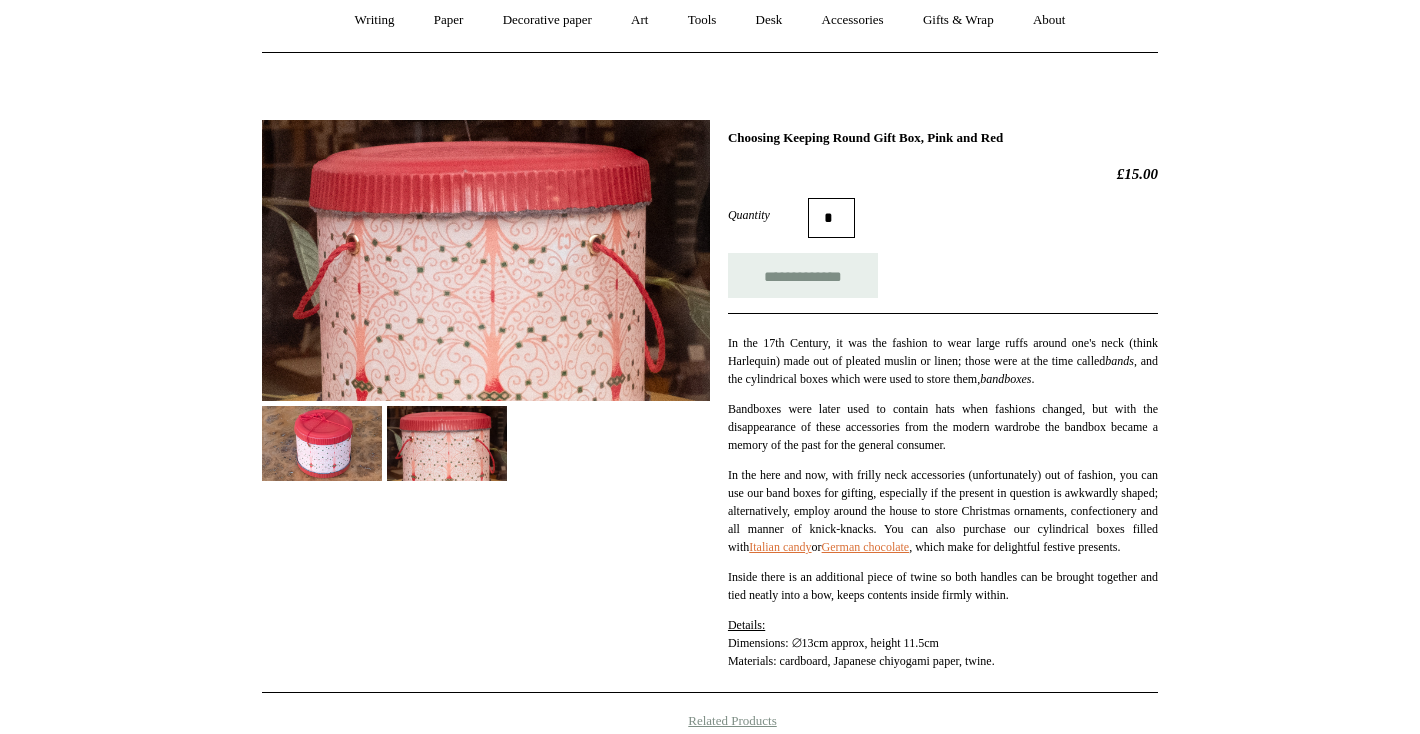 click at bounding box center [322, 443] 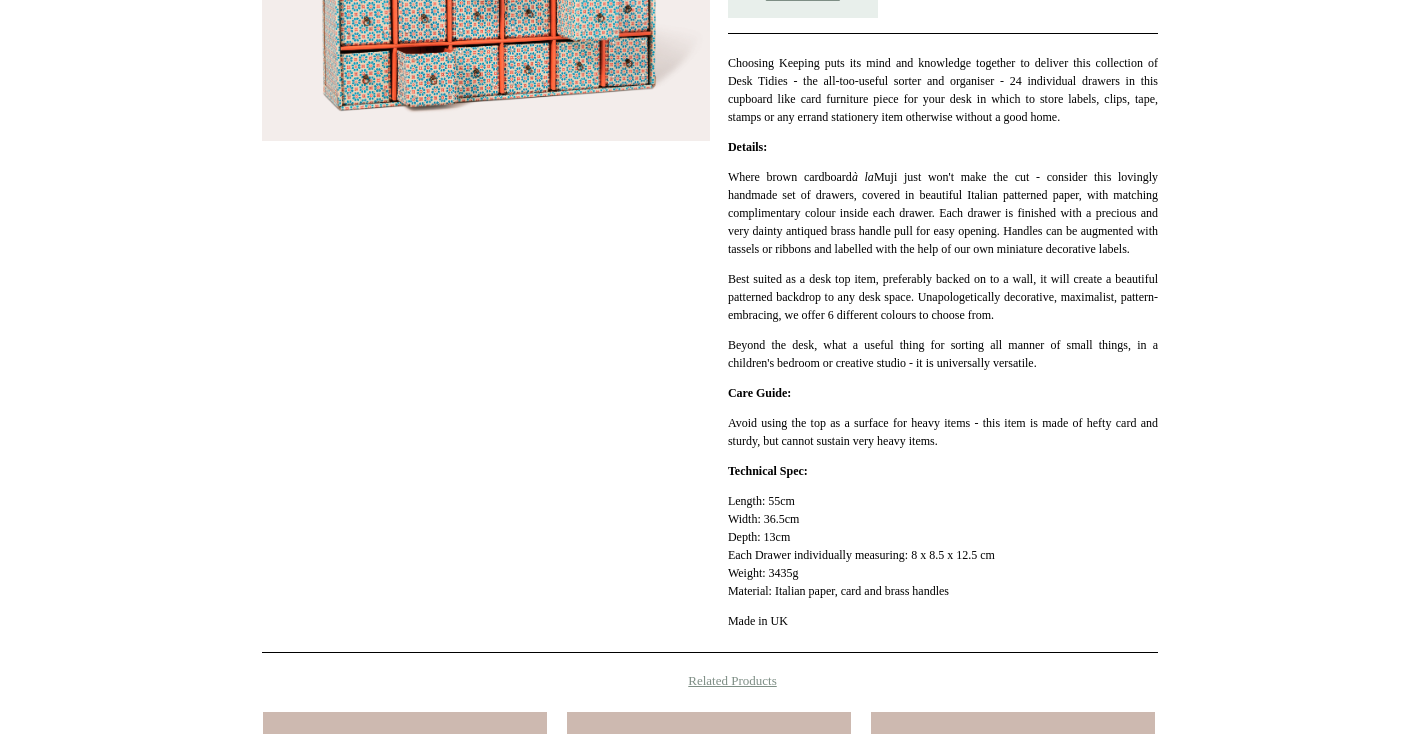 scroll, scrollTop: 0, scrollLeft: 0, axis: both 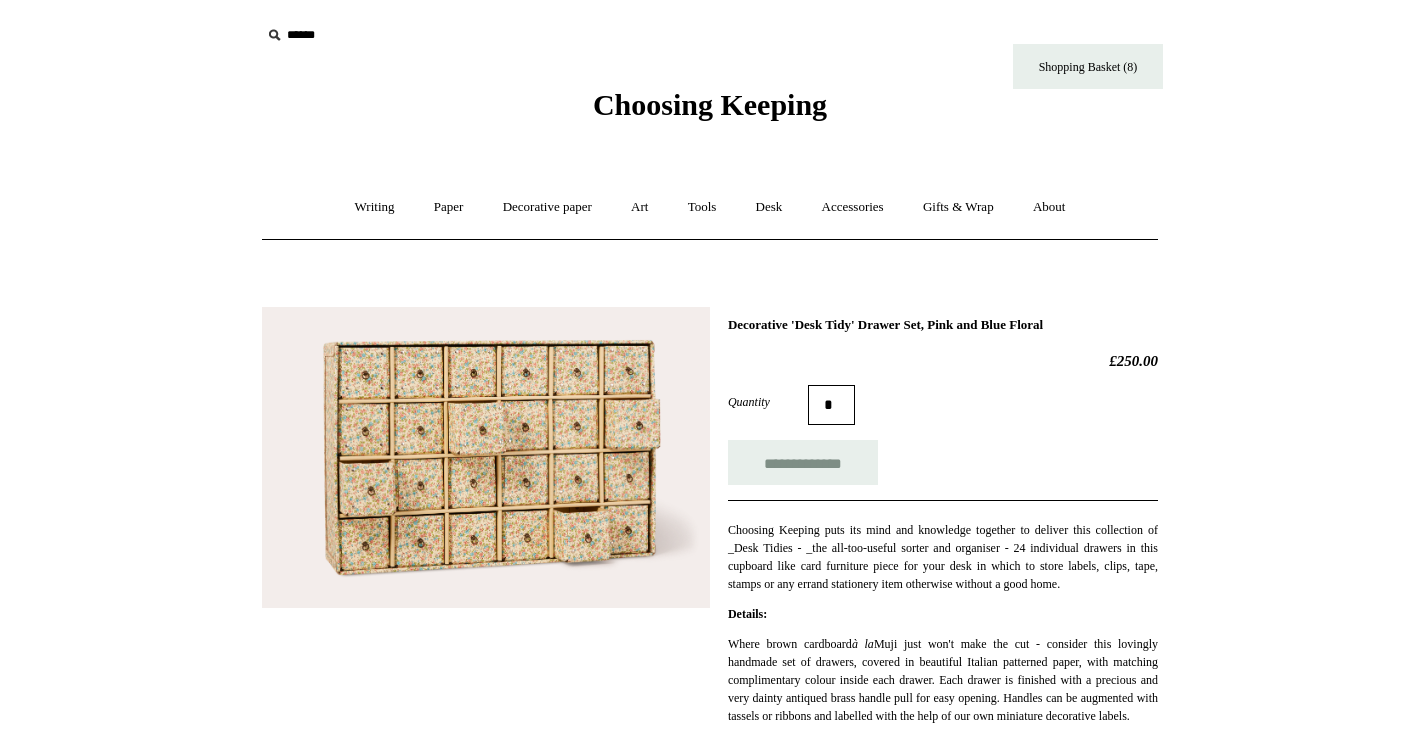 click at bounding box center [486, 457] 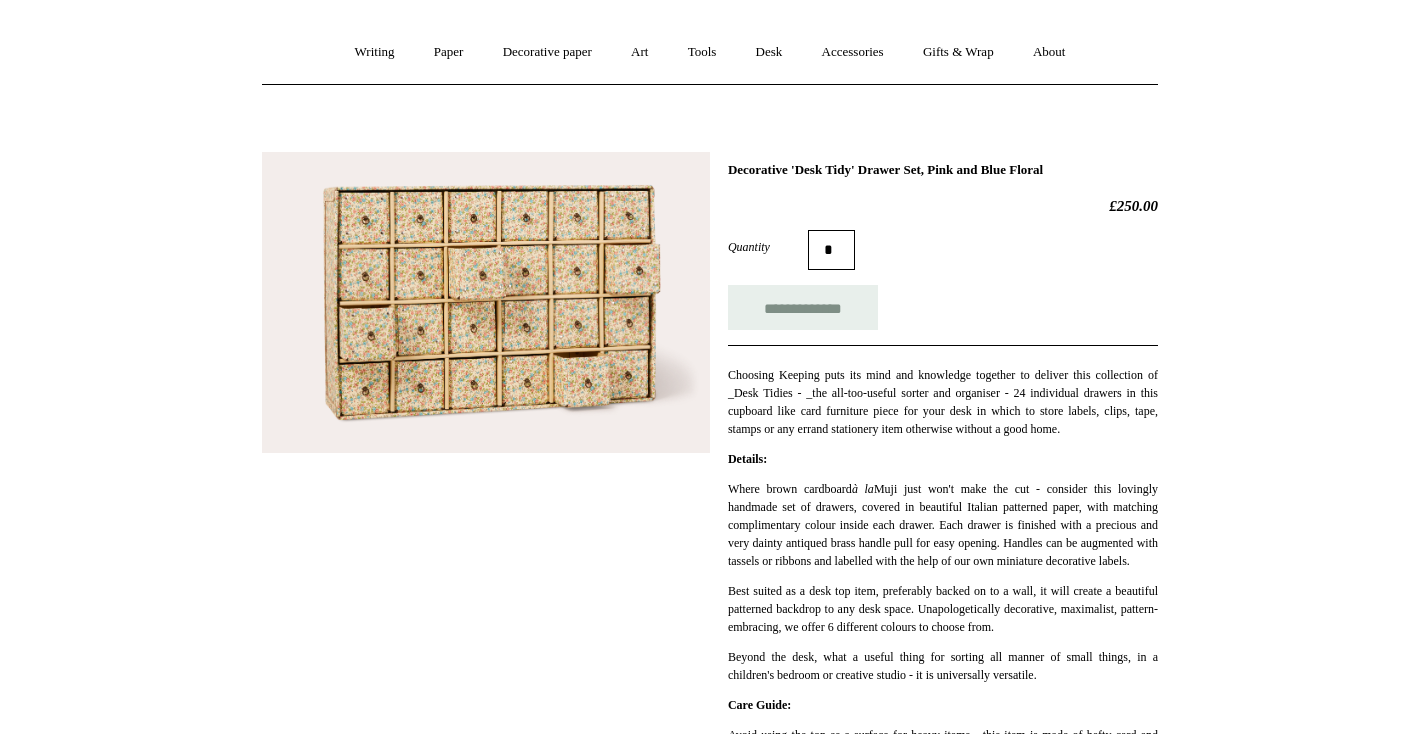 scroll, scrollTop: 155, scrollLeft: 0, axis: vertical 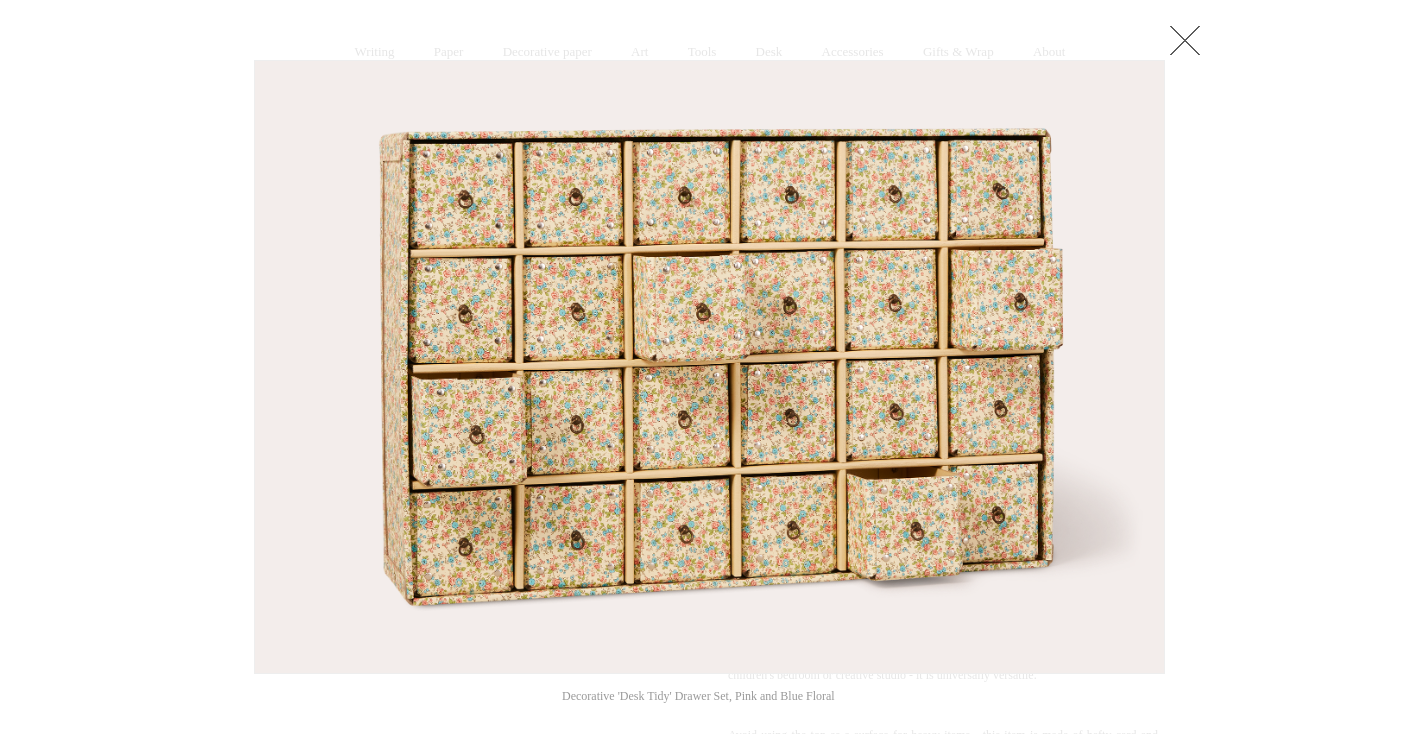 click at bounding box center [1185, 40] 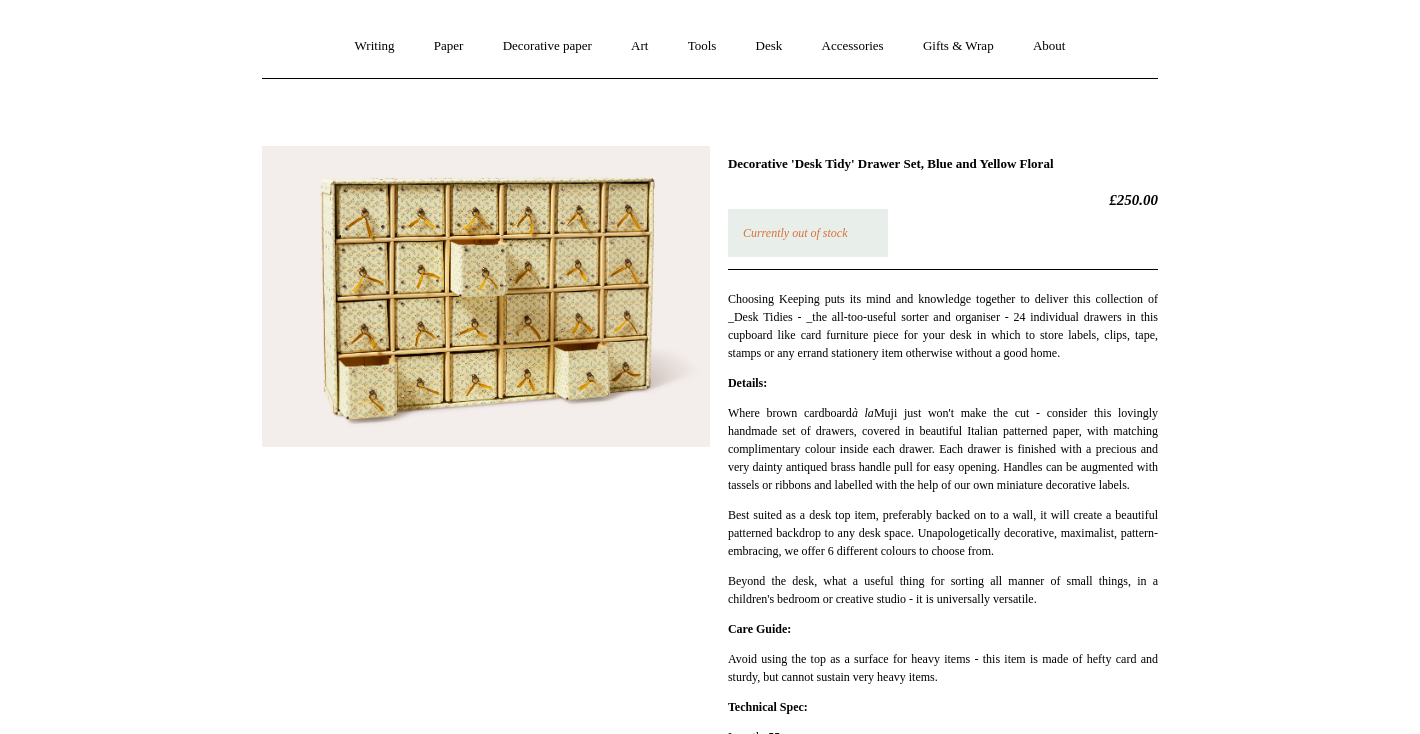 click at bounding box center (486, 296) 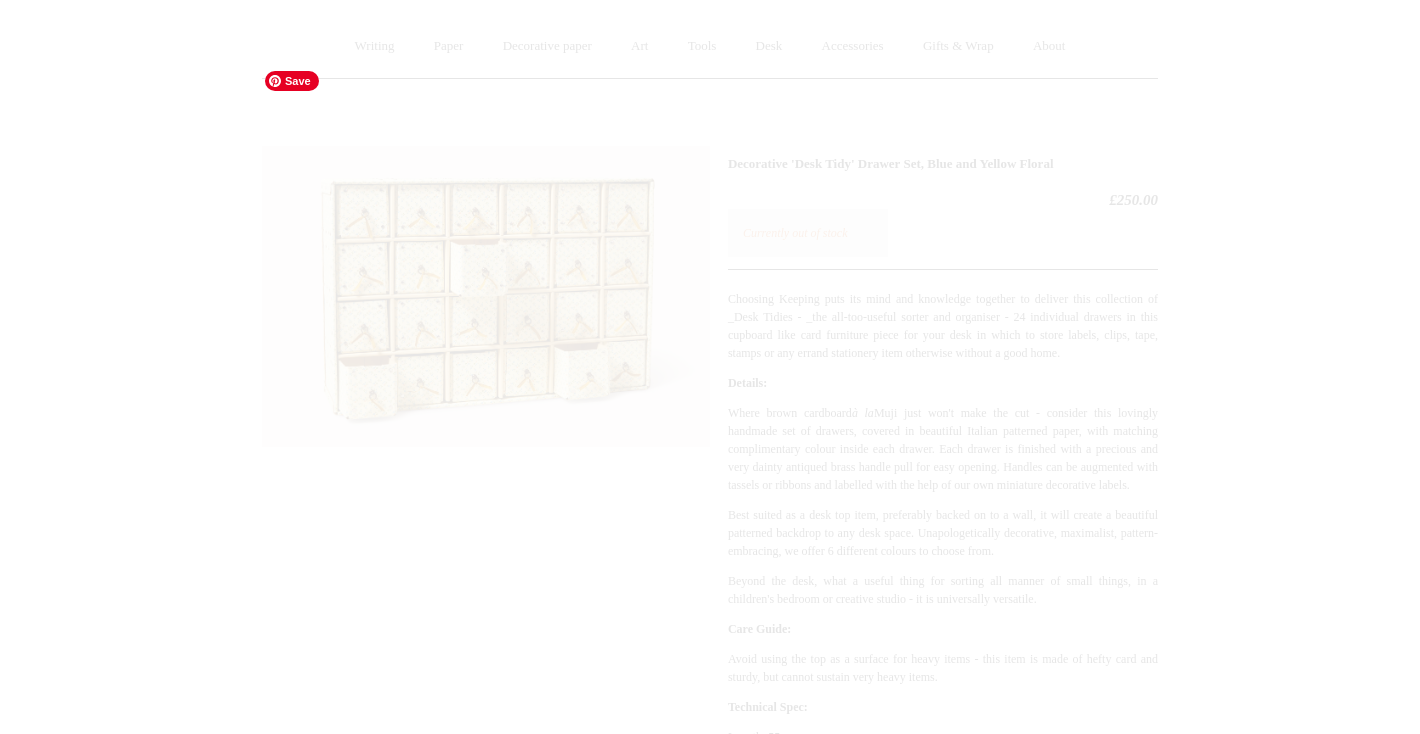 scroll, scrollTop: 161, scrollLeft: 0, axis: vertical 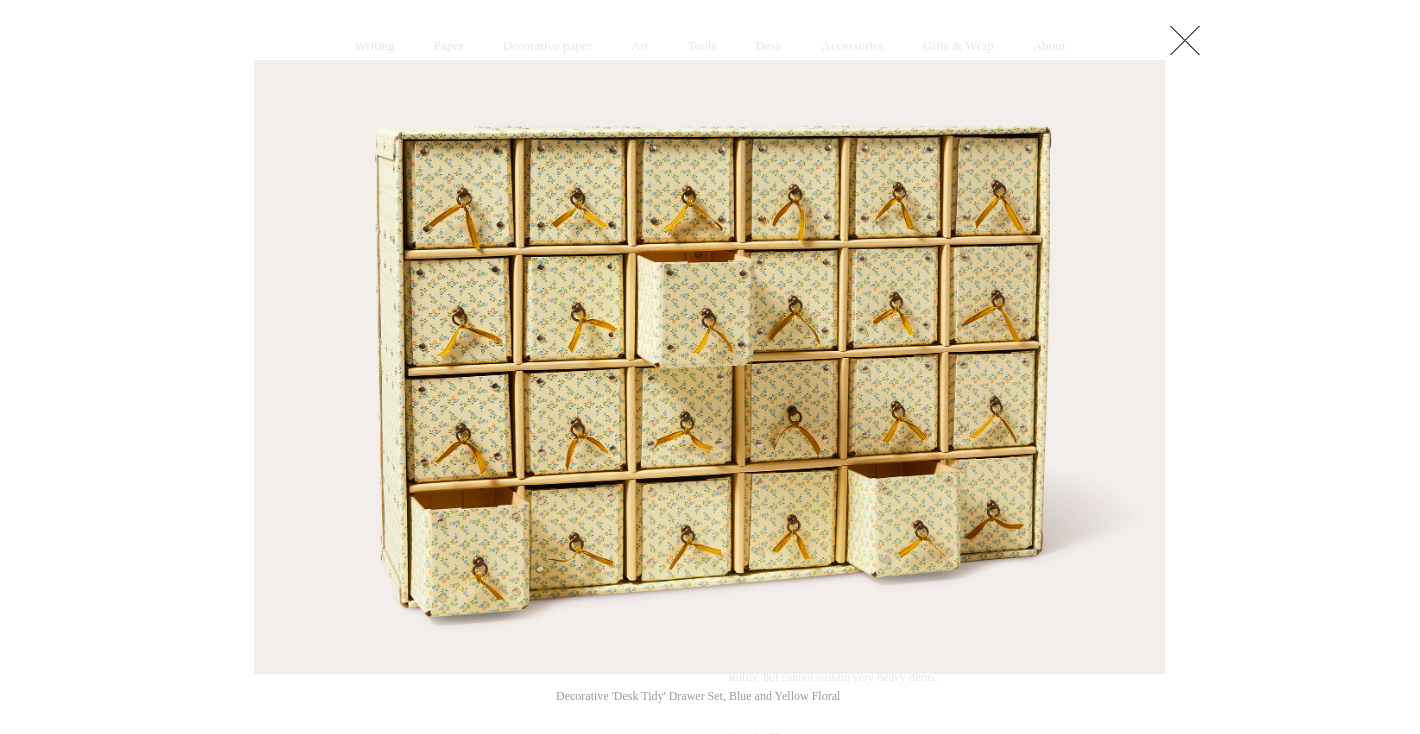 click at bounding box center [710, 700] 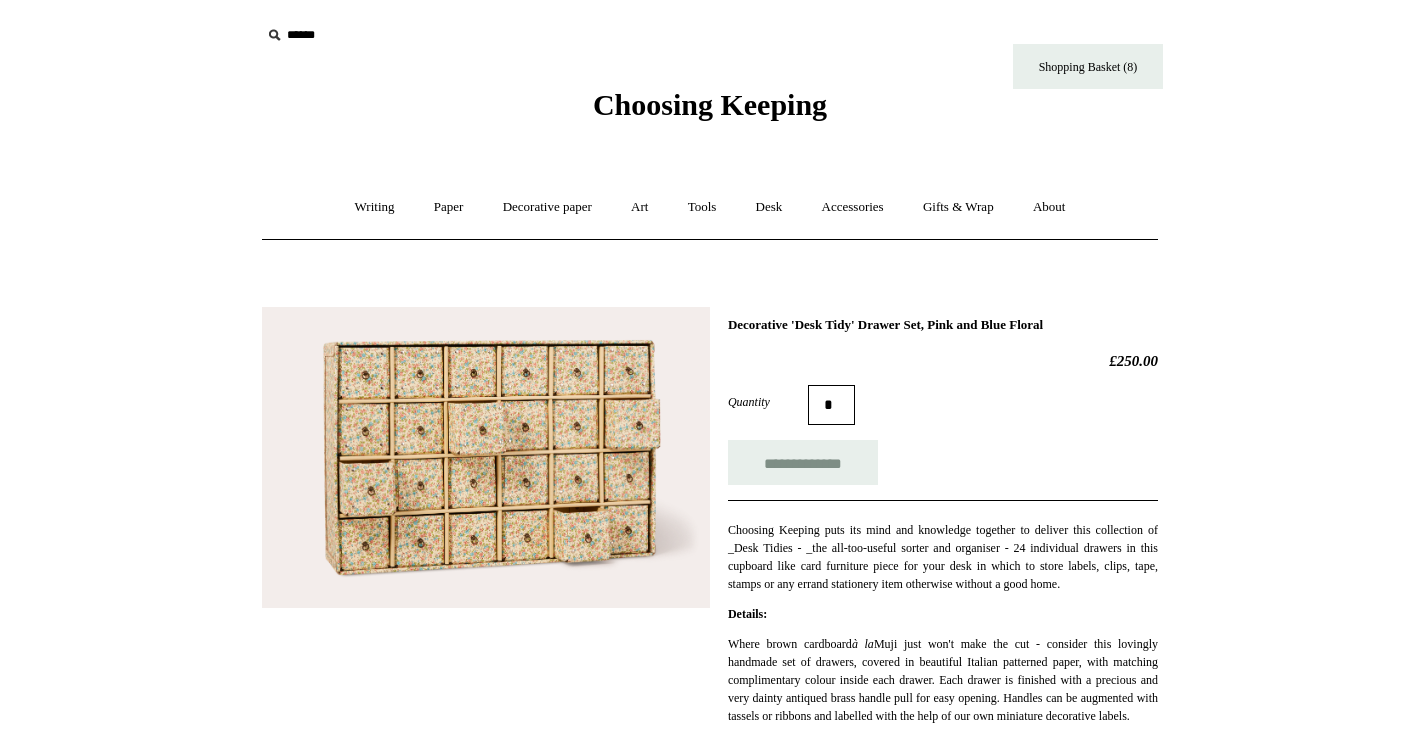 scroll, scrollTop: 74, scrollLeft: 0, axis: vertical 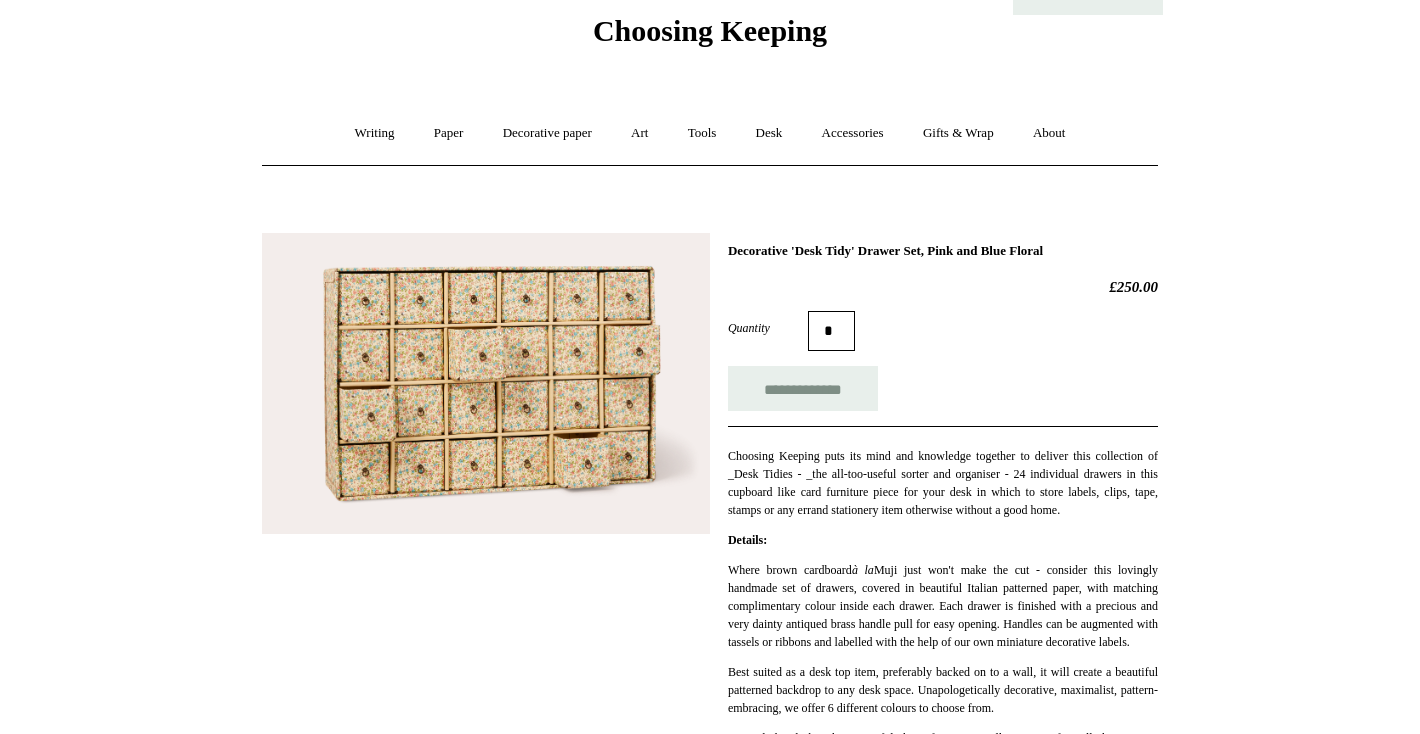 click at bounding box center [0, 1683] 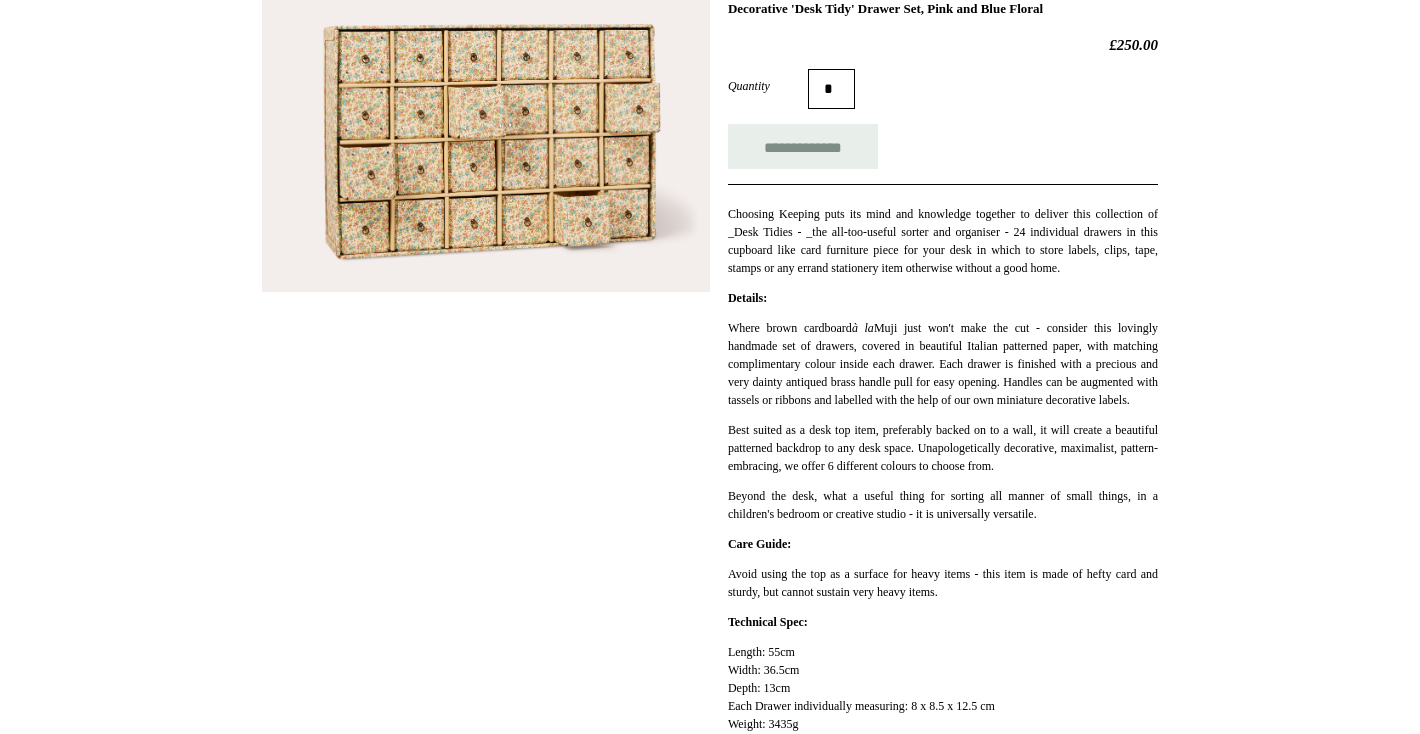 scroll, scrollTop: 9, scrollLeft: 0, axis: vertical 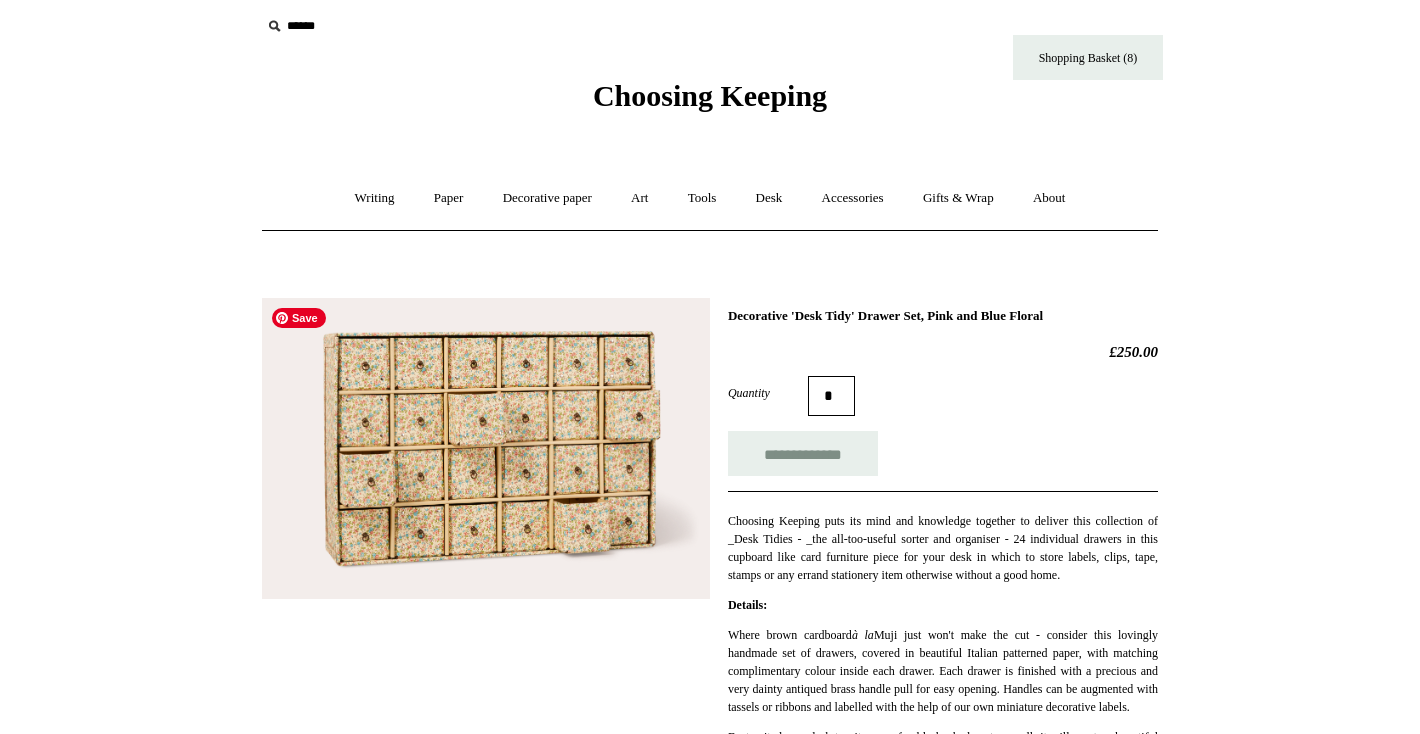 click at bounding box center [486, 448] 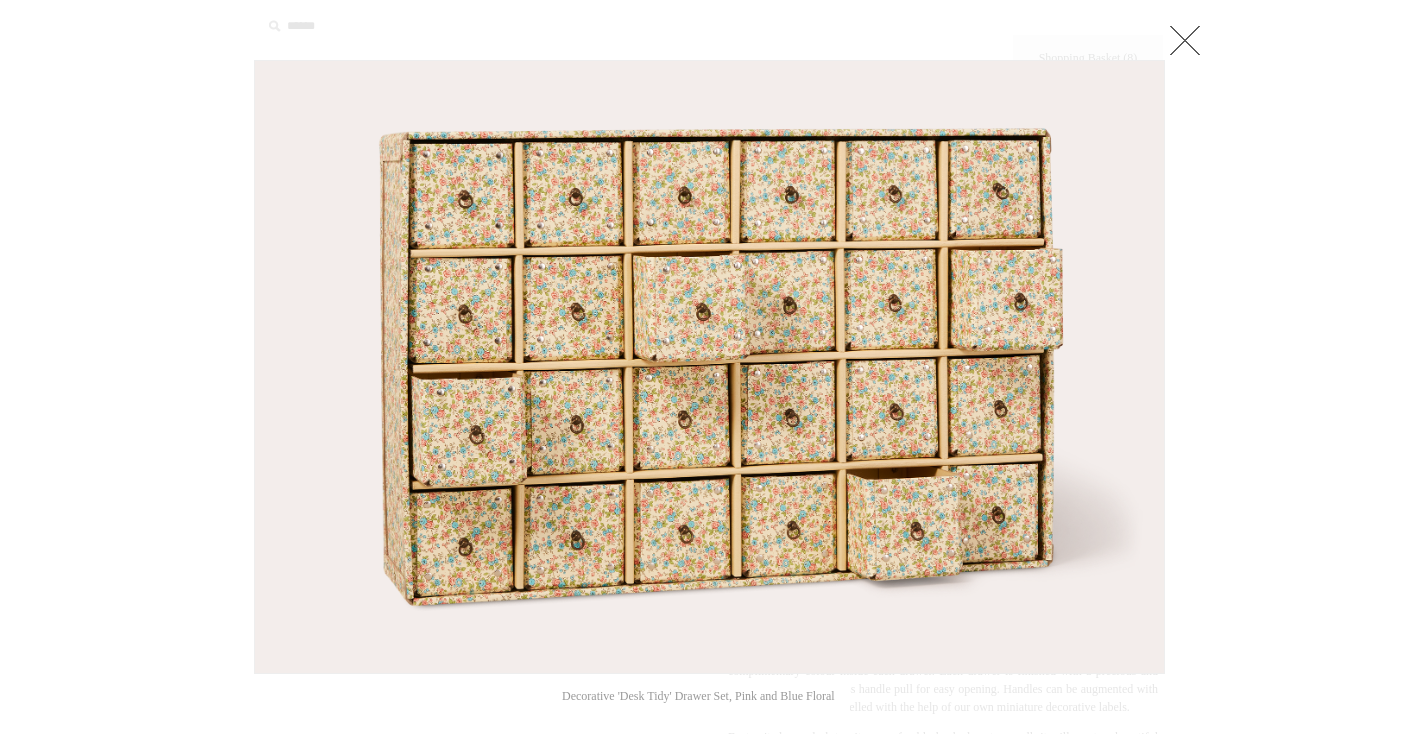 click at bounding box center [710, 888] 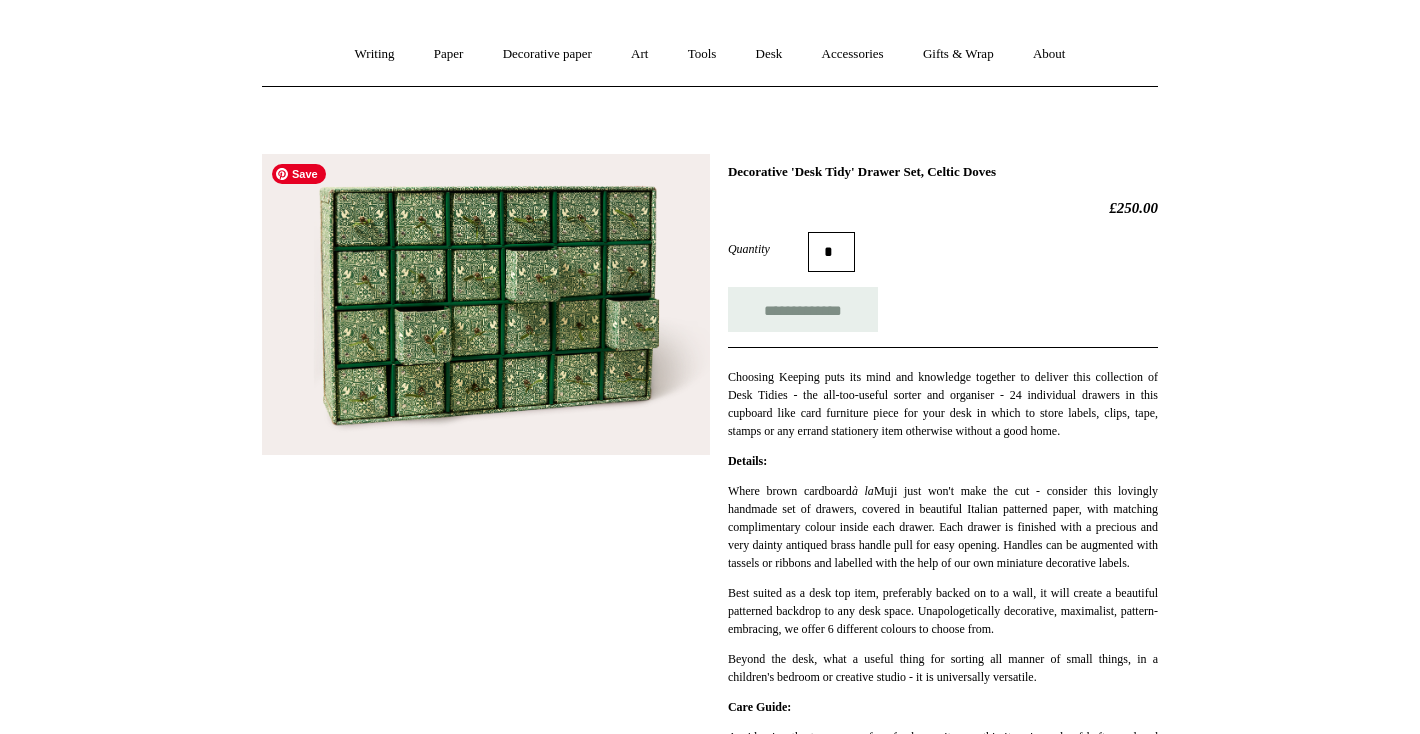 scroll, scrollTop: 153, scrollLeft: 0, axis: vertical 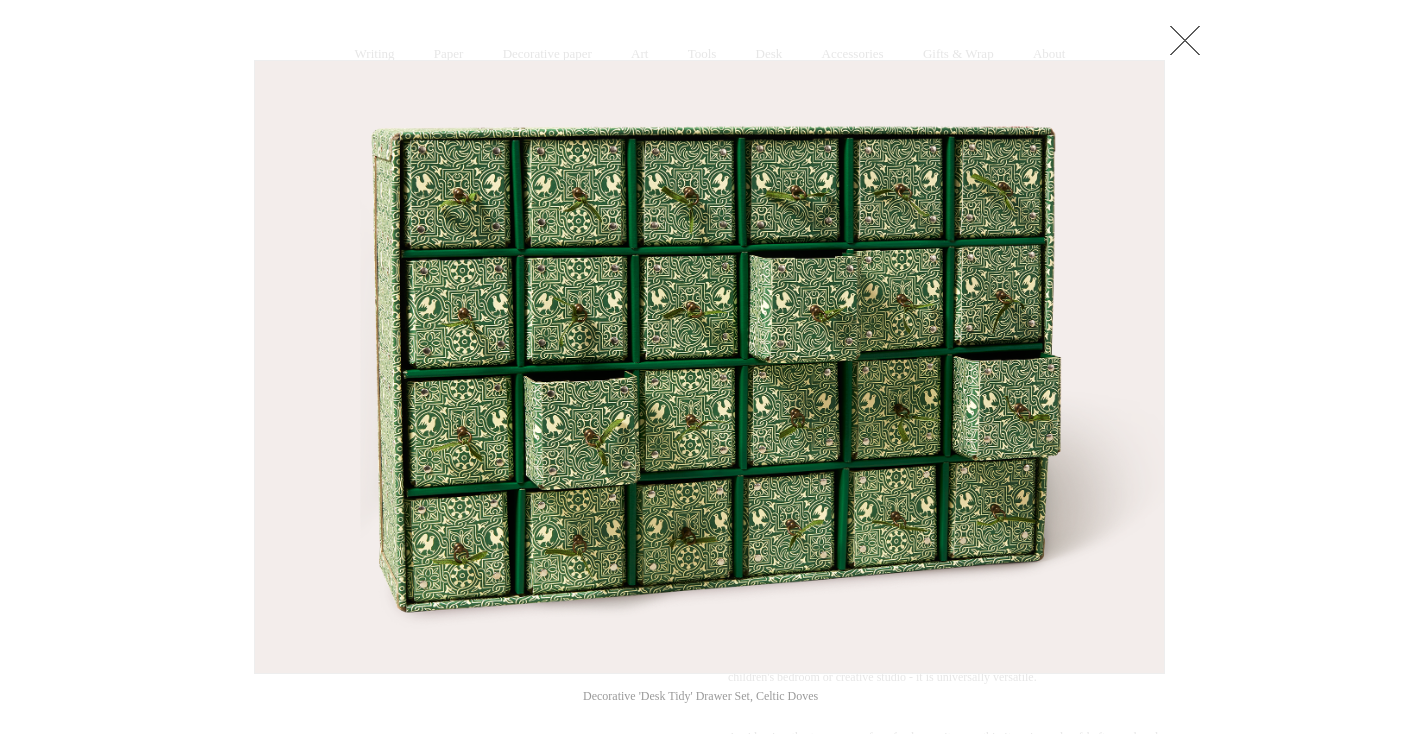 click at bounding box center (244, 367) 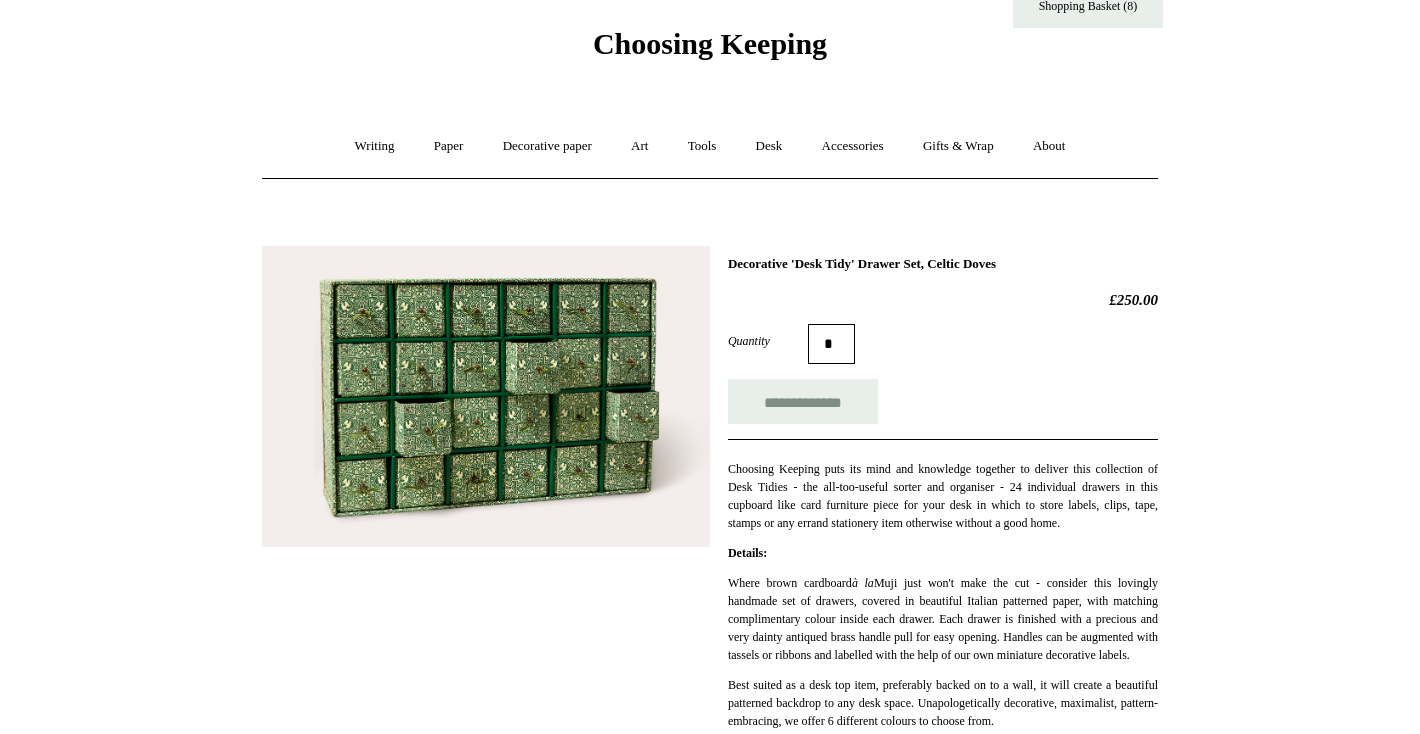 scroll, scrollTop: 0, scrollLeft: 0, axis: both 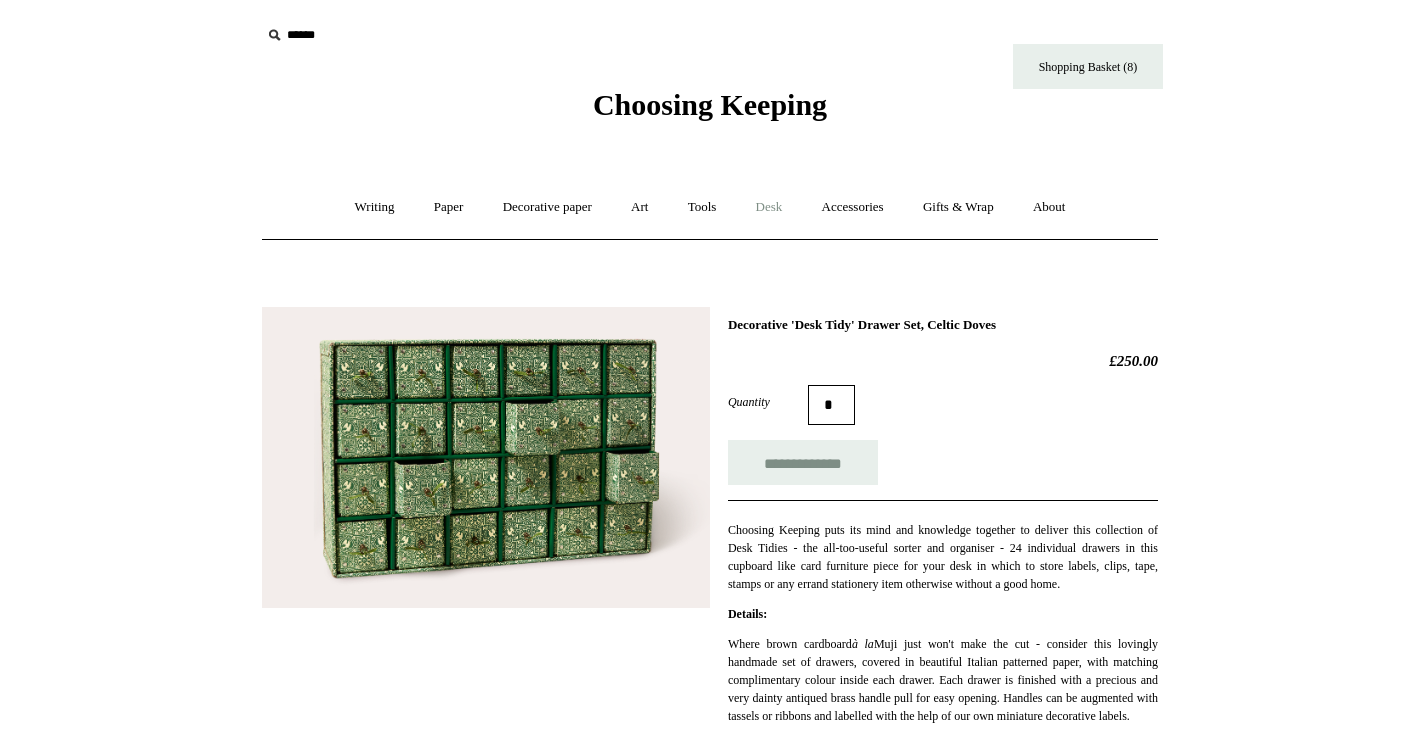click on "Desk +" at bounding box center (769, 207) 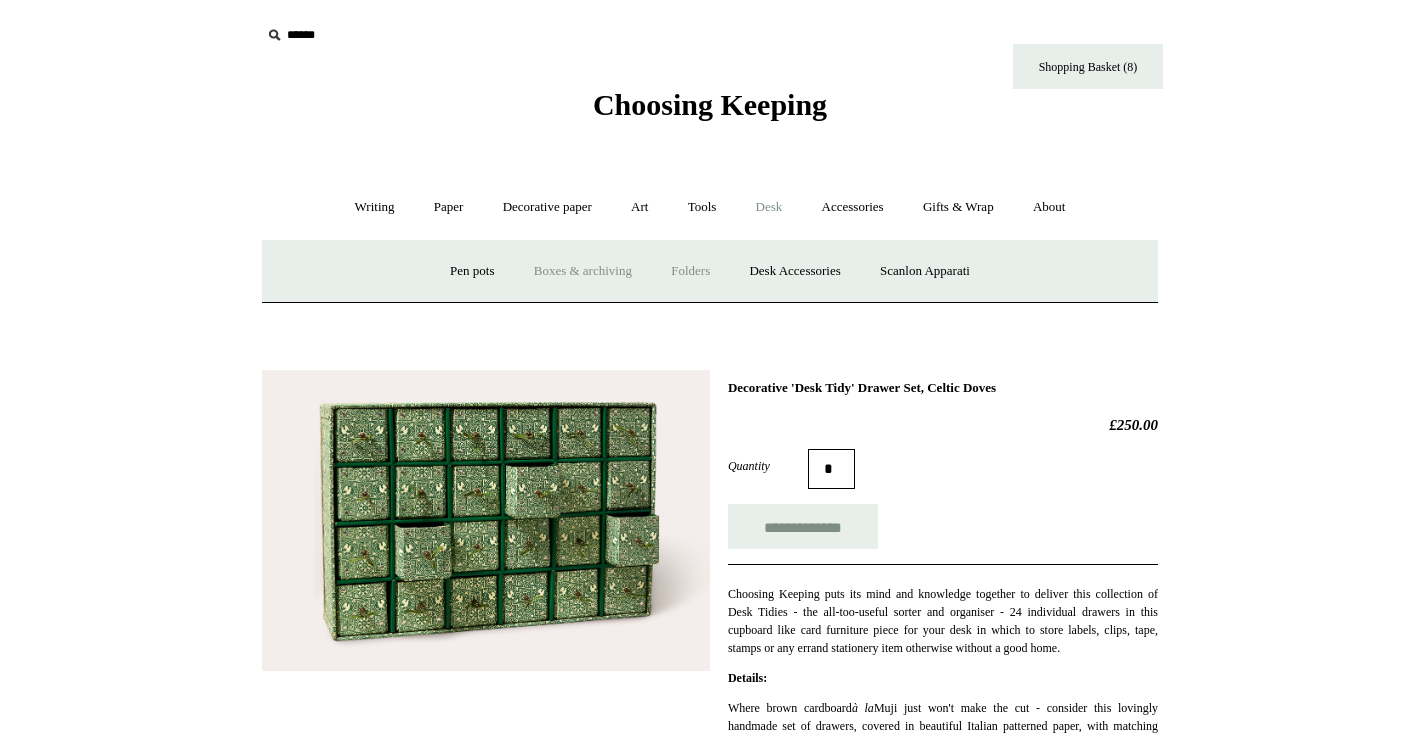 click on "Folders" at bounding box center [690, 271] 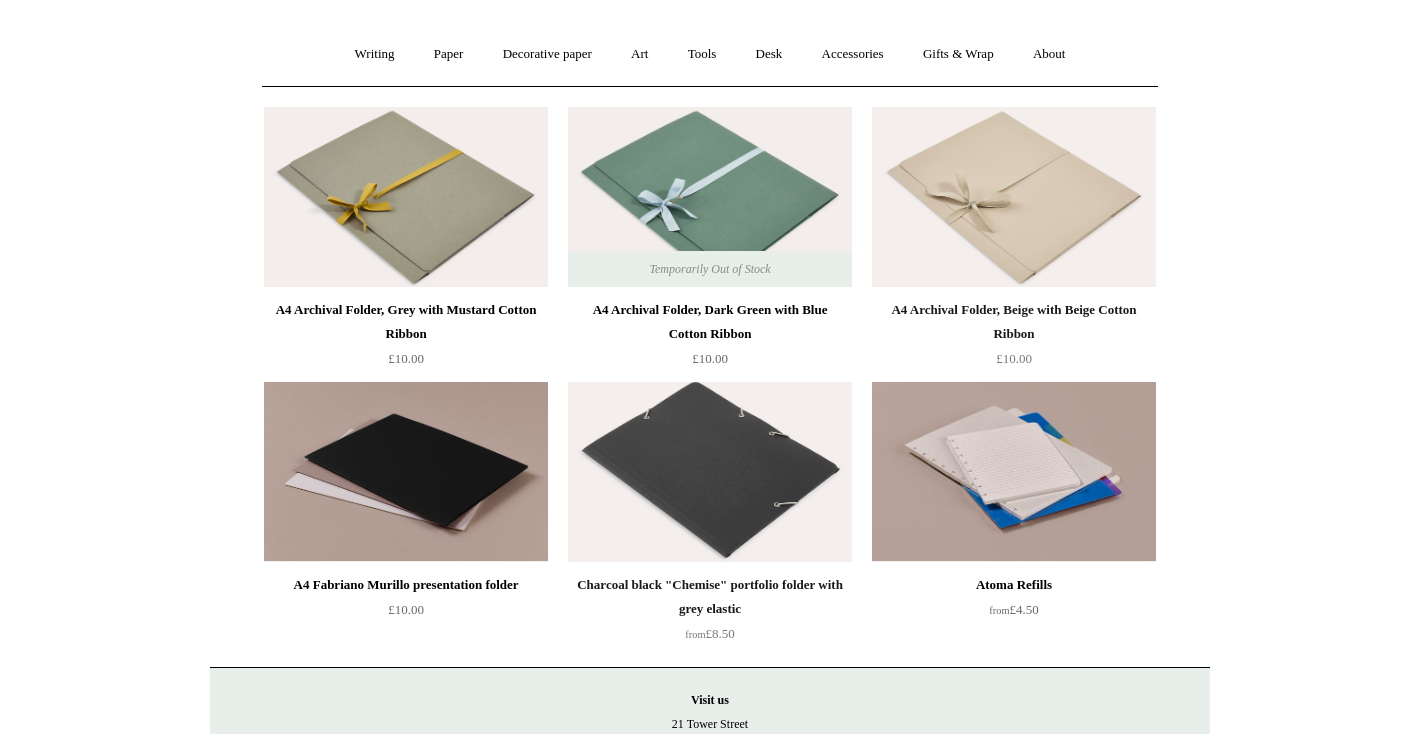 scroll, scrollTop: 153, scrollLeft: 0, axis: vertical 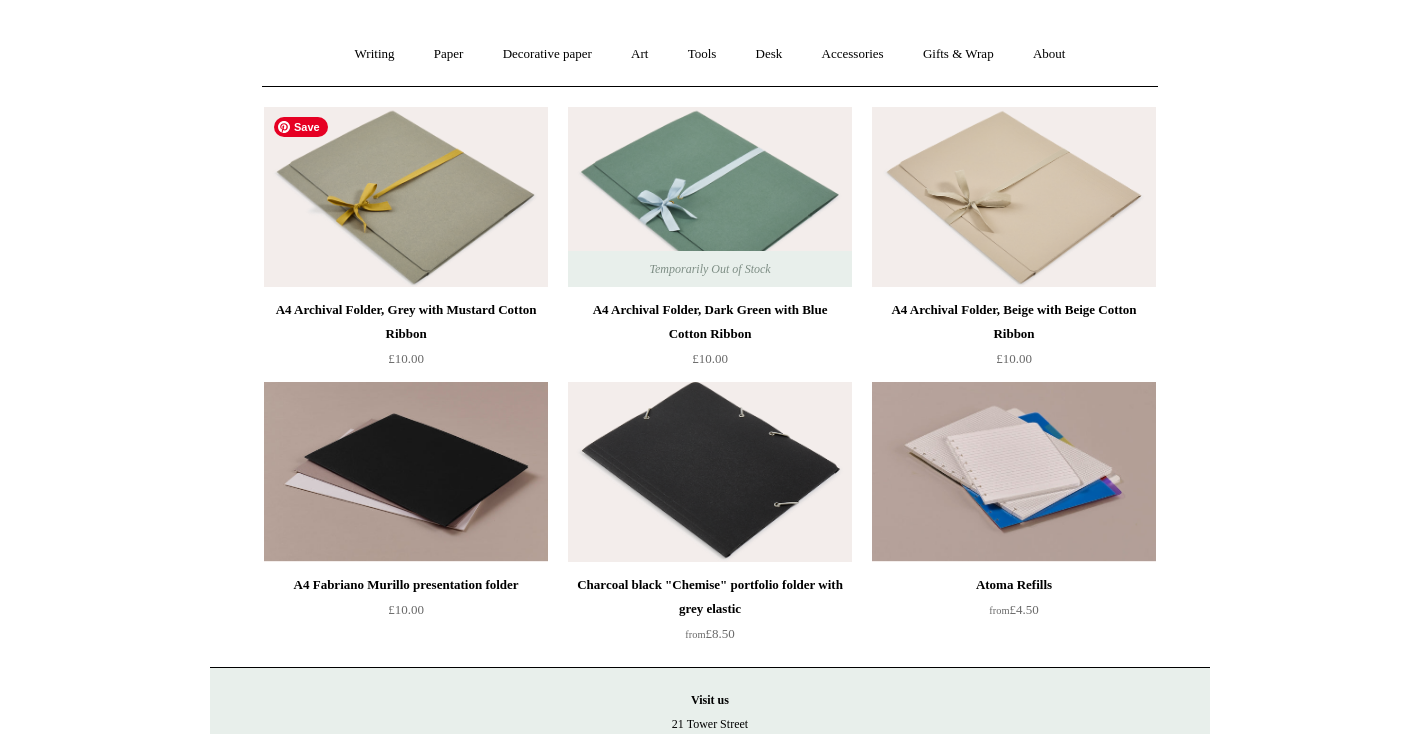click at bounding box center [406, 197] 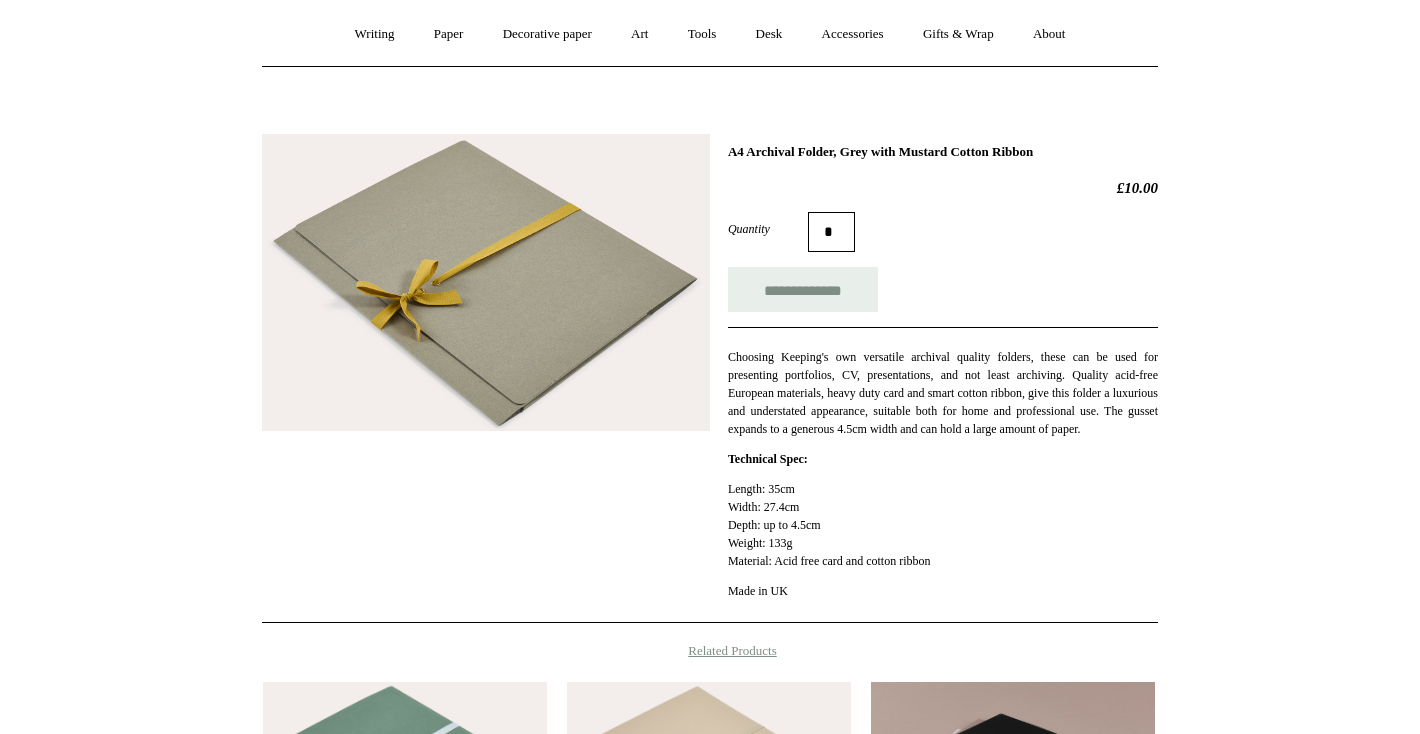 scroll, scrollTop: 0, scrollLeft: 0, axis: both 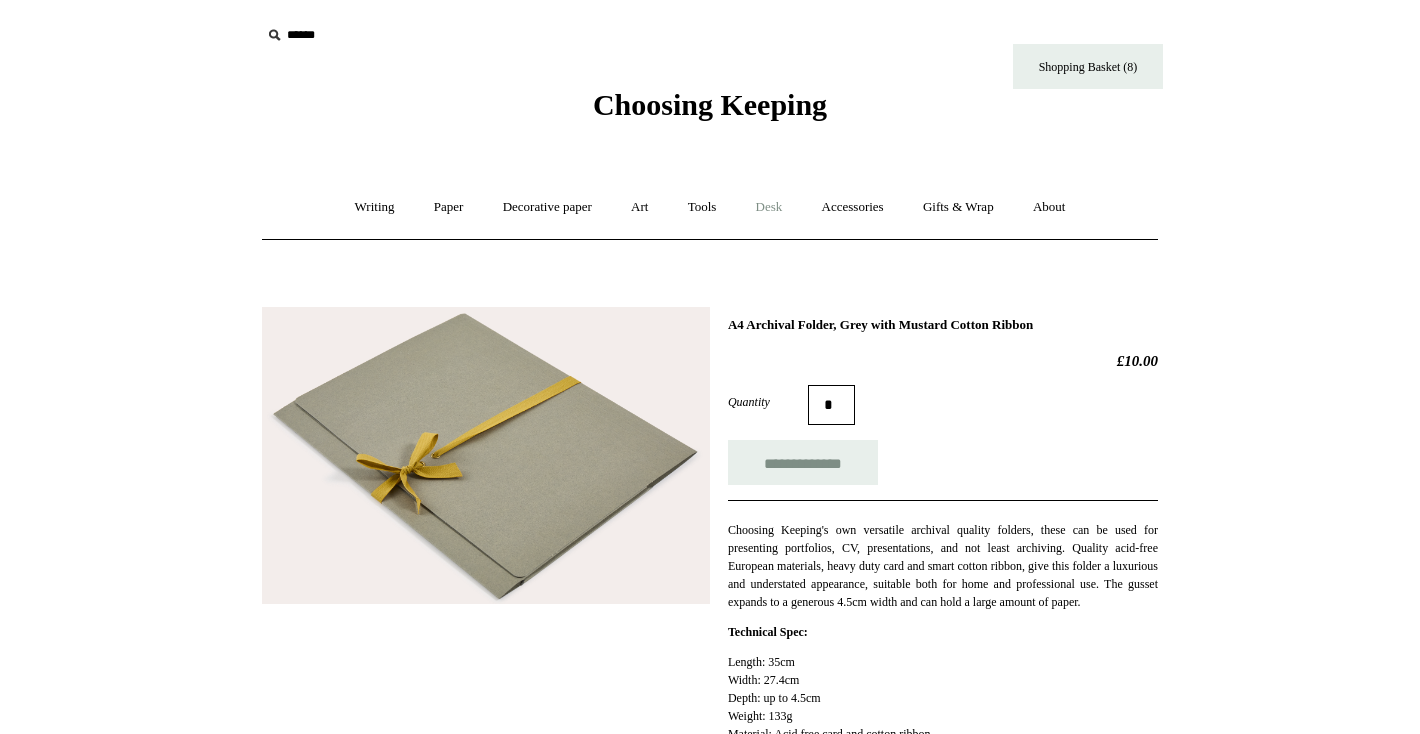 click on "Desk +" at bounding box center (769, 207) 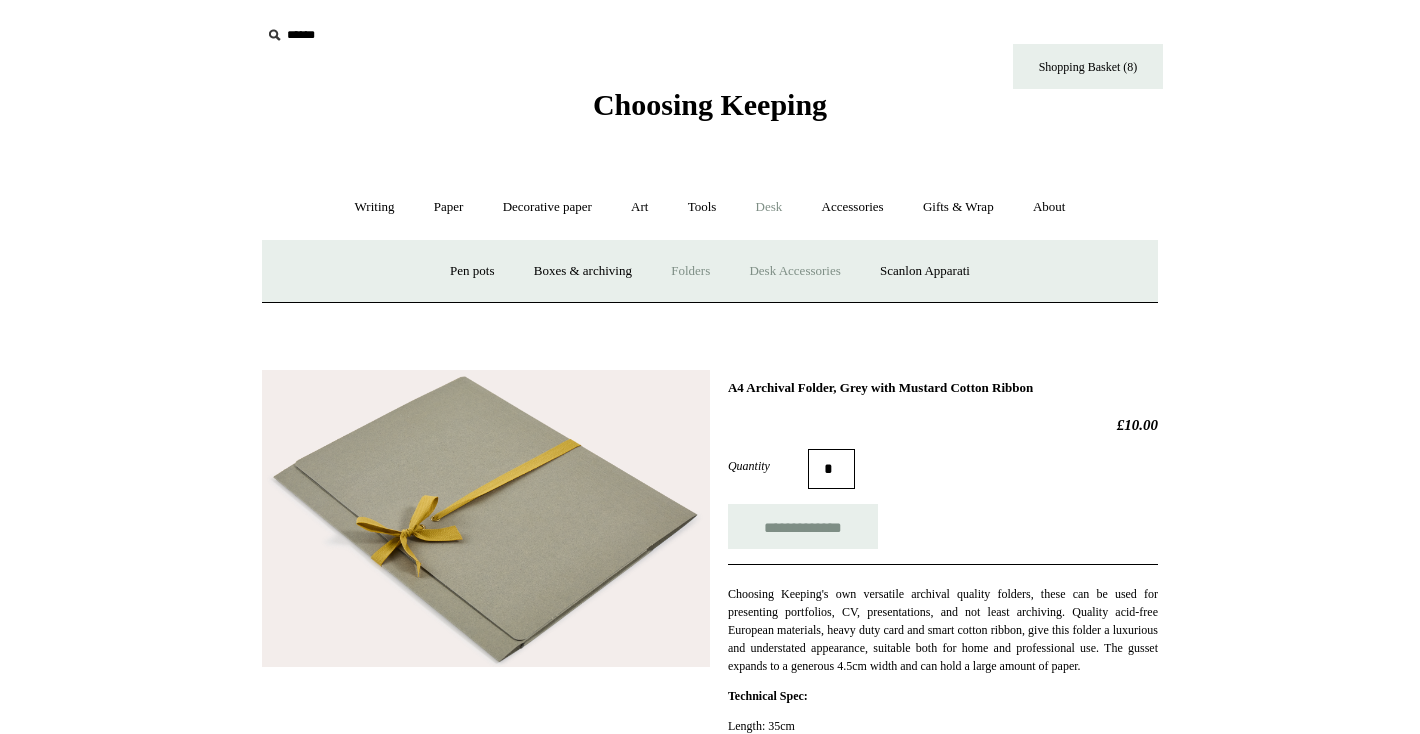 click on "Desk Accessories" at bounding box center (794, 271) 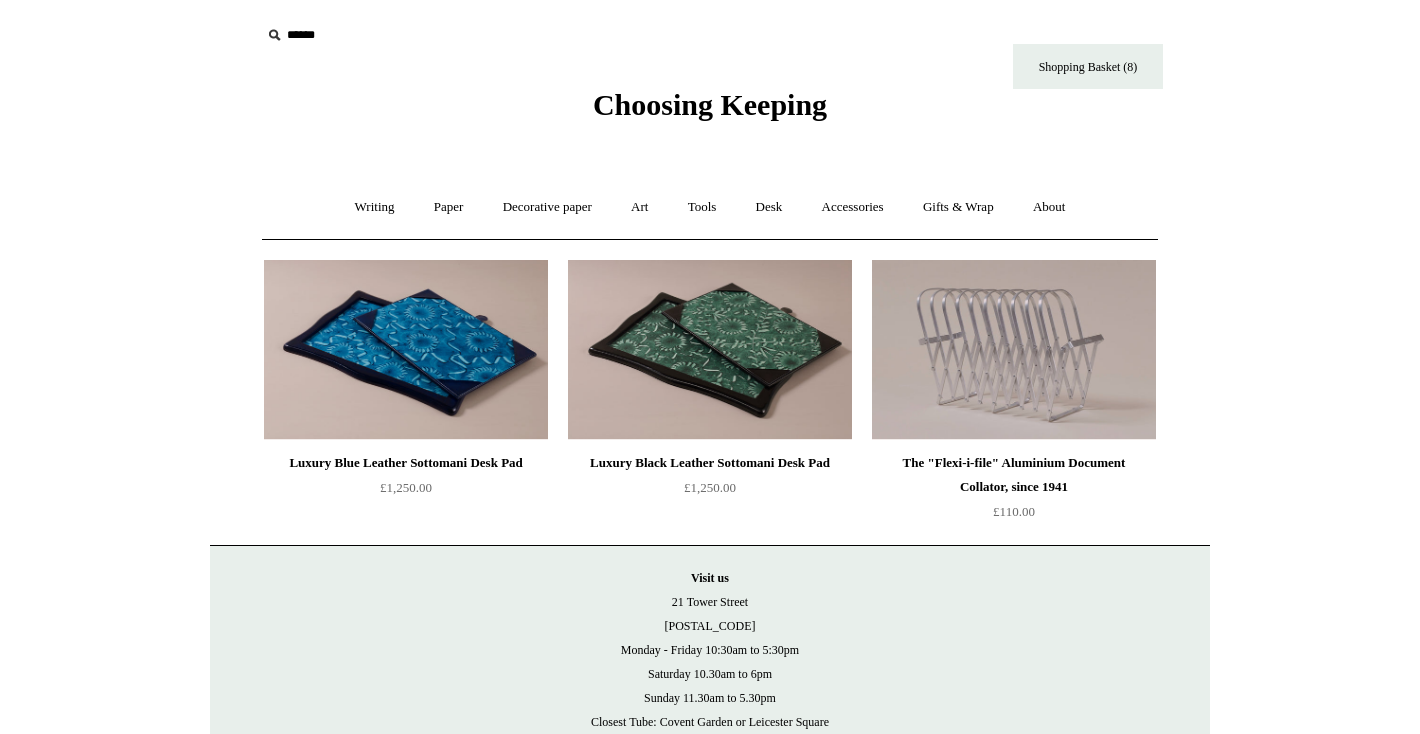 scroll, scrollTop: 0, scrollLeft: 0, axis: both 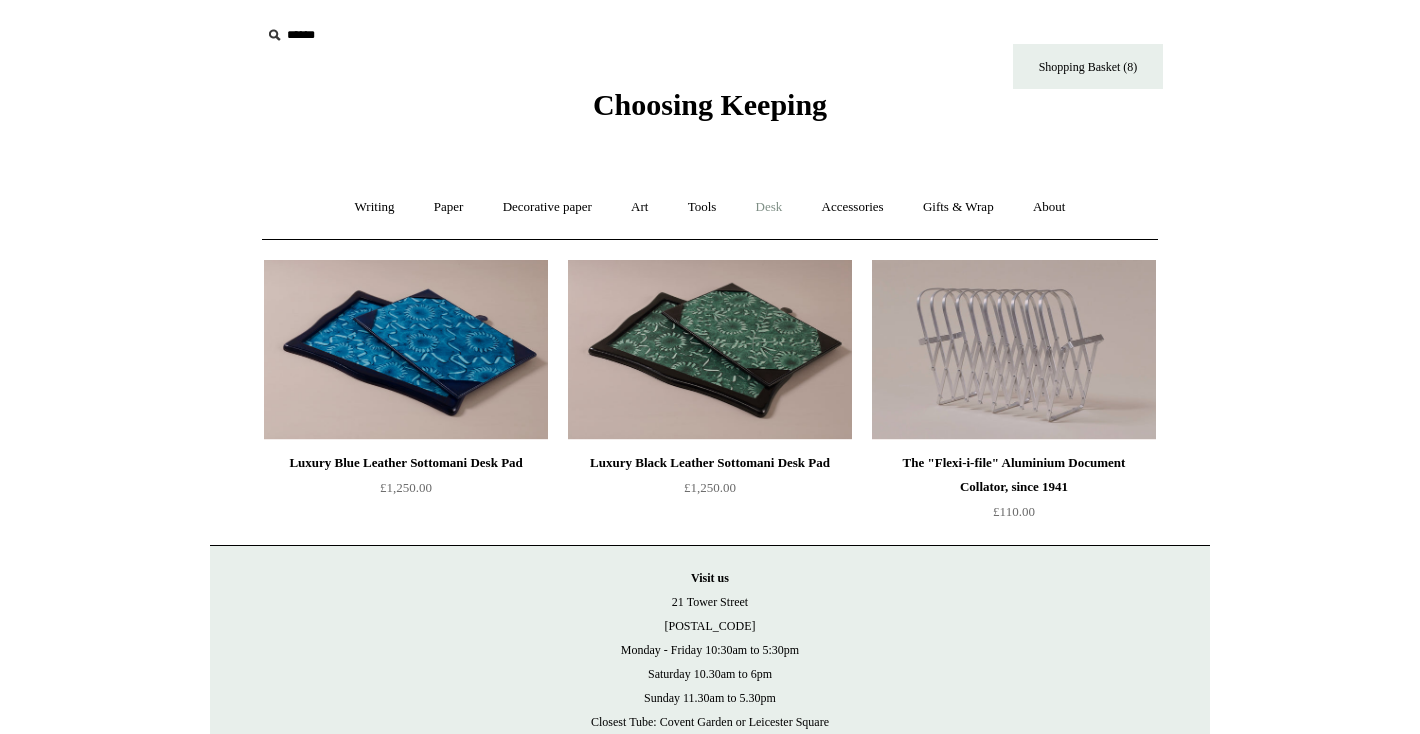 click on "Desk +" at bounding box center [769, 207] 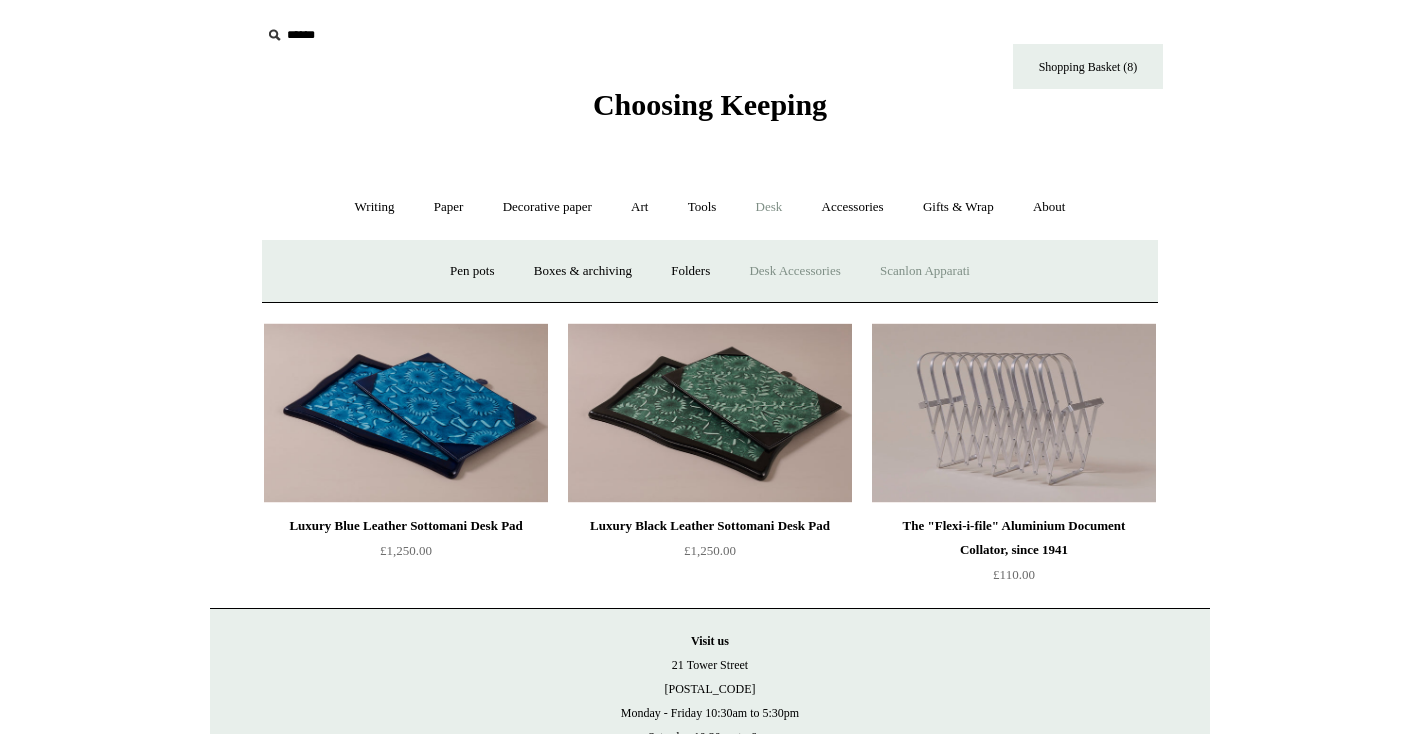 click on "Scanlon Apparati" at bounding box center [925, 271] 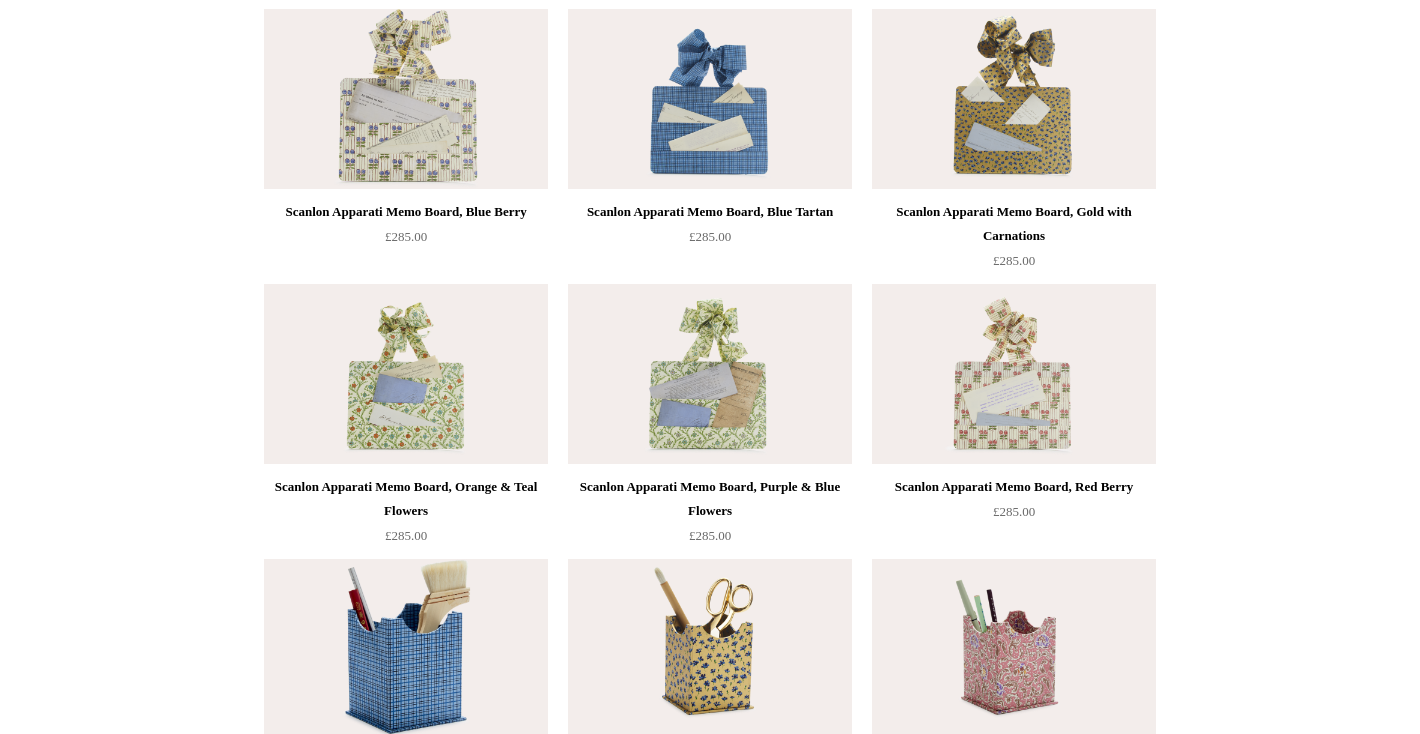 scroll, scrollTop: 530, scrollLeft: 0, axis: vertical 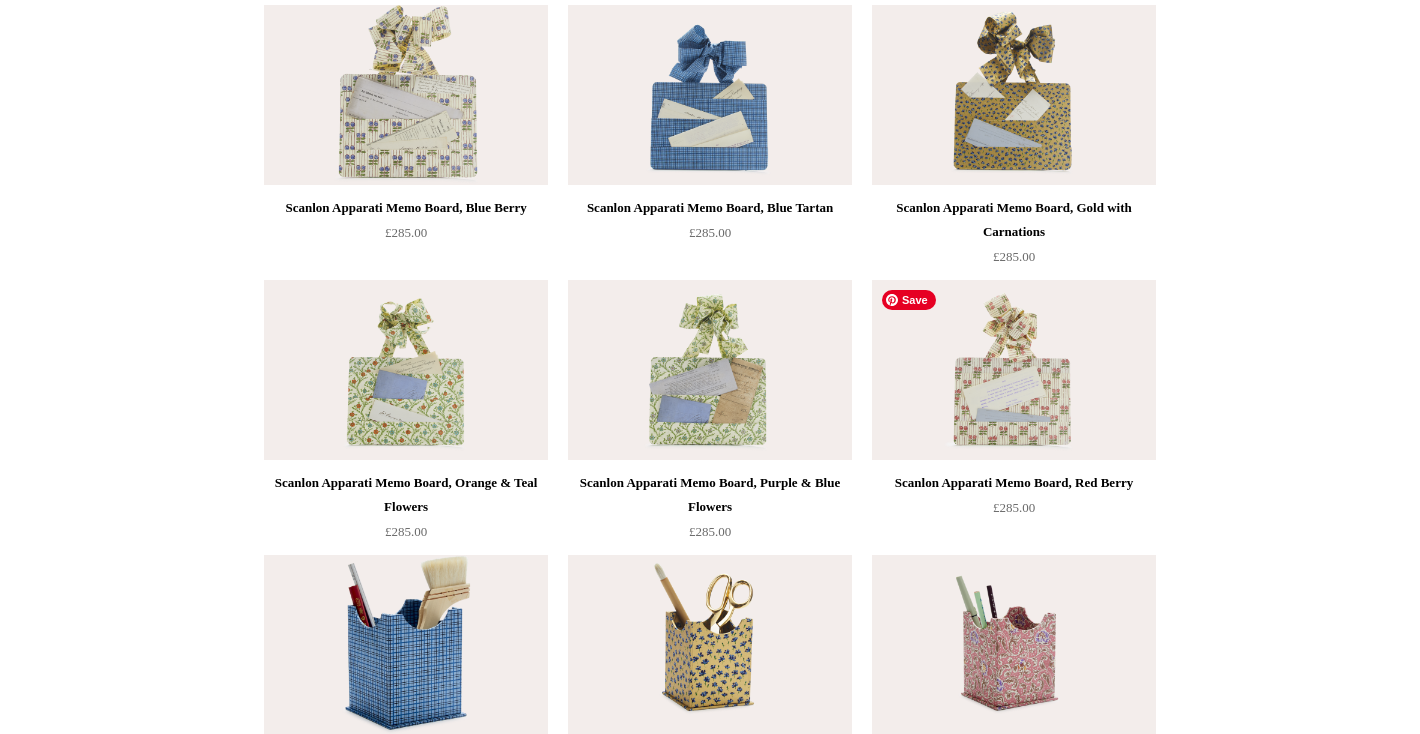 click at bounding box center [1014, 370] 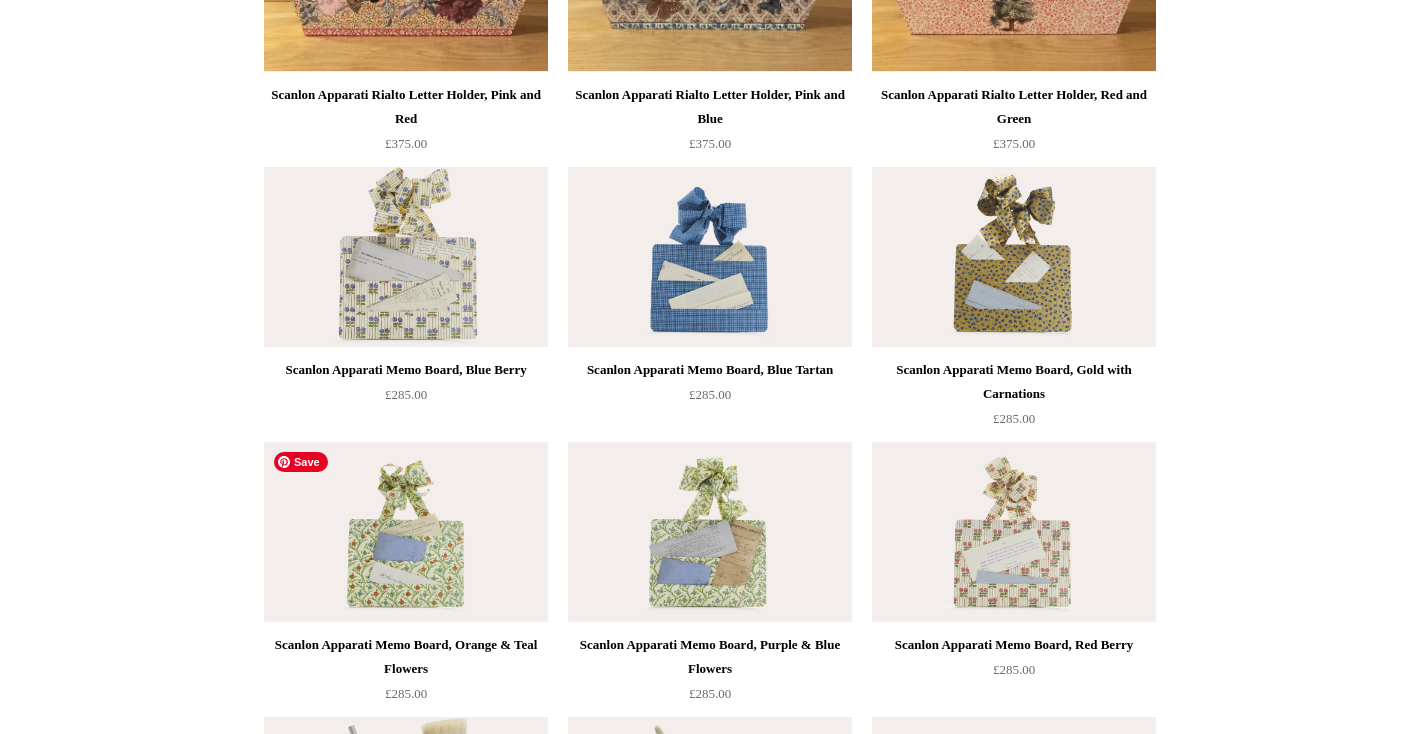 scroll, scrollTop: 364, scrollLeft: 0, axis: vertical 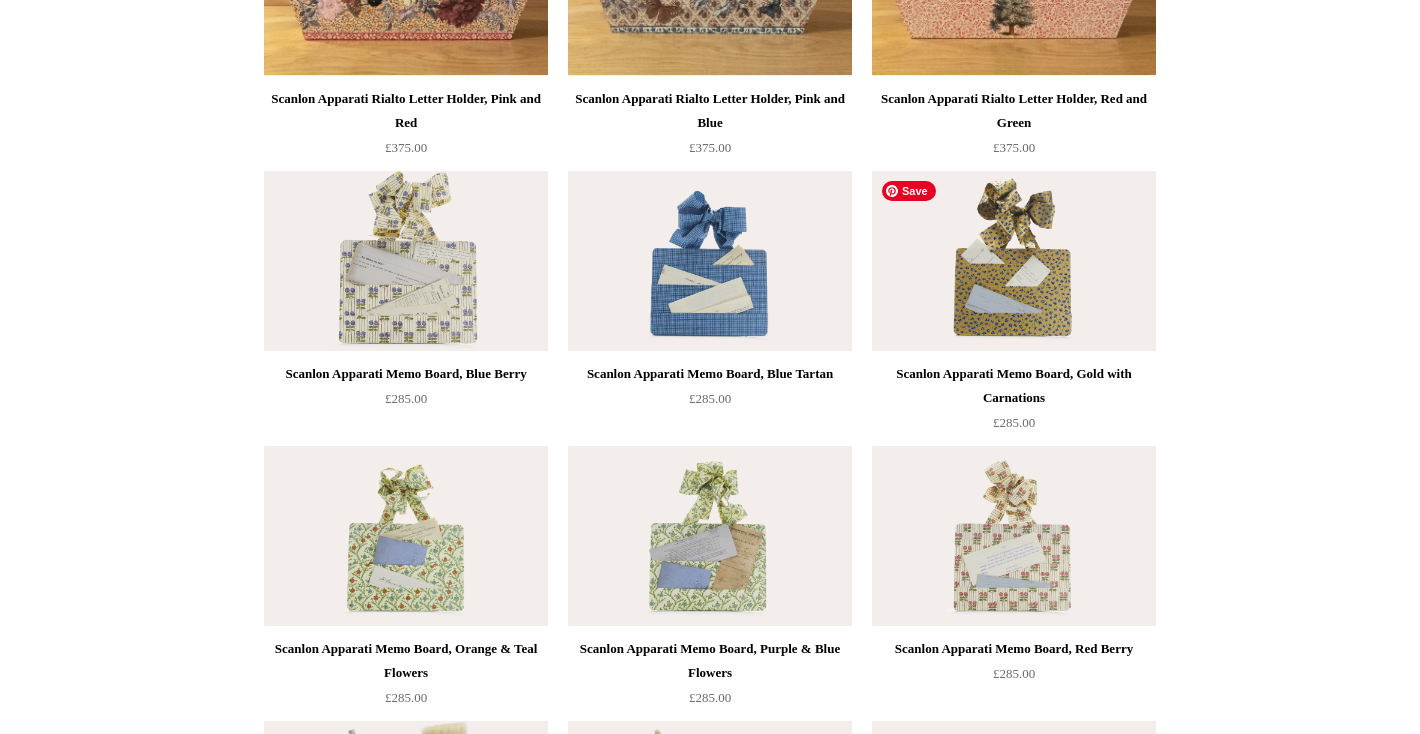 click at bounding box center (1014, 261) 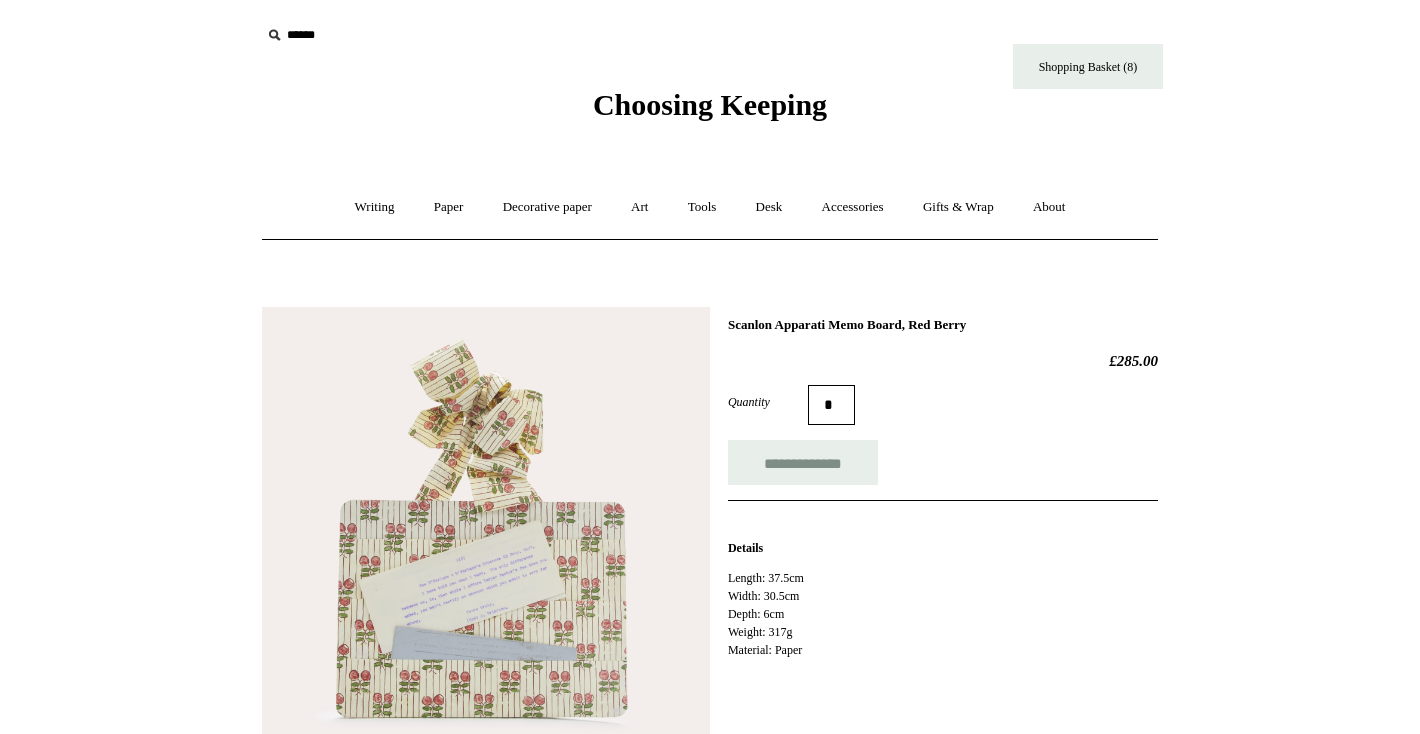 scroll, scrollTop: 172, scrollLeft: 0, axis: vertical 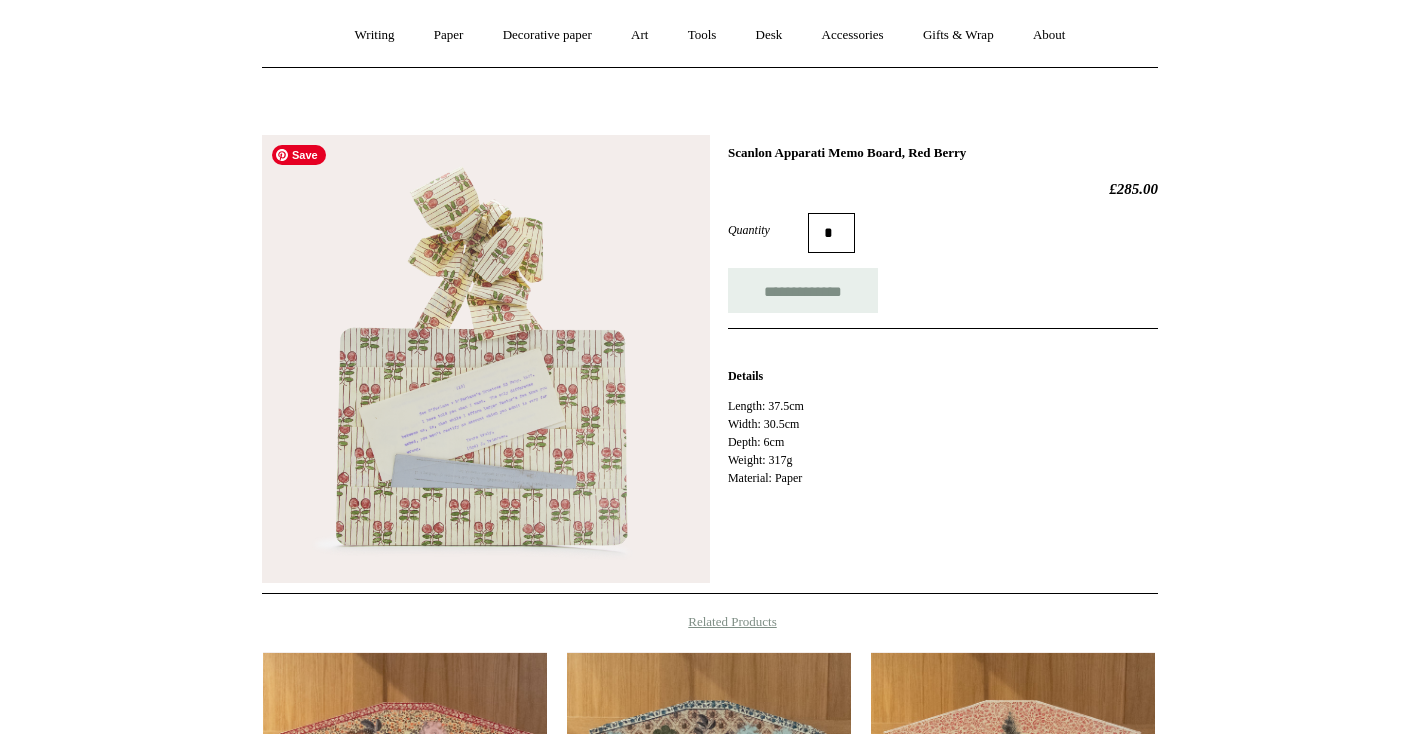 click at bounding box center [486, 359] 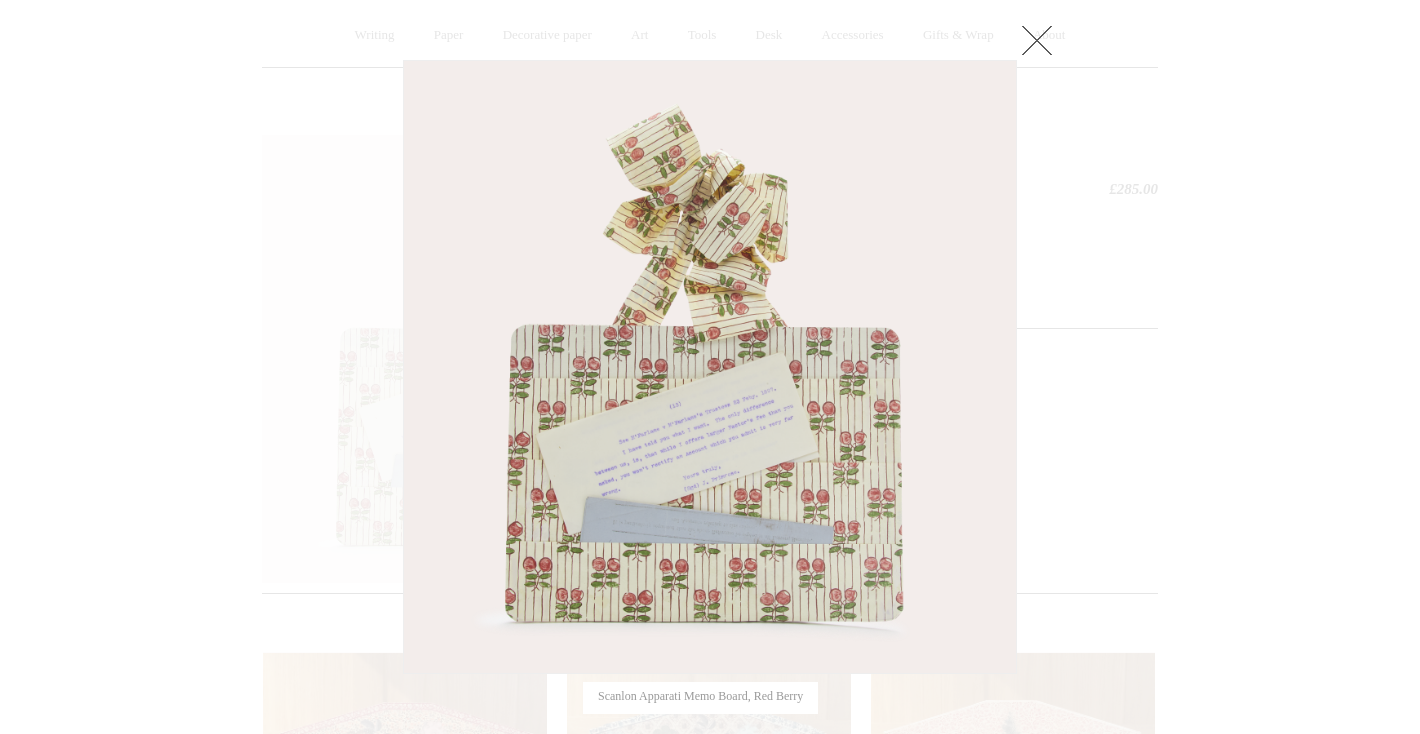 click at bounding box center [1037, 40] 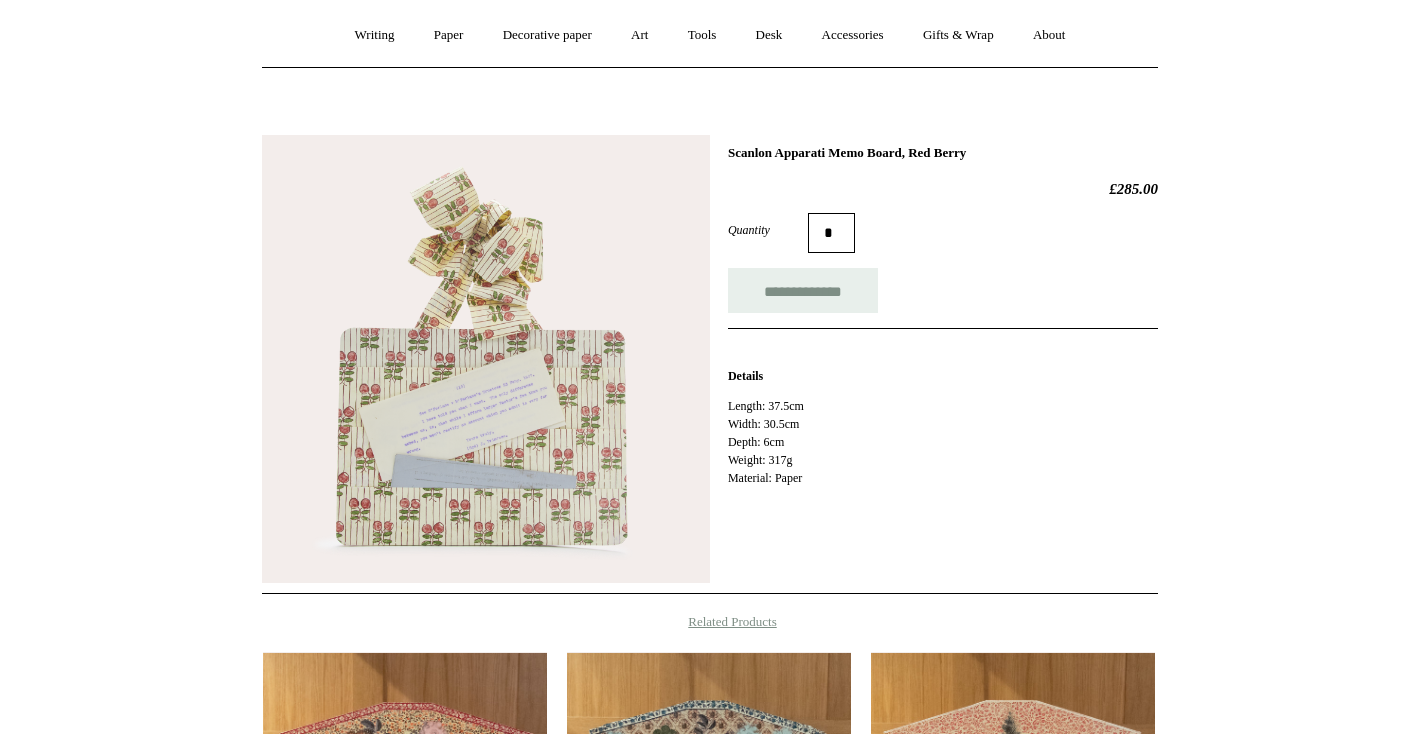 click at bounding box center (0, 1230) 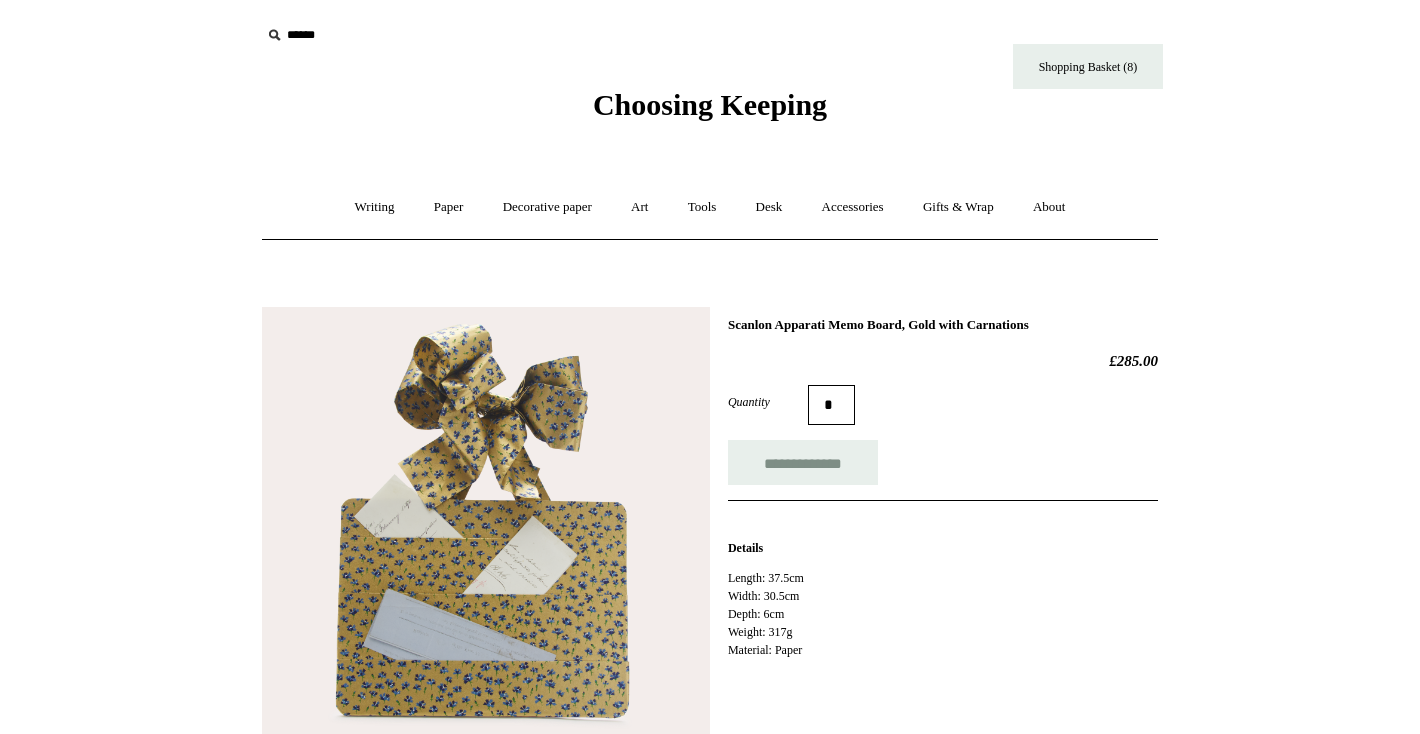 scroll, scrollTop: 145, scrollLeft: 0, axis: vertical 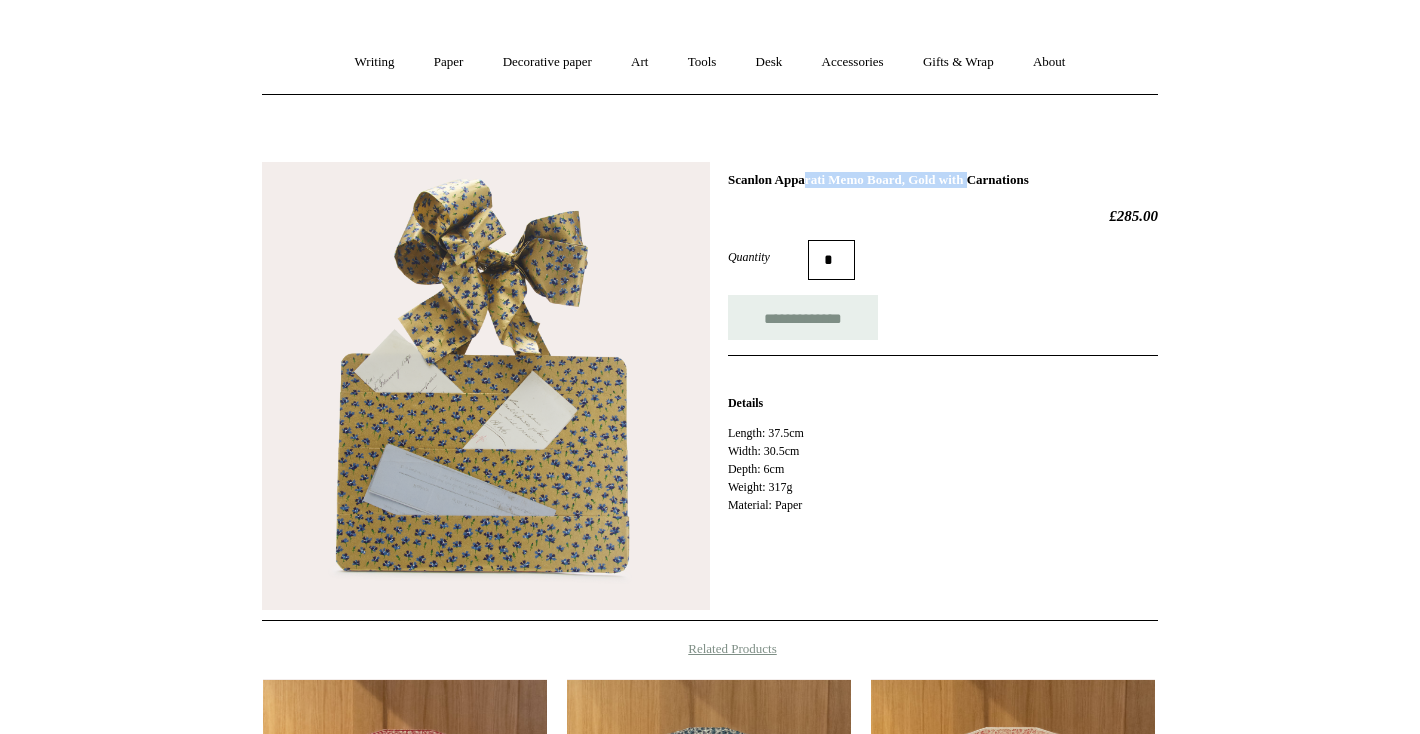 drag, startPoint x: 922, startPoint y: 177, endPoint x: 728, endPoint y: 177, distance: 194 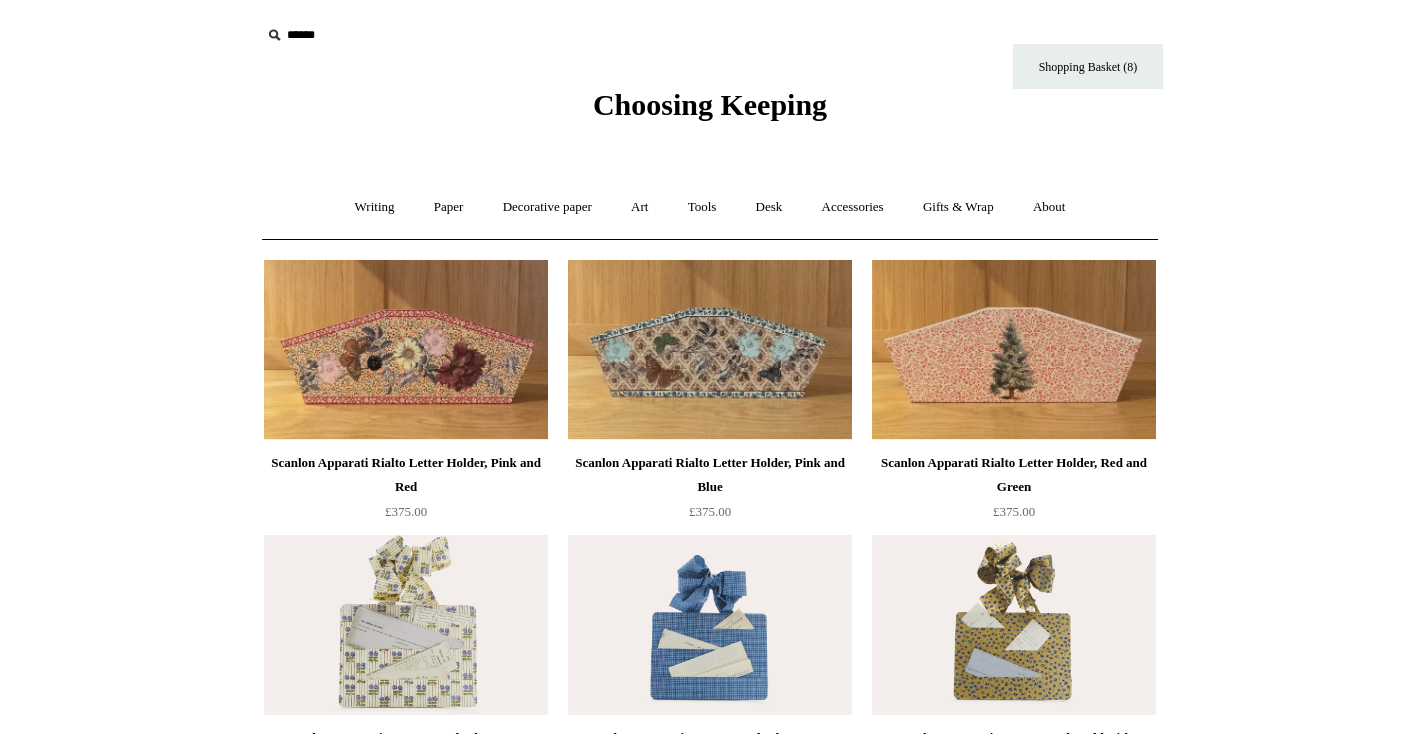 scroll, scrollTop: 364, scrollLeft: 0, axis: vertical 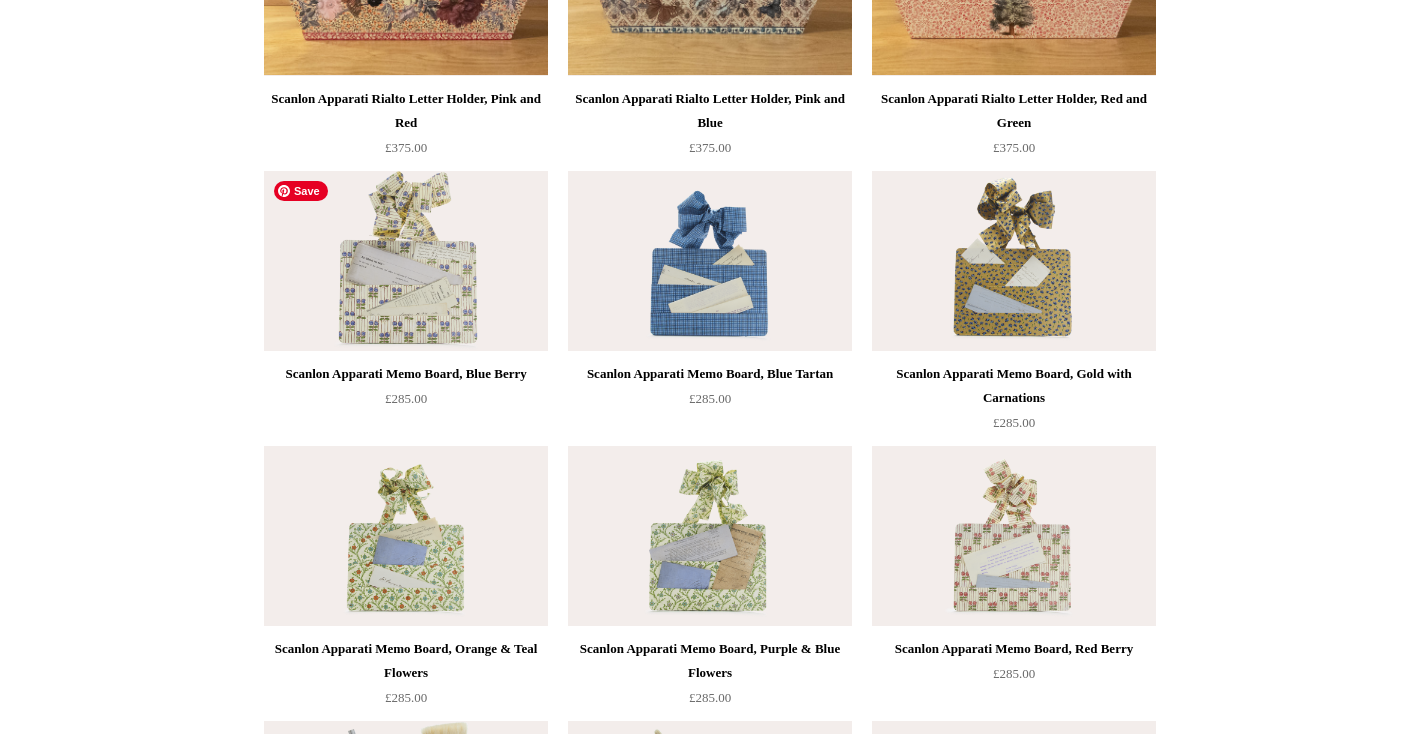 click at bounding box center (406, 261) 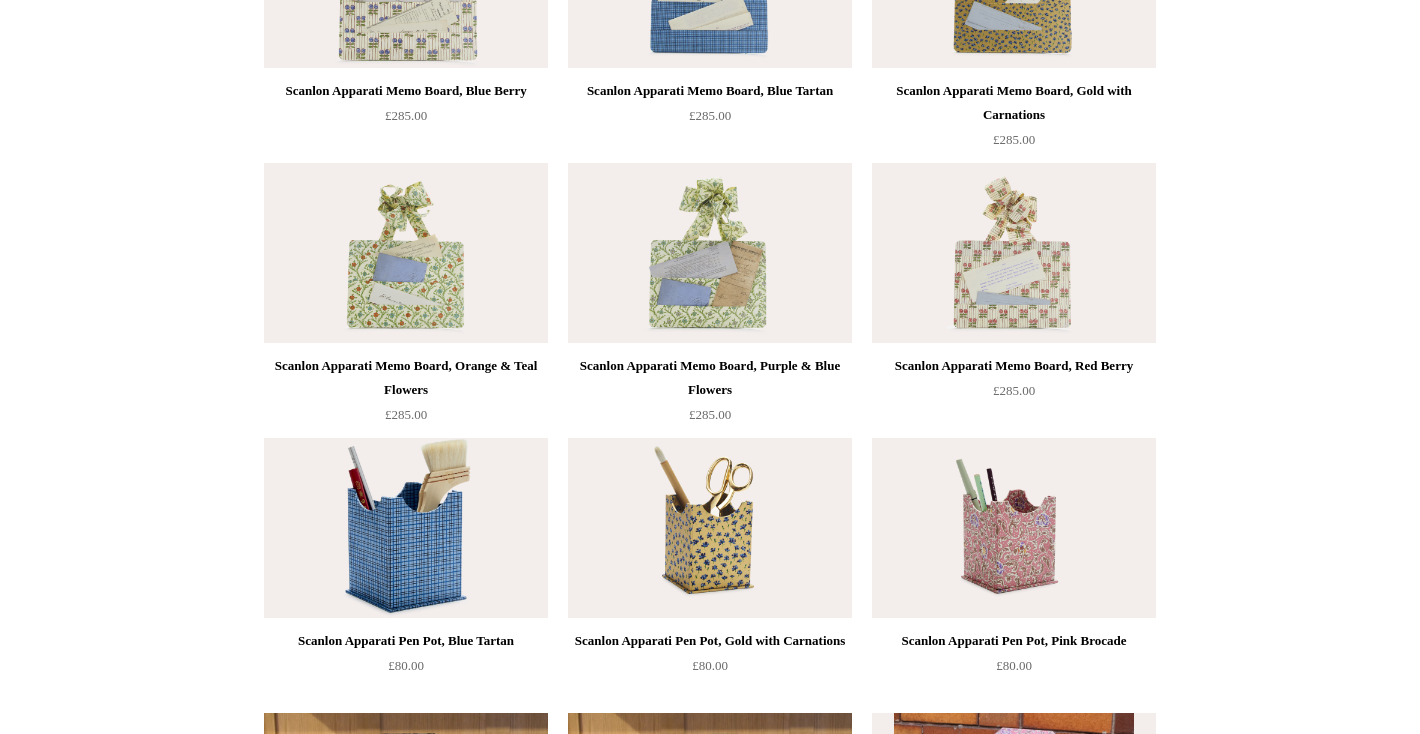 scroll, scrollTop: 0, scrollLeft: 0, axis: both 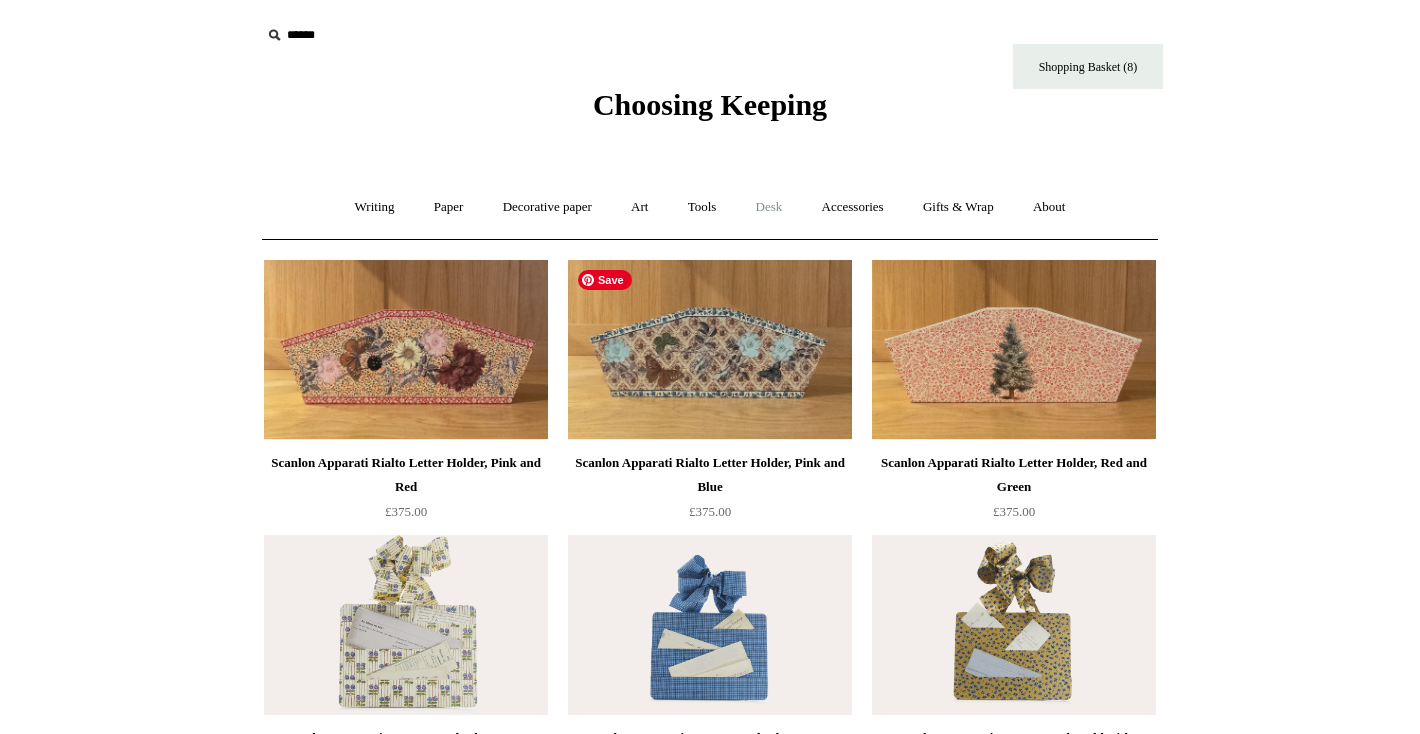 click on "Desk +" at bounding box center (769, 207) 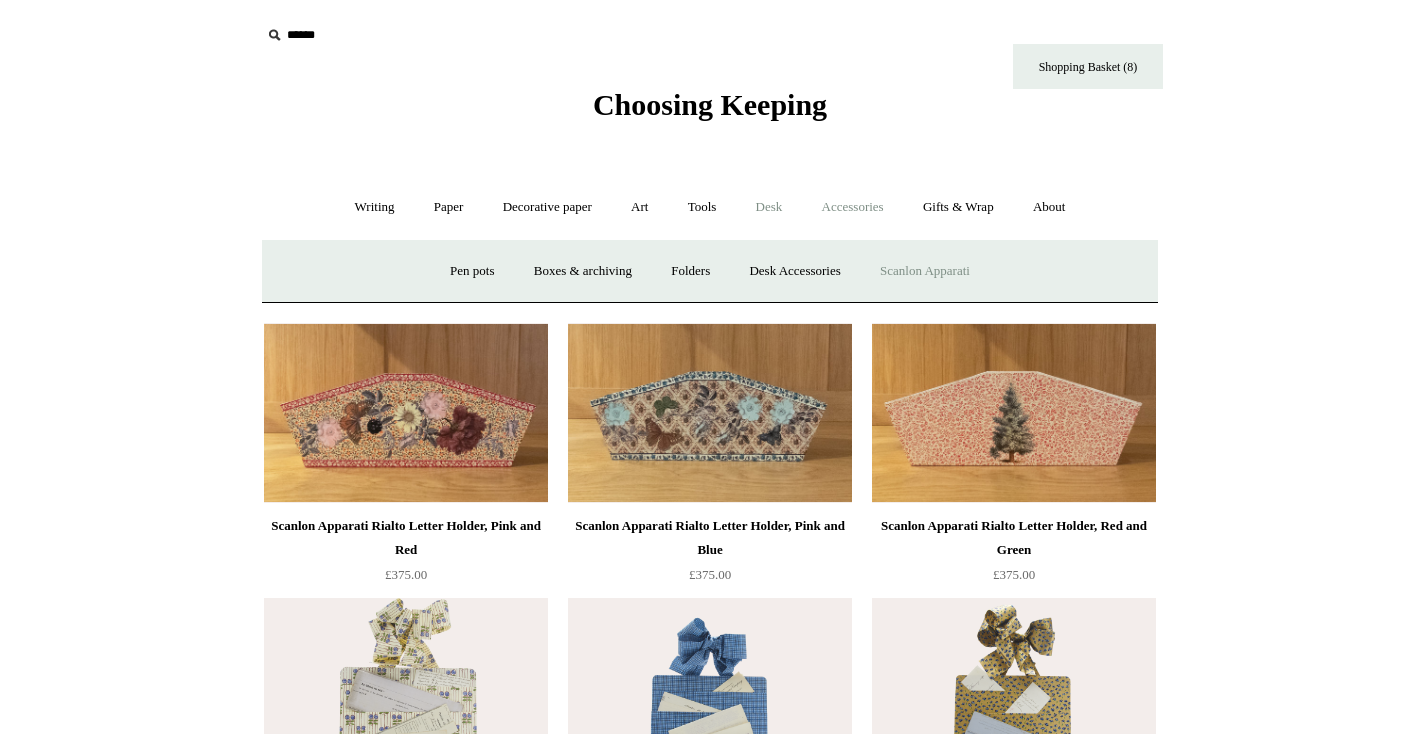 click on "Accessories +" at bounding box center [853, 207] 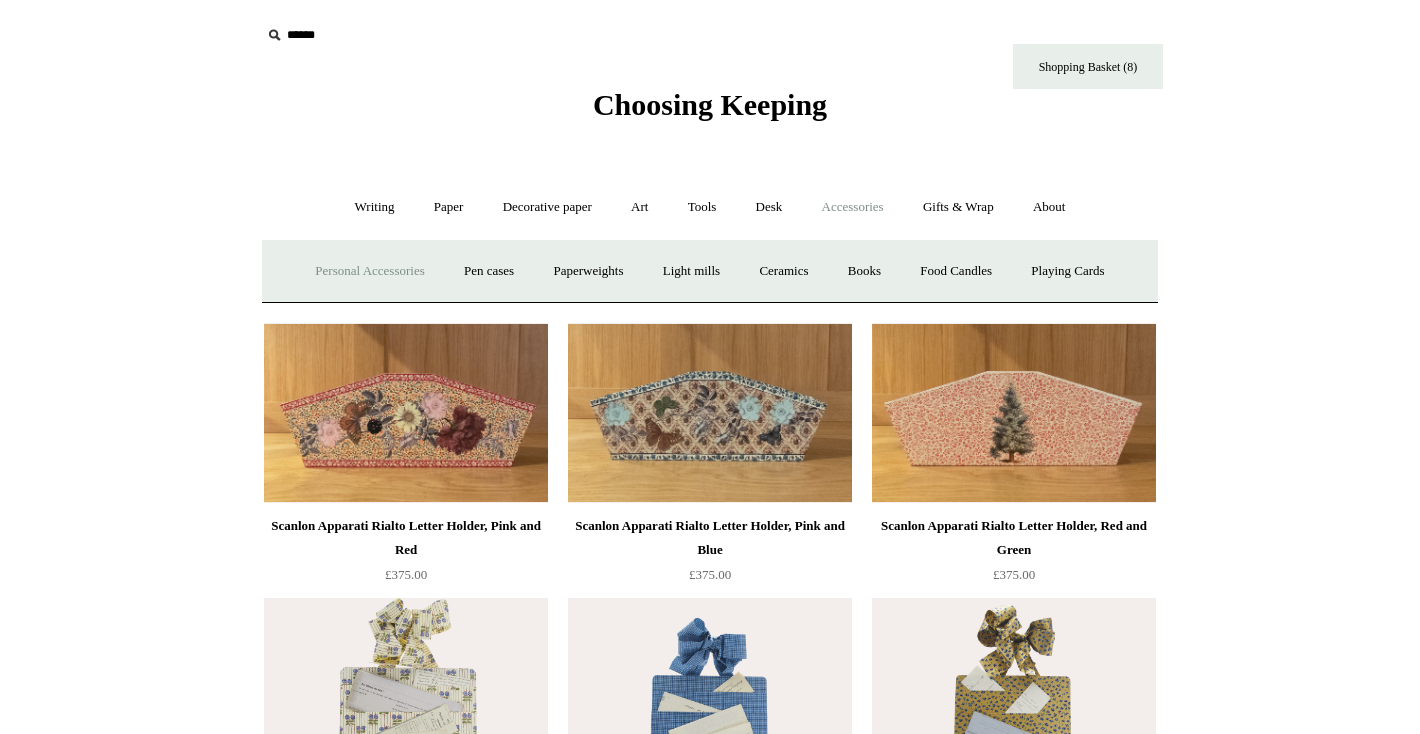 click on "Personal Accessories +" at bounding box center (369, 271) 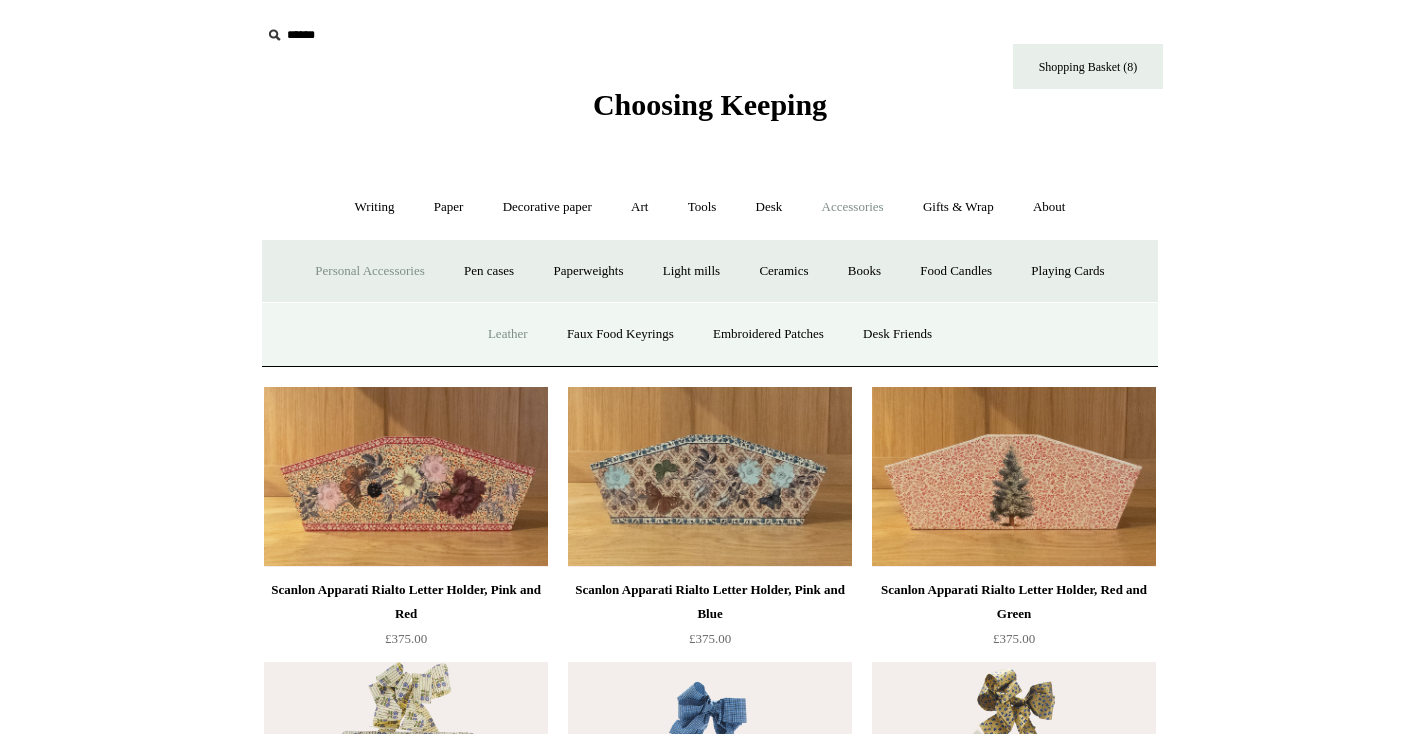 click on "Leather" at bounding box center (508, 334) 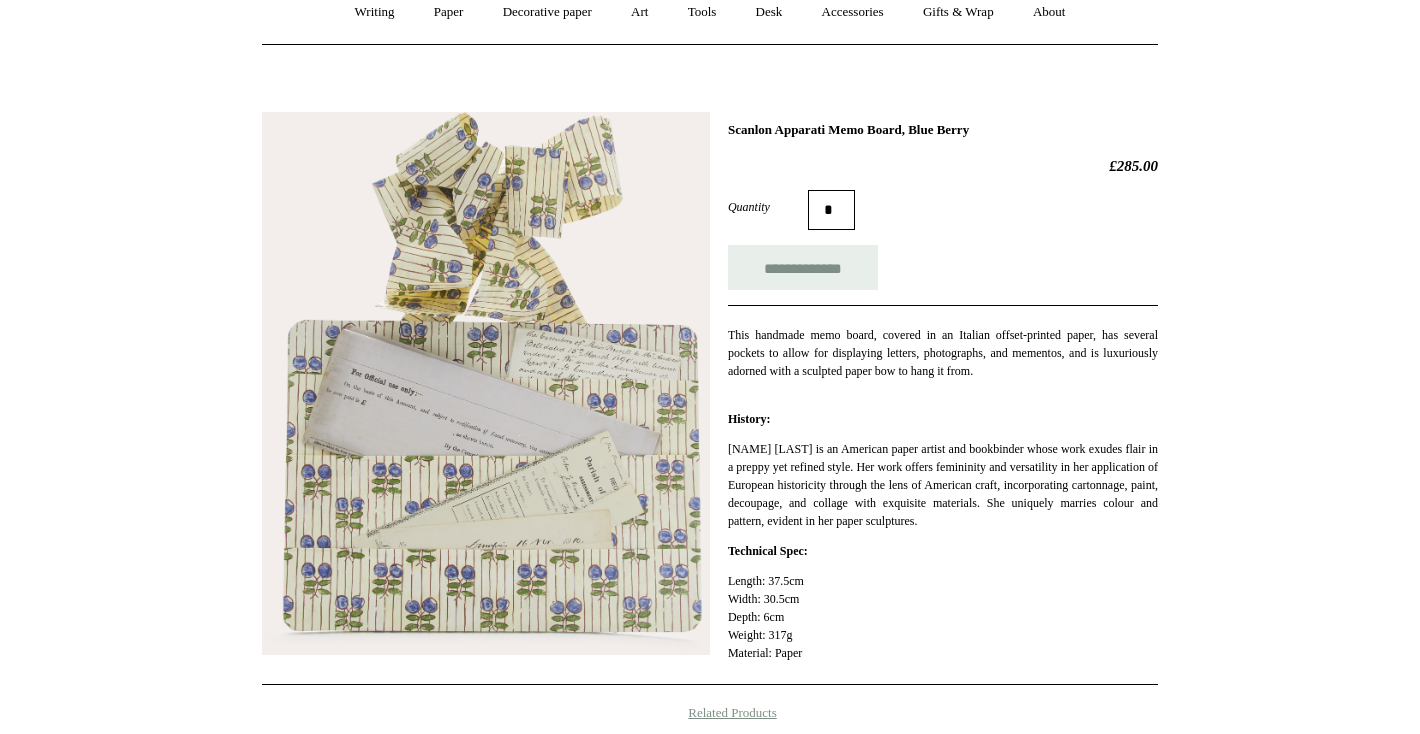 scroll, scrollTop: 195, scrollLeft: 0, axis: vertical 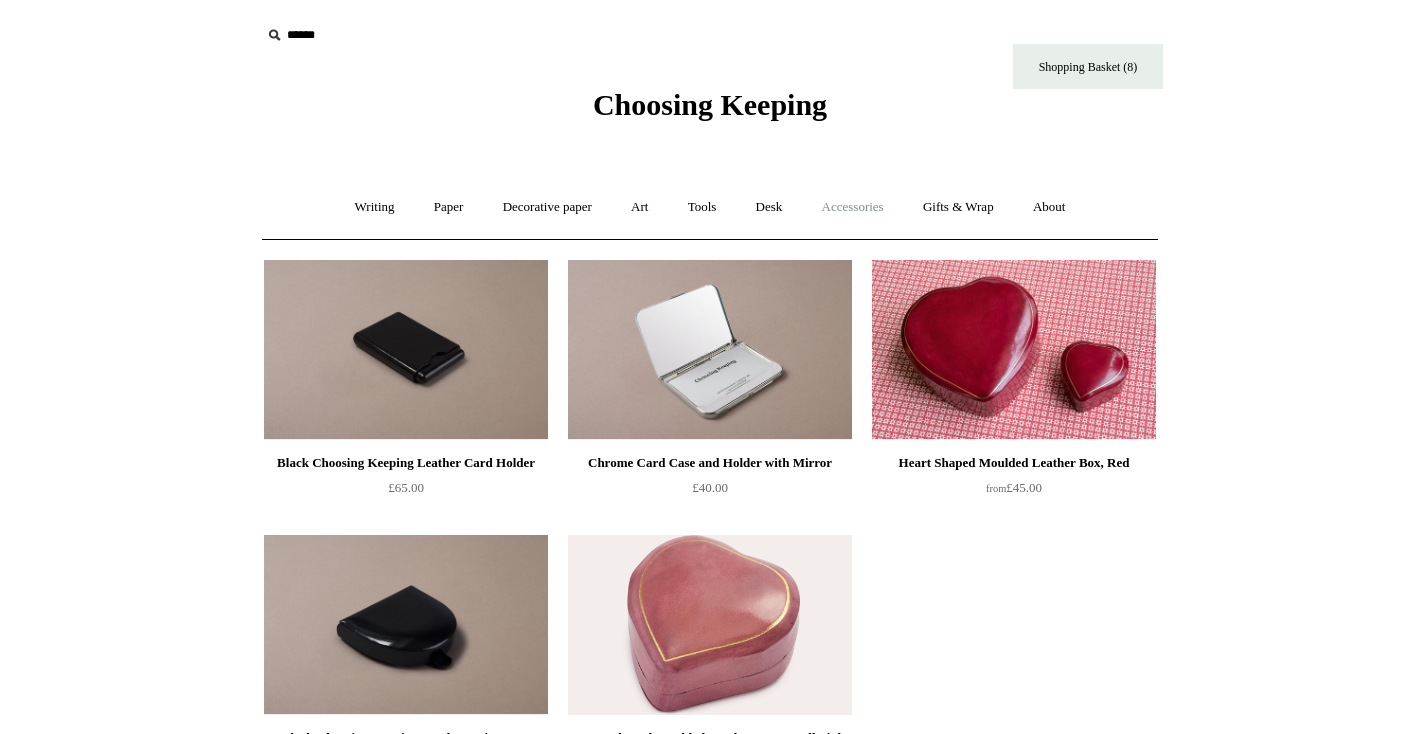 click on "Accessories +" at bounding box center (853, 207) 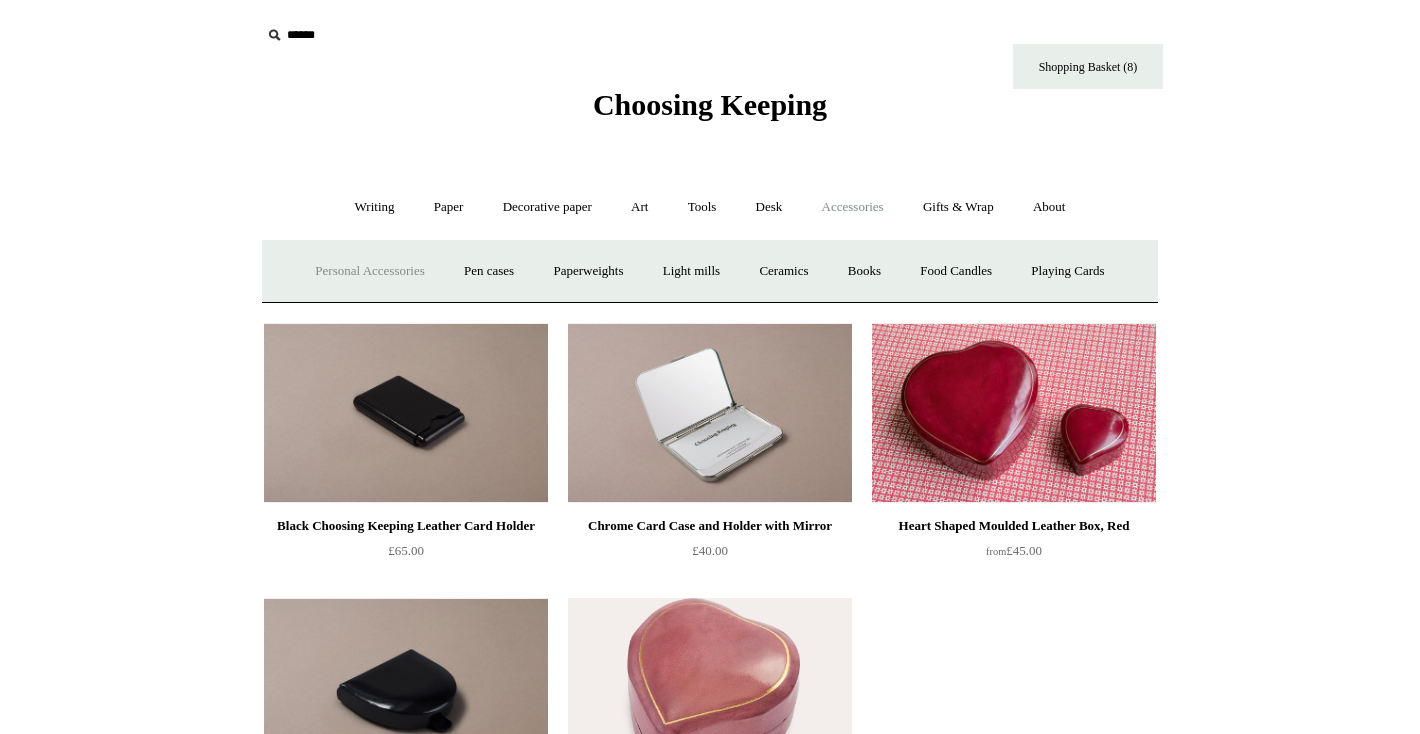 click on "Personal Accessories +" at bounding box center [369, 271] 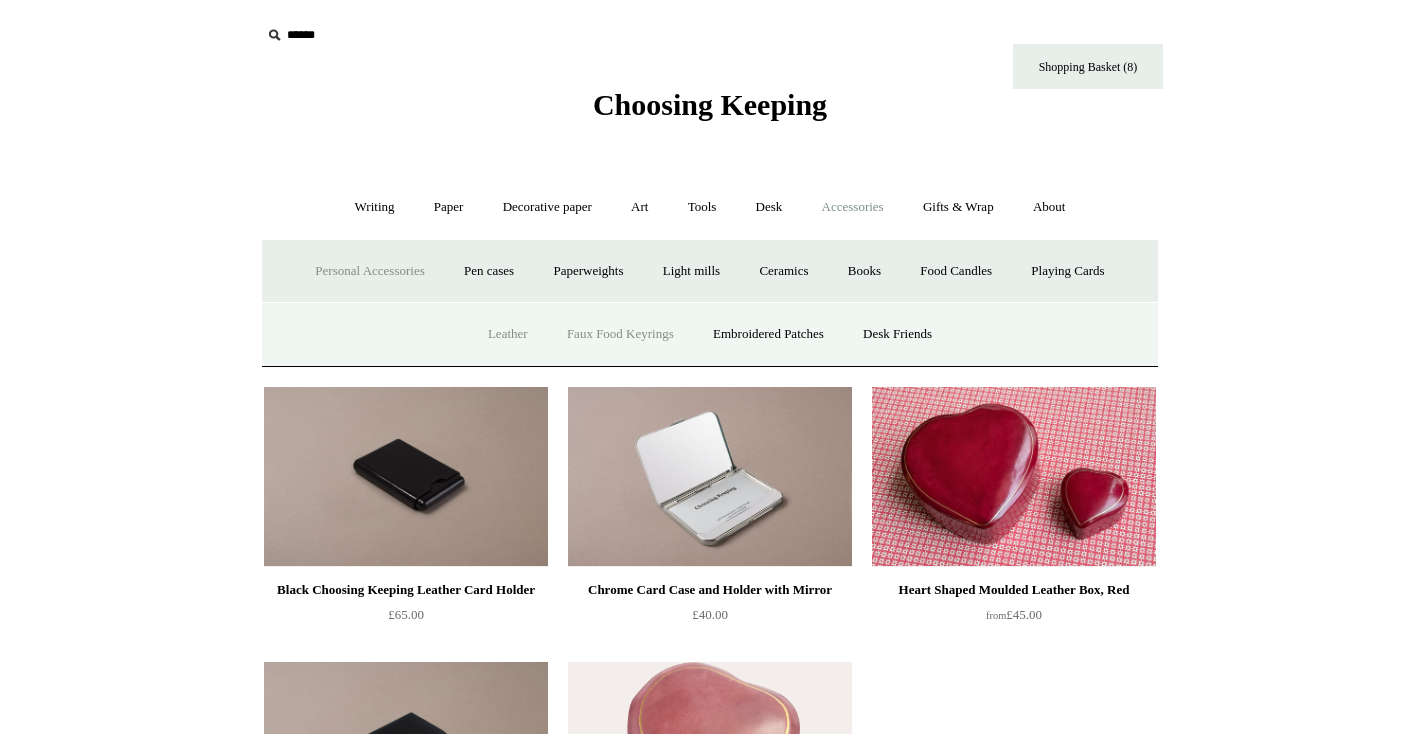 click on "Faux Food Keyrings" at bounding box center (620, 334) 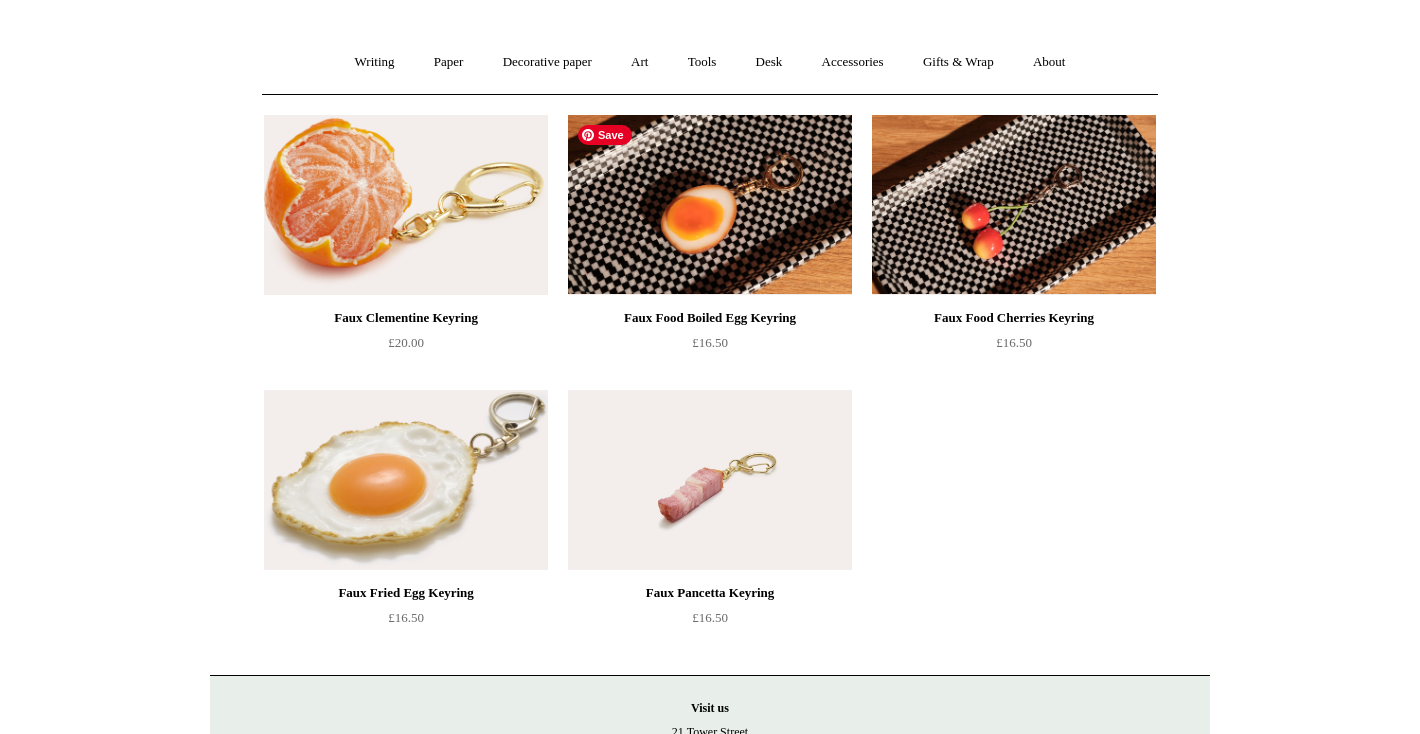 scroll, scrollTop: 0, scrollLeft: 0, axis: both 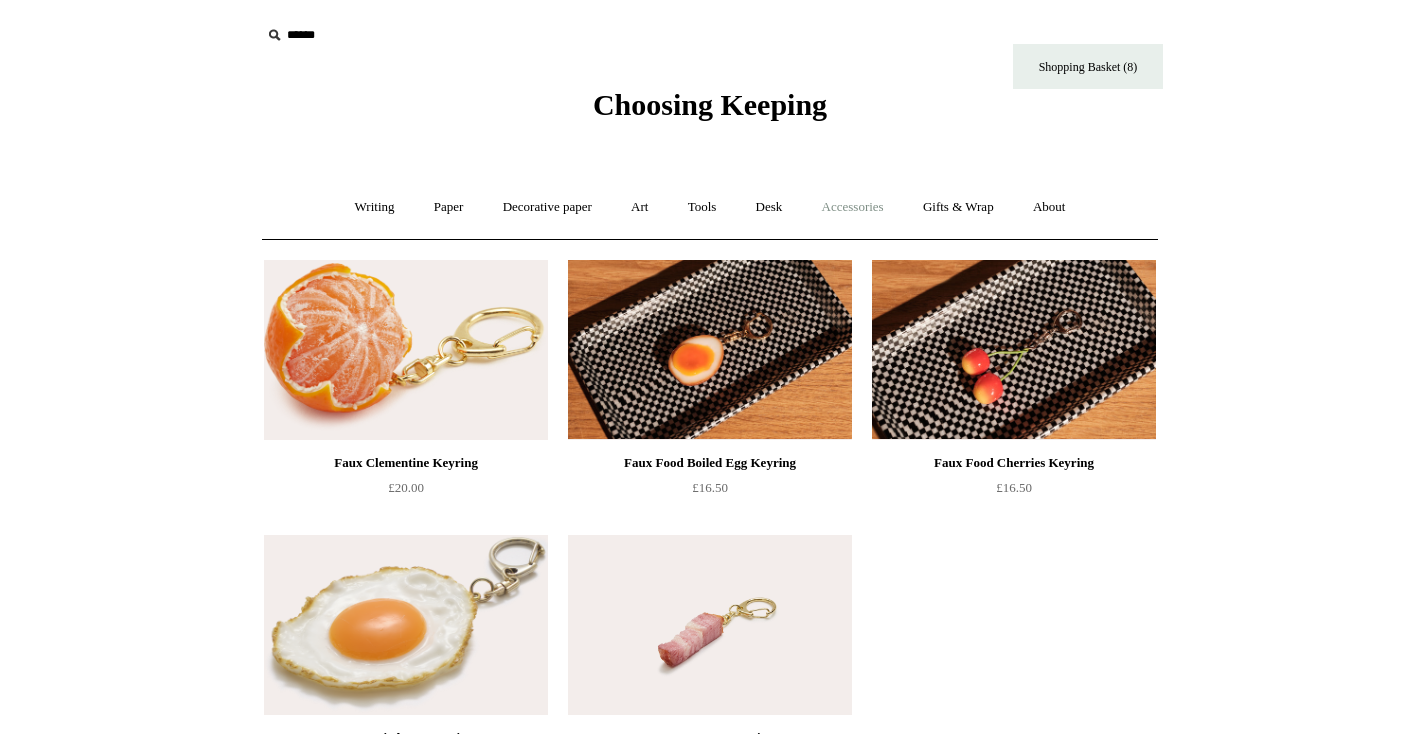 click on "Accessories +" at bounding box center [853, 207] 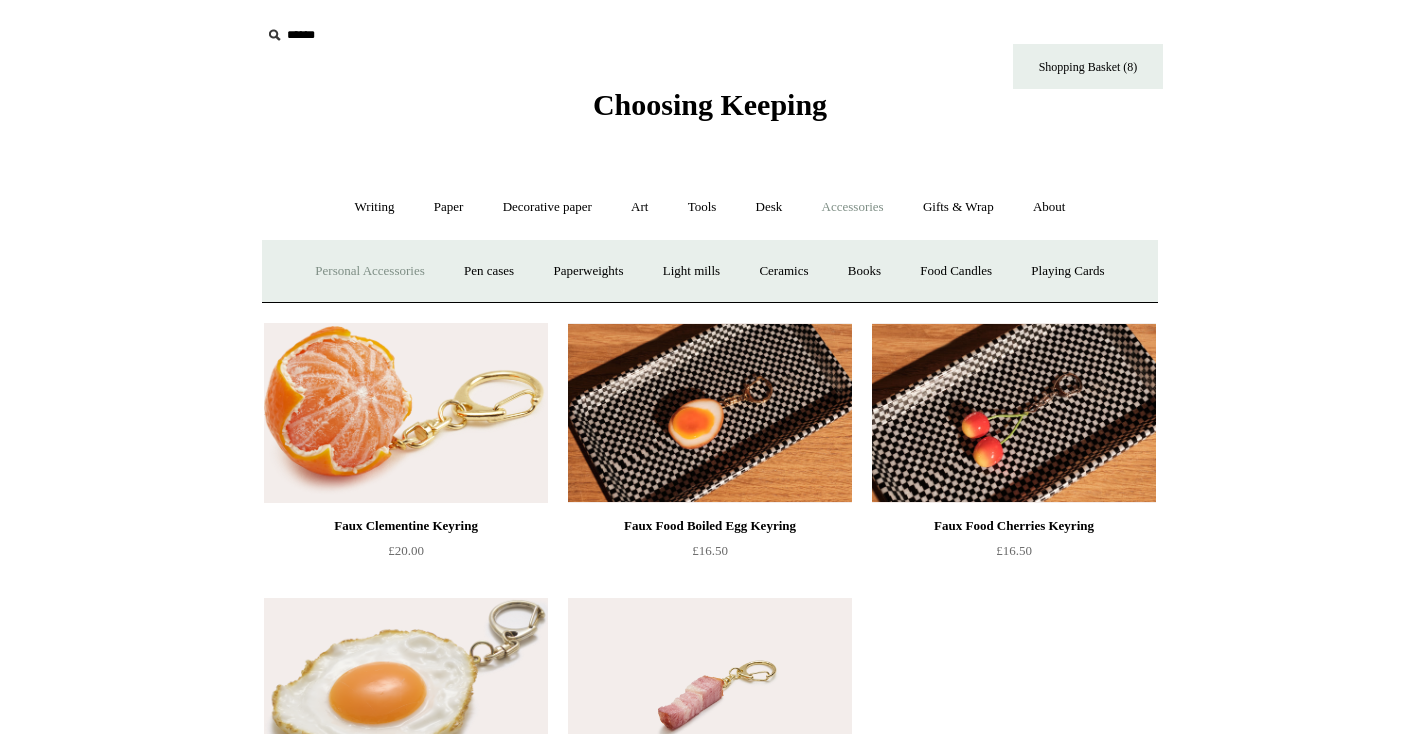 click on "Personal Accessories +" at bounding box center (369, 271) 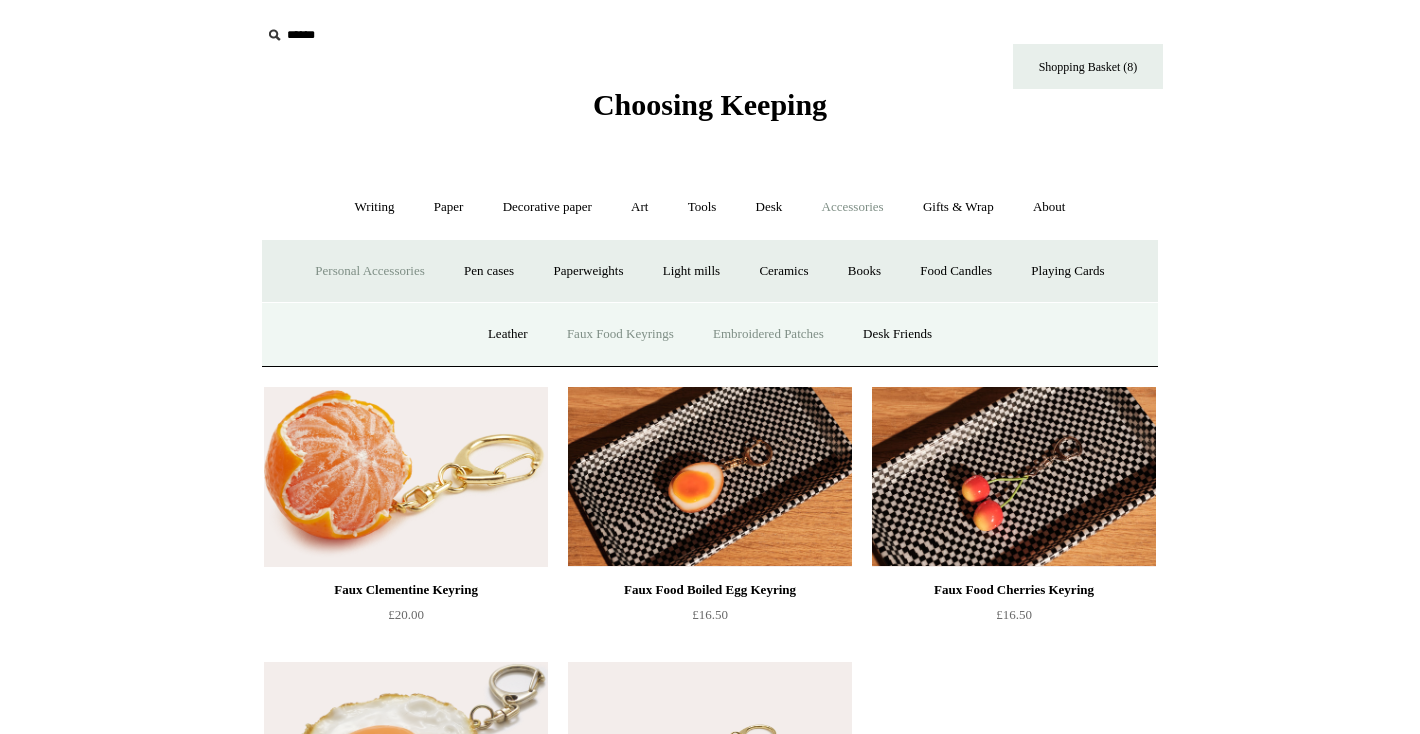click on "Embroidered Patches" at bounding box center [768, 334] 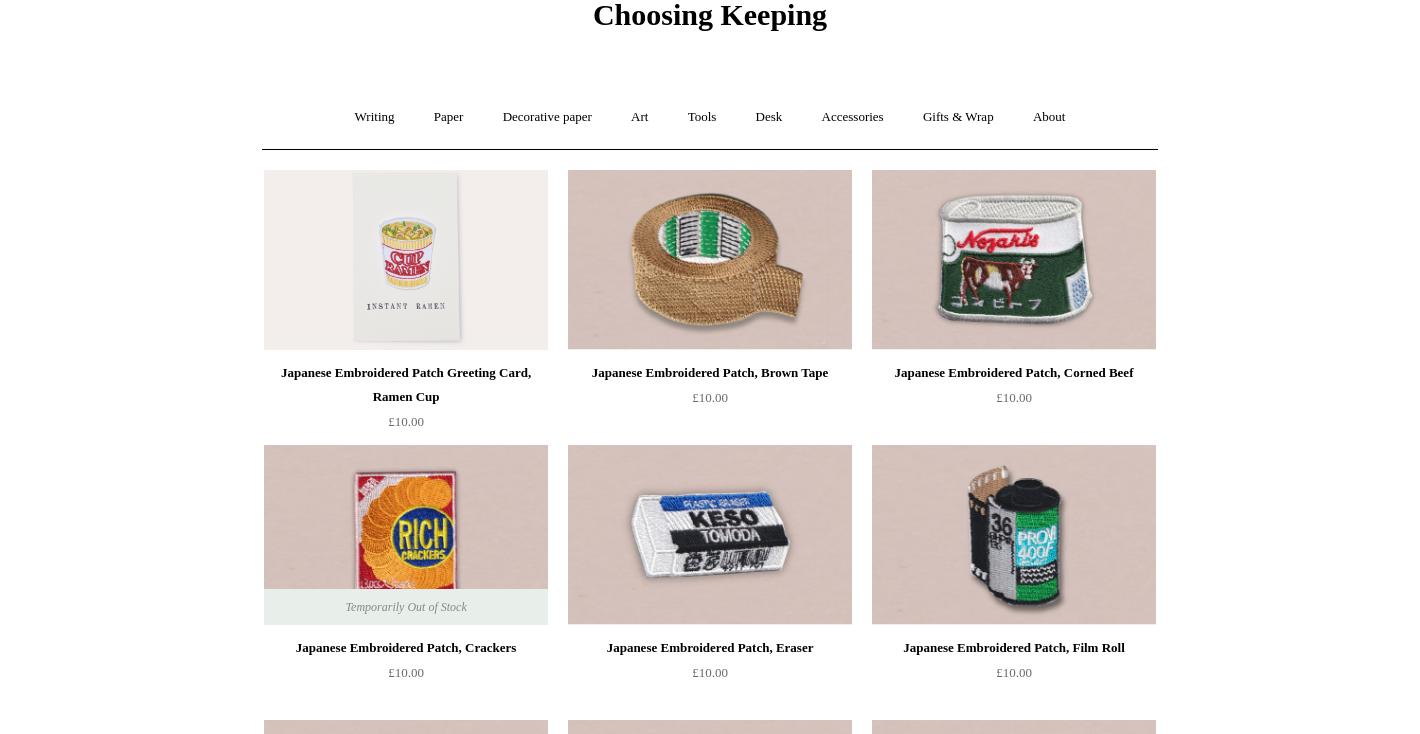 scroll, scrollTop: 0, scrollLeft: 0, axis: both 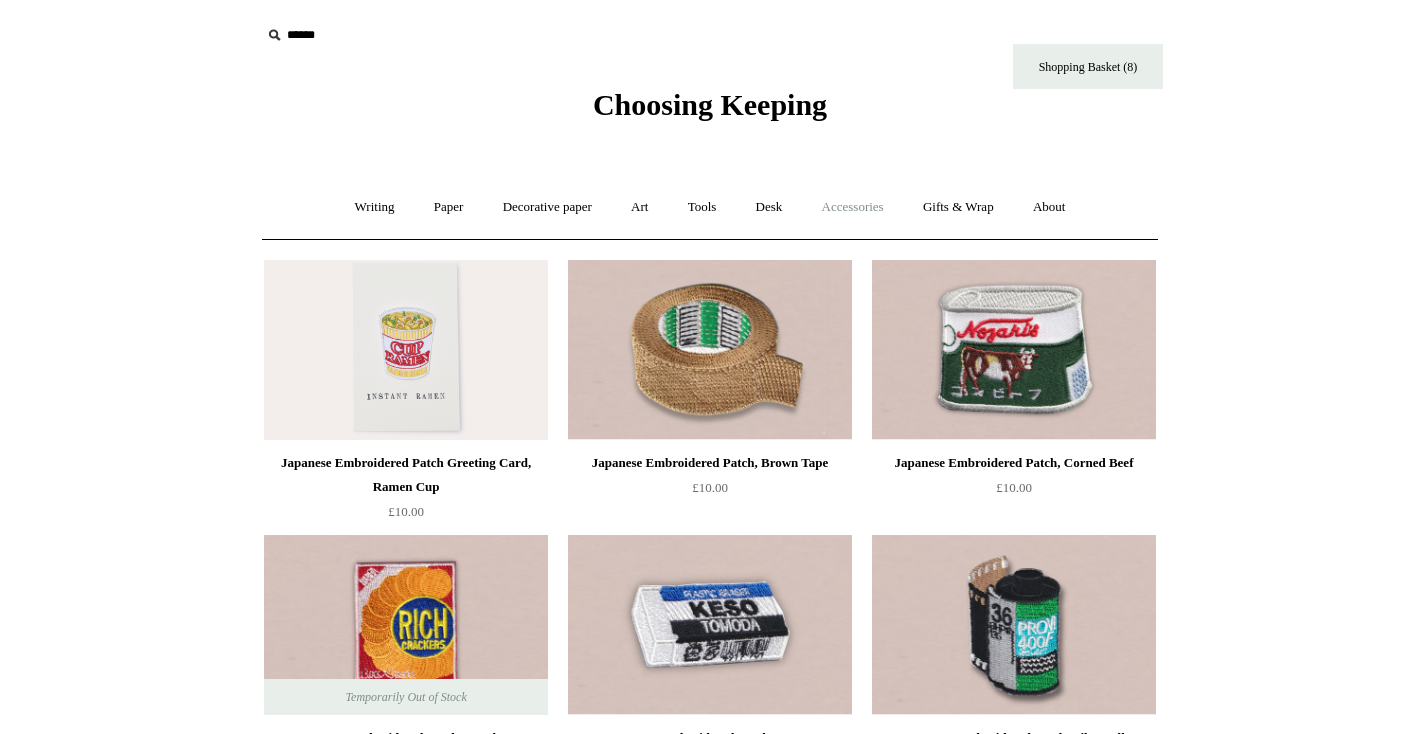 click on "Accessories +" at bounding box center (853, 207) 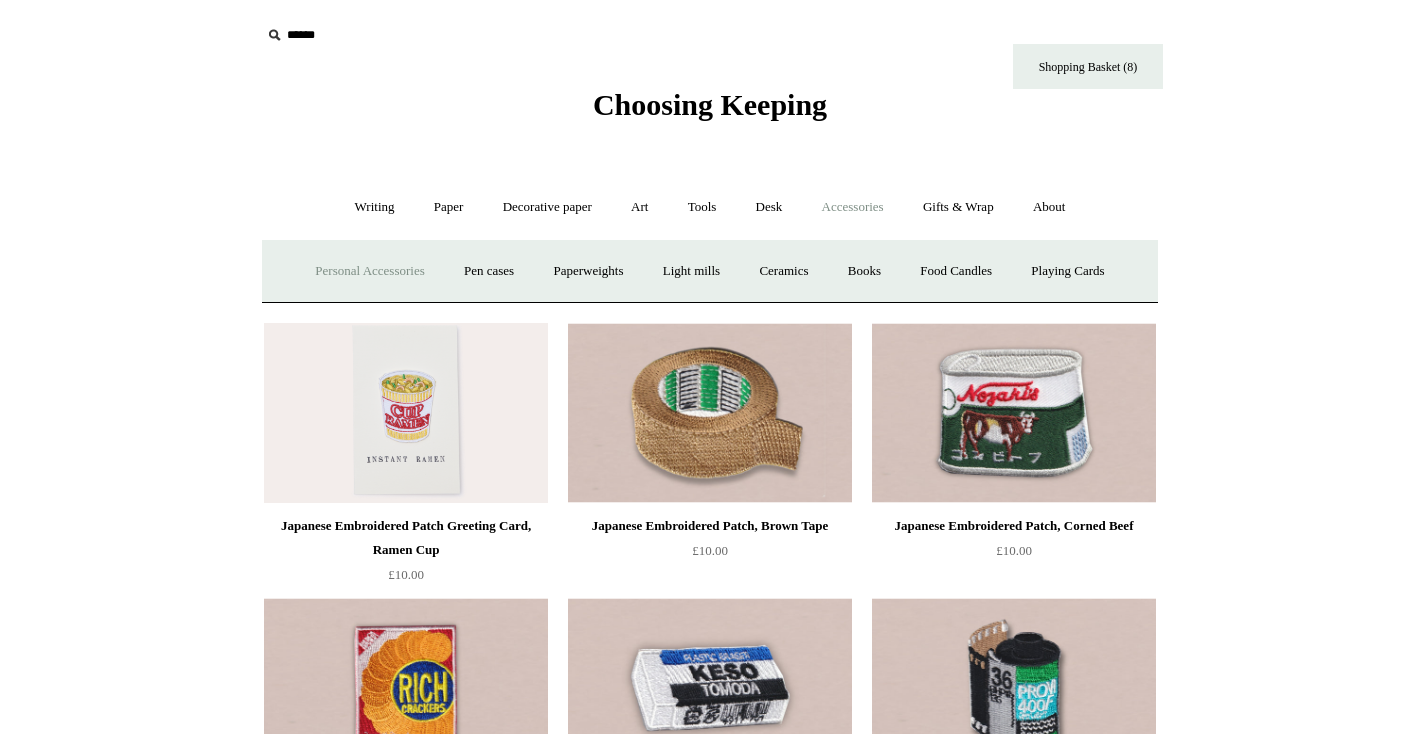 click on "Personal Accessories +" at bounding box center [369, 271] 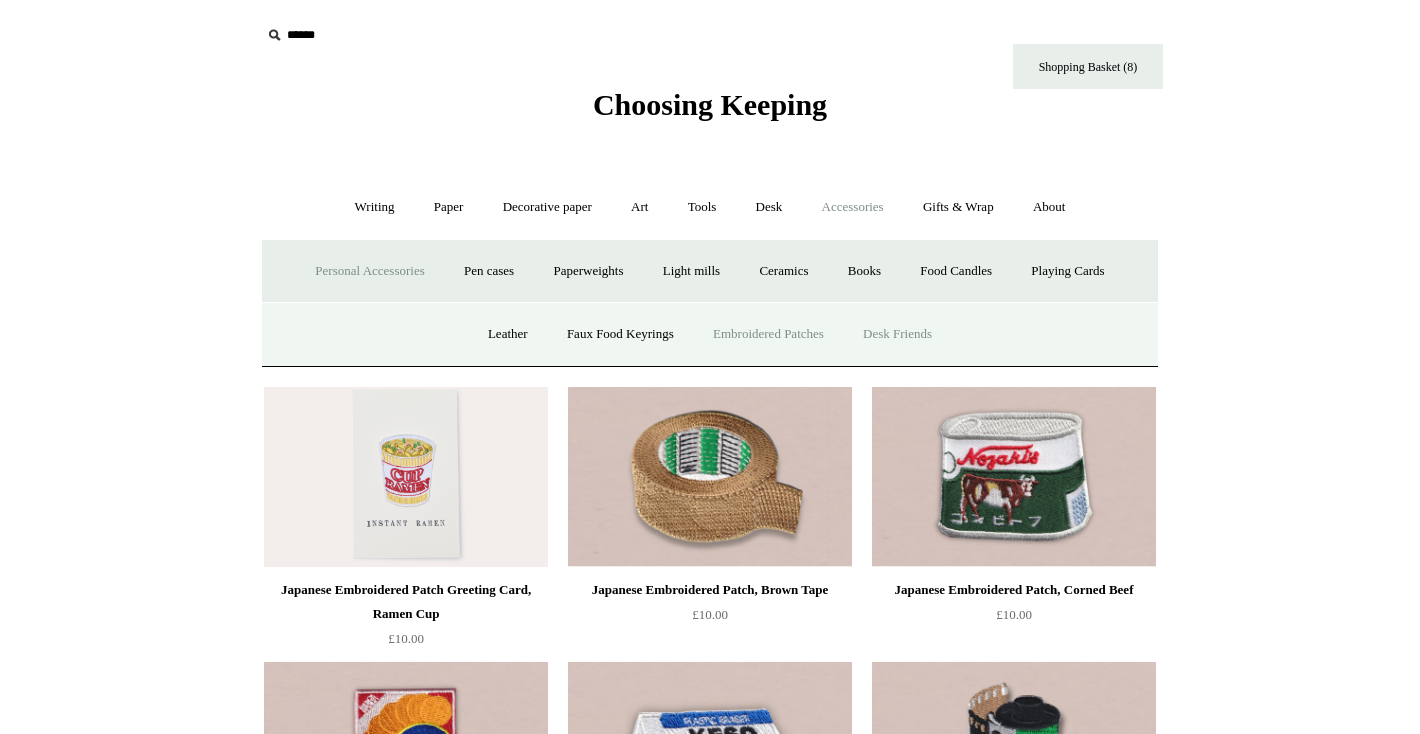 click on "Desk Friends" at bounding box center (897, 334) 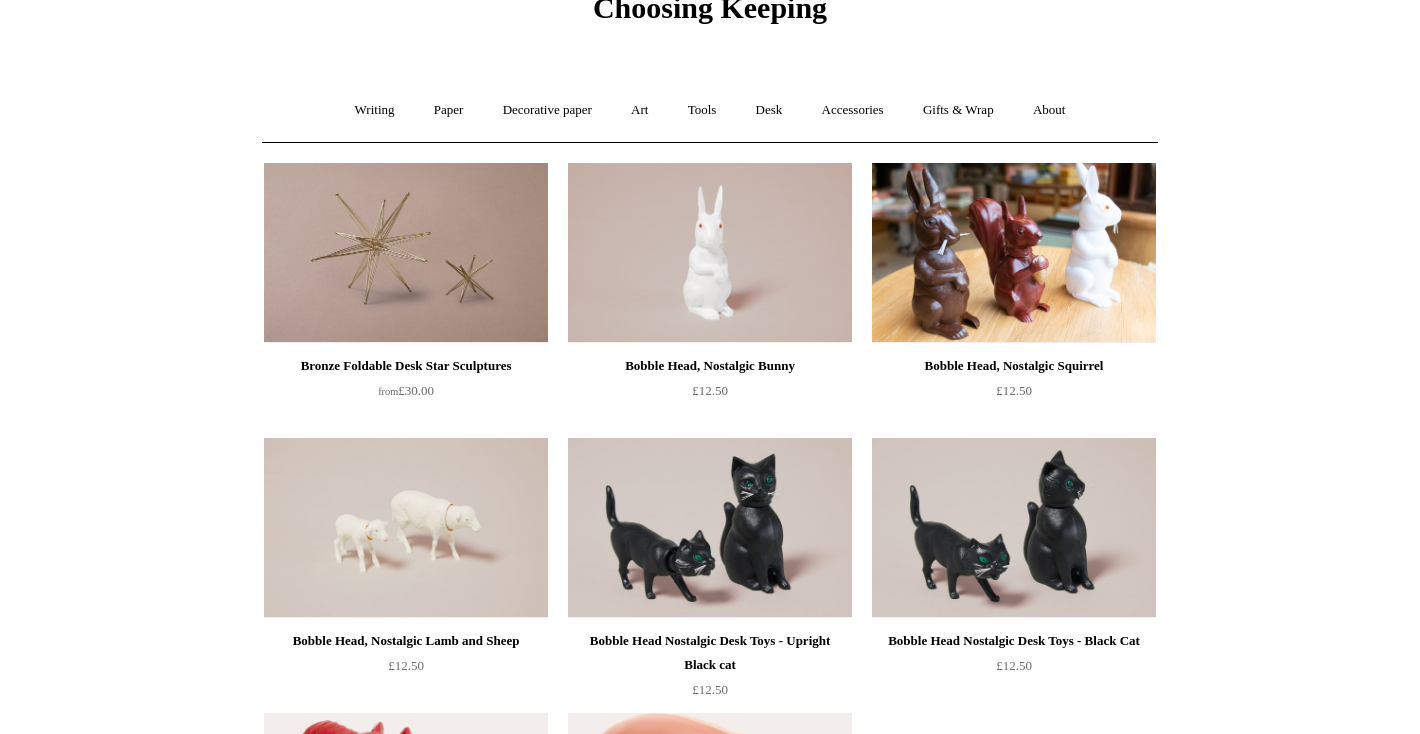 scroll, scrollTop: 0, scrollLeft: 0, axis: both 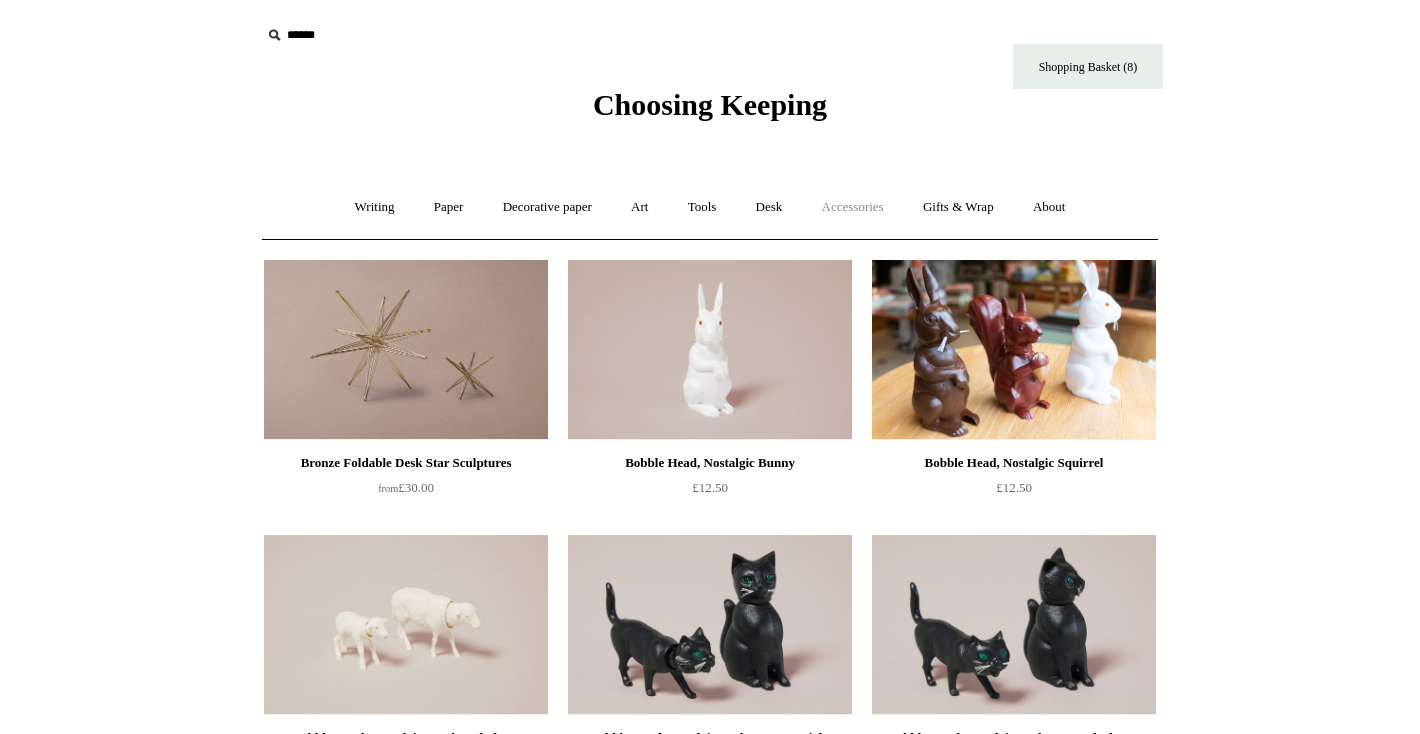 click on "Accessories +" at bounding box center [853, 207] 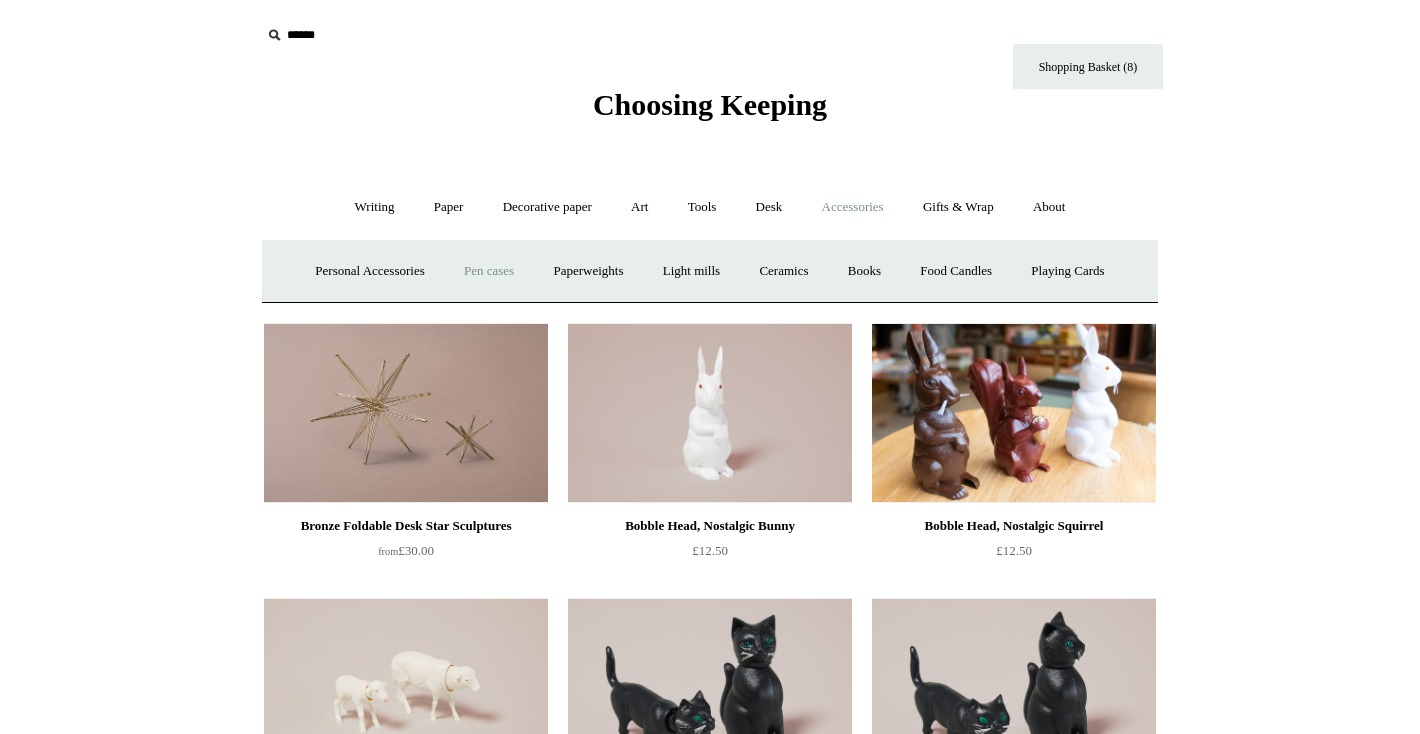 click on "Pen cases" at bounding box center (489, 271) 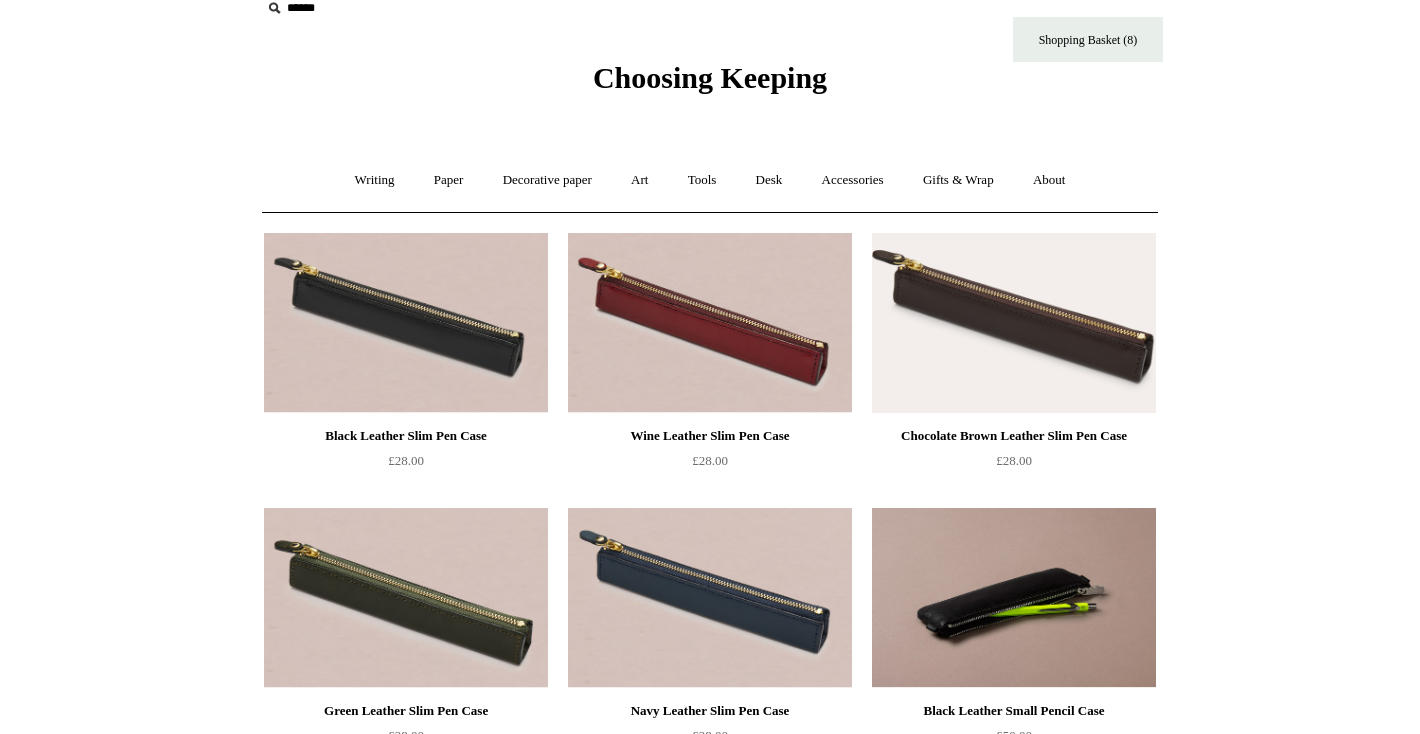 scroll, scrollTop: 0, scrollLeft: 0, axis: both 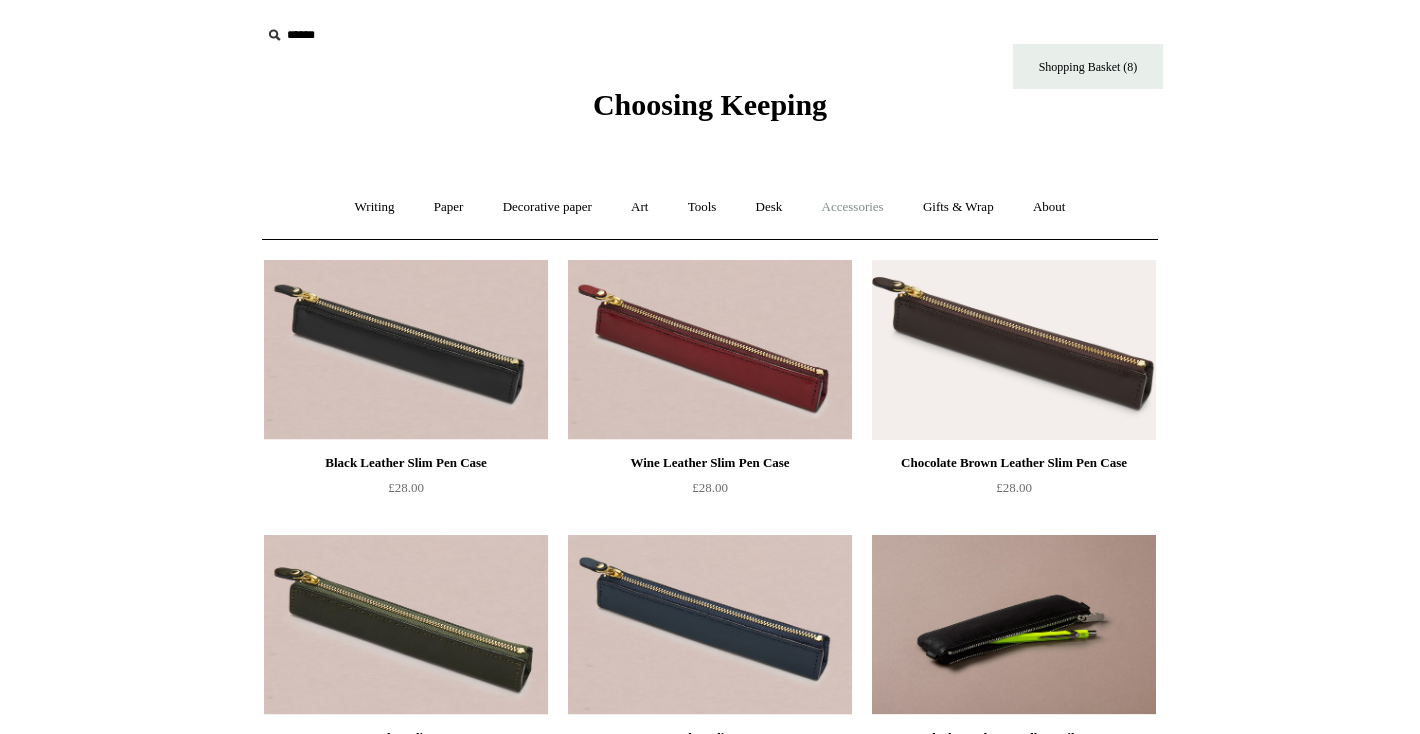 click on "Accessories +" at bounding box center [853, 207] 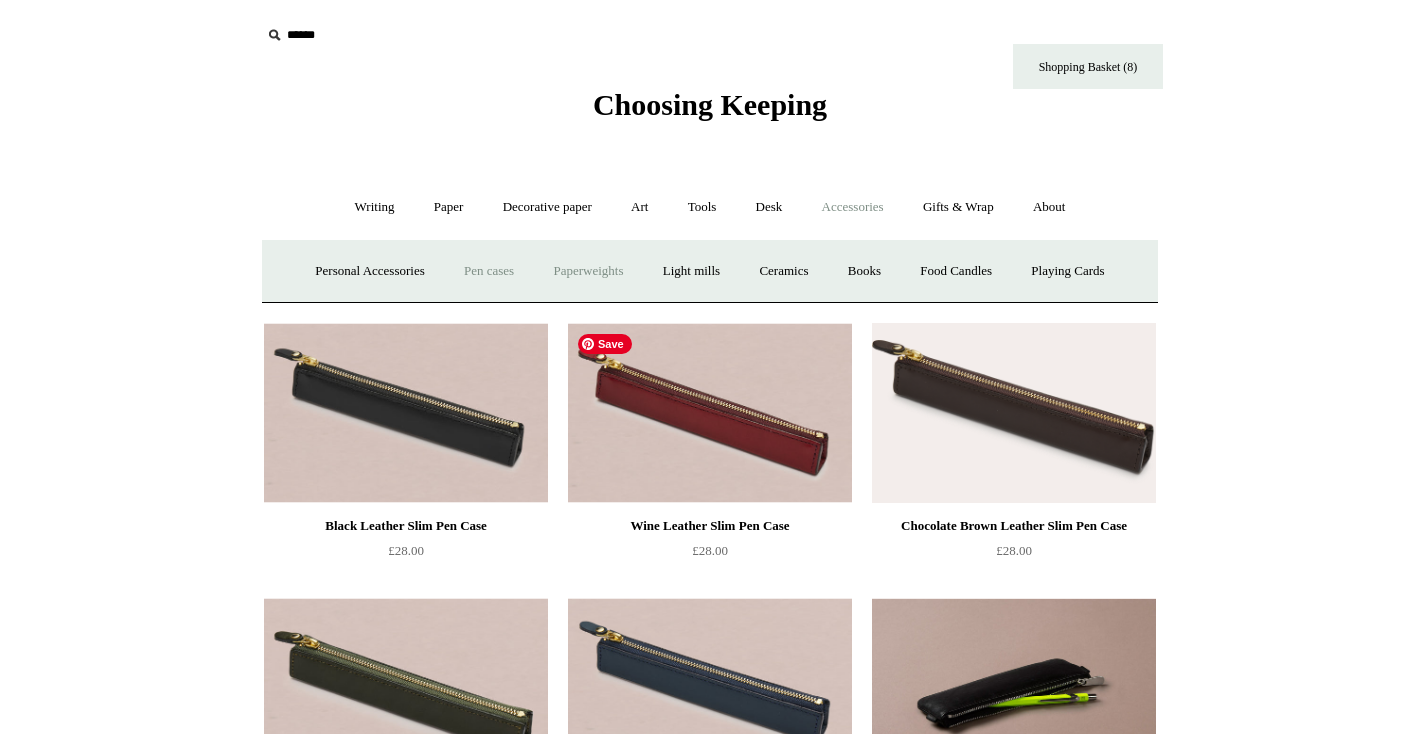 click on "Paperweights +" at bounding box center (588, 271) 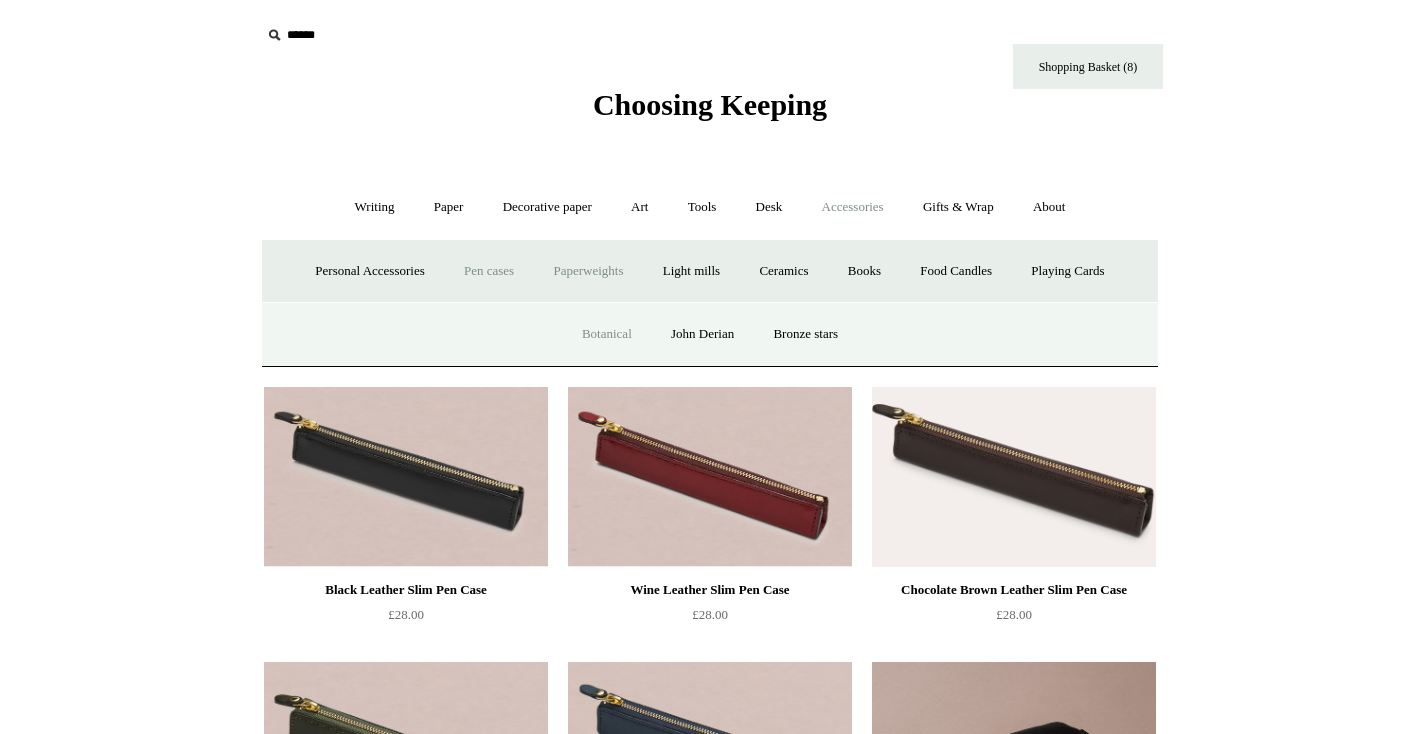 click on "Botanical" at bounding box center (607, 334) 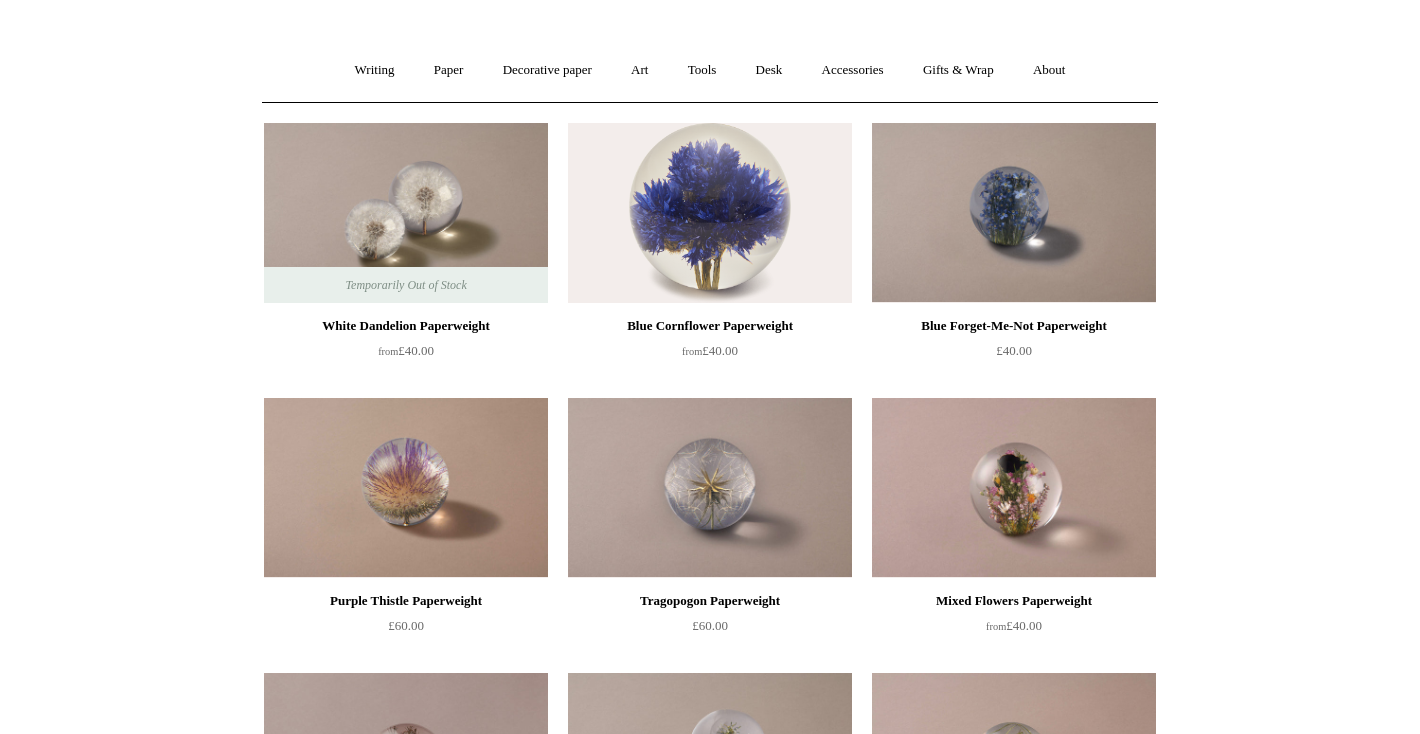 scroll, scrollTop: 0, scrollLeft: 0, axis: both 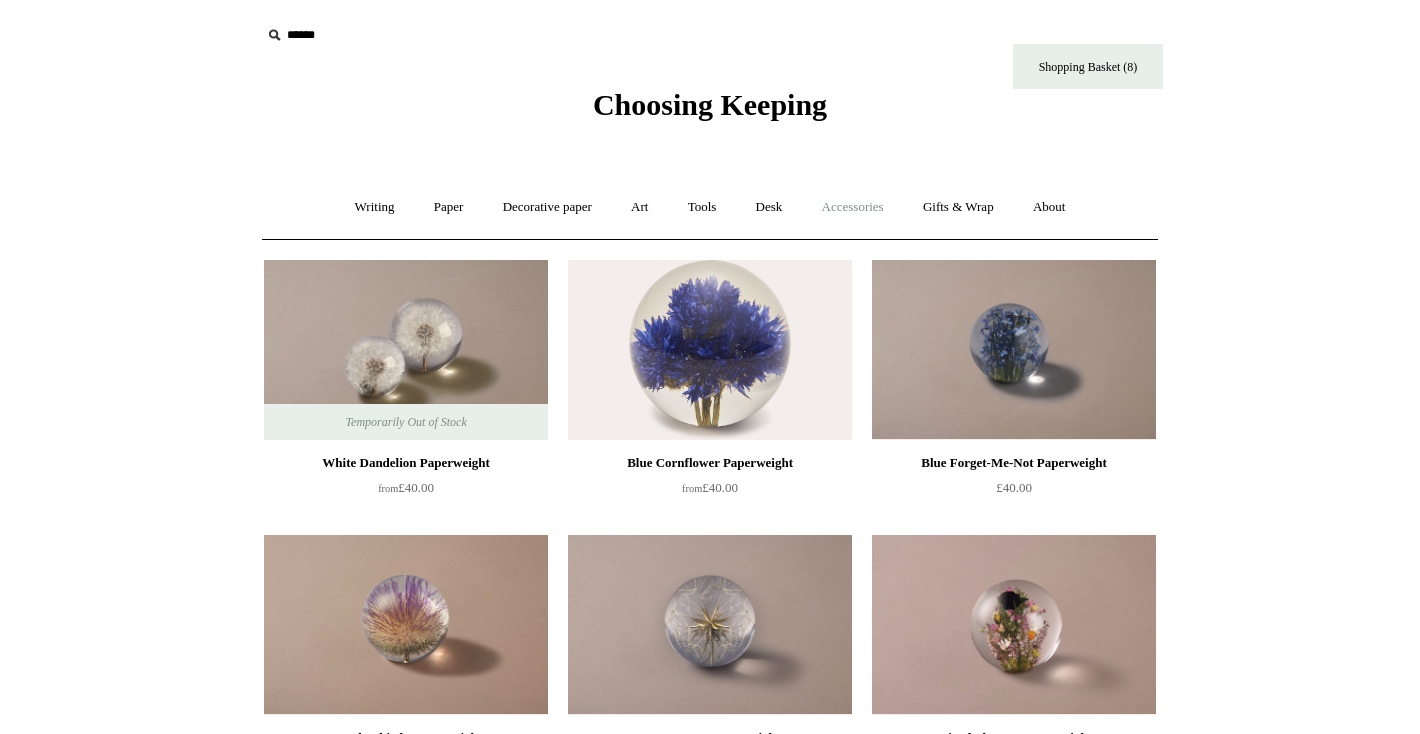 click on "Accessories +" at bounding box center (853, 207) 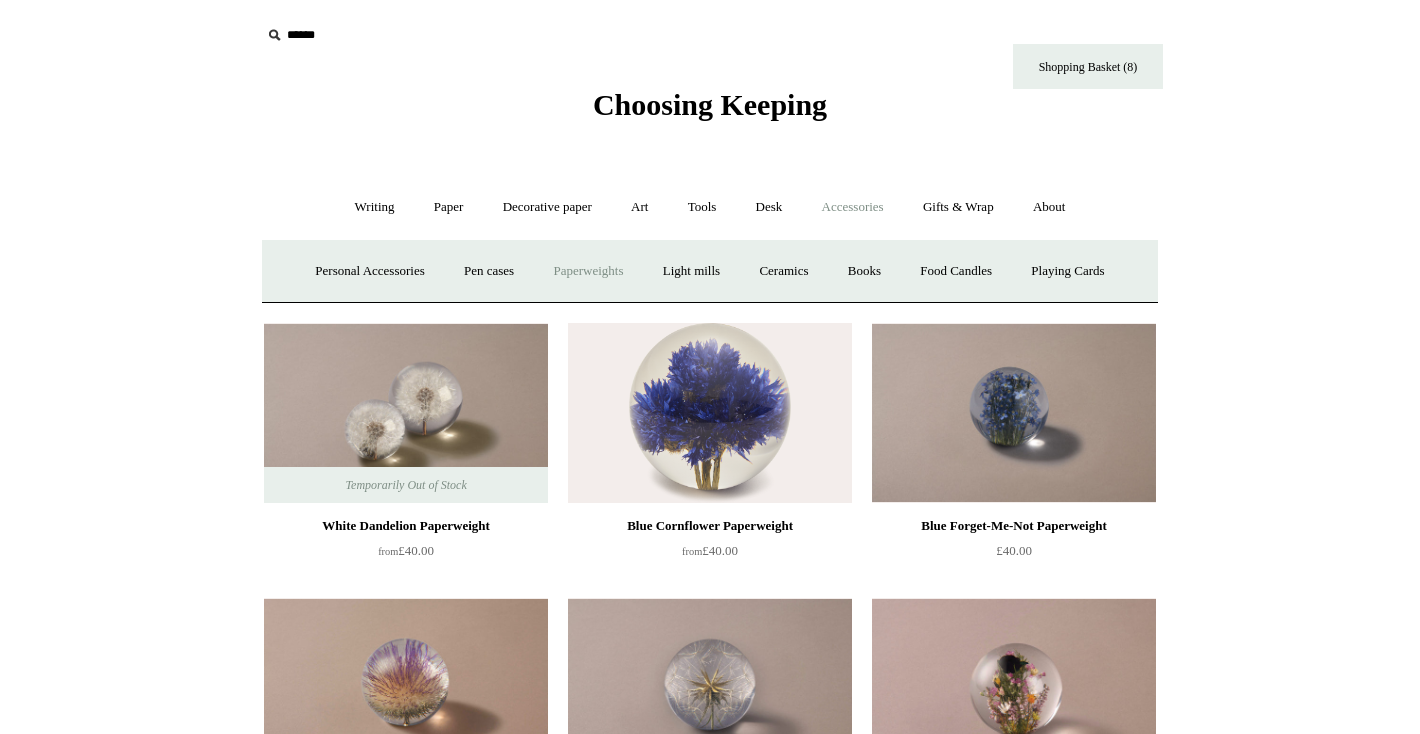 click on "Paperweights +" at bounding box center [588, 271] 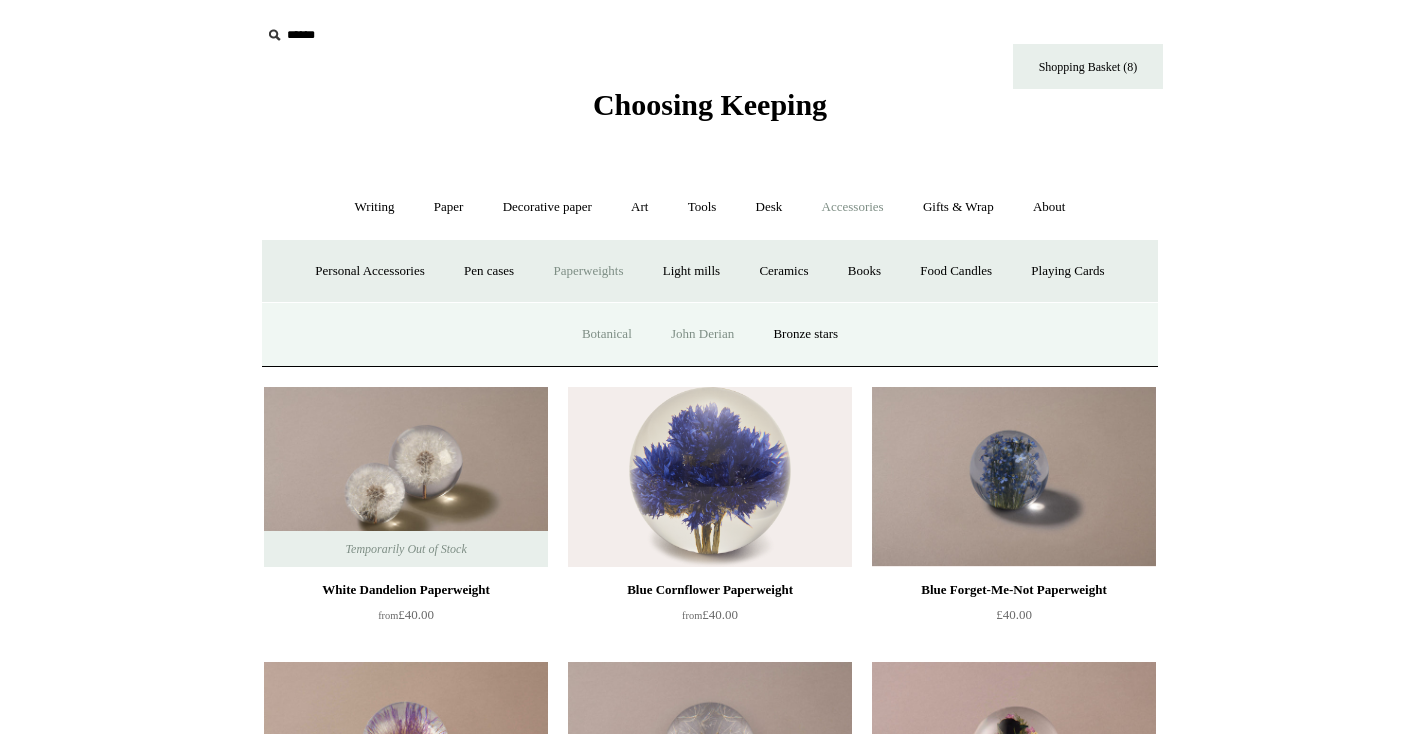 click on "John Derian" at bounding box center [702, 334] 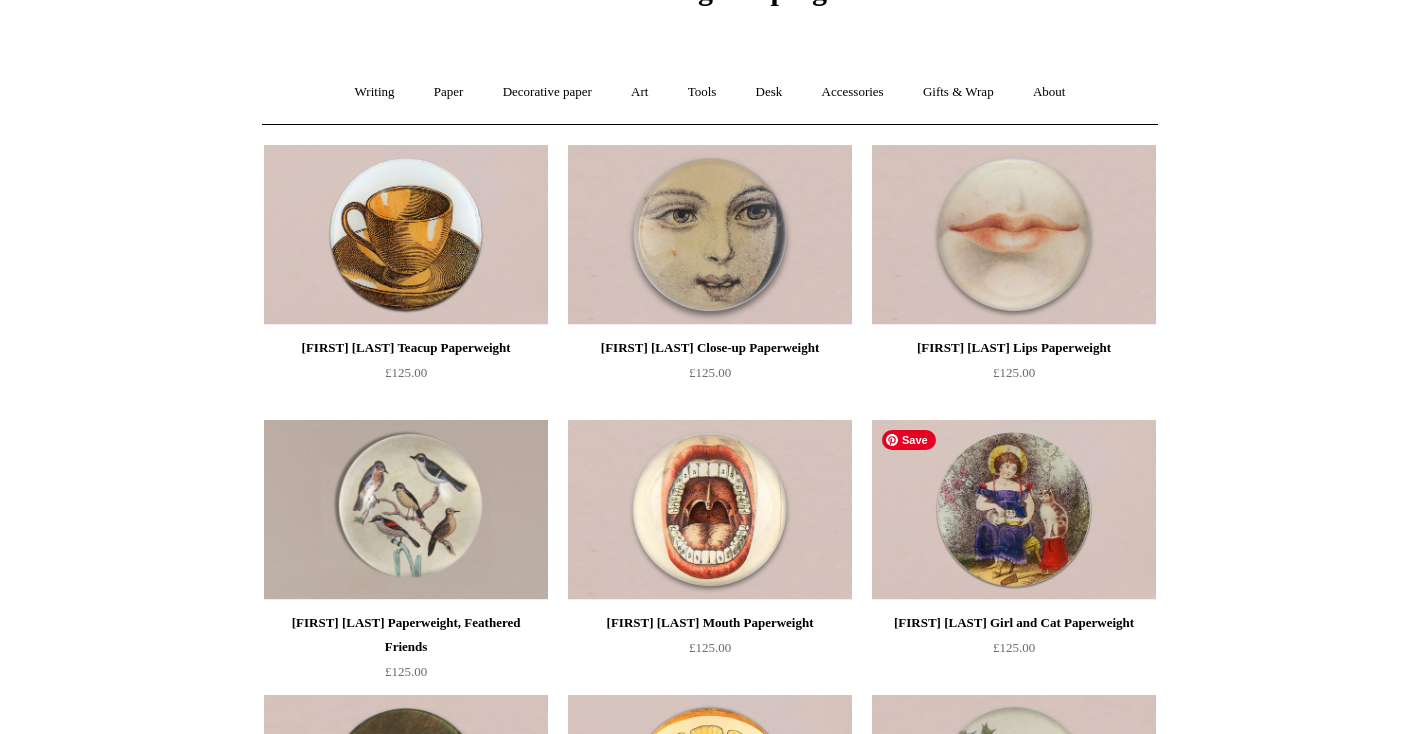 scroll, scrollTop: 0, scrollLeft: 0, axis: both 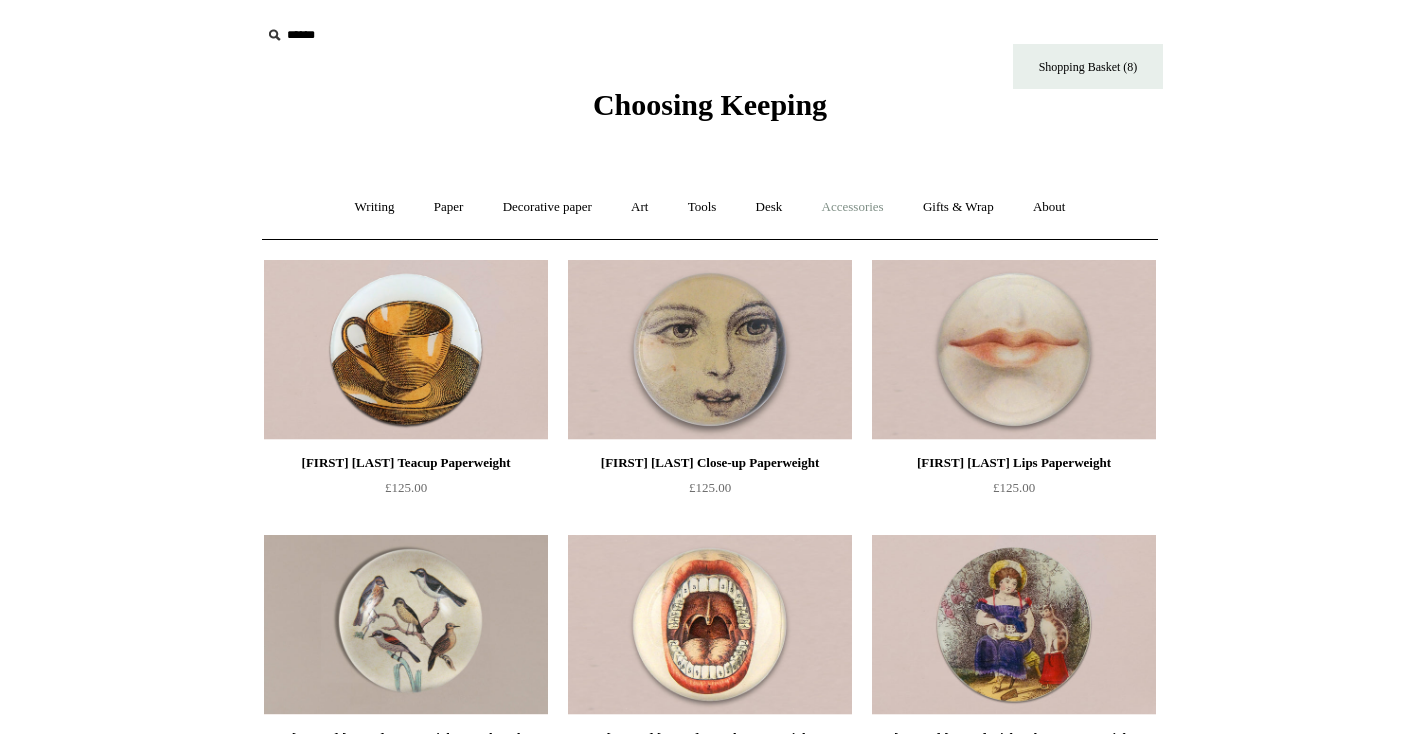 click on "Accessories +" at bounding box center [853, 207] 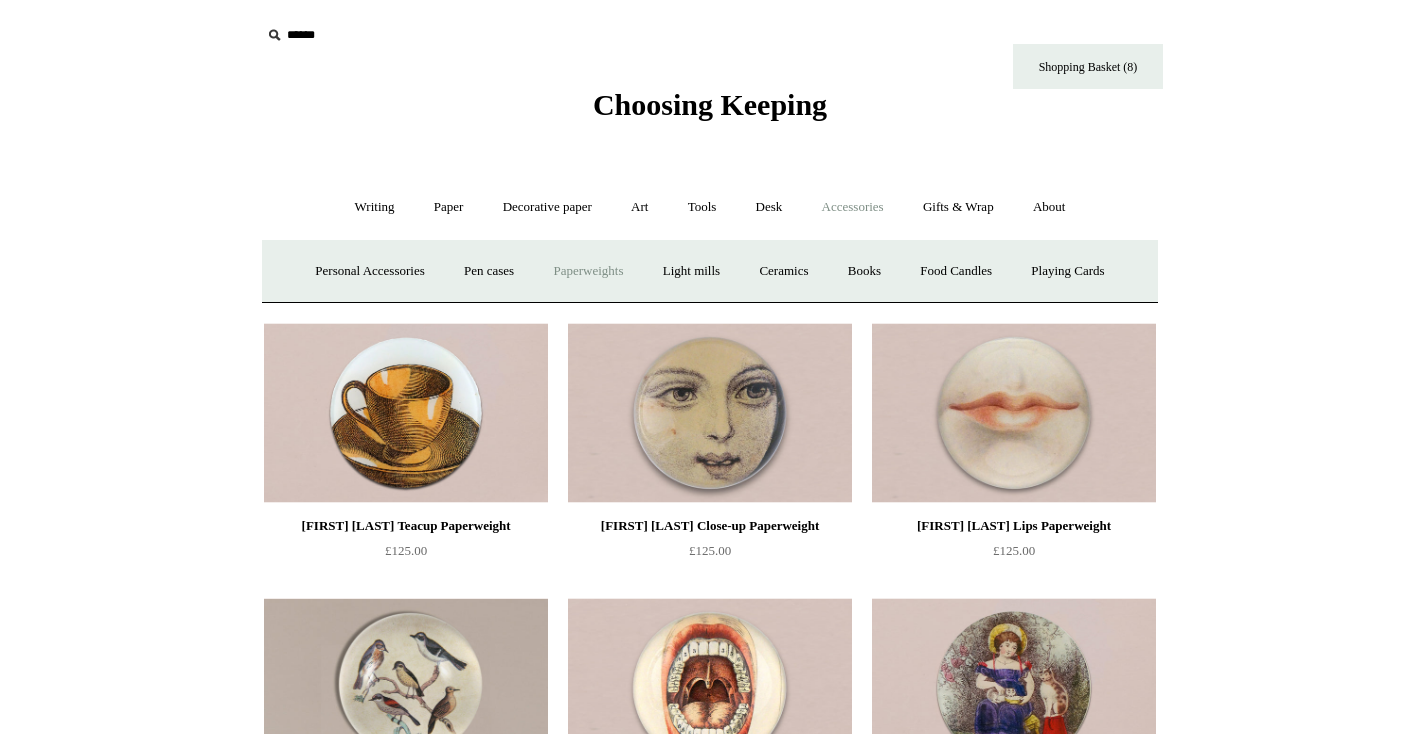 click on "Paperweights +" at bounding box center [588, 271] 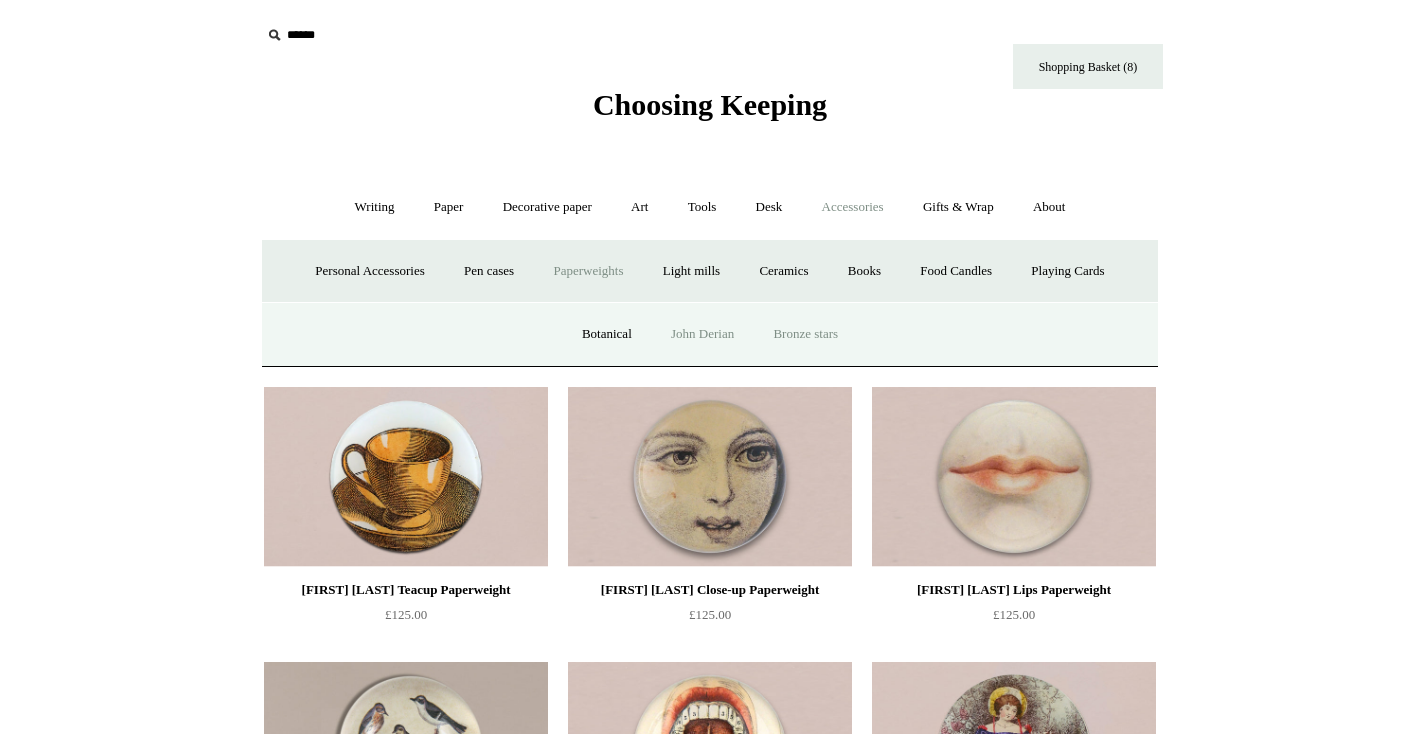 click on "Bronze stars" at bounding box center (805, 334) 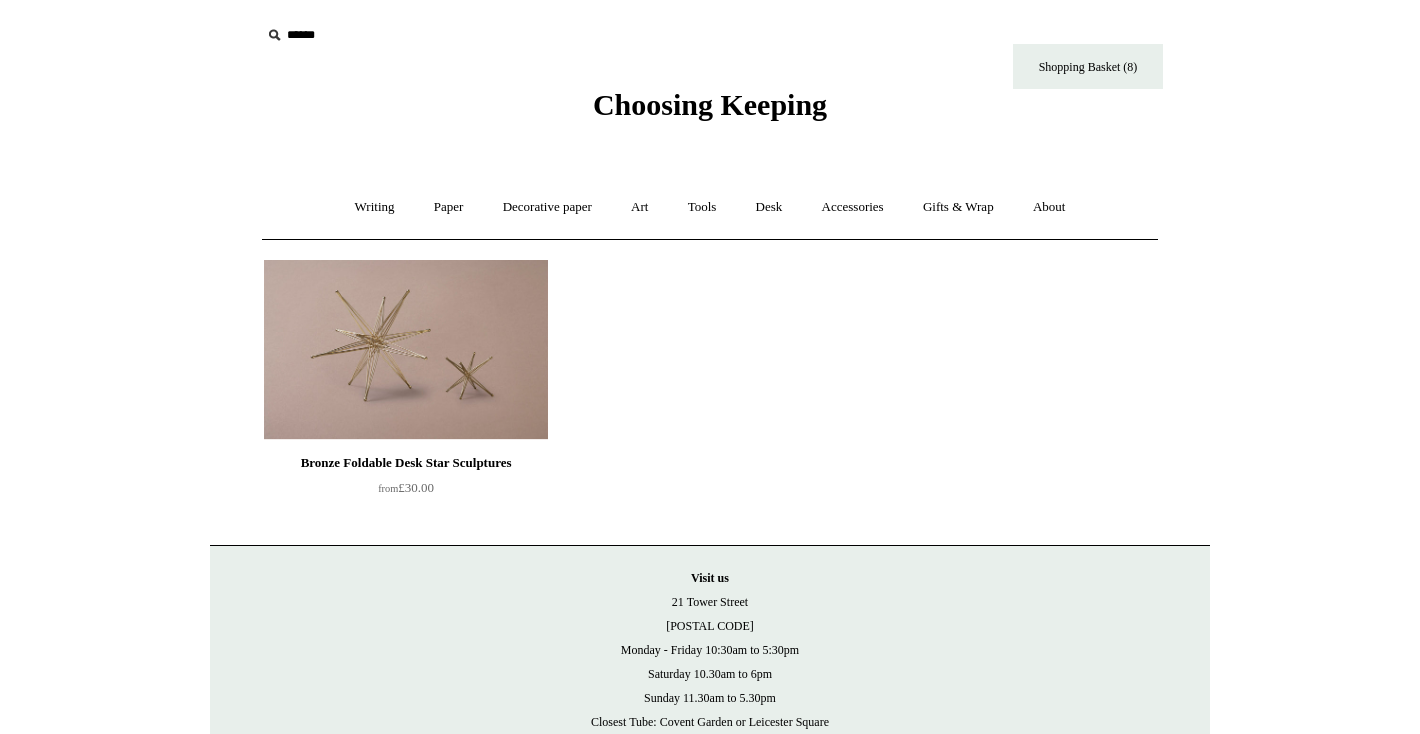 scroll, scrollTop: 0, scrollLeft: 0, axis: both 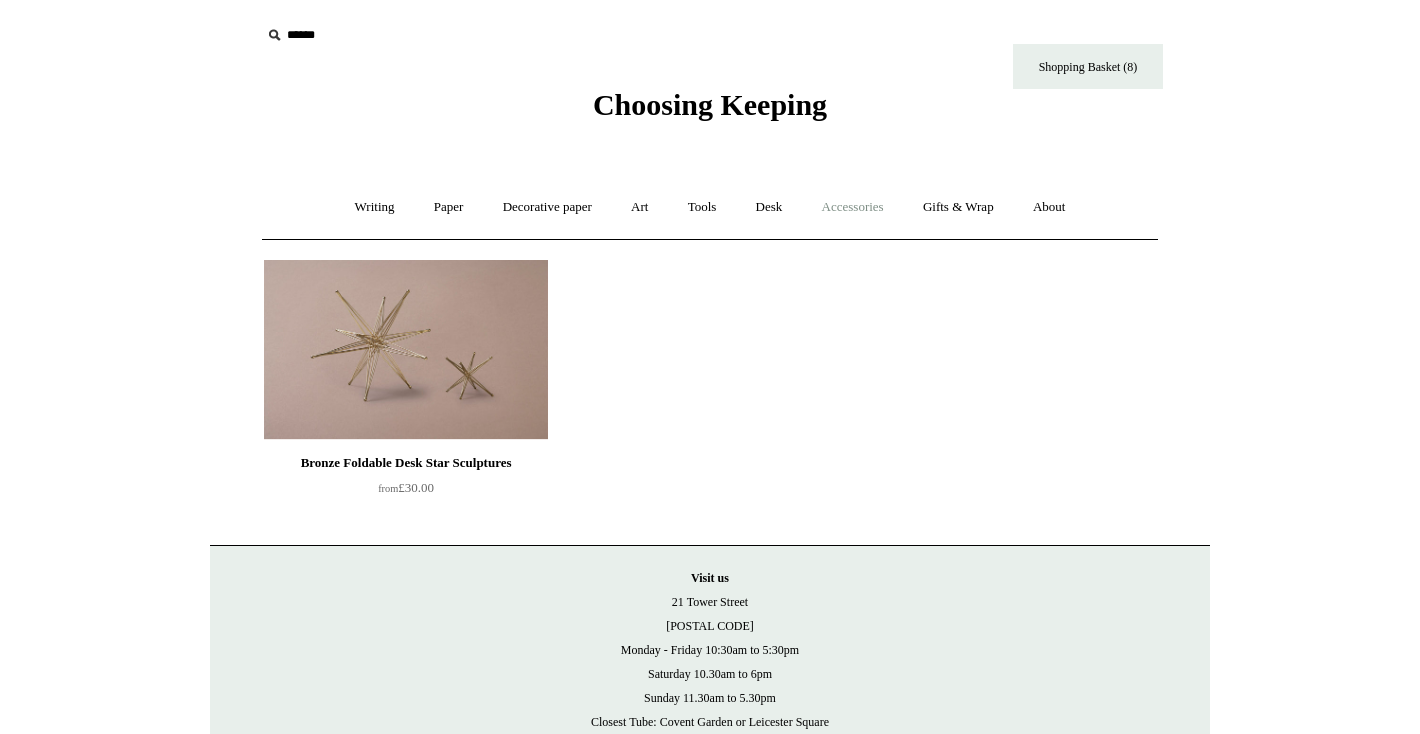 click on "Accessories +" at bounding box center (853, 207) 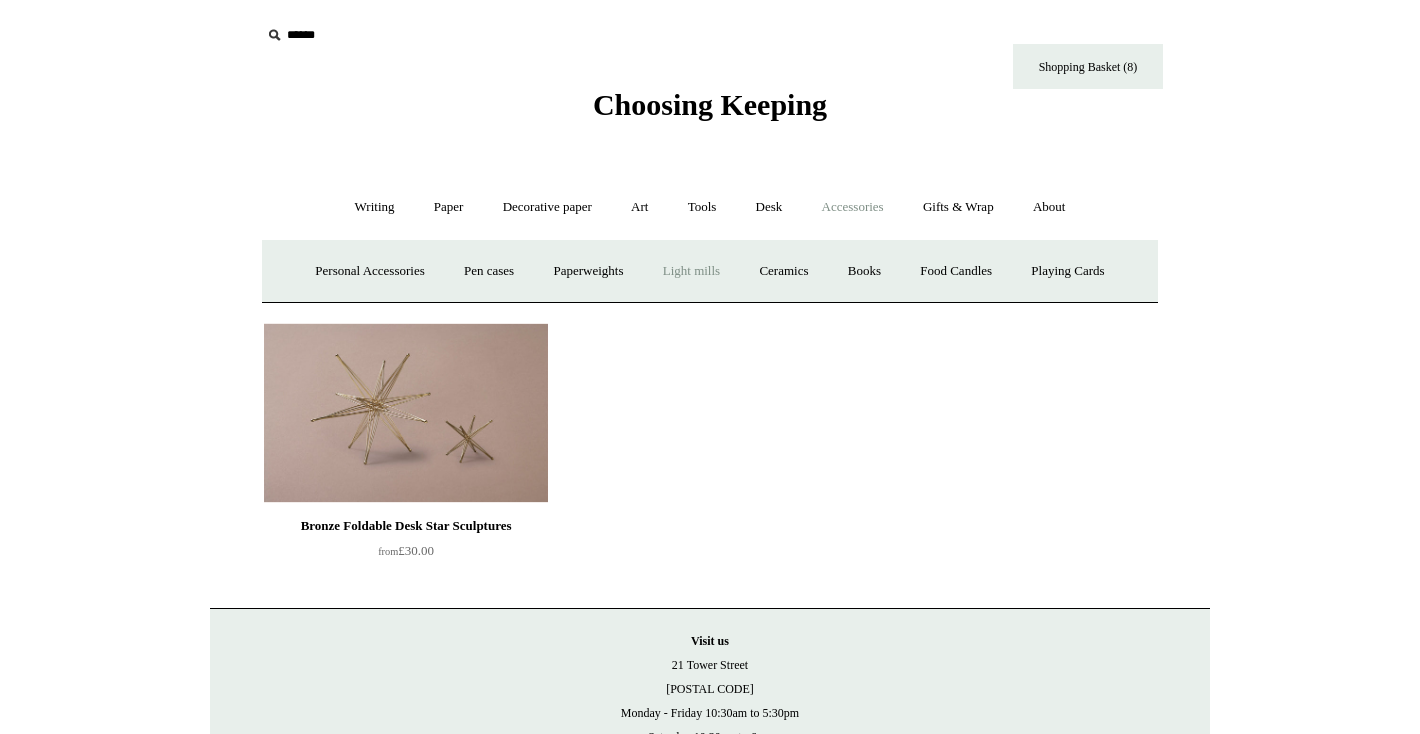 click on "Light mills" at bounding box center [691, 271] 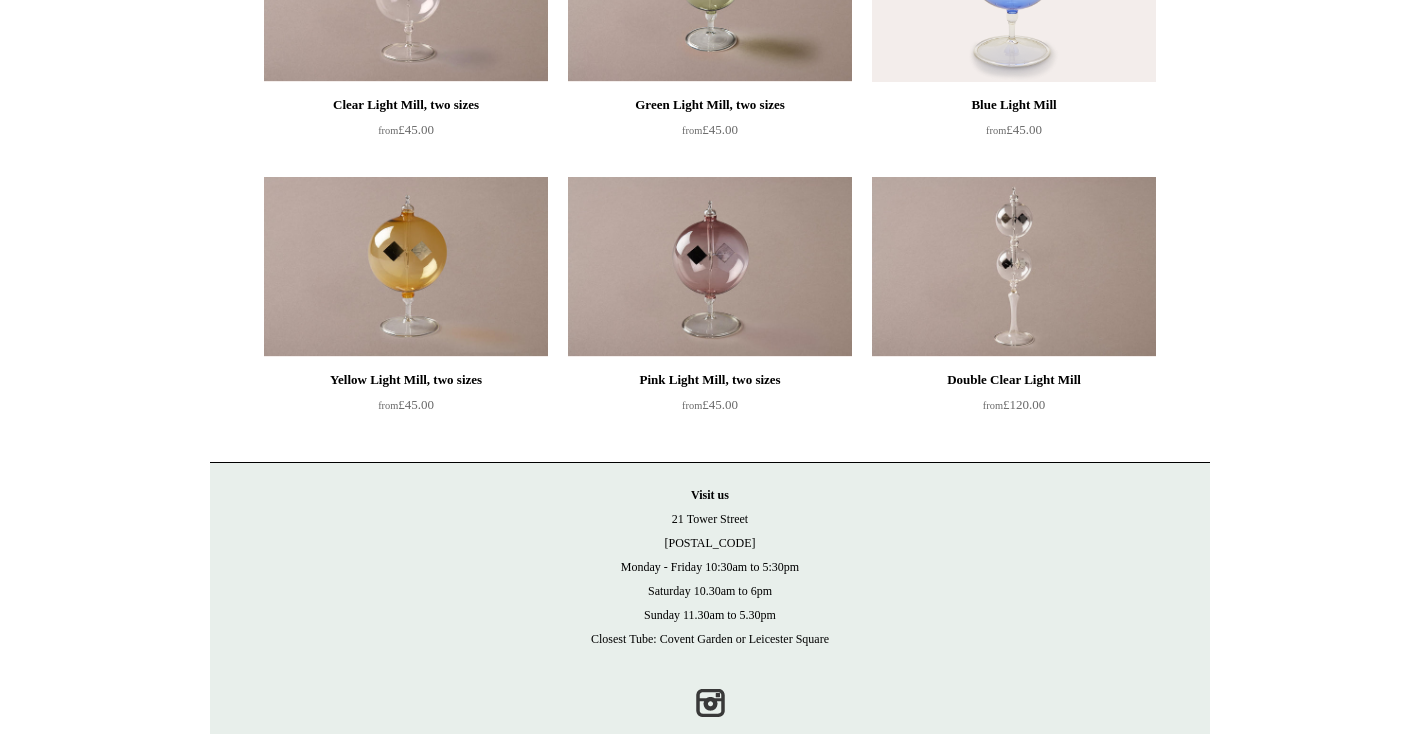 scroll, scrollTop: 150, scrollLeft: 0, axis: vertical 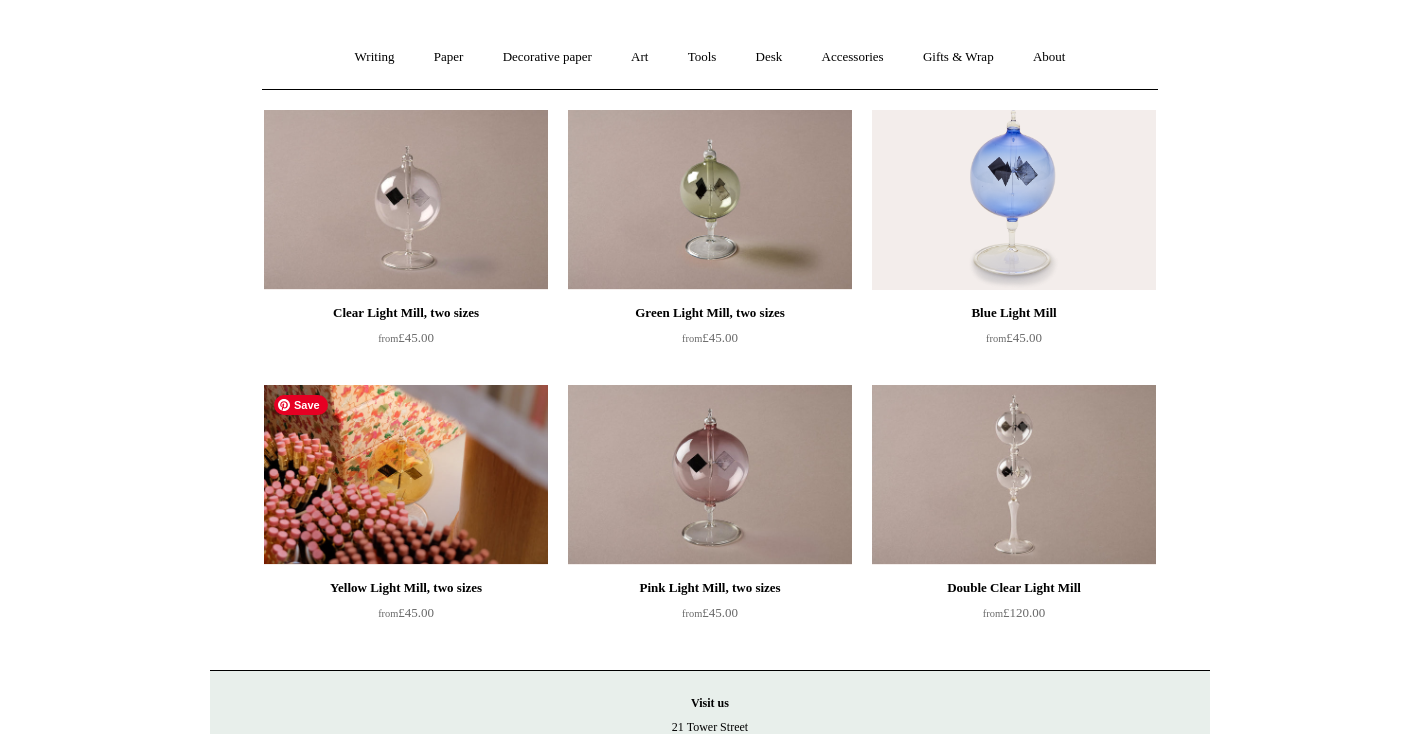 click at bounding box center (406, 475) 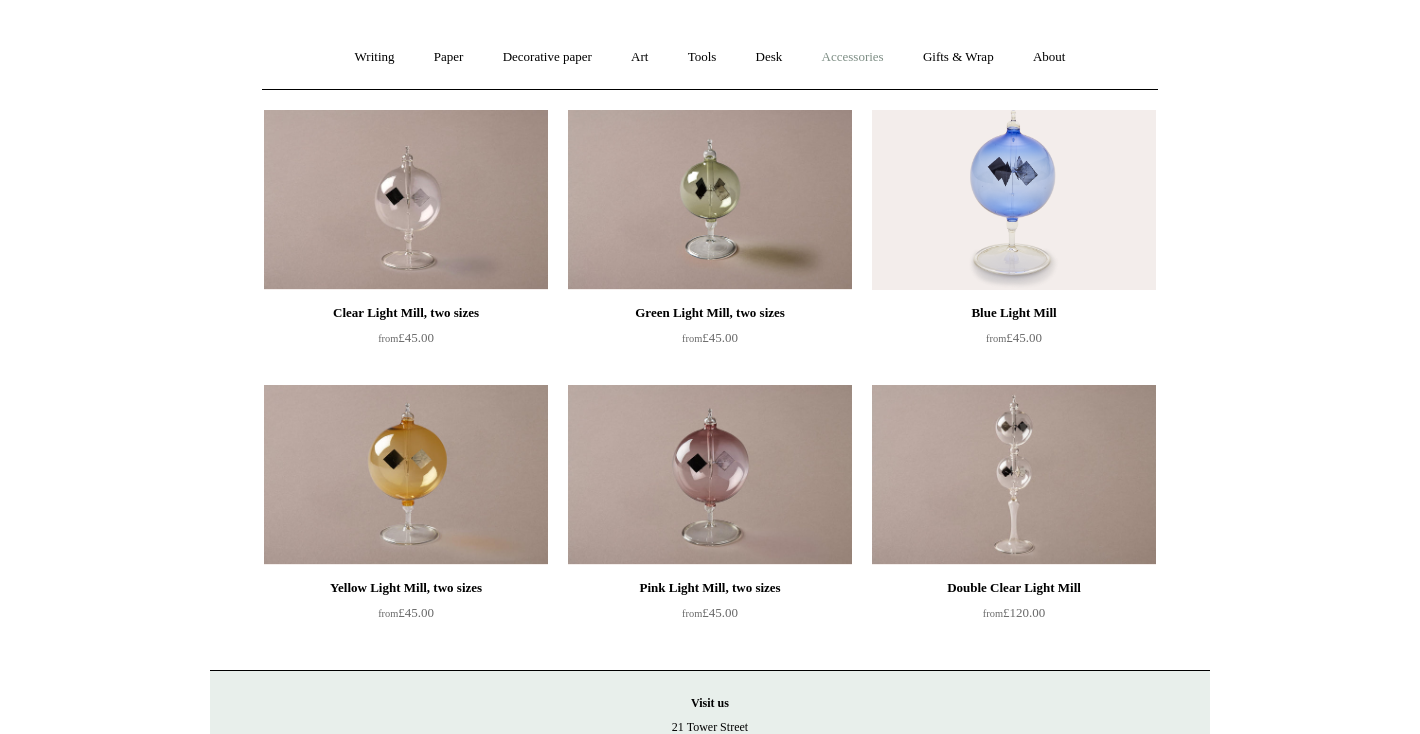 click on "Accessories +" at bounding box center [853, 57] 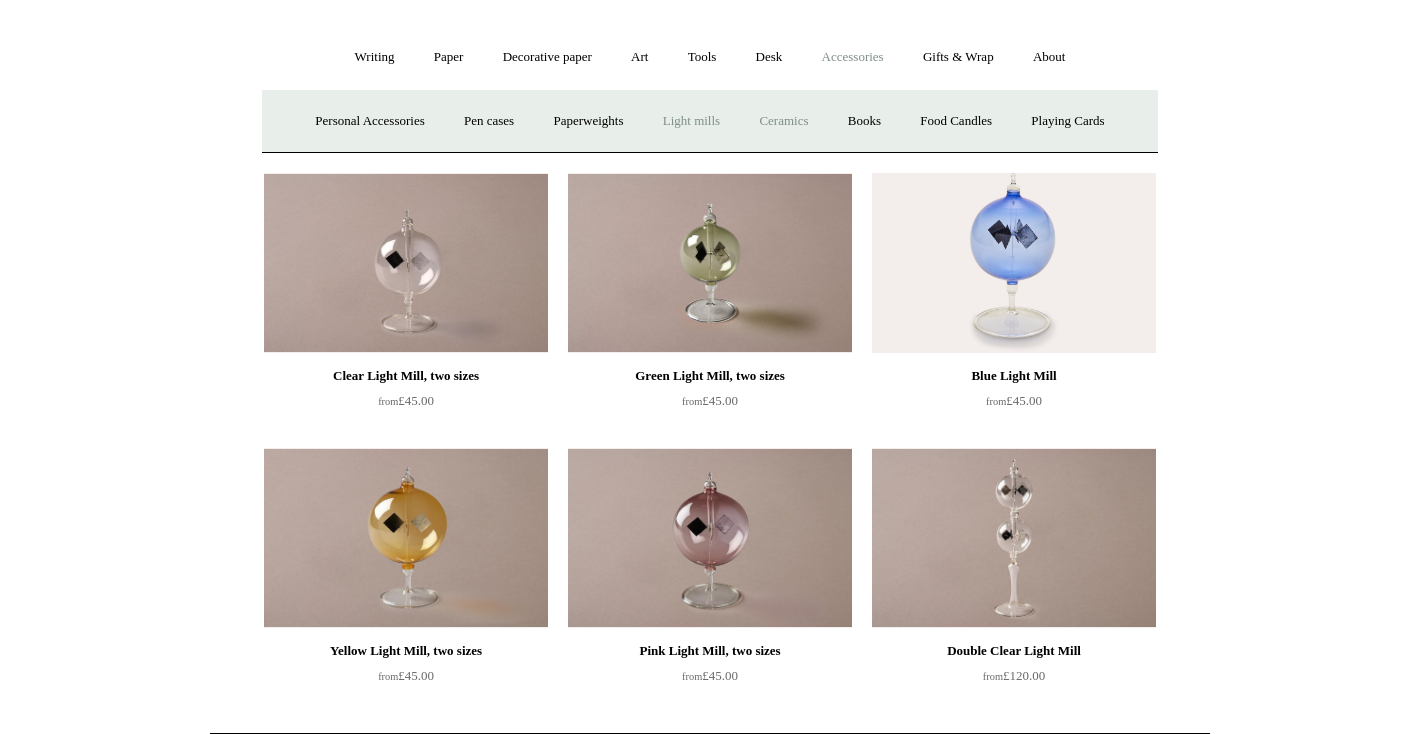 click on "Ceramics  +" at bounding box center (783, 121) 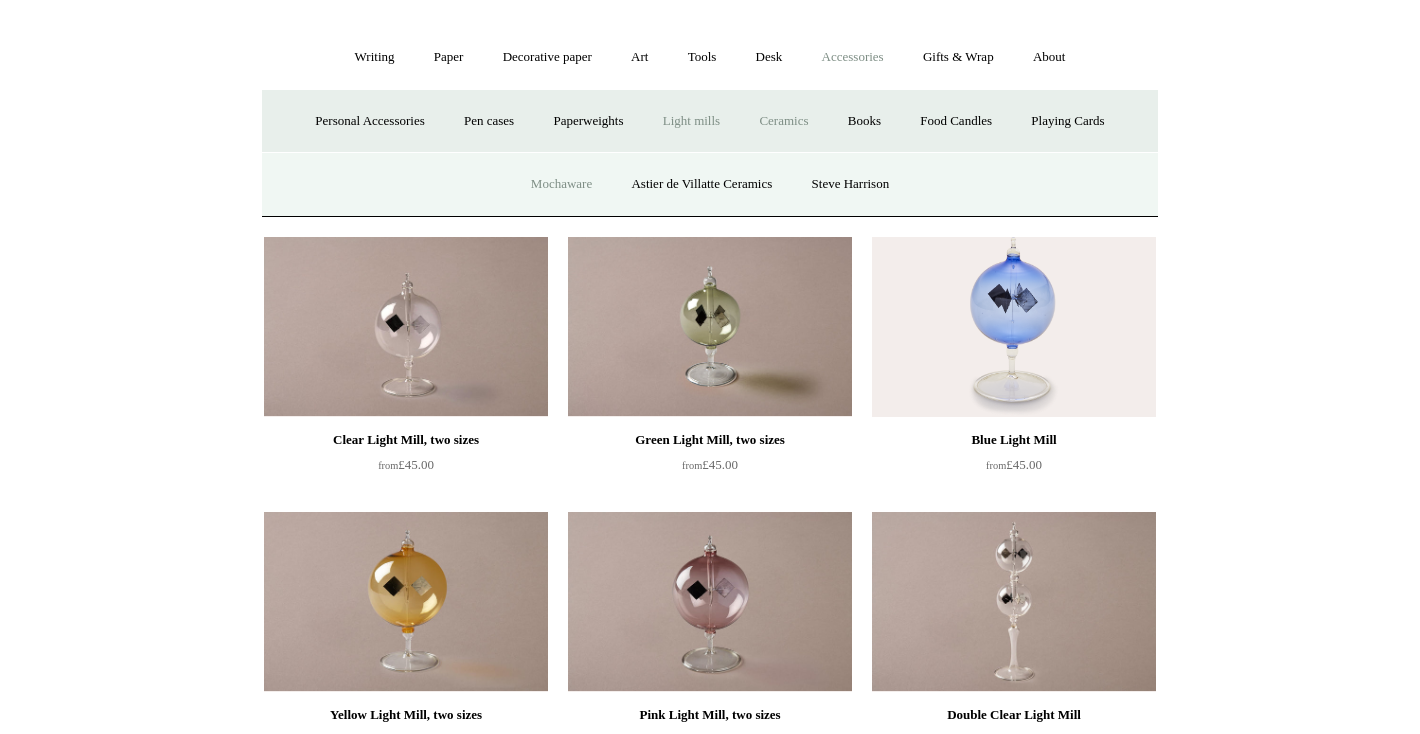 click on "Mochaware" at bounding box center [561, 184] 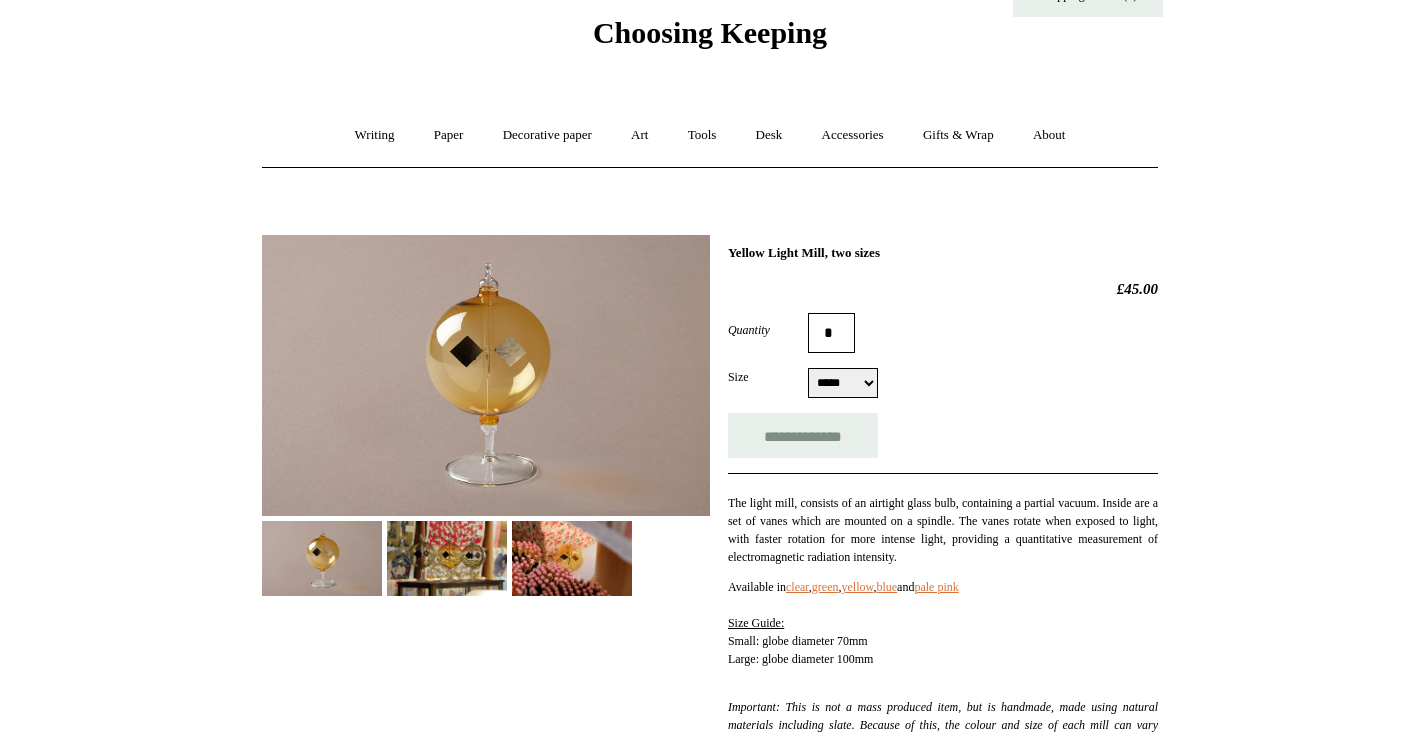 scroll, scrollTop: 73, scrollLeft: 0, axis: vertical 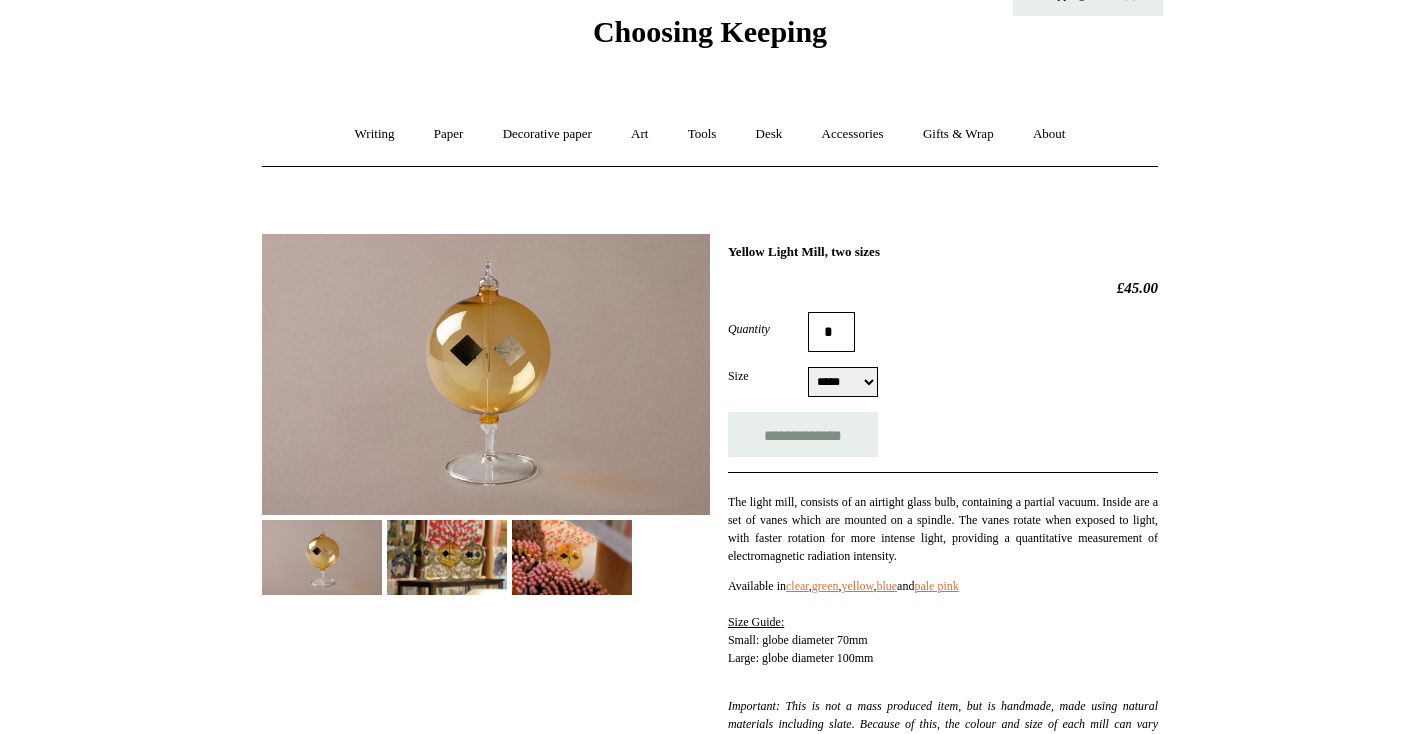 click at bounding box center [447, 557] 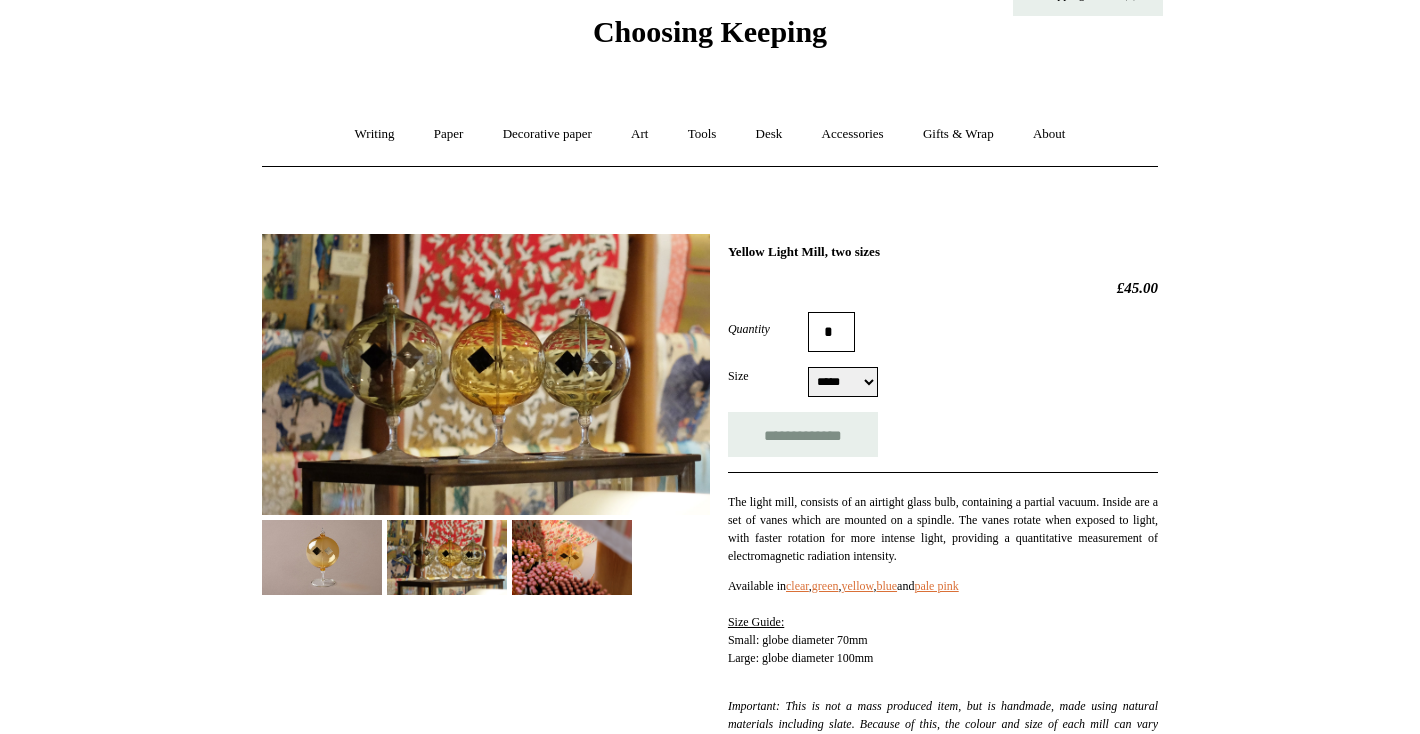 click at bounding box center [572, 557] 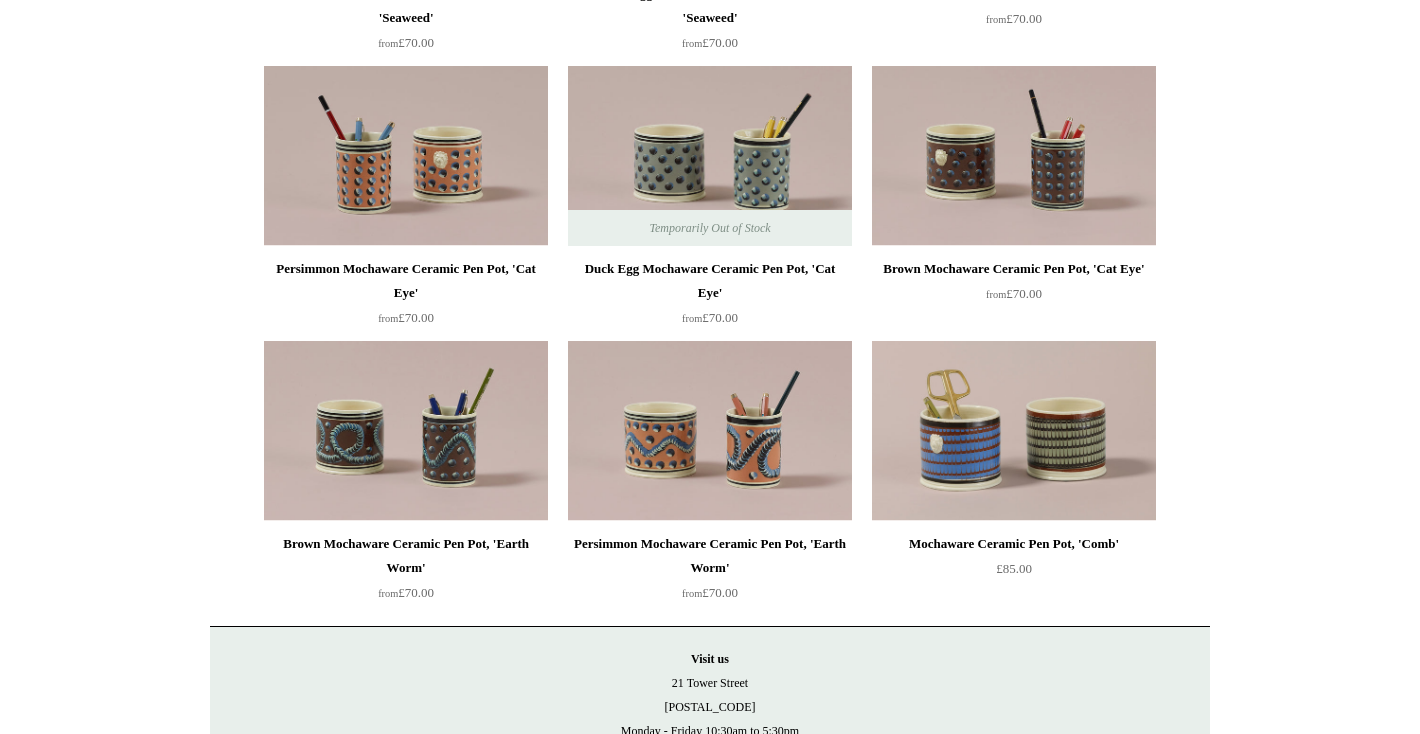 scroll, scrollTop: 0, scrollLeft: 0, axis: both 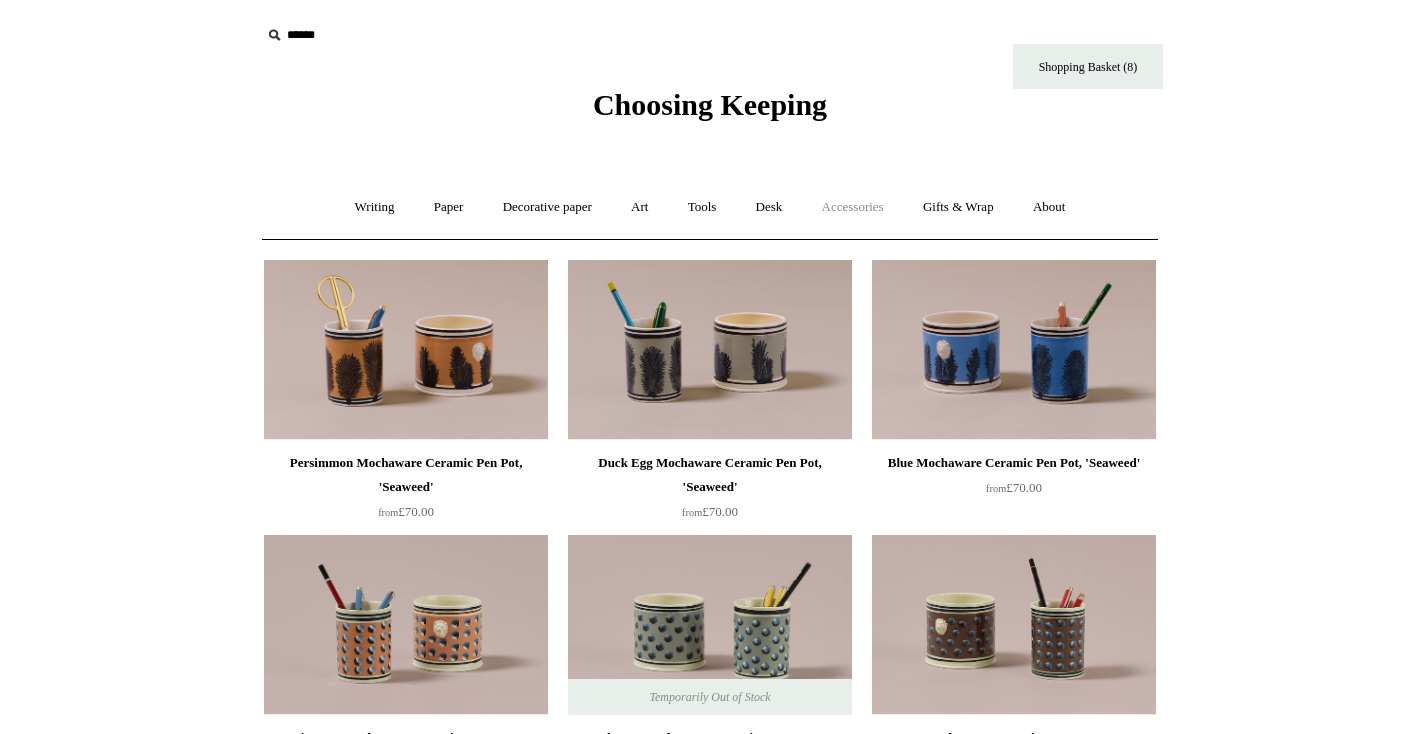 click on "Accessories +" at bounding box center [853, 207] 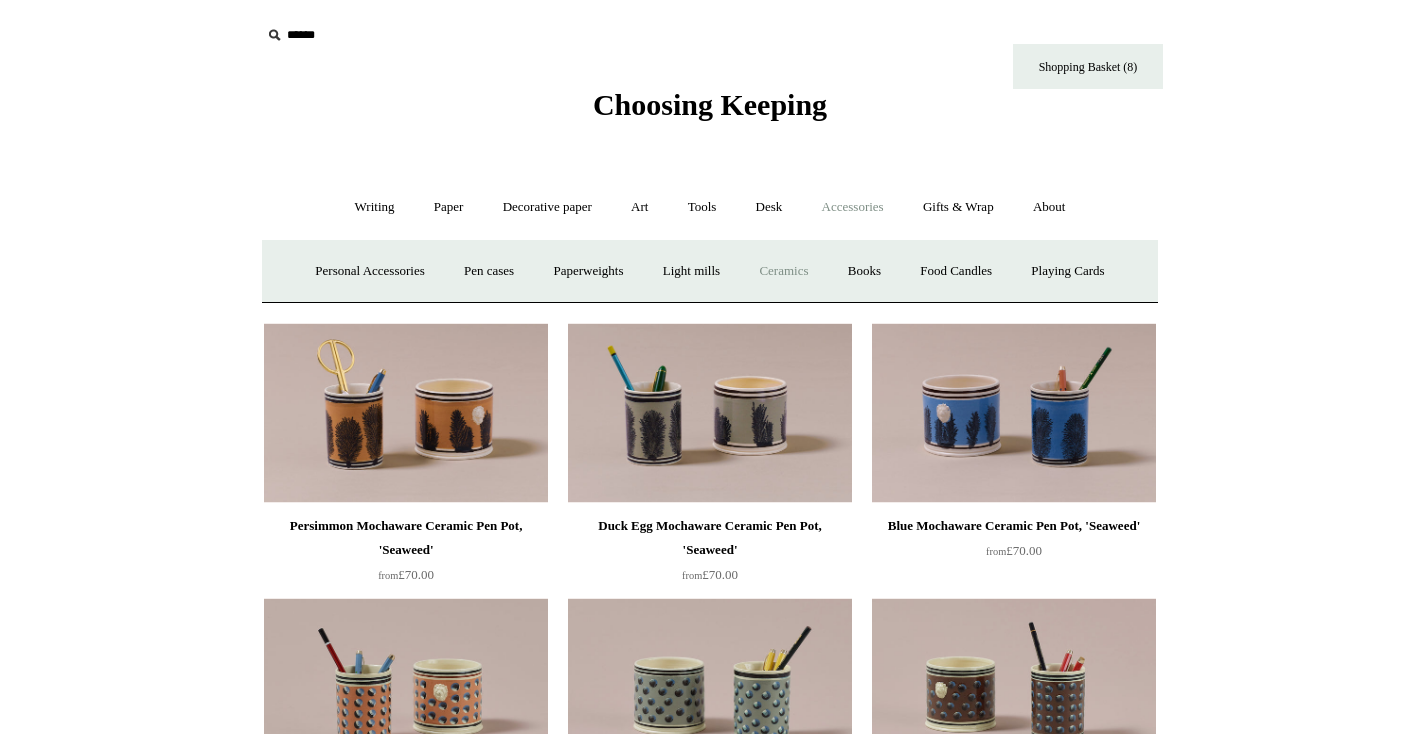 click on "Ceramics  +" at bounding box center (783, 271) 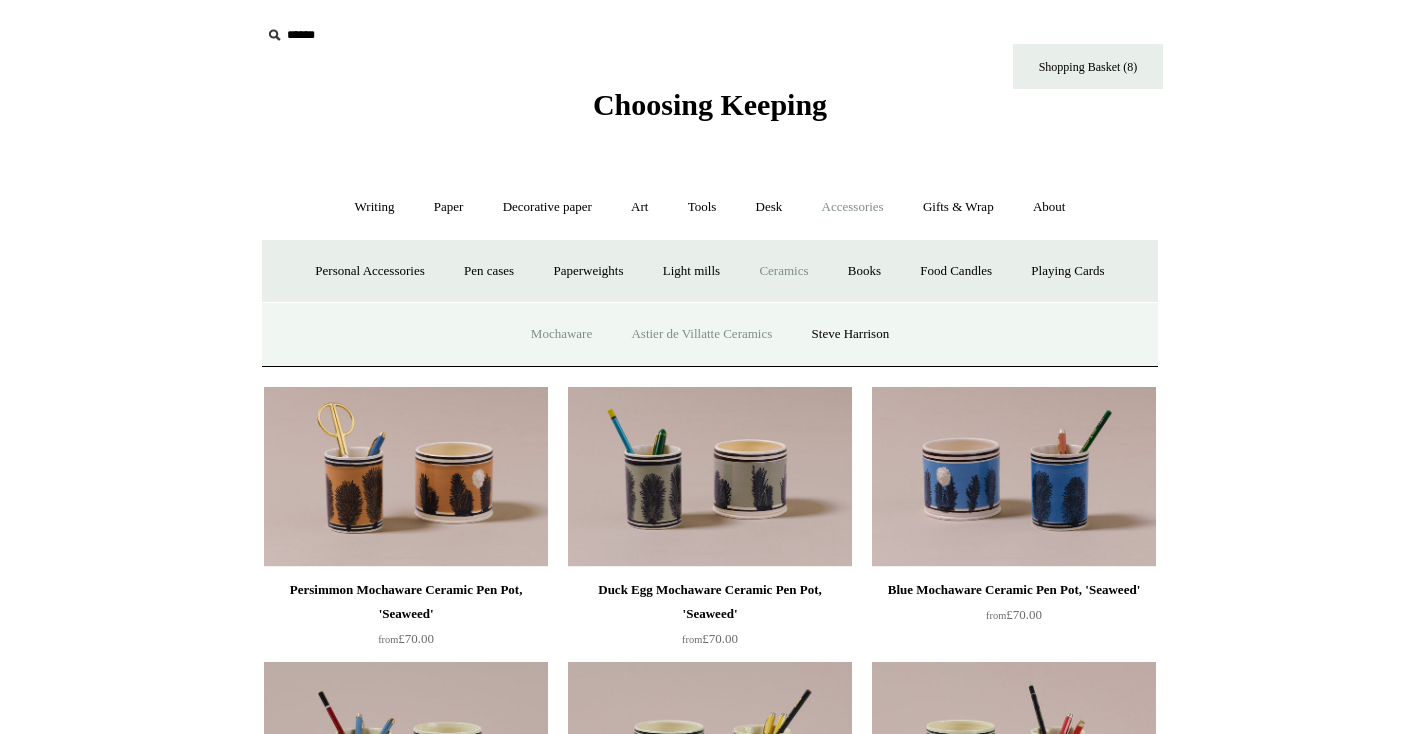 click on "Astier de Villatte Ceramics" at bounding box center [701, 334] 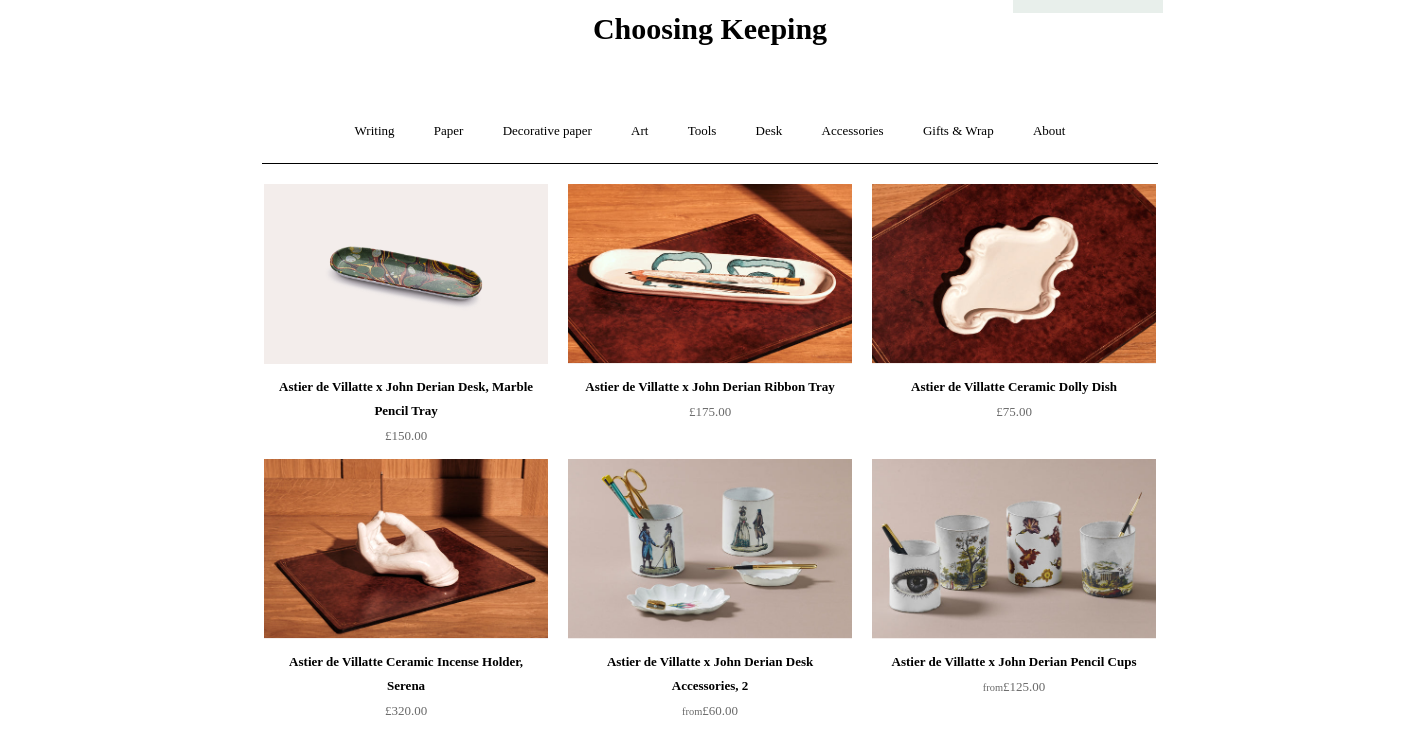 scroll, scrollTop: 0, scrollLeft: 0, axis: both 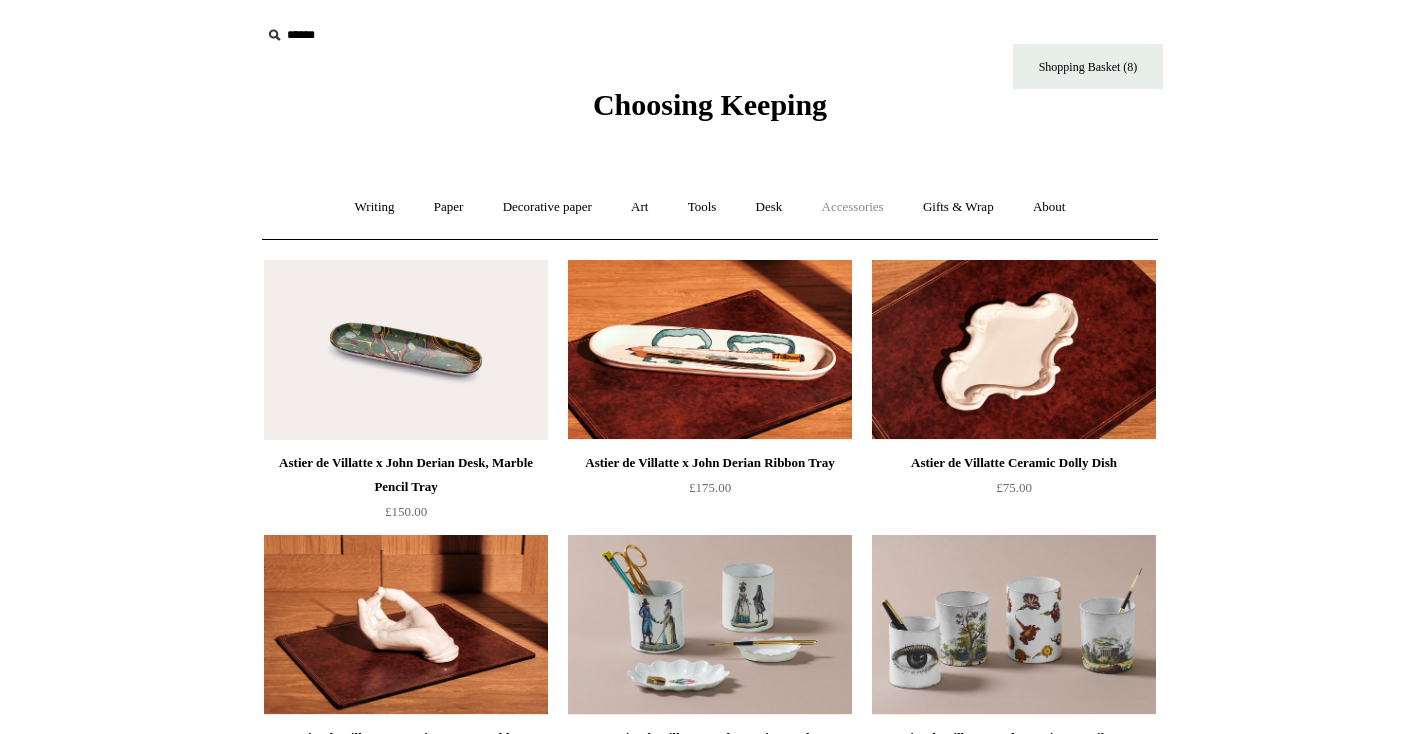 click on "Accessories +" at bounding box center (853, 207) 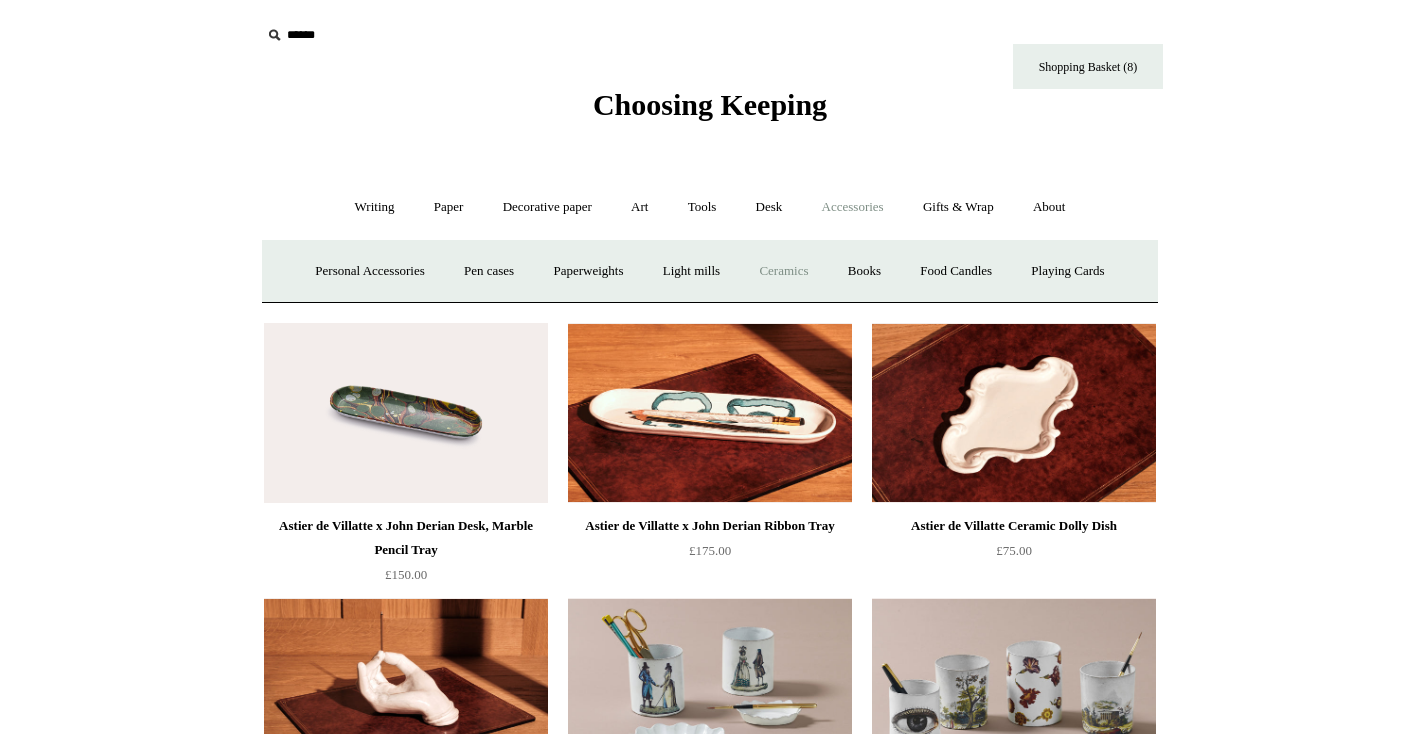 click on "Ceramics  +" at bounding box center [783, 271] 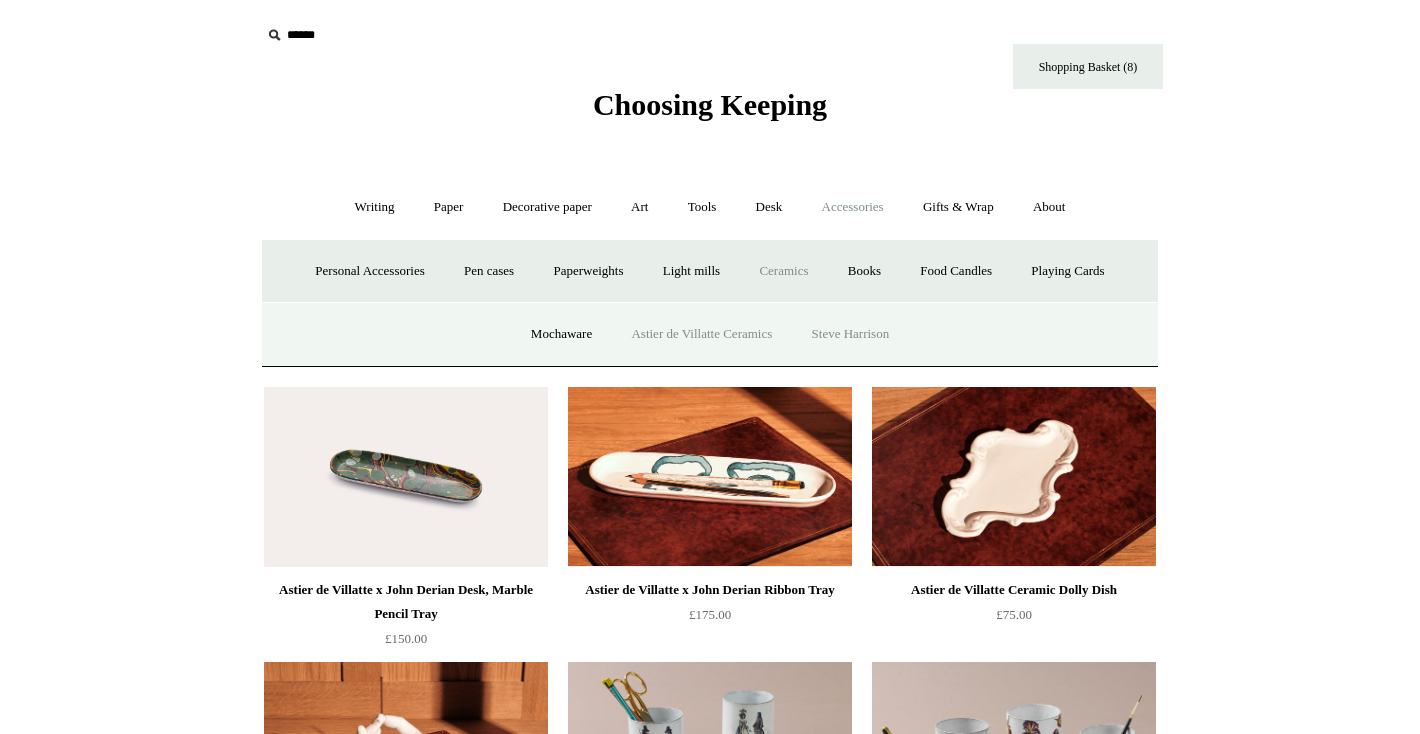 click on "Steve Harrison" at bounding box center [851, 334] 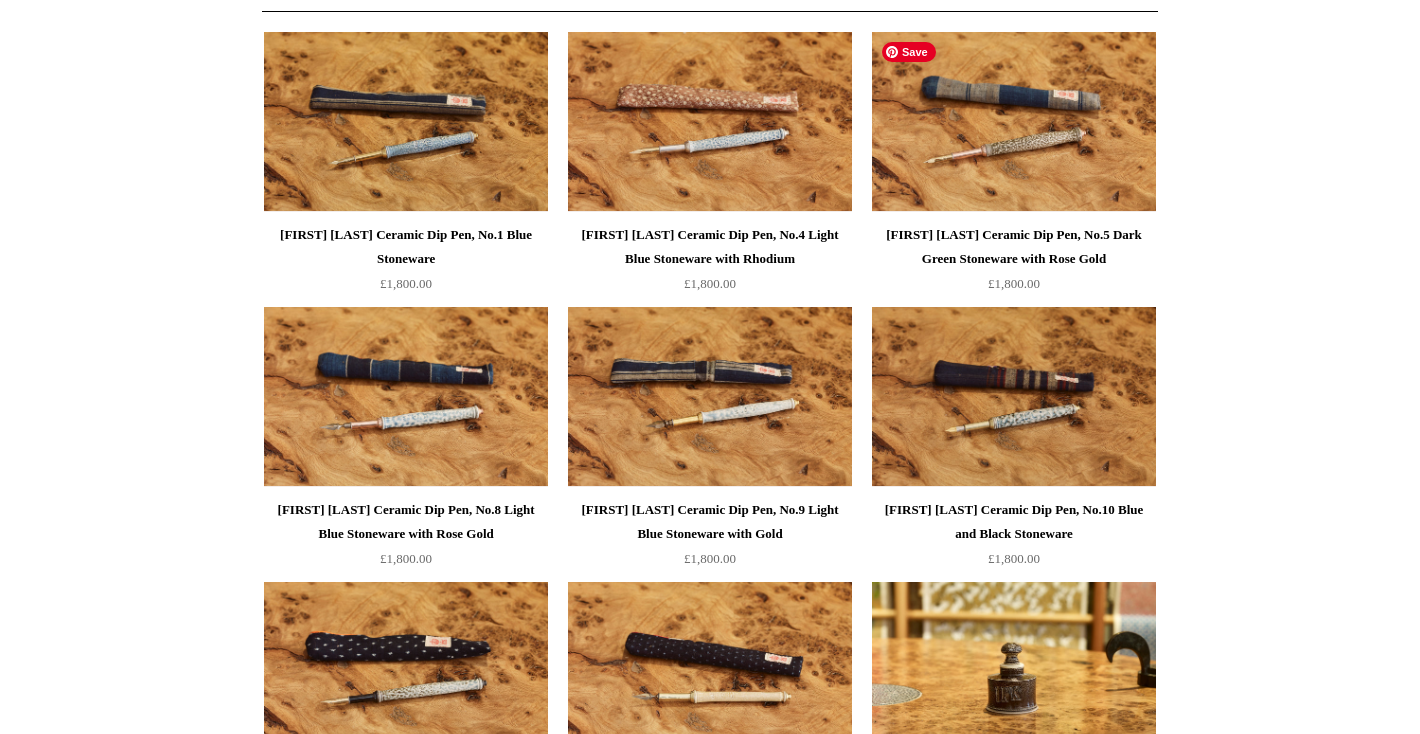 scroll, scrollTop: 0, scrollLeft: 0, axis: both 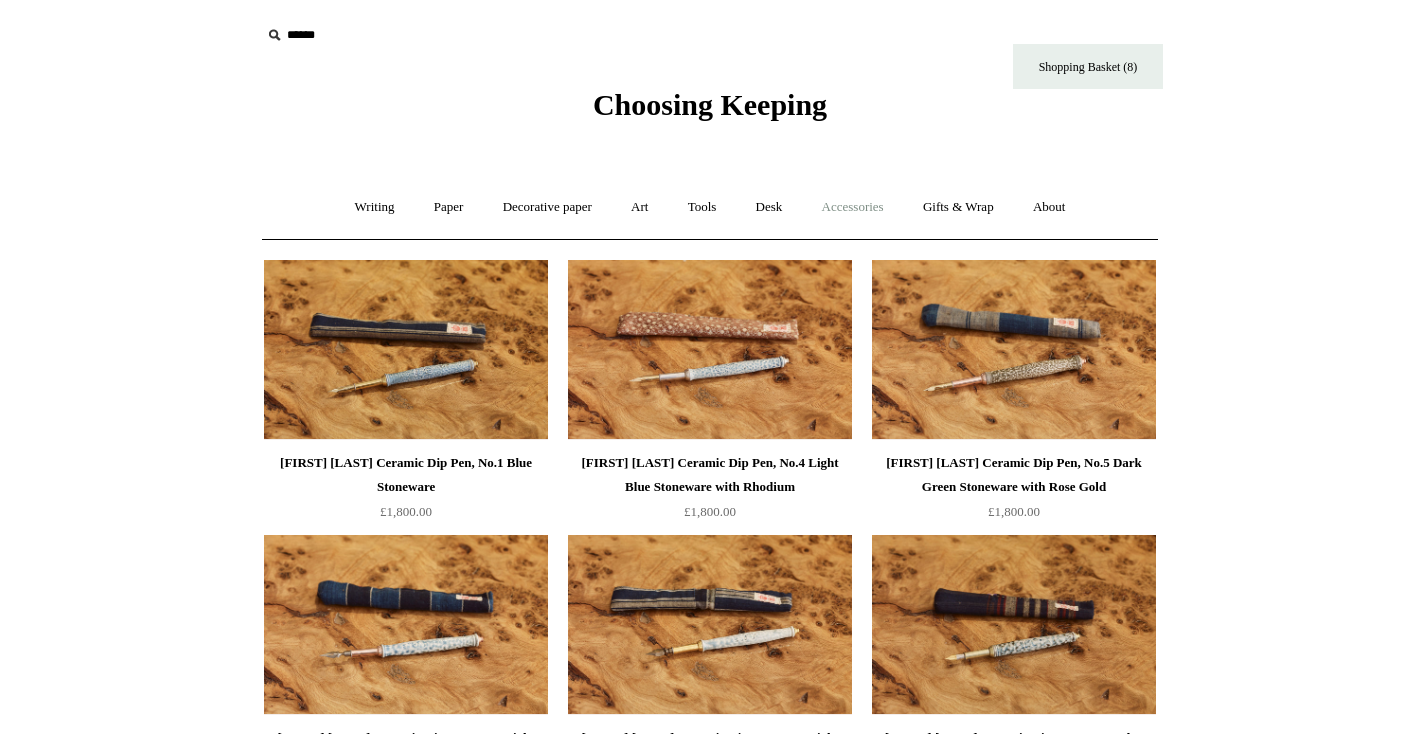 click on "Accessories +" at bounding box center (853, 207) 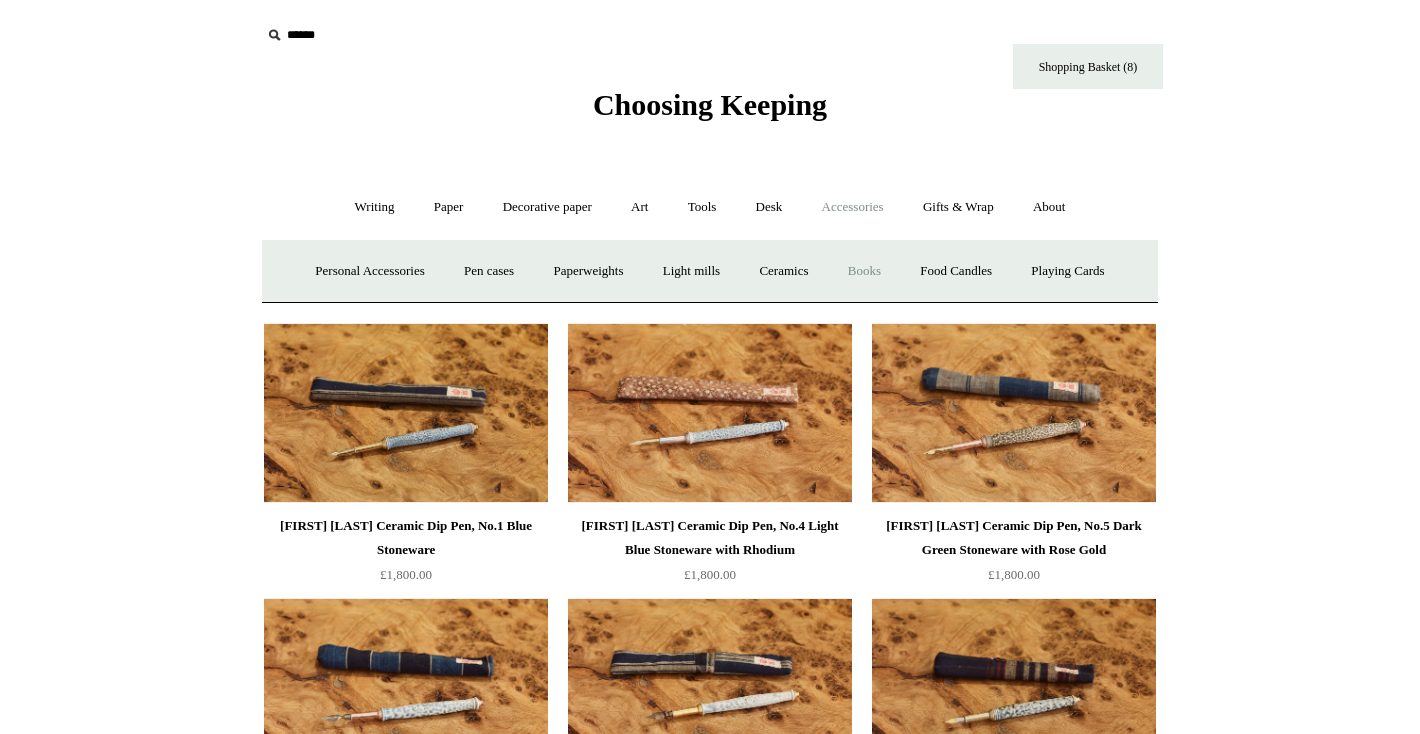 click on "Books" at bounding box center (864, 271) 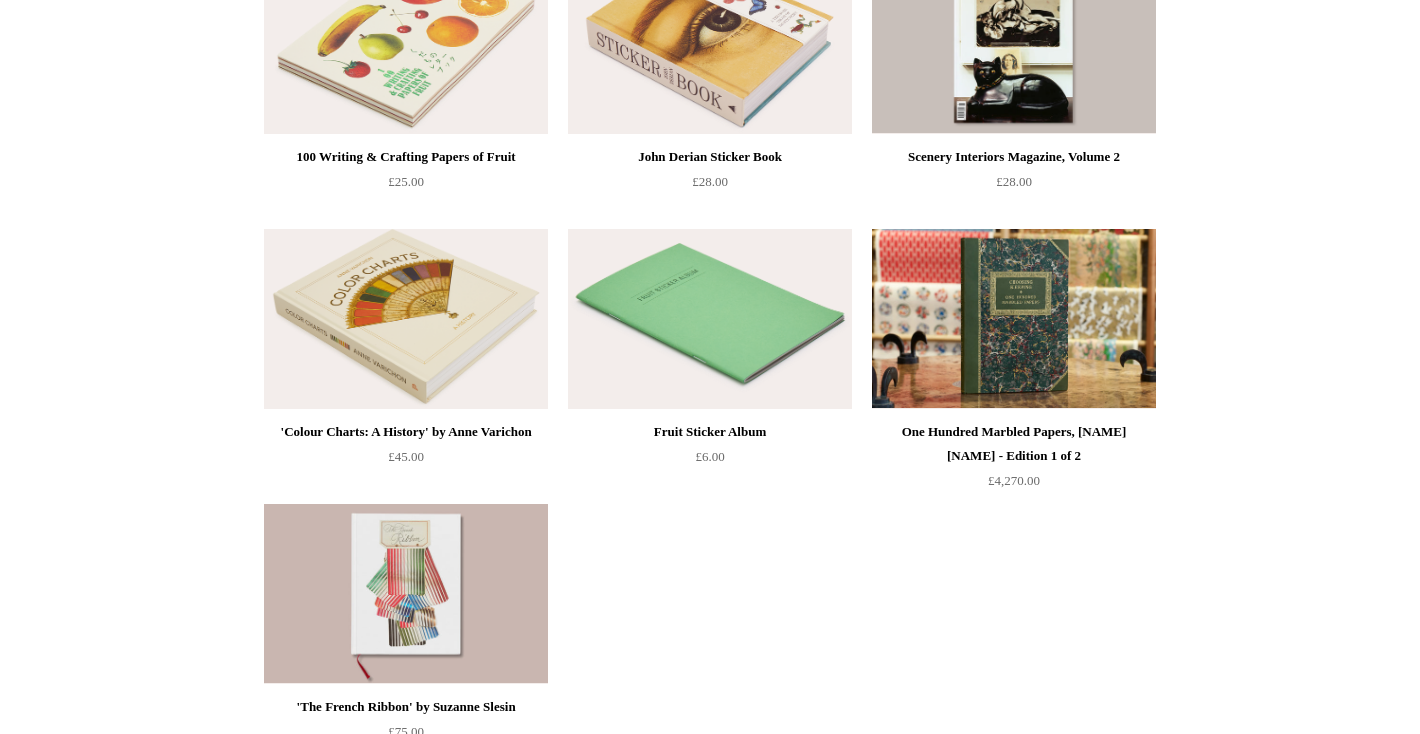 scroll, scrollTop: 0, scrollLeft: 0, axis: both 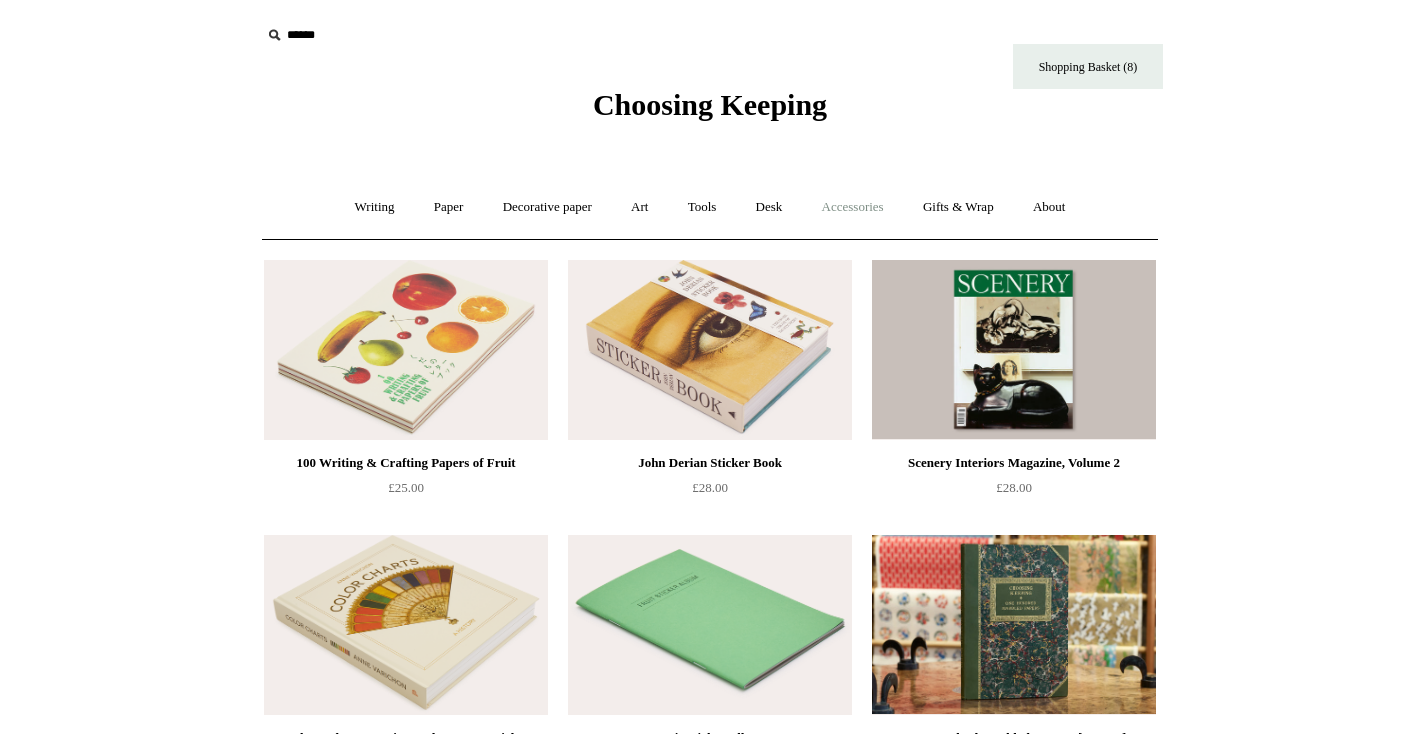 click on "Accessories +" at bounding box center [853, 207] 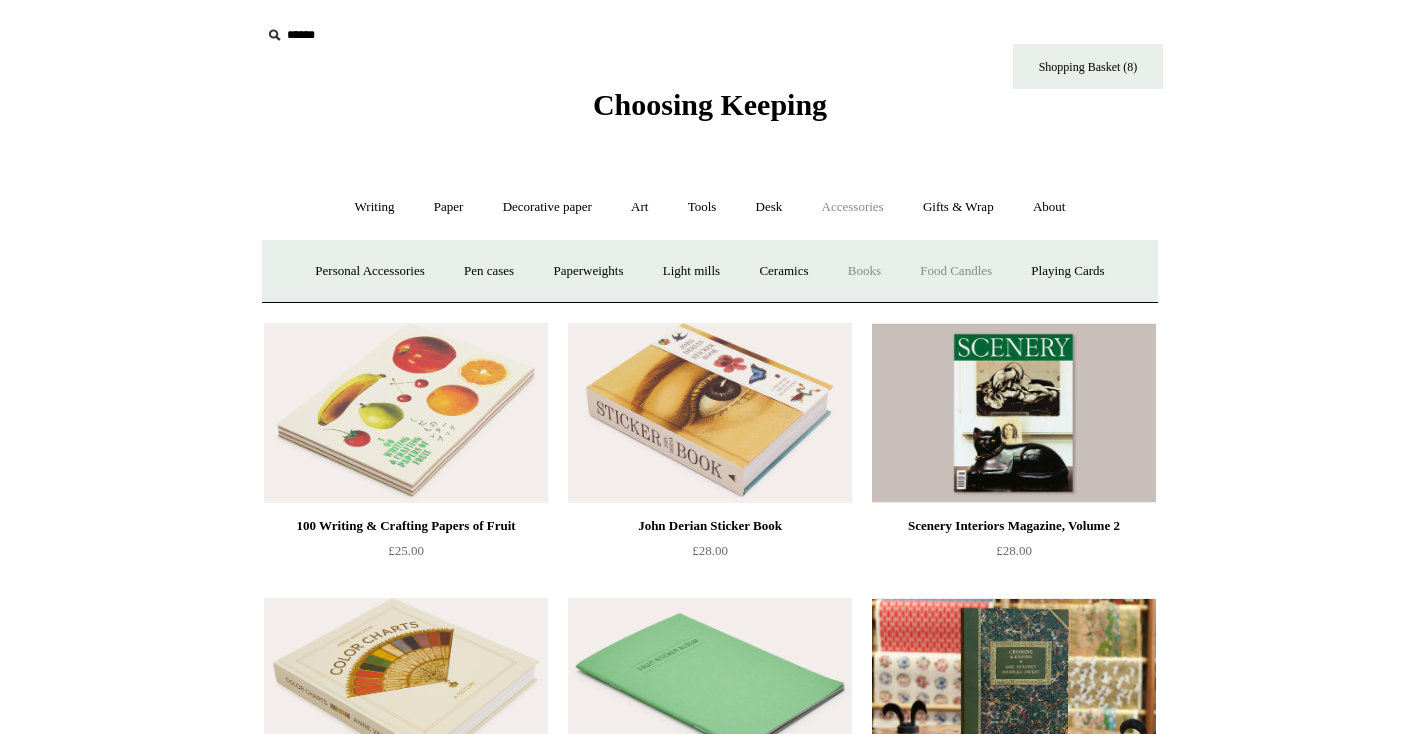 click on "Food Candles" at bounding box center [956, 271] 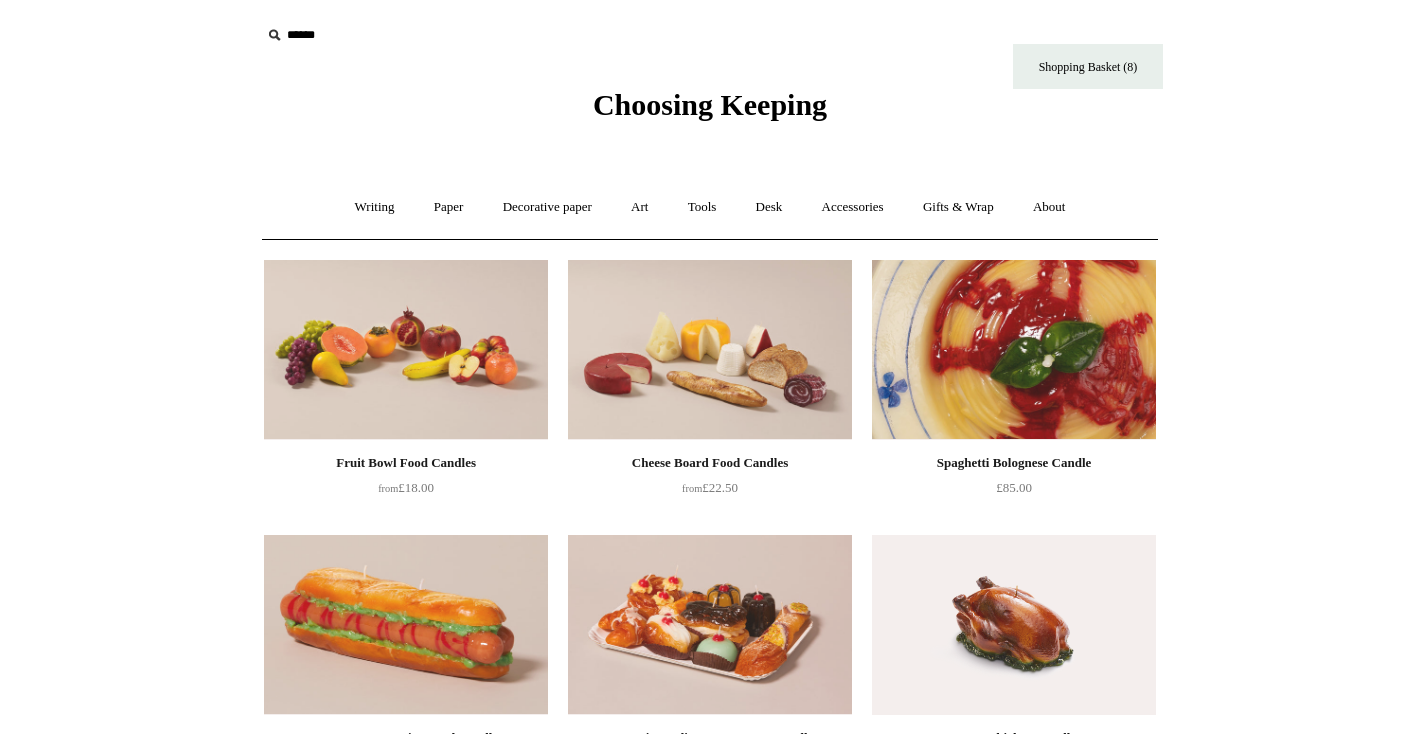 scroll, scrollTop: 0, scrollLeft: 0, axis: both 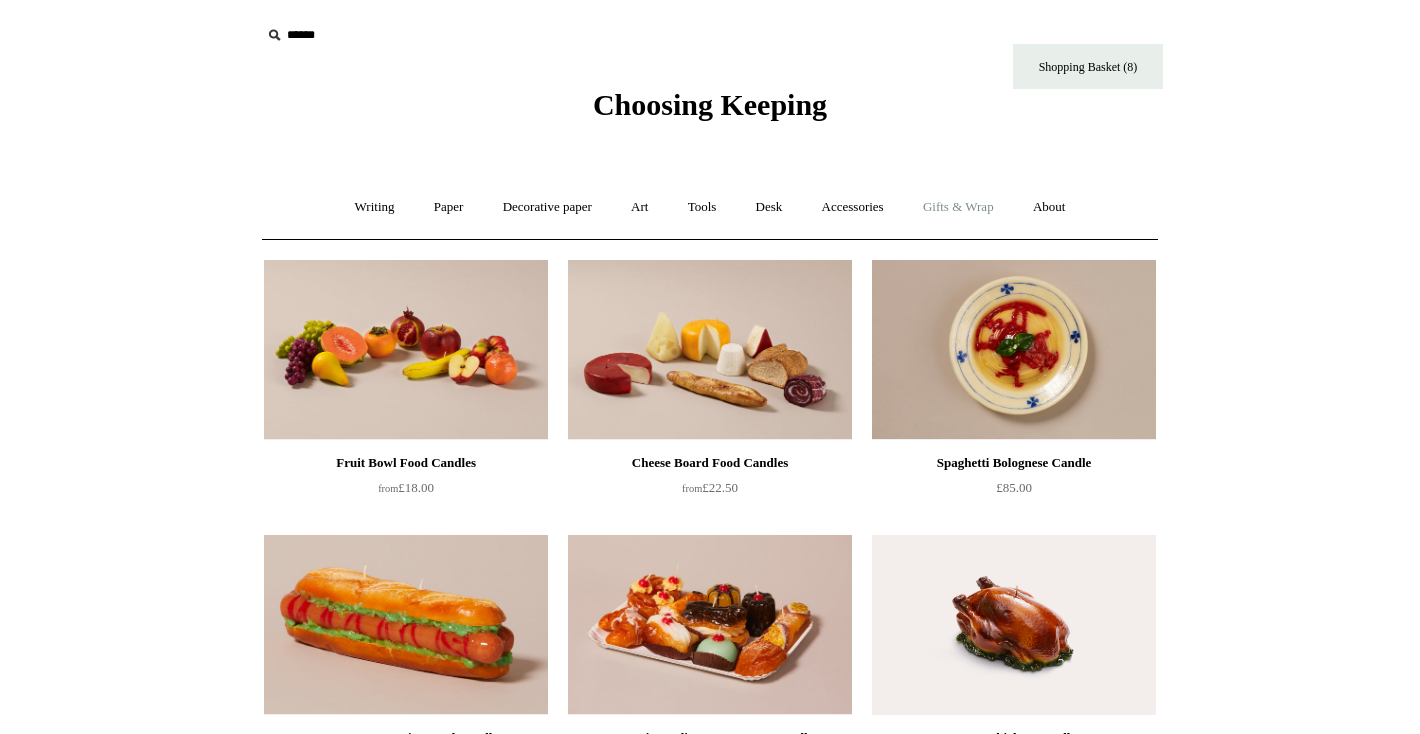 click on "Gifts & Wrap +" at bounding box center (958, 207) 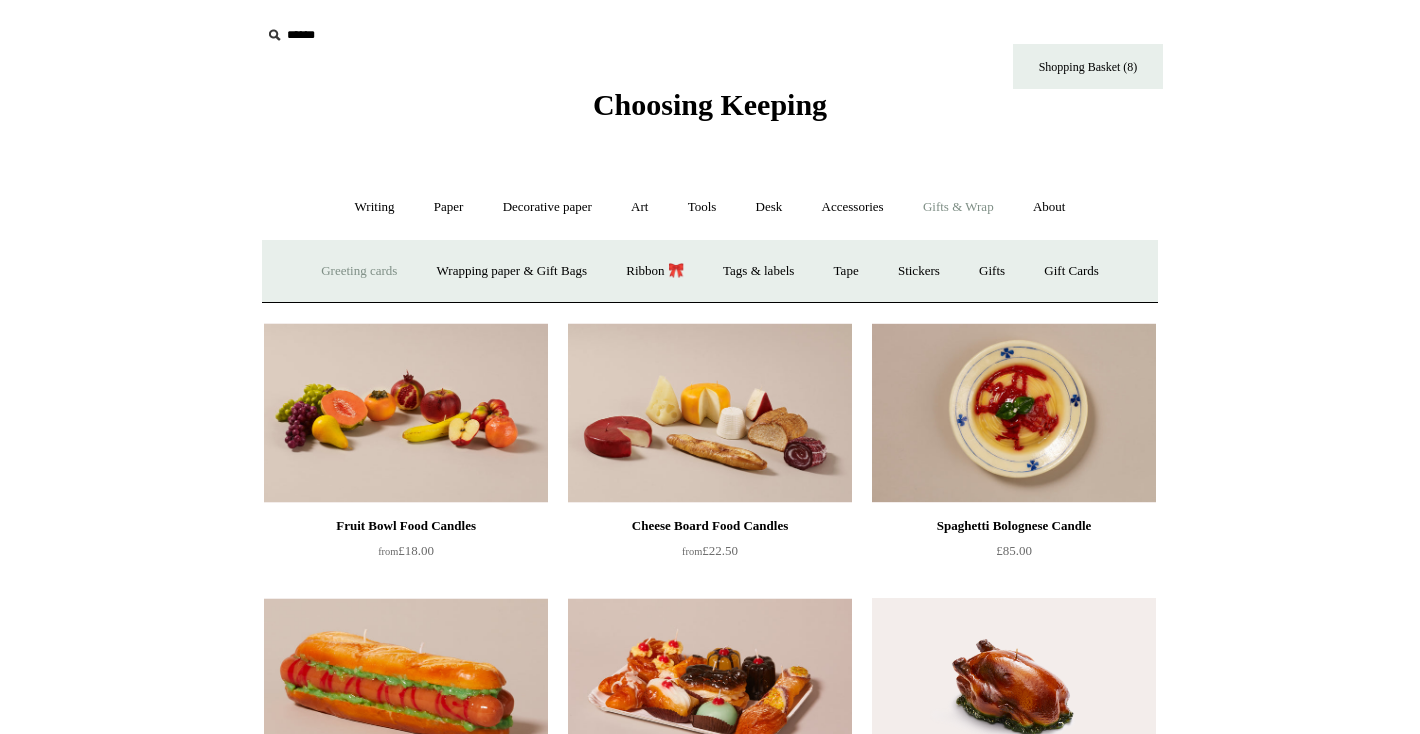 click on "Greeting cards +" at bounding box center [359, 271] 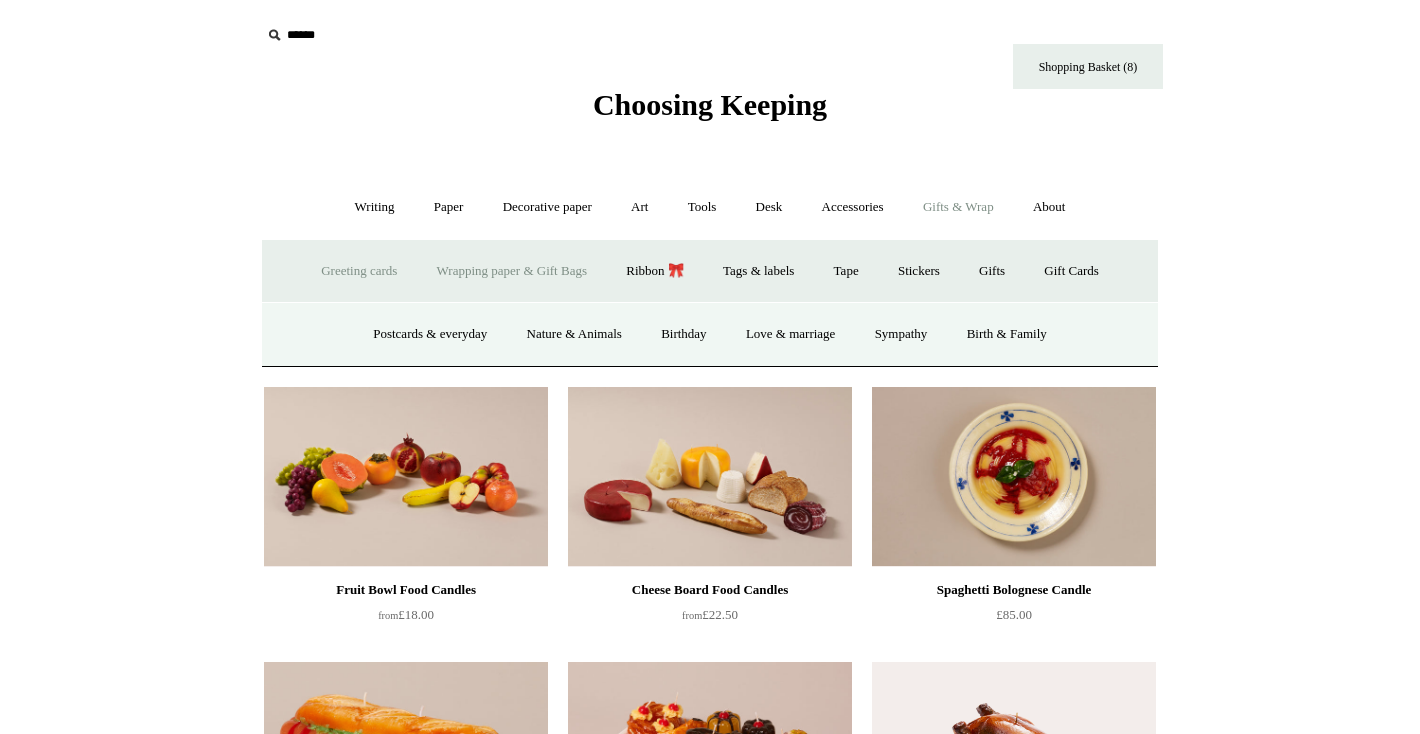 click on "Wrapping paper & Gift Bags" at bounding box center (512, 271) 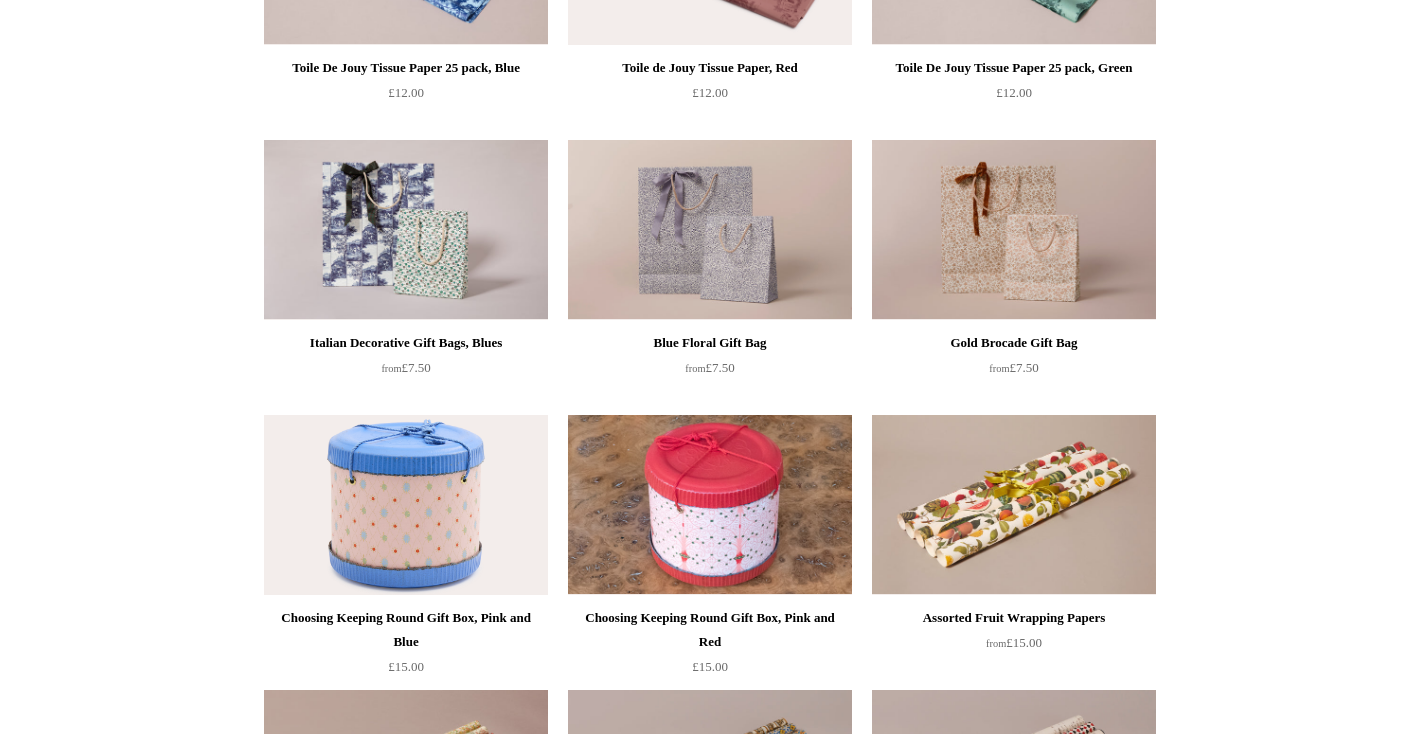 scroll, scrollTop: 399, scrollLeft: 0, axis: vertical 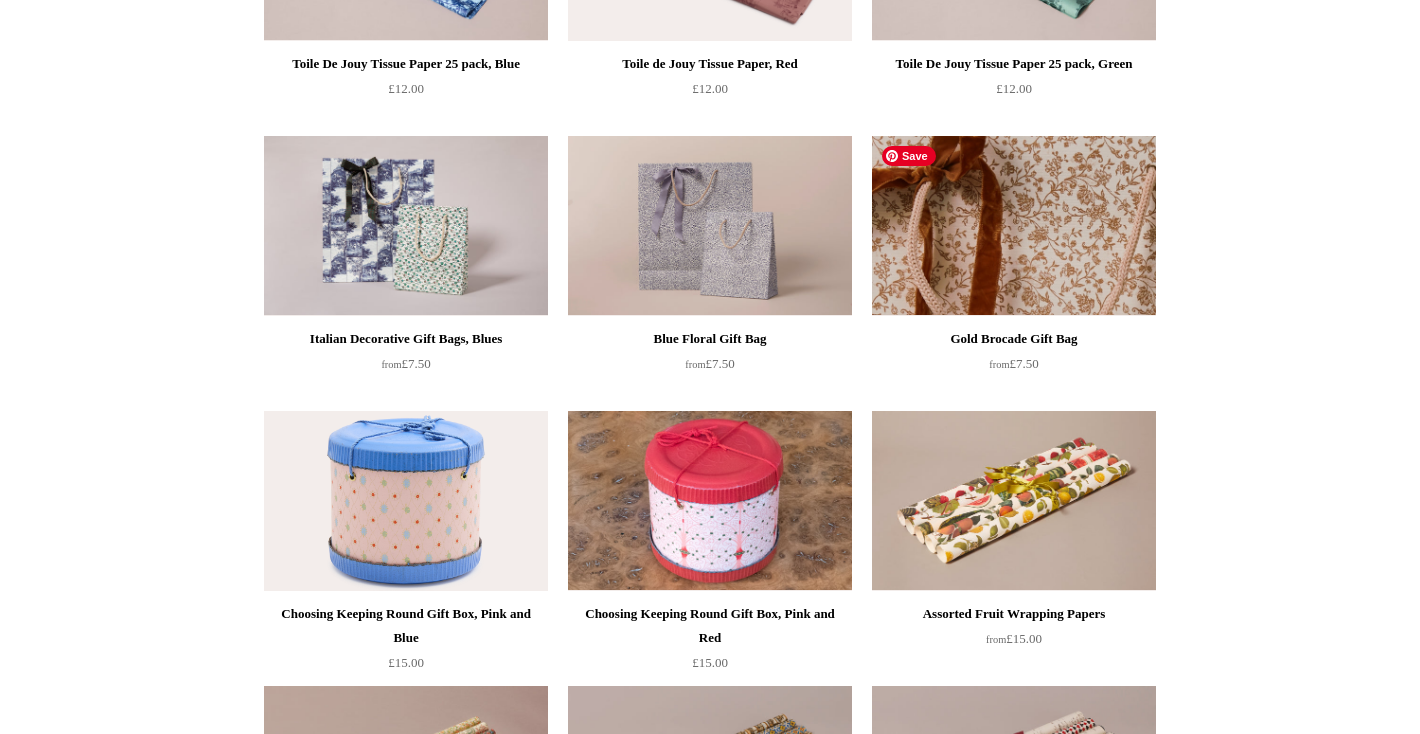 click at bounding box center (1014, 226) 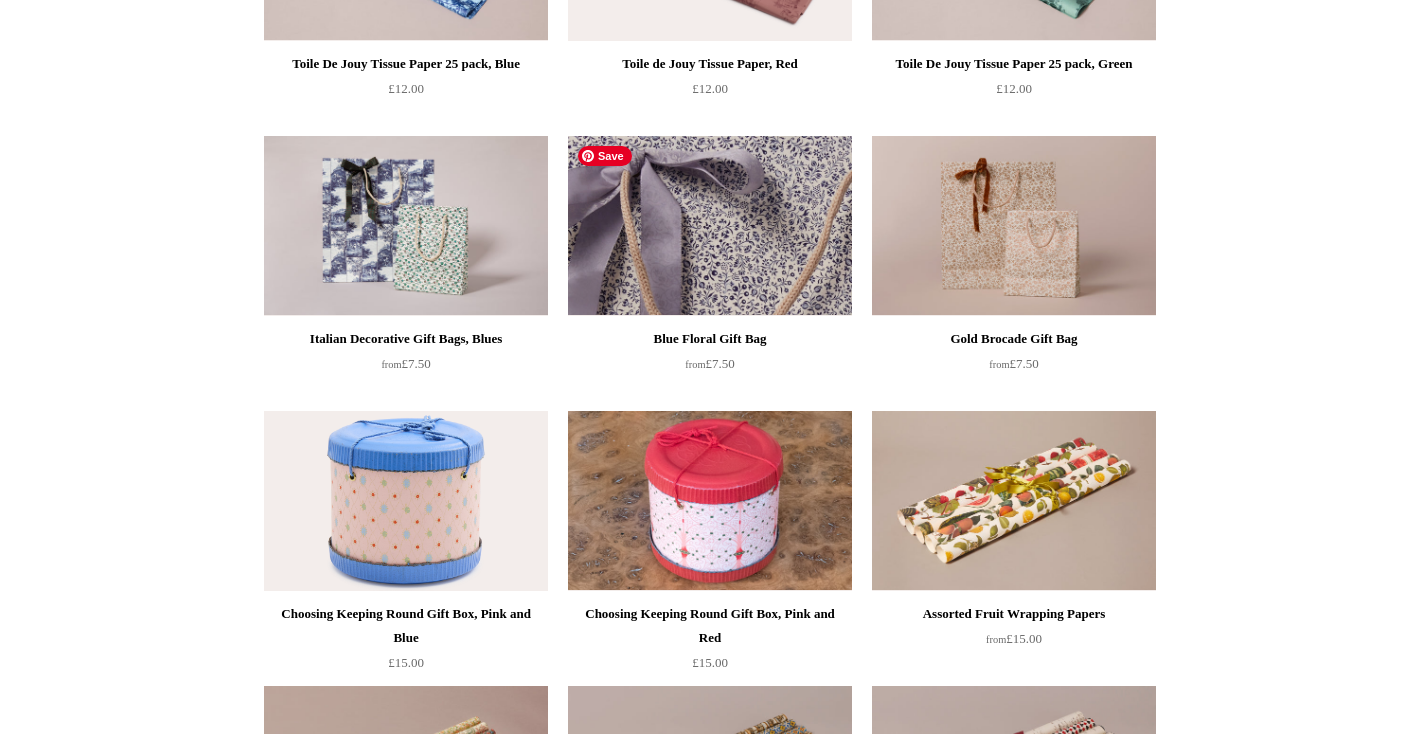 click at bounding box center (710, 226) 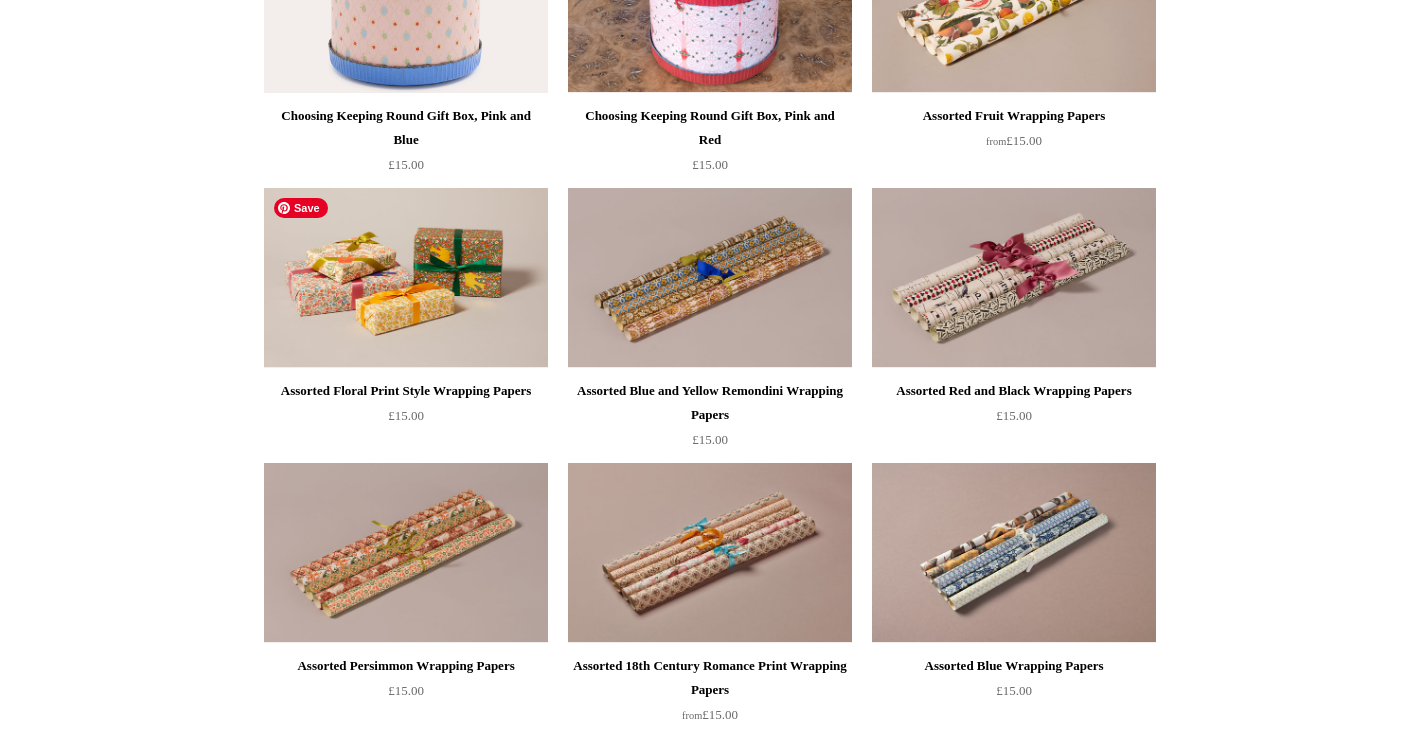 scroll, scrollTop: 794, scrollLeft: 0, axis: vertical 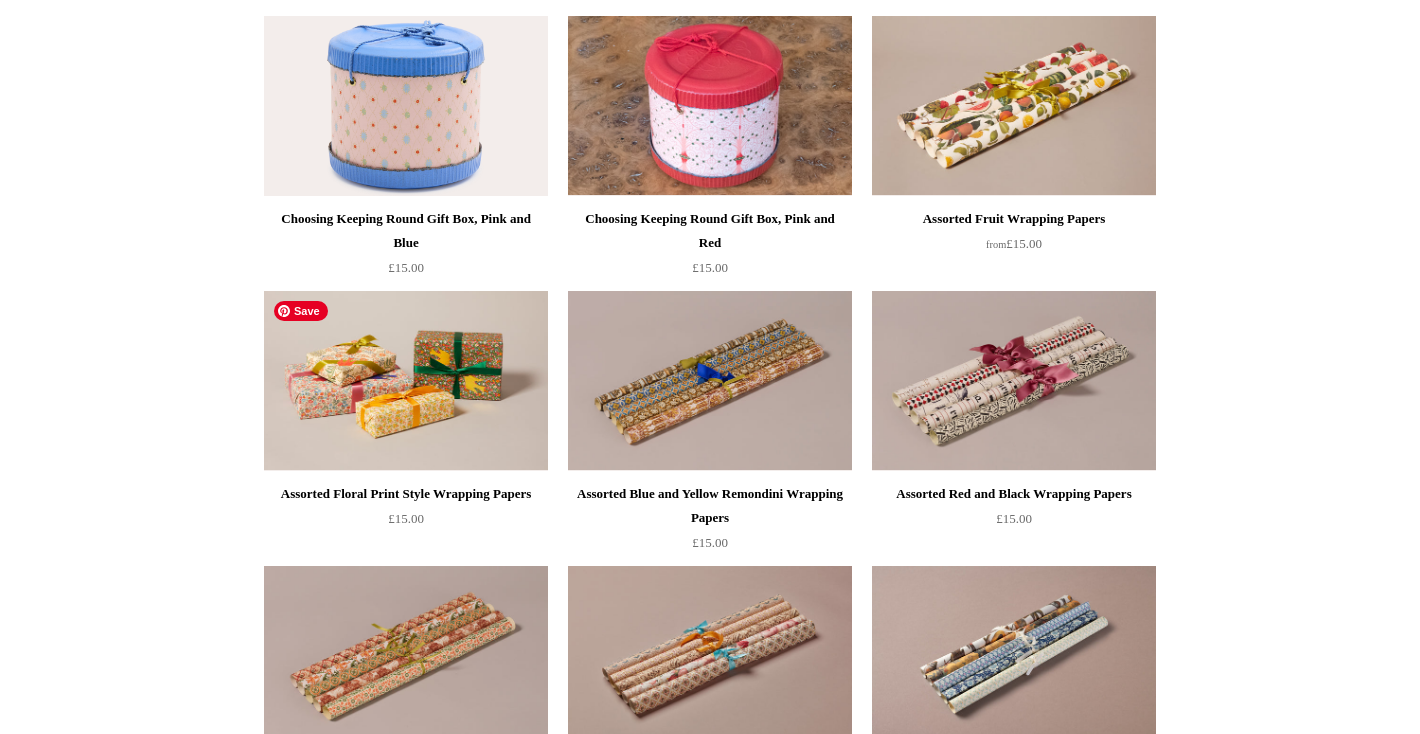 click at bounding box center [406, 381] 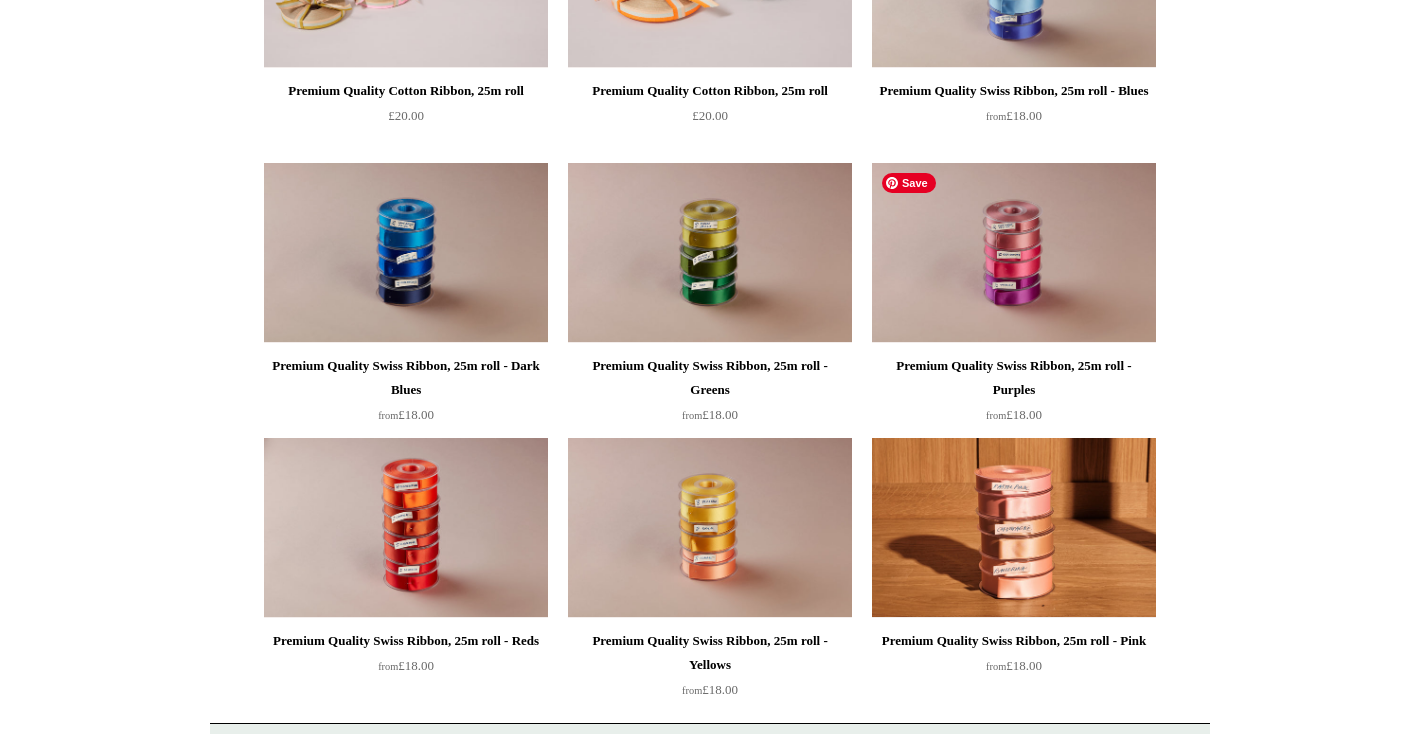 scroll, scrollTop: 2195, scrollLeft: 0, axis: vertical 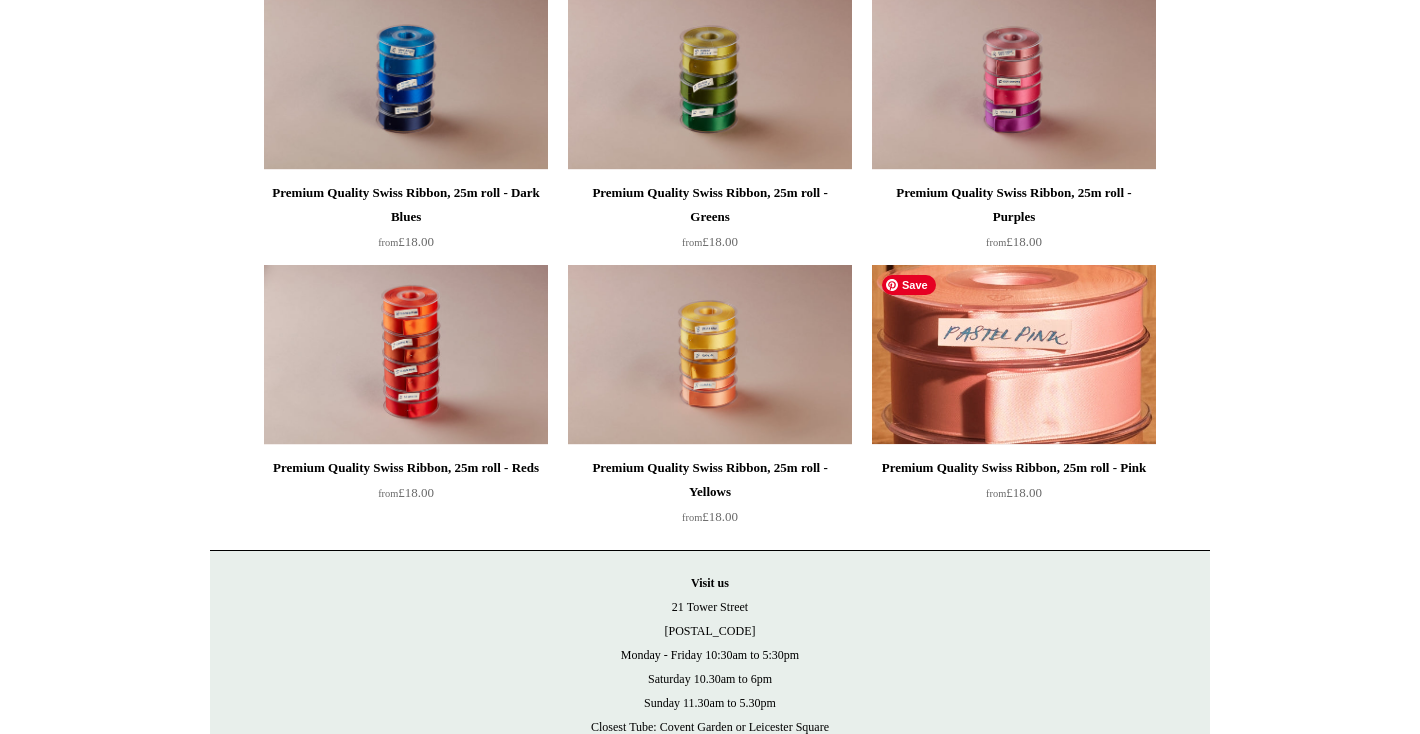 click at bounding box center [1014, 355] 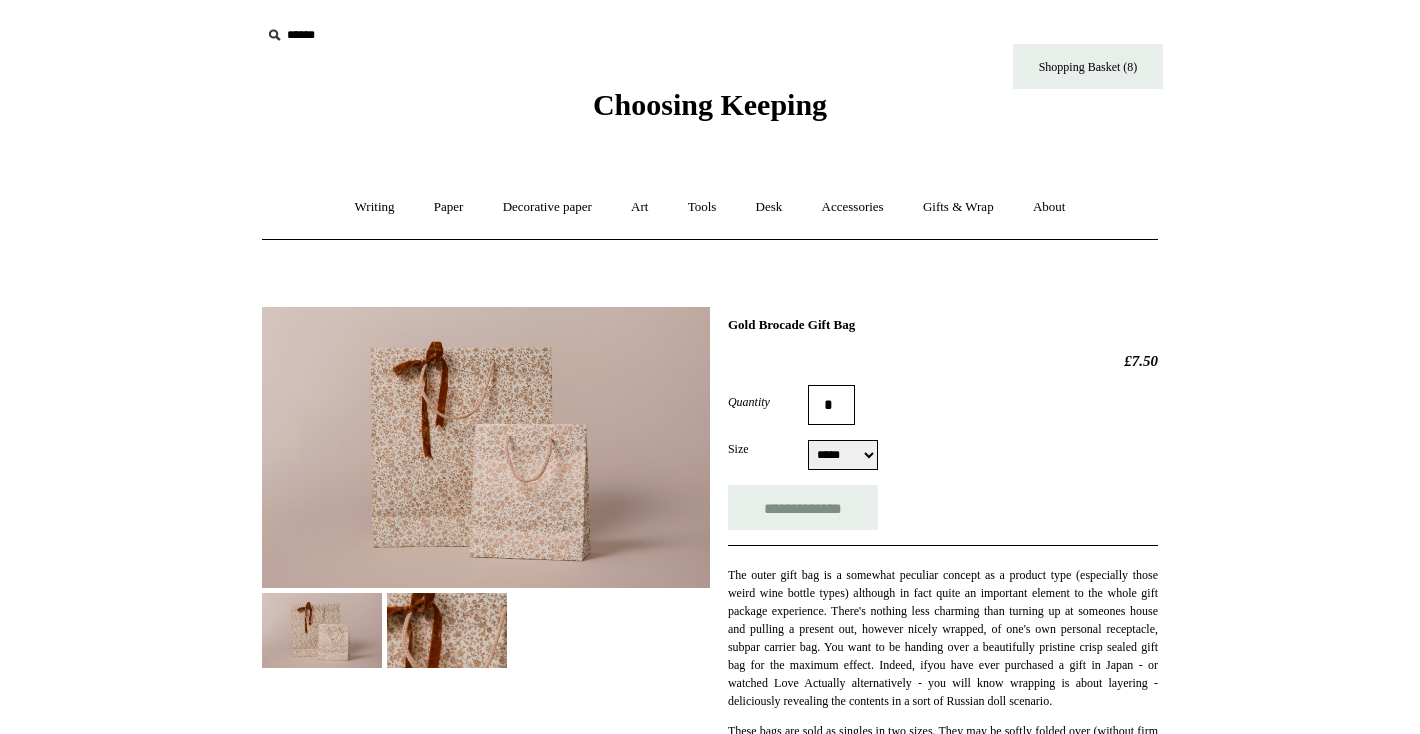 scroll, scrollTop: 210, scrollLeft: 0, axis: vertical 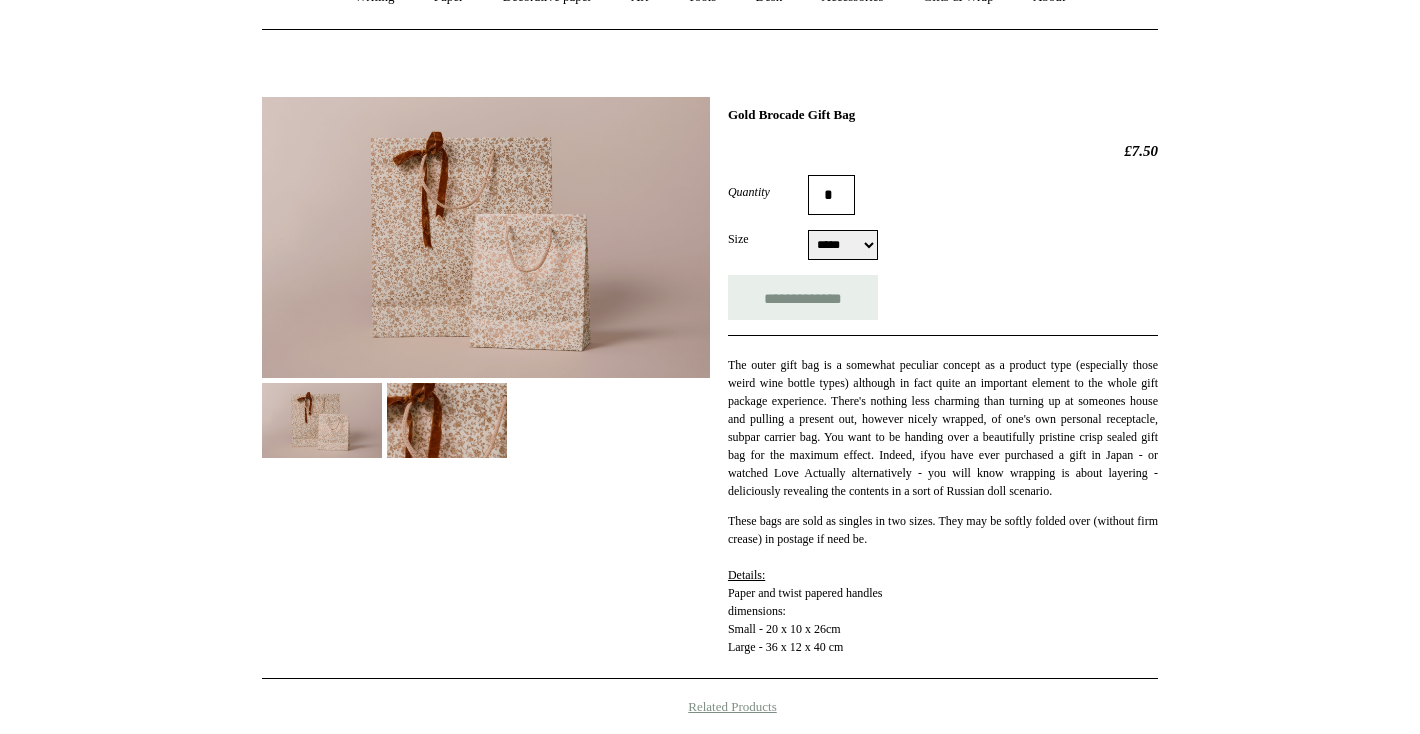 click on "***** *****" at bounding box center (843, 245) 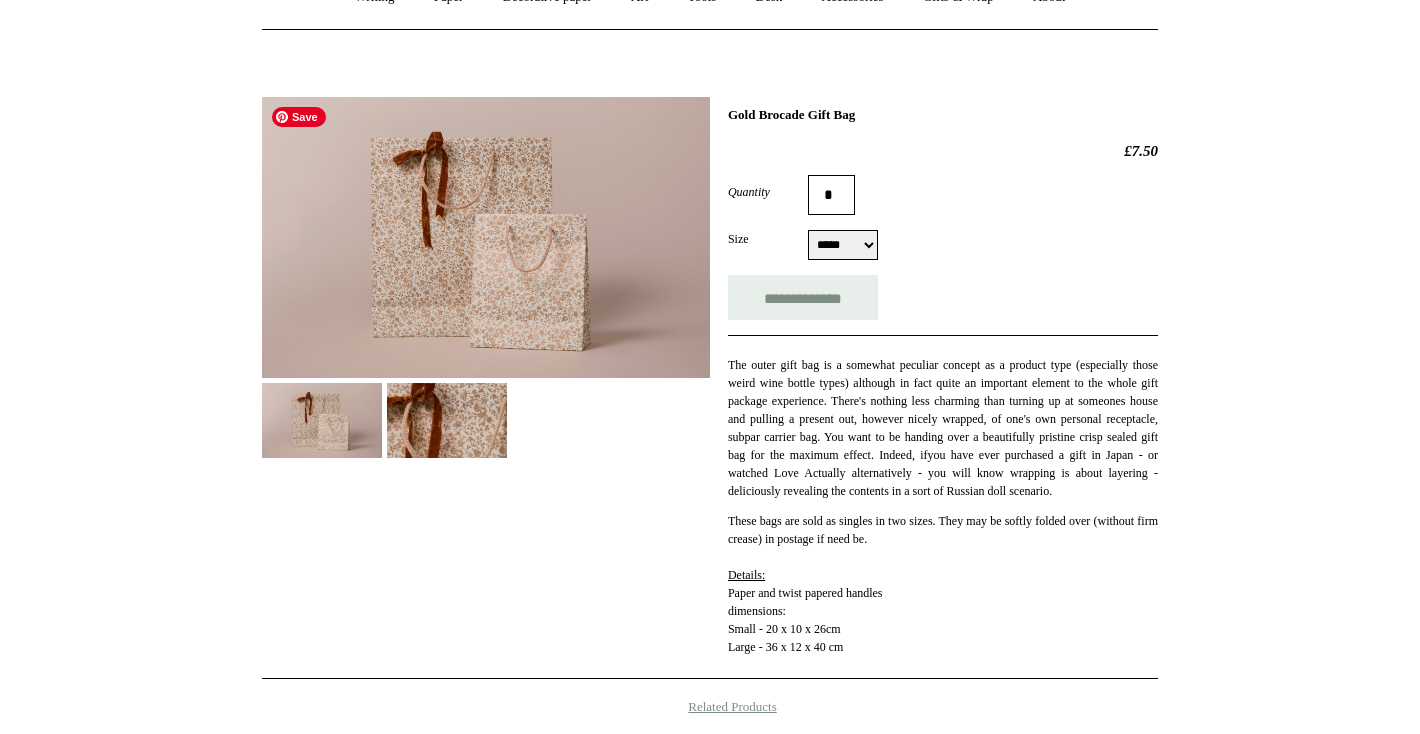 click at bounding box center (486, 237) 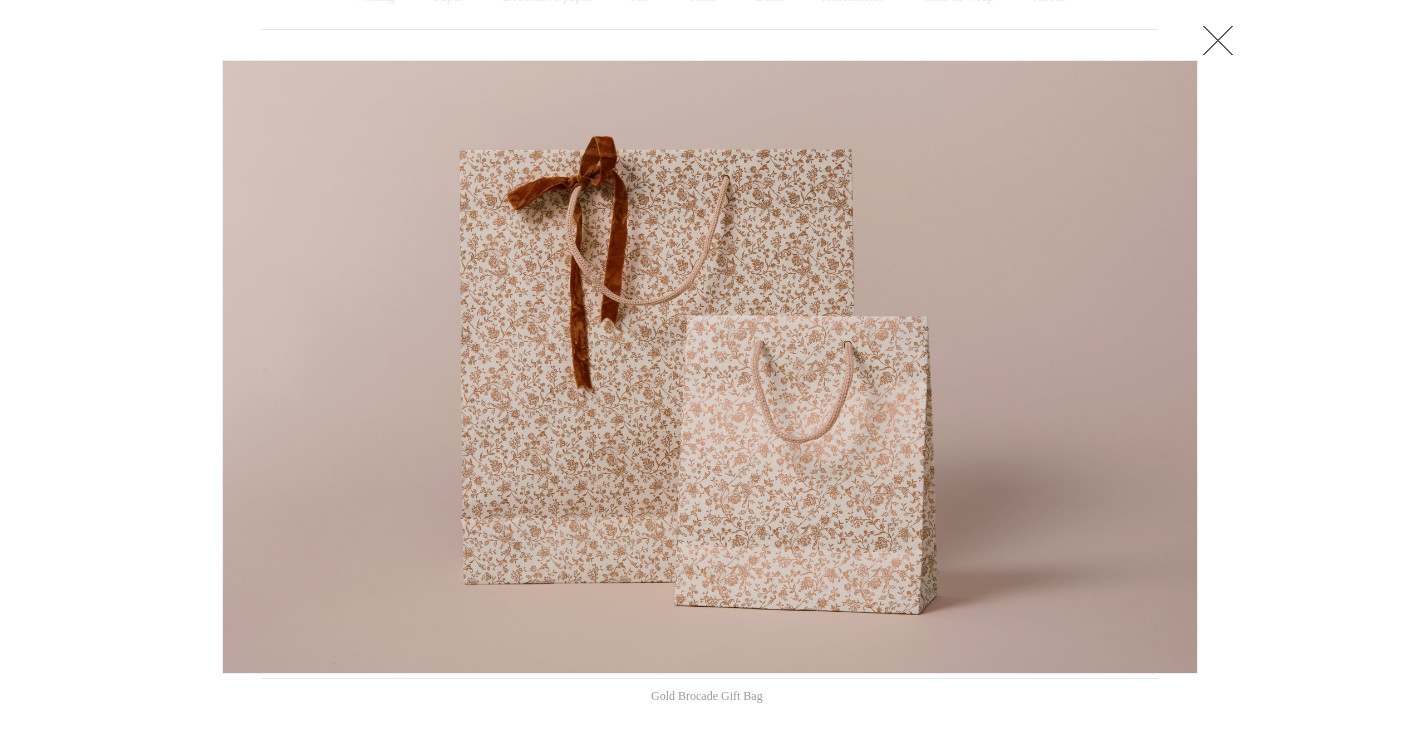 click at bounding box center (710, 563) 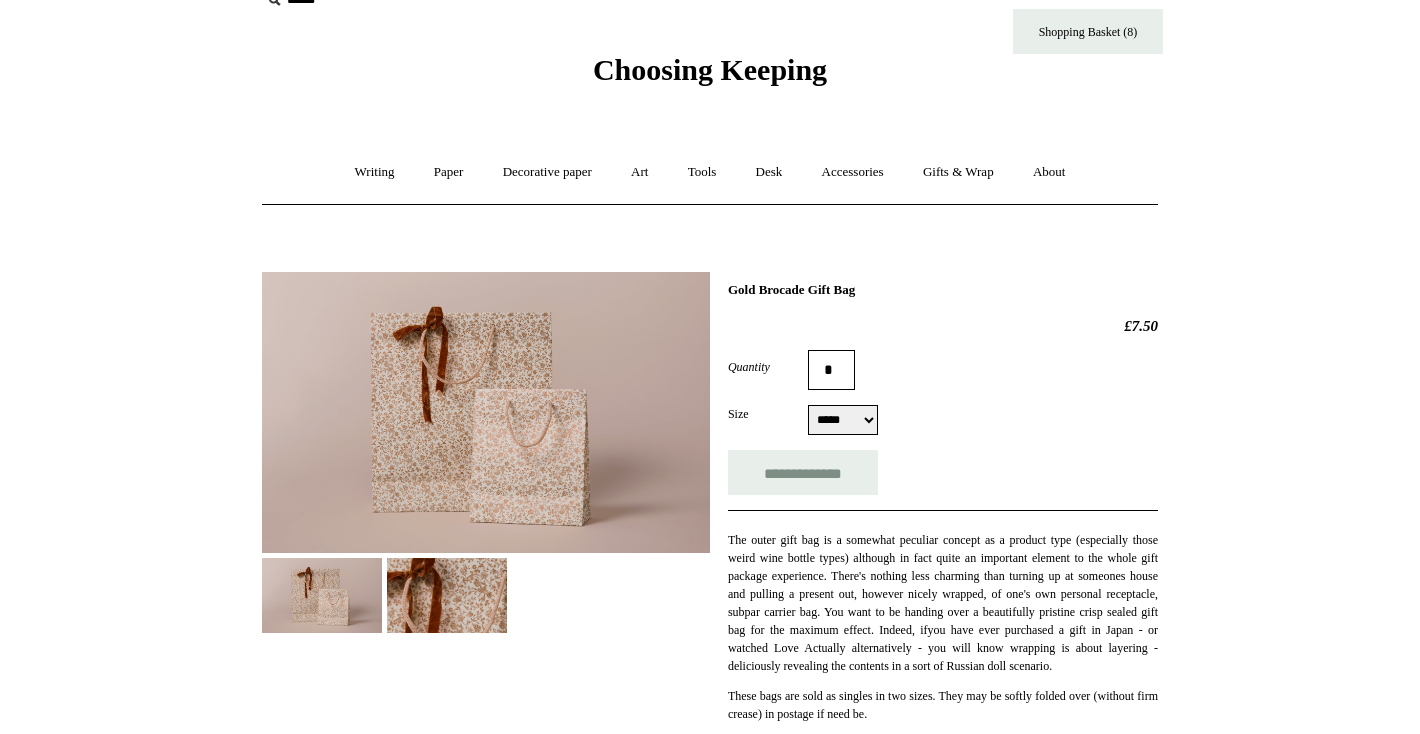 scroll, scrollTop: 0, scrollLeft: 0, axis: both 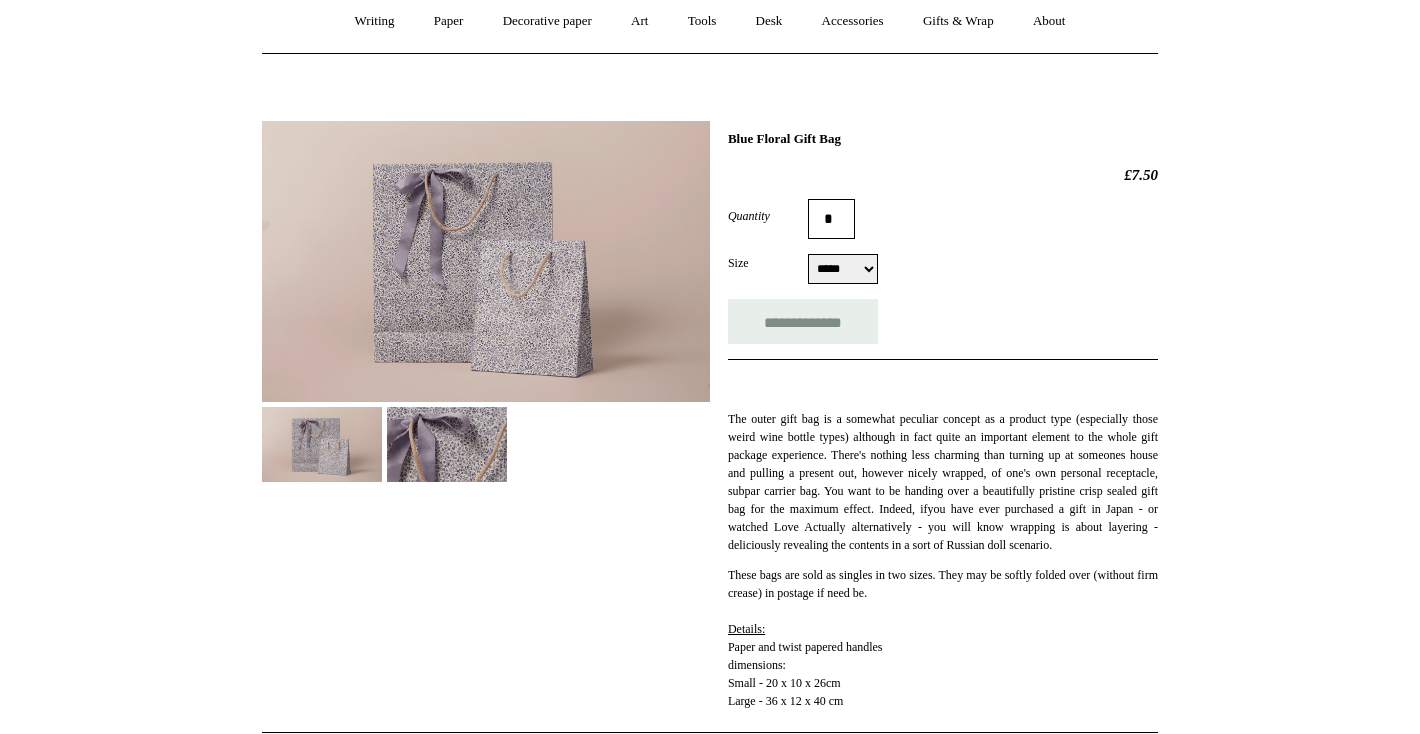 click at bounding box center (447, 444) 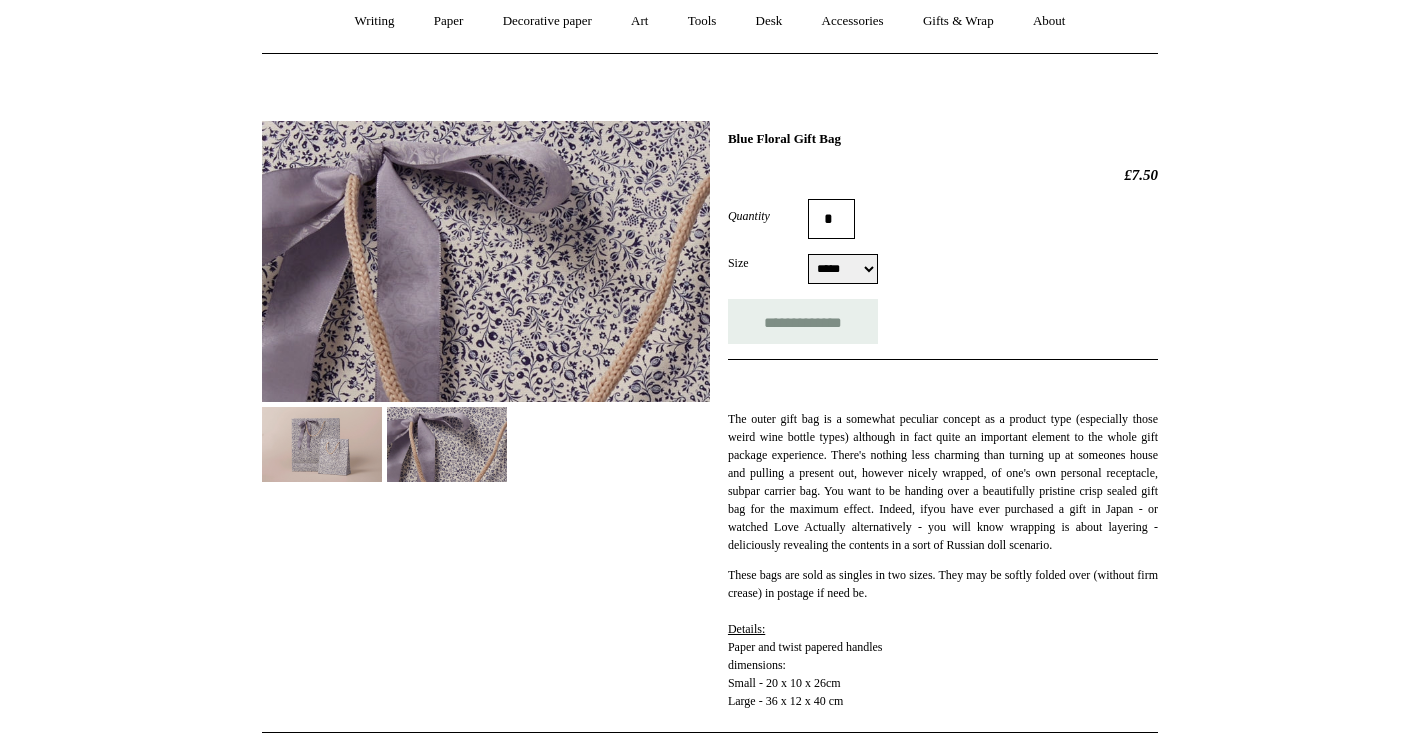 click at bounding box center (322, 444) 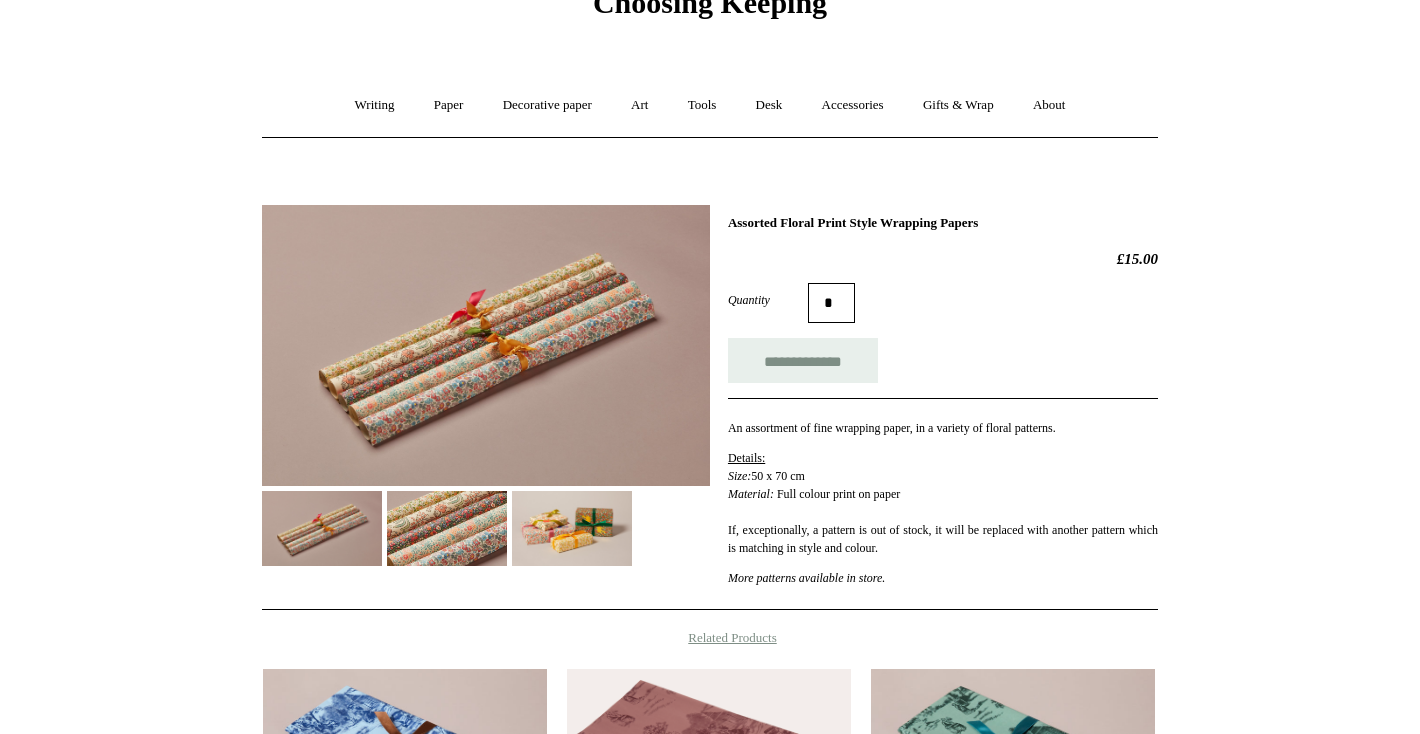 scroll, scrollTop: 102, scrollLeft: 0, axis: vertical 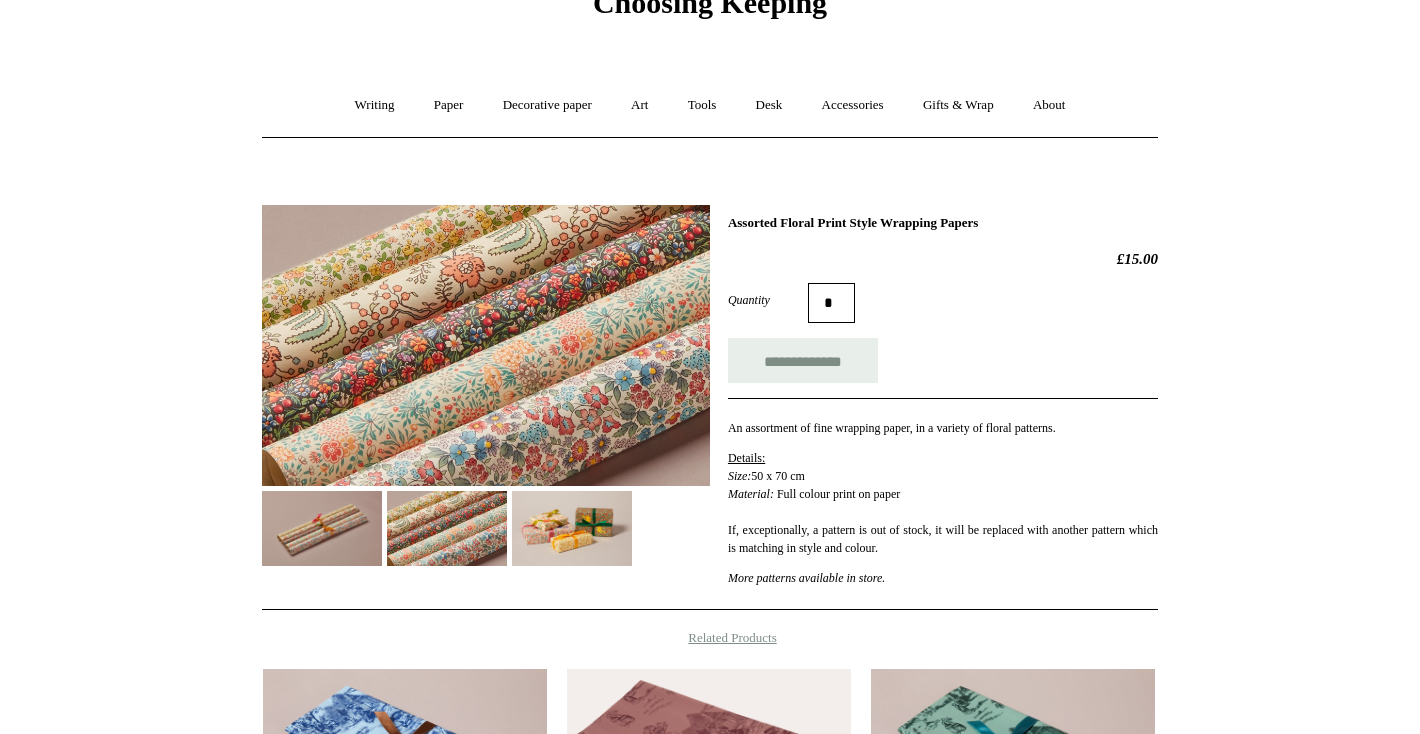 click at bounding box center [572, 528] 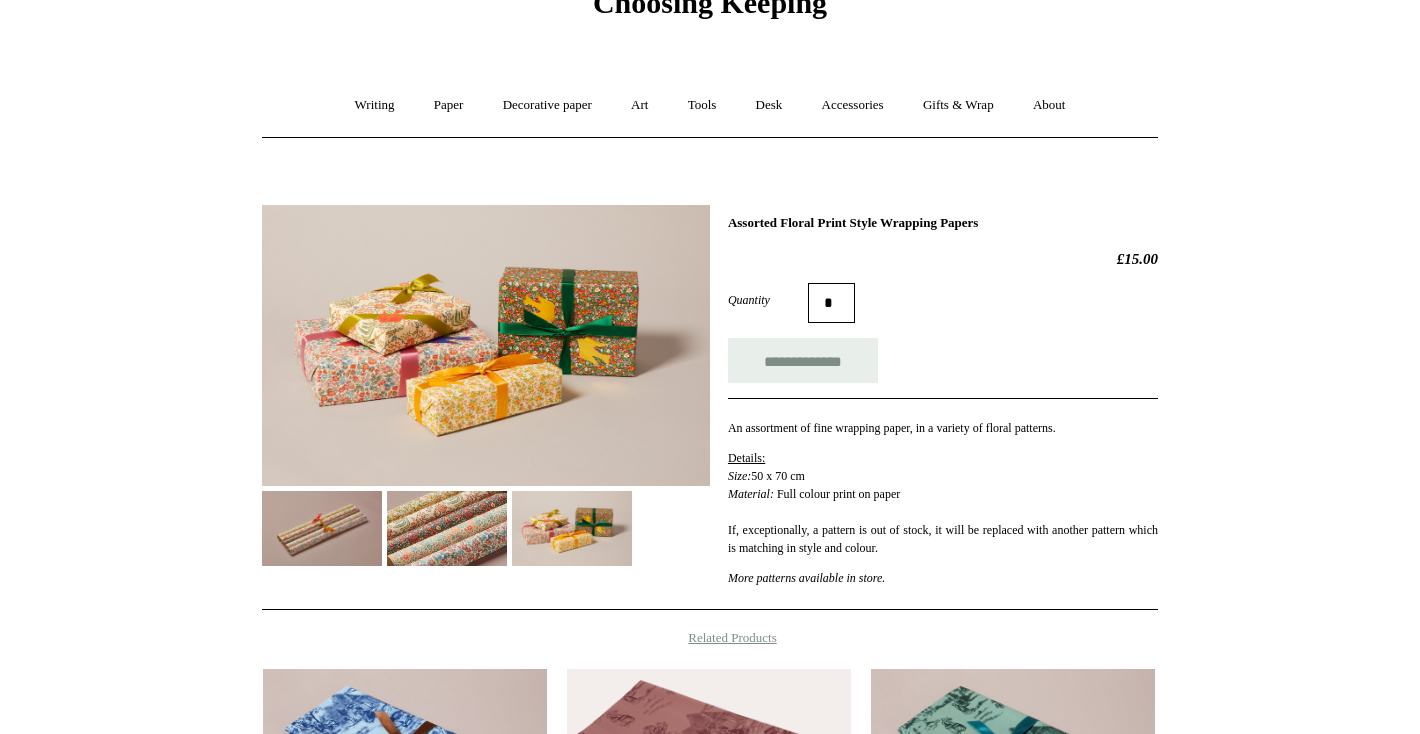 click at bounding box center (486, 345) 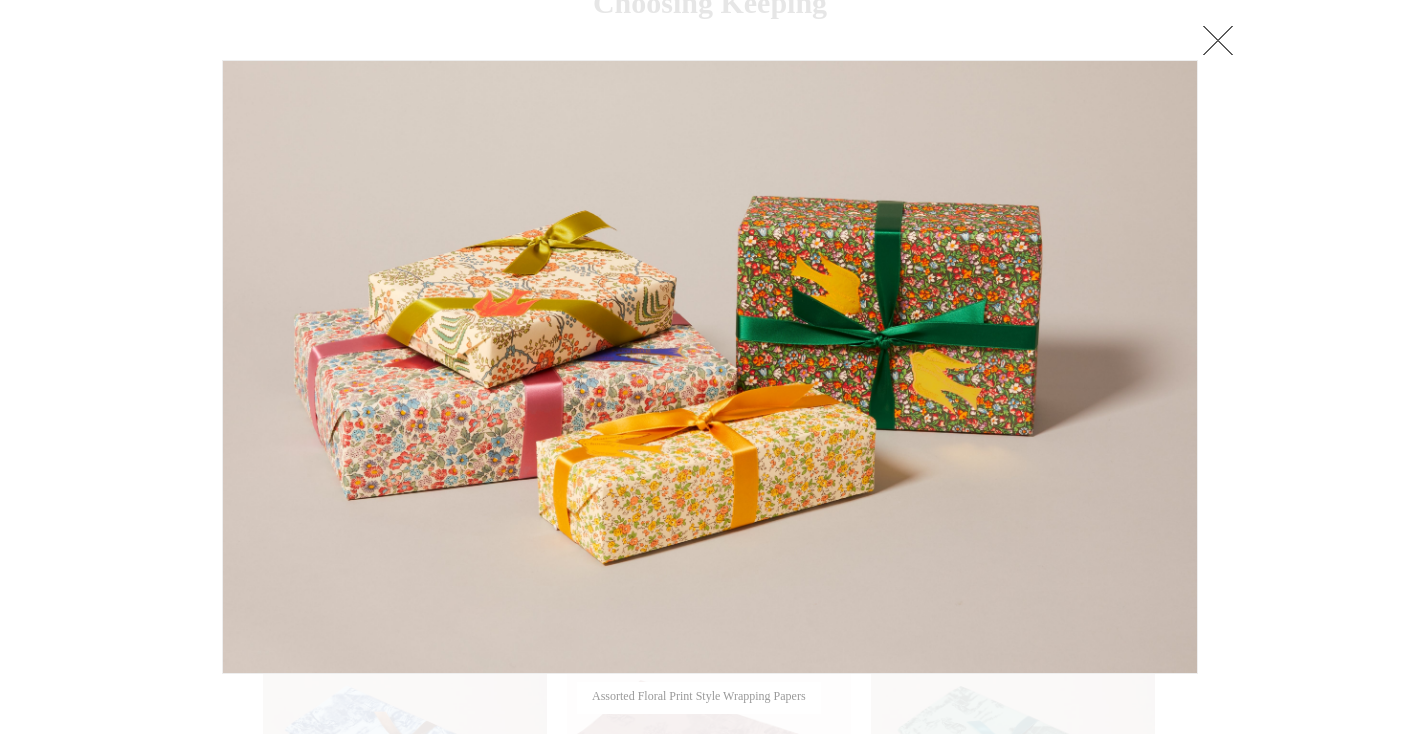 click at bounding box center [710, 573] 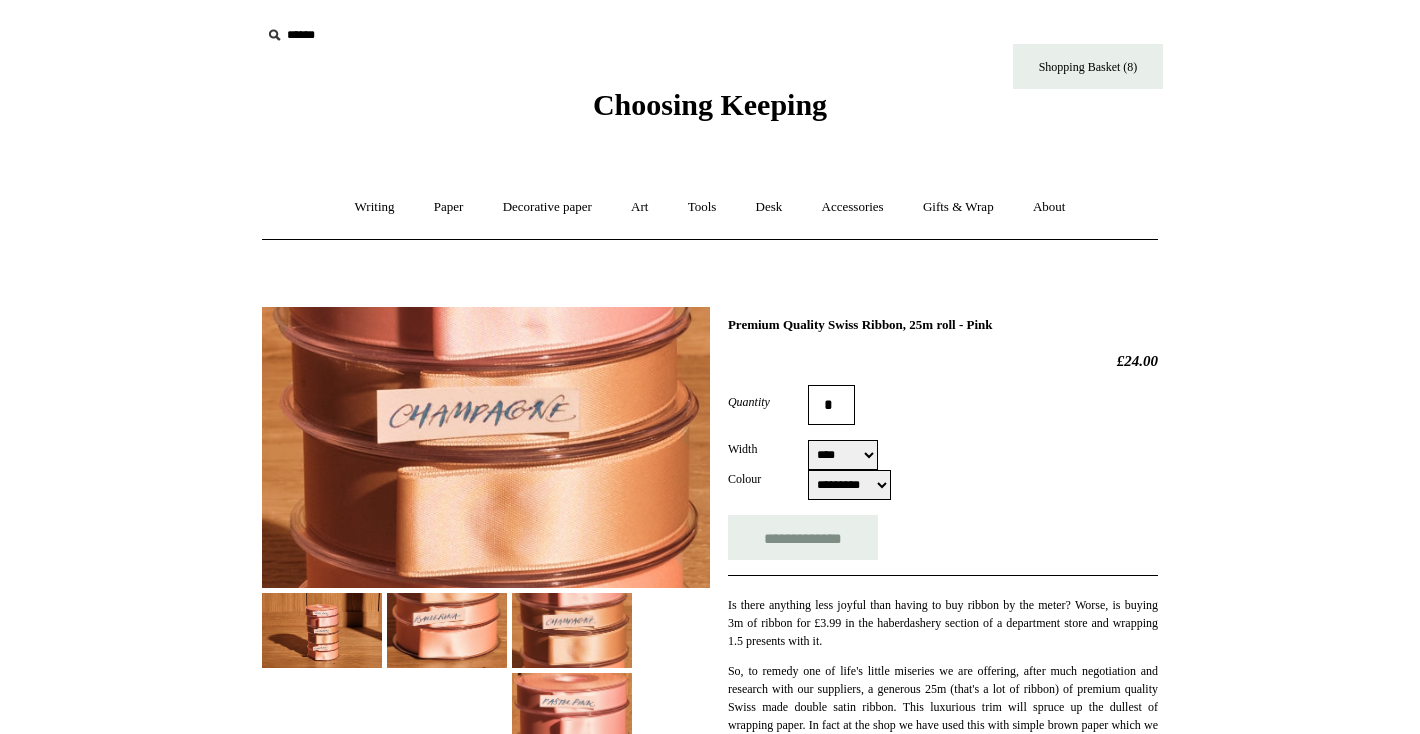 select on "****" 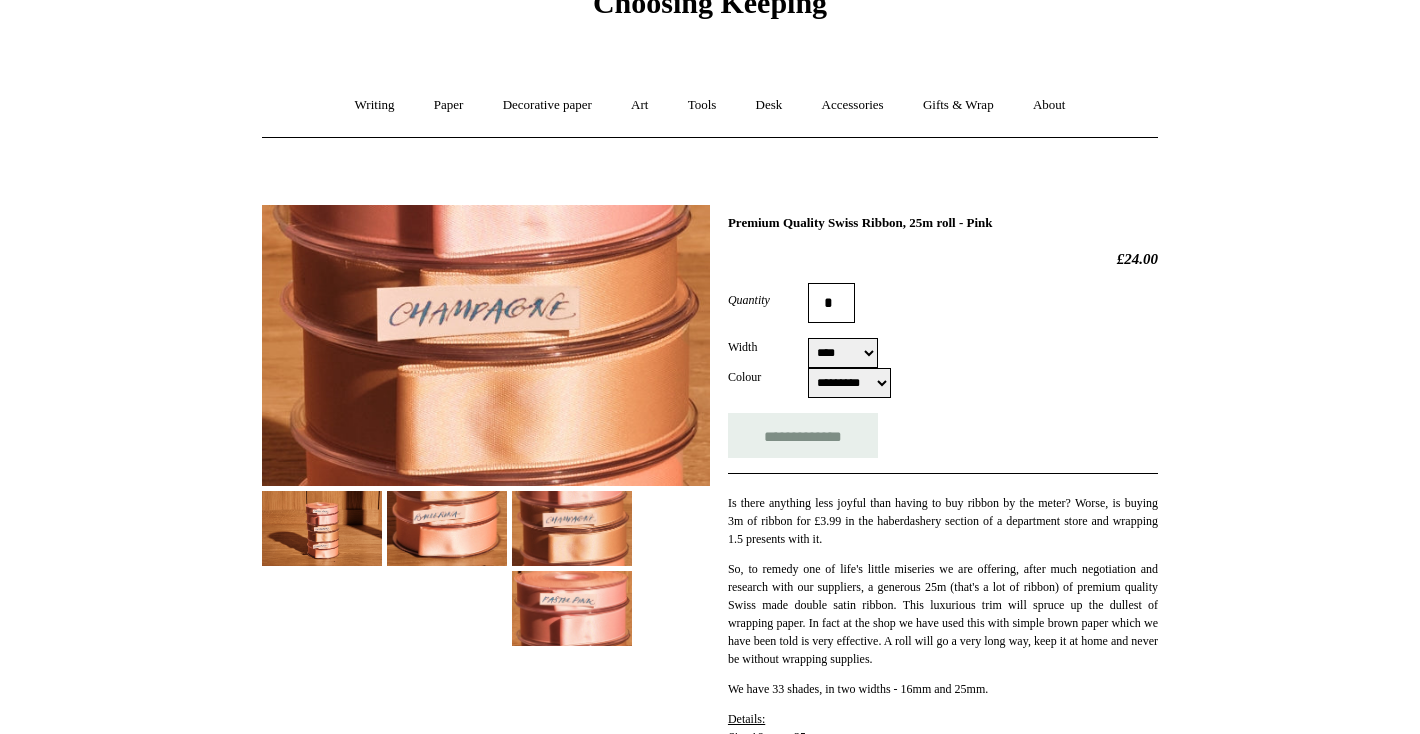 scroll, scrollTop: 102, scrollLeft: 0, axis: vertical 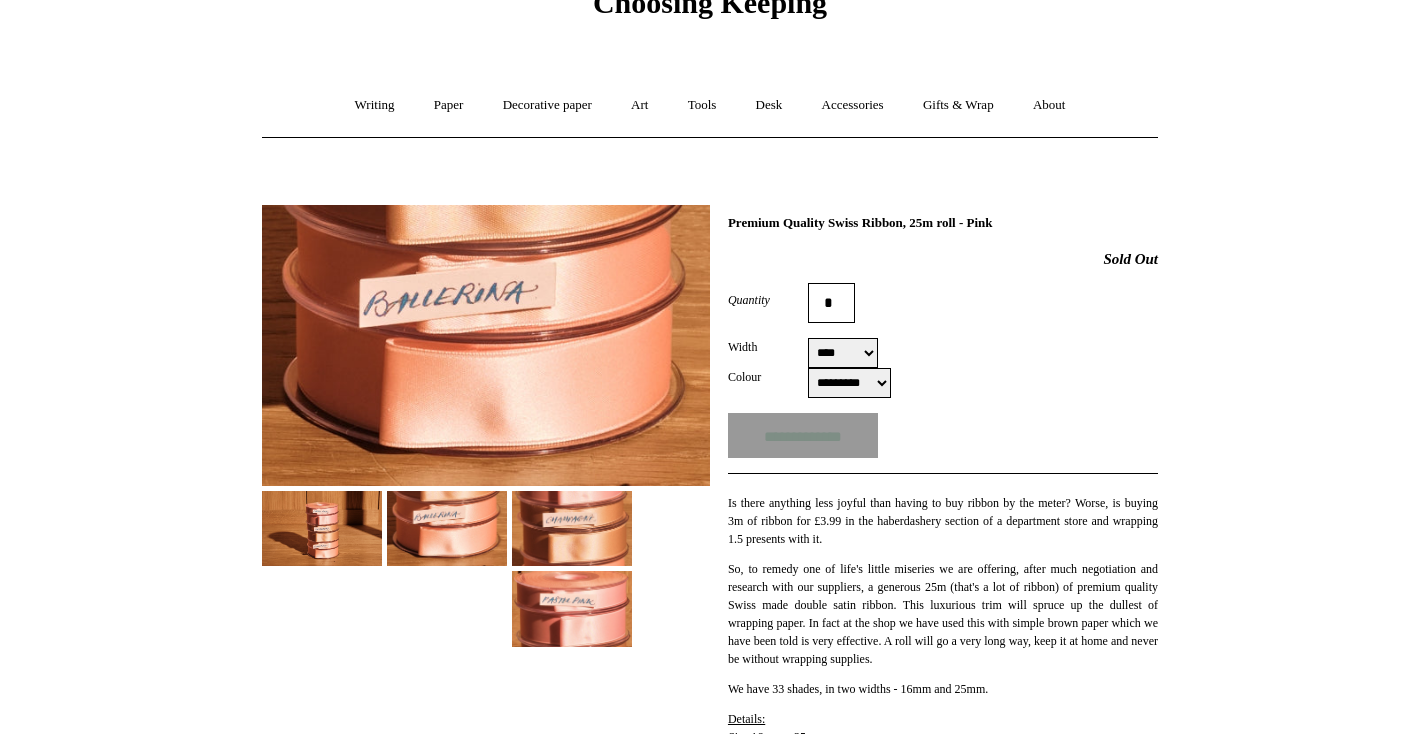 click on "**** ****" at bounding box center (843, 353) 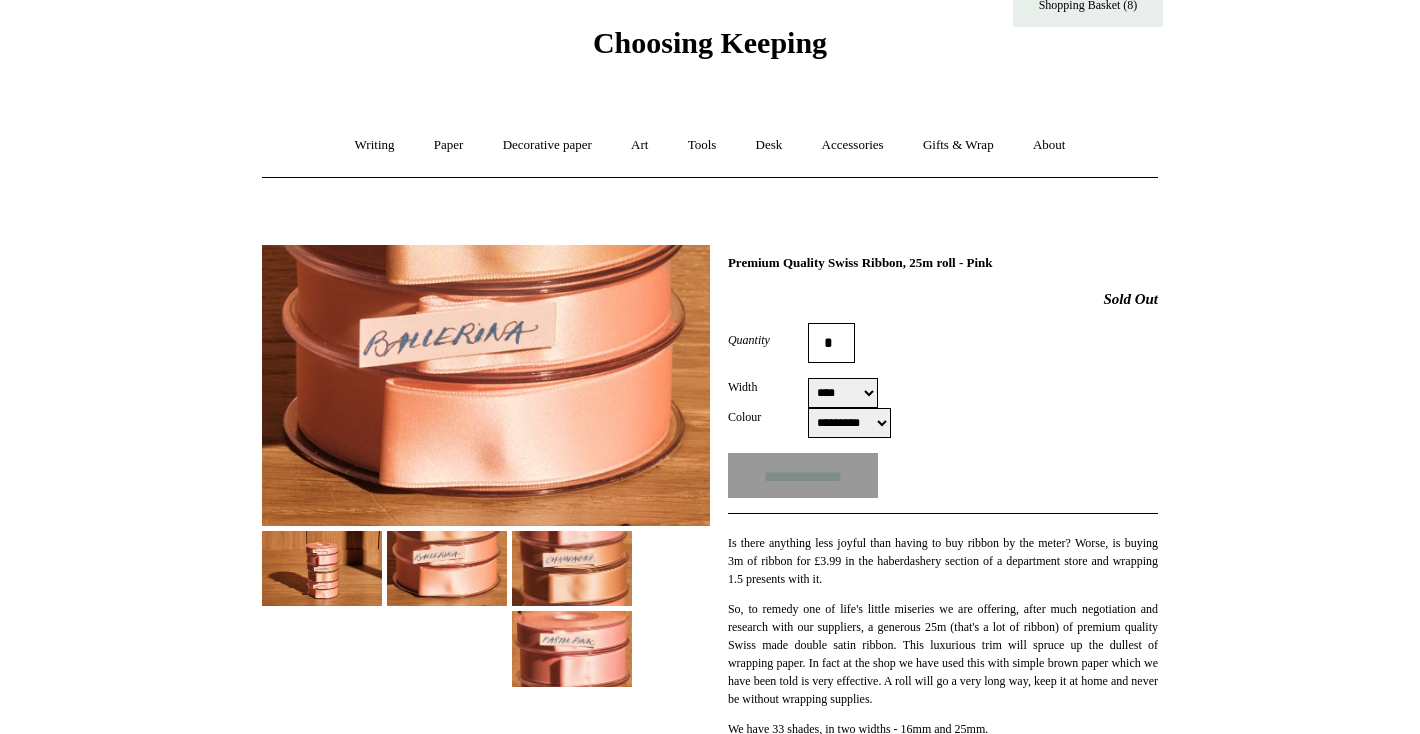 scroll, scrollTop: 26, scrollLeft: 0, axis: vertical 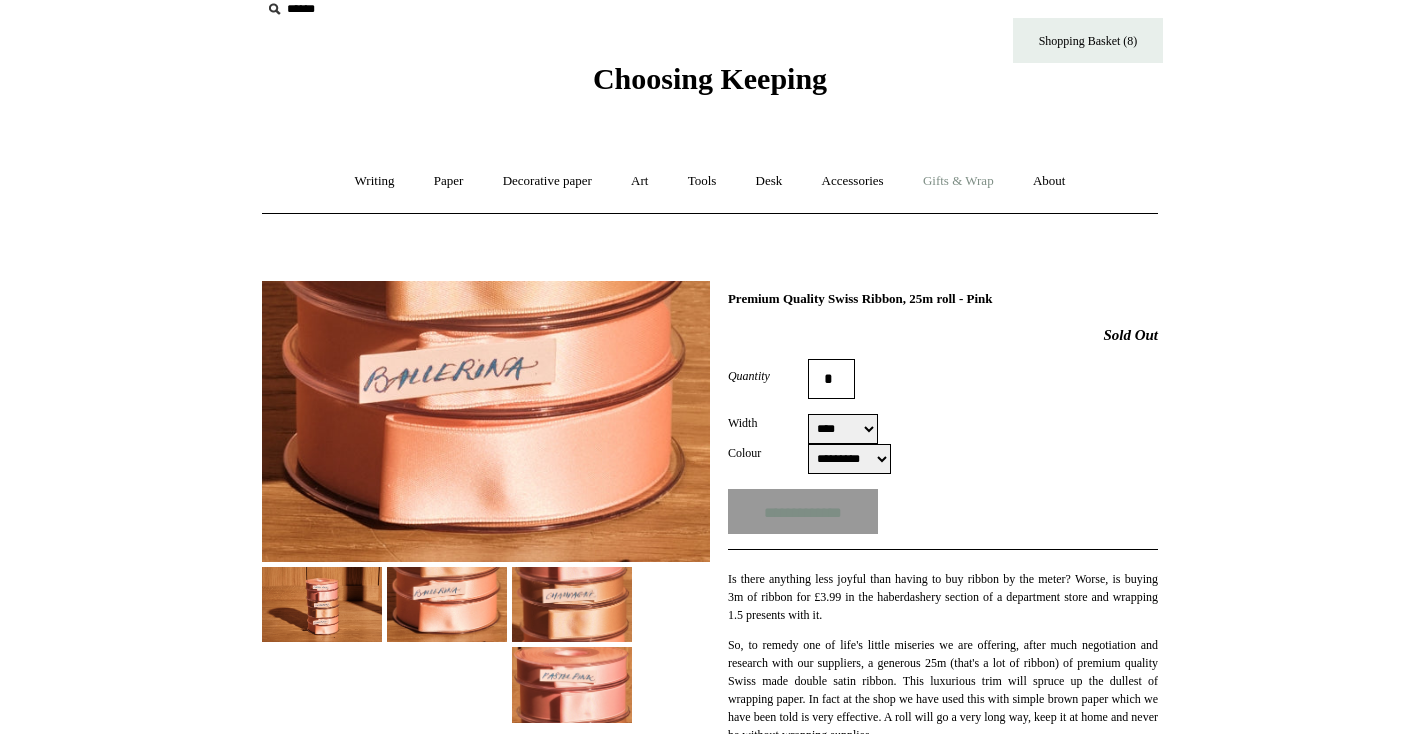 click on "Gifts & Wrap +" at bounding box center (958, 181) 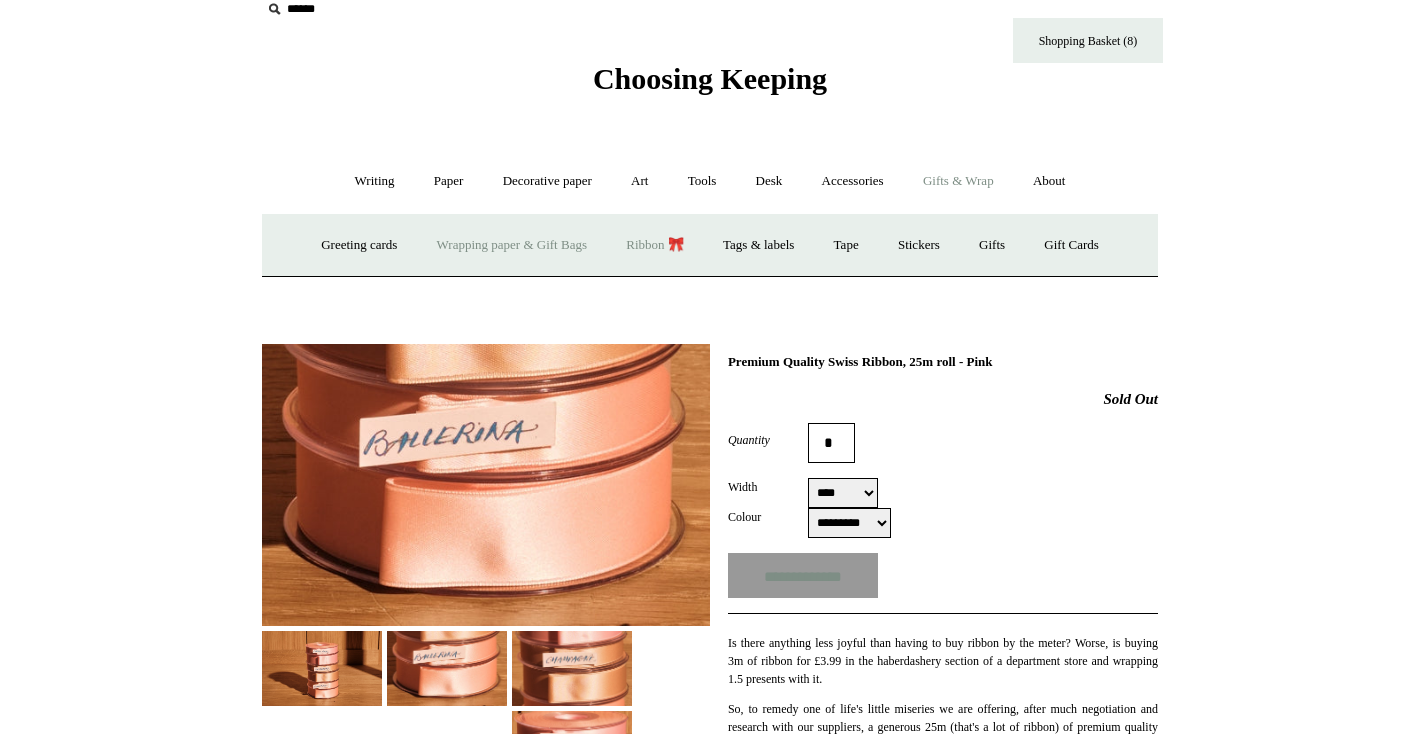 click on "Ribbon 🎀" at bounding box center (655, 245) 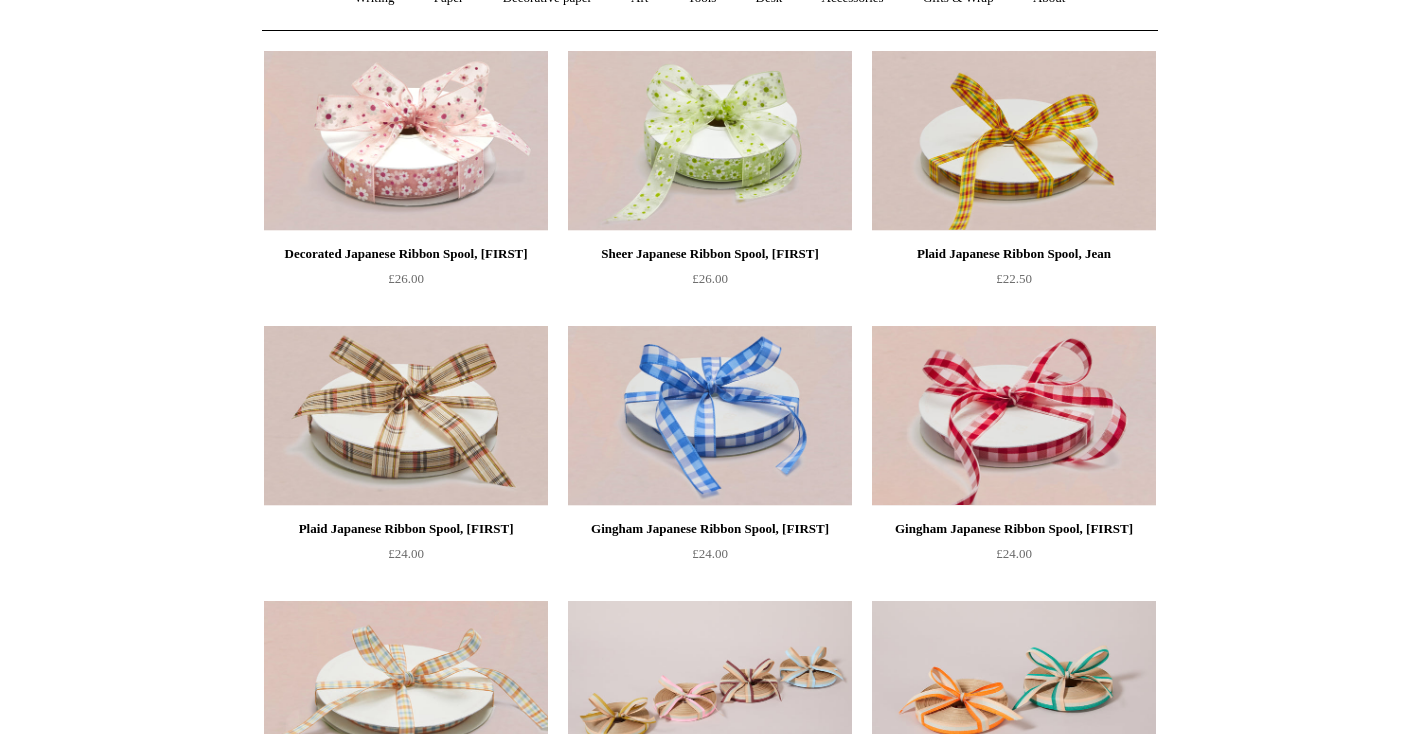 scroll, scrollTop: 209, scrollLeft: 0, axis: vertical 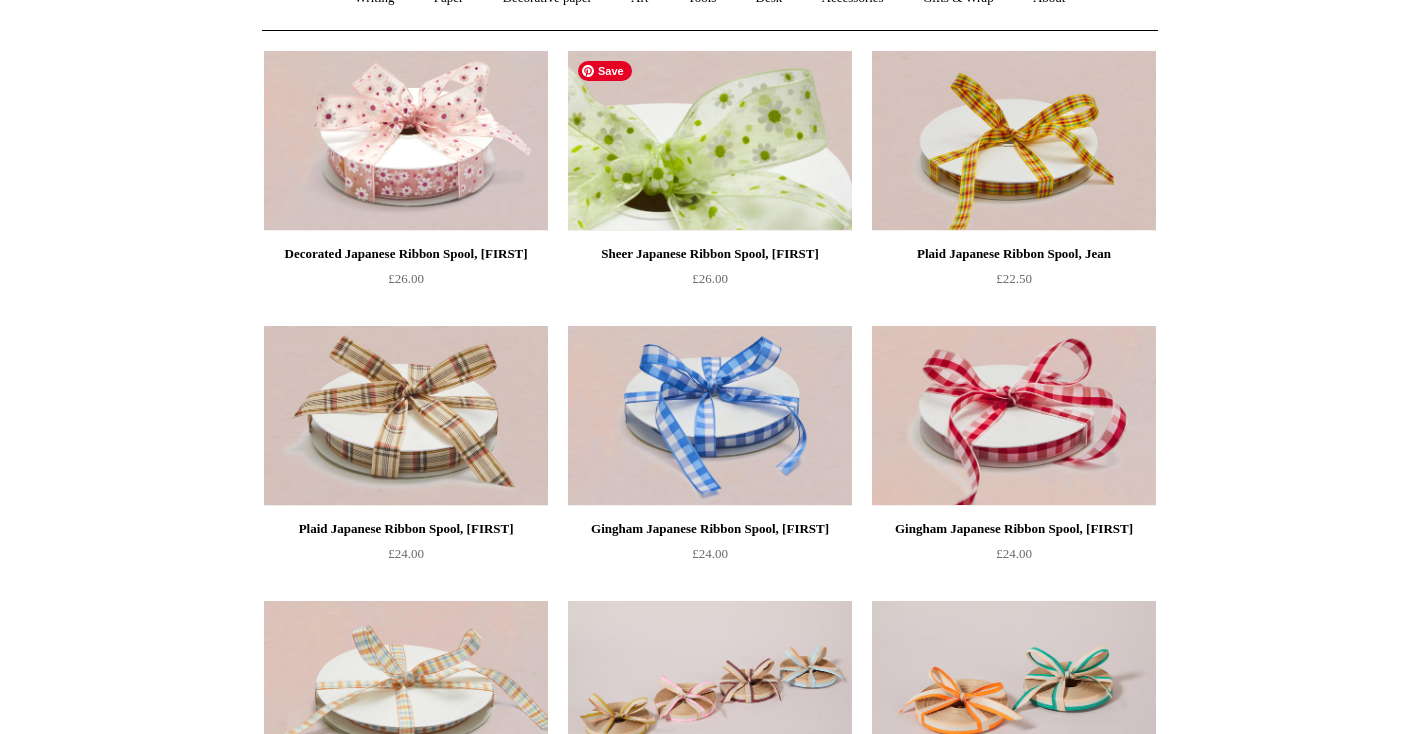 click at bounding box center [710, 141] 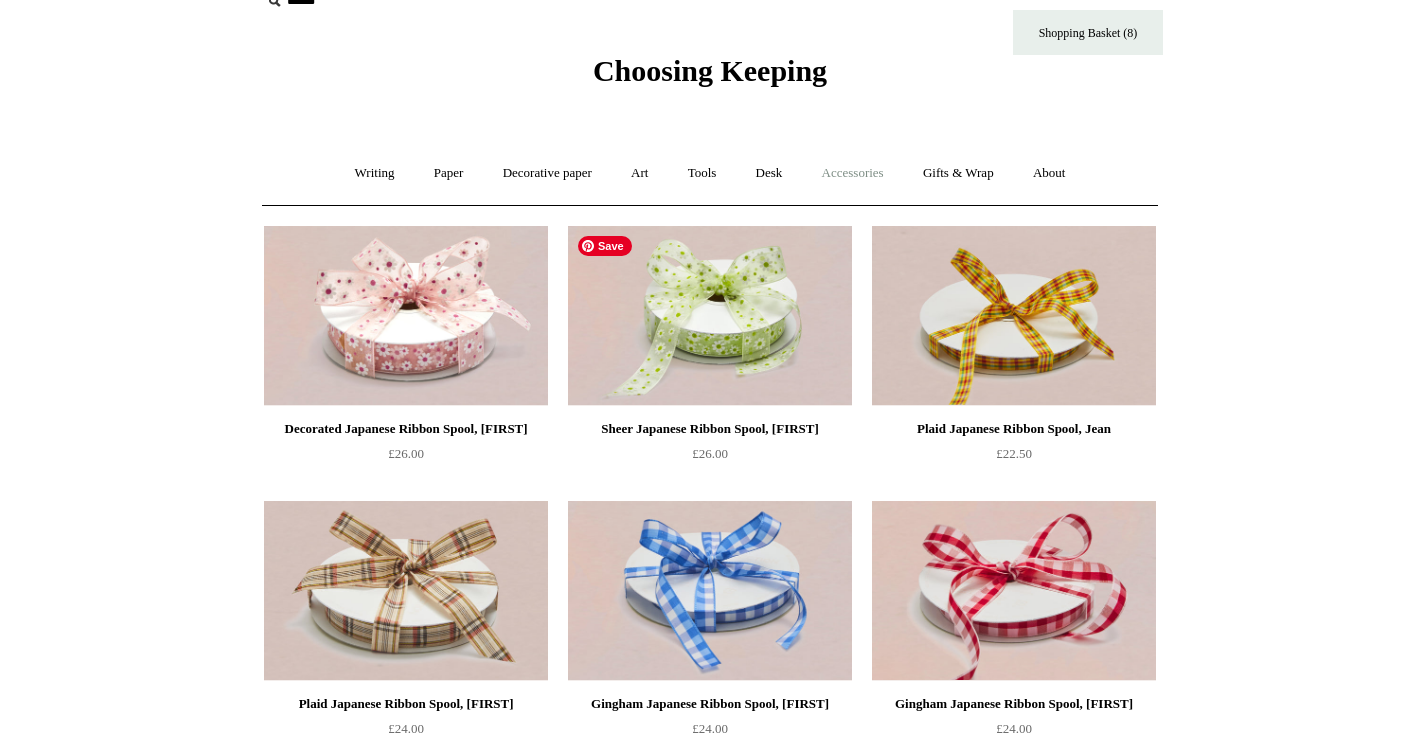 scroll, scrollTop: 0, scrollLeft: 0, axis: both 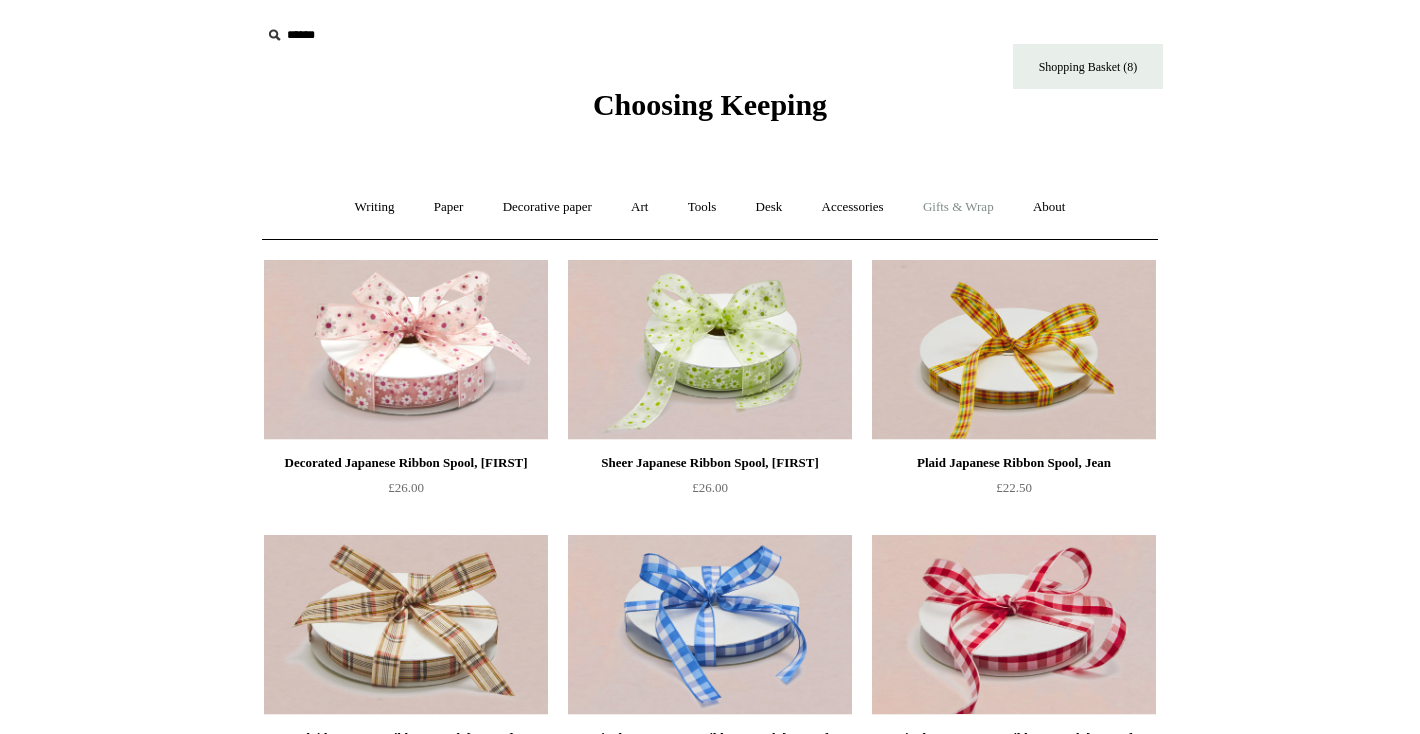 click on "Gifts & Wrap +" at bounding box center [958, 207] 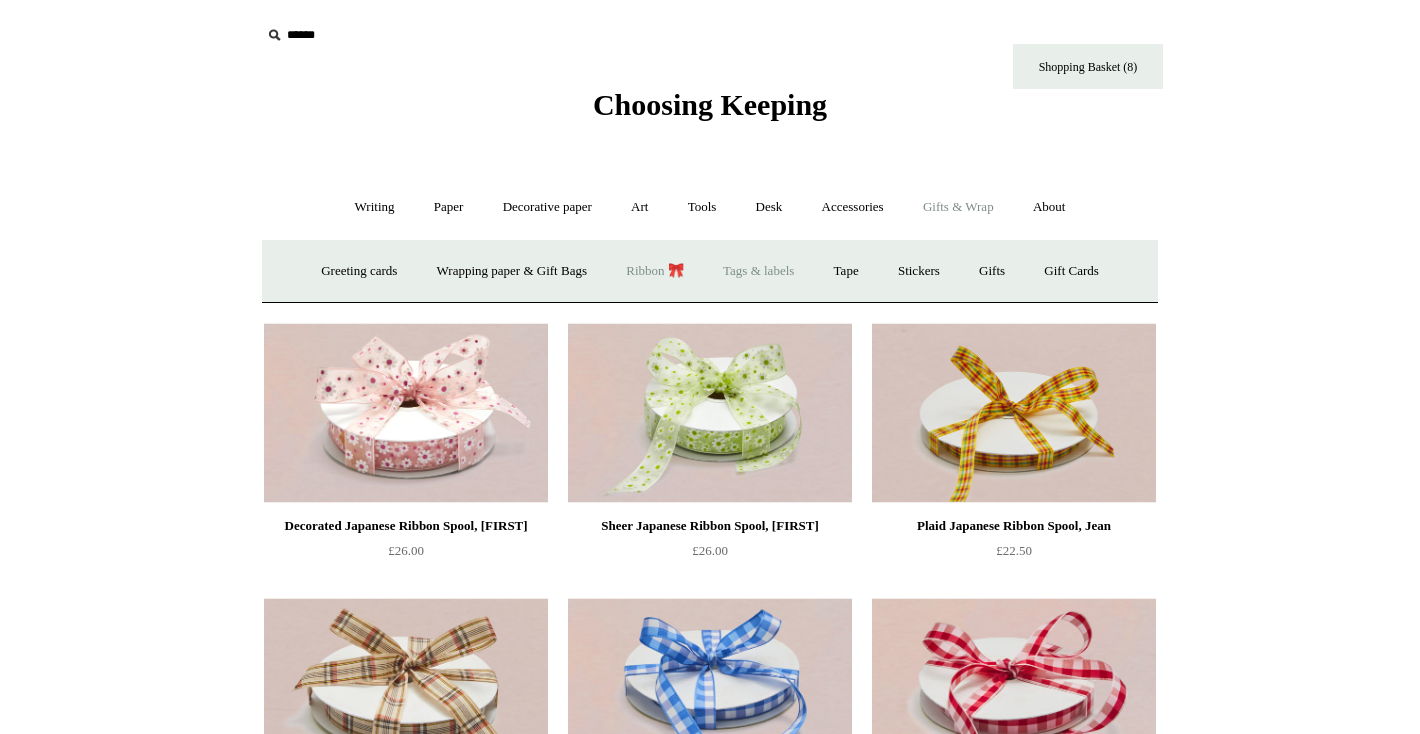 click on "Tags & labels" at bounding box center [758, 271] 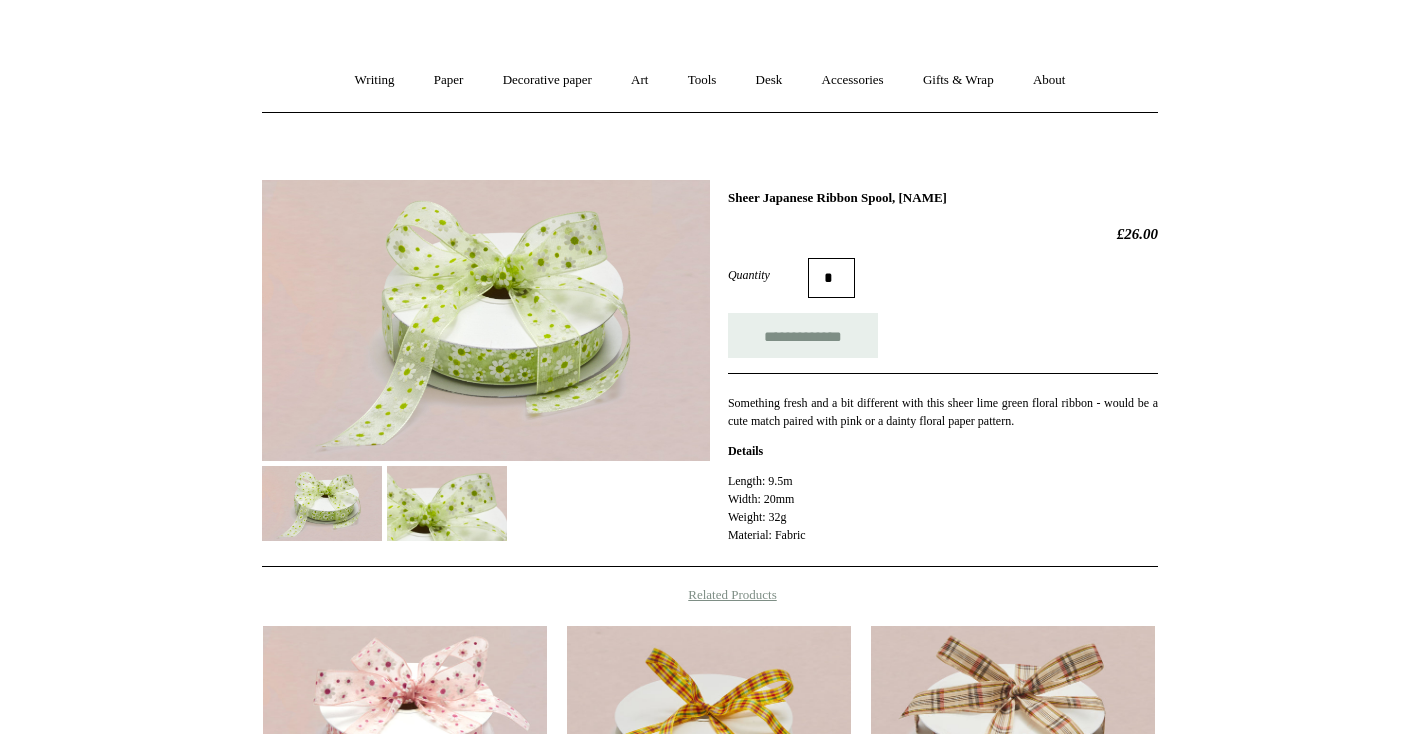 scroll, scrollTop: 128, scrollLeft: 0, axis: vertical 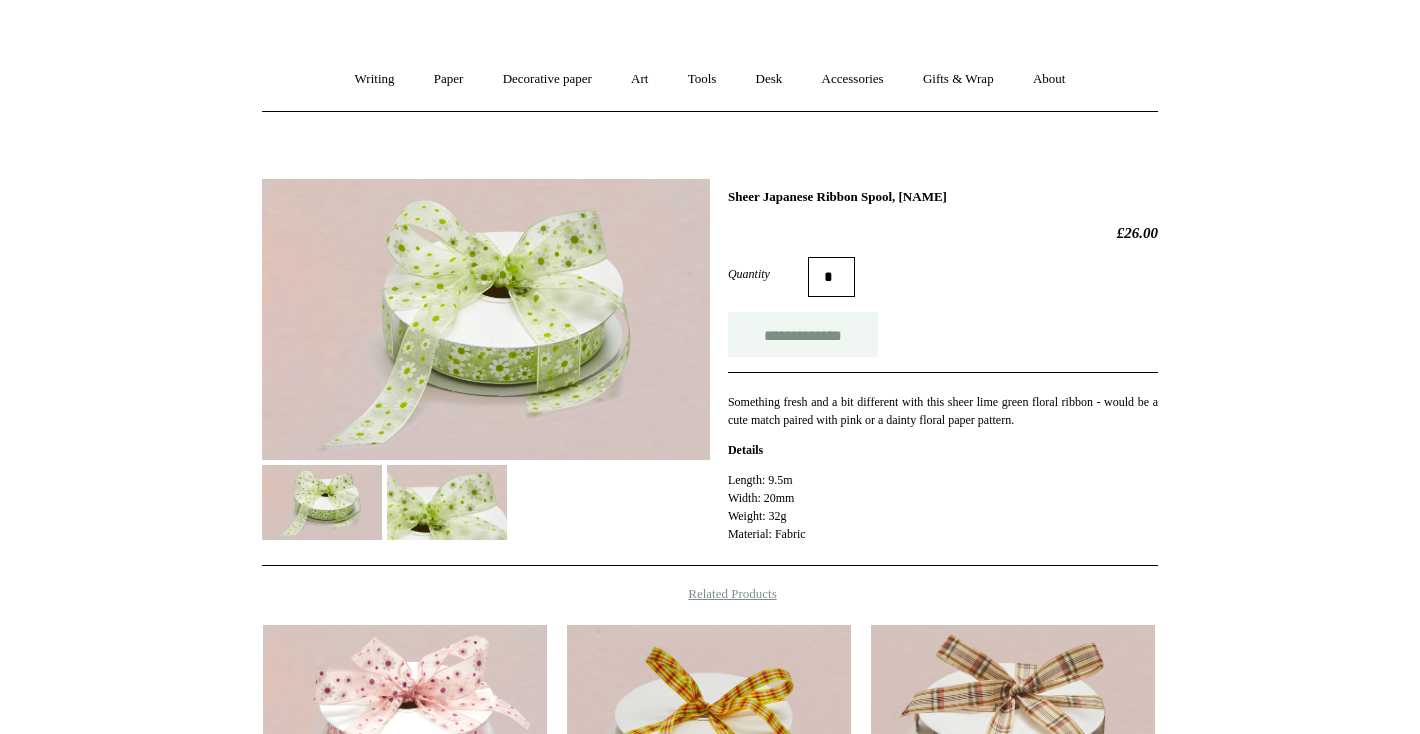 click on "**********" at bounding box center (803, 334) 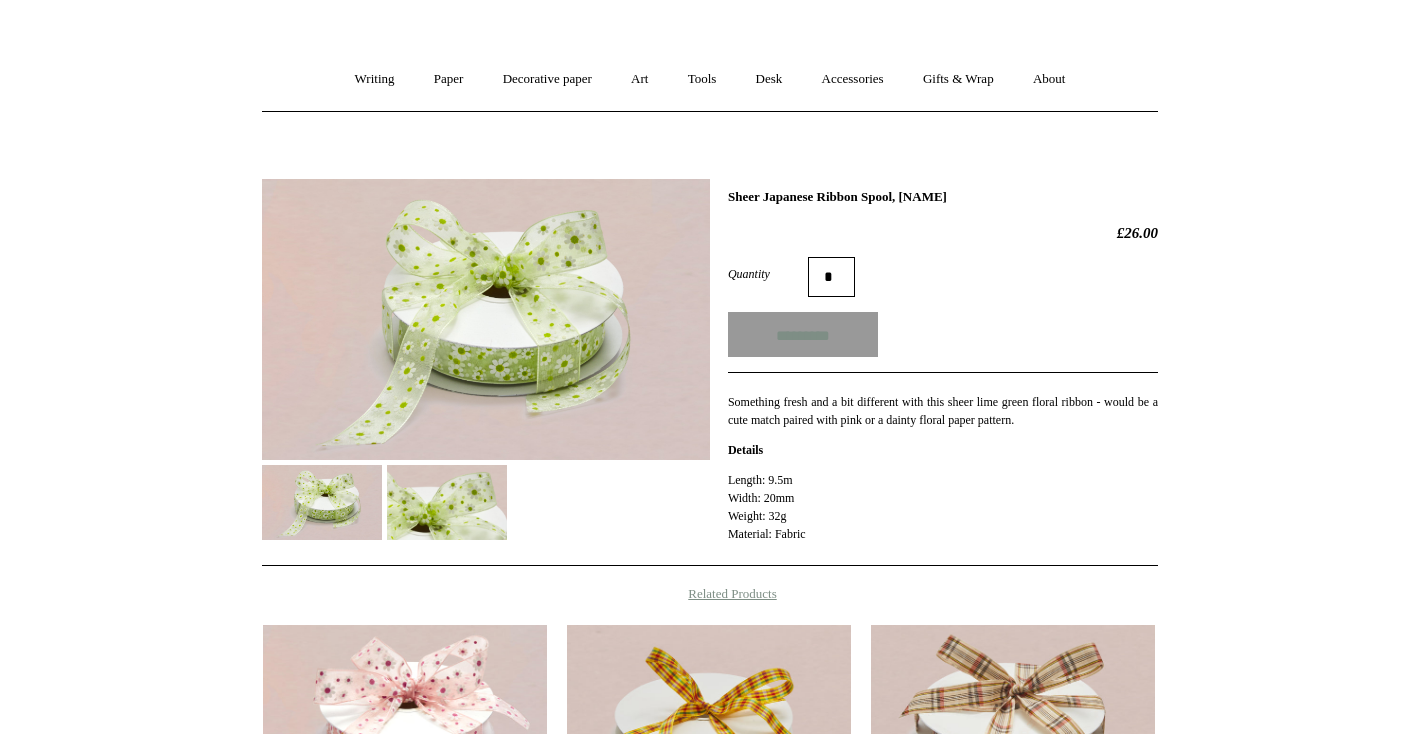 type on "**********" 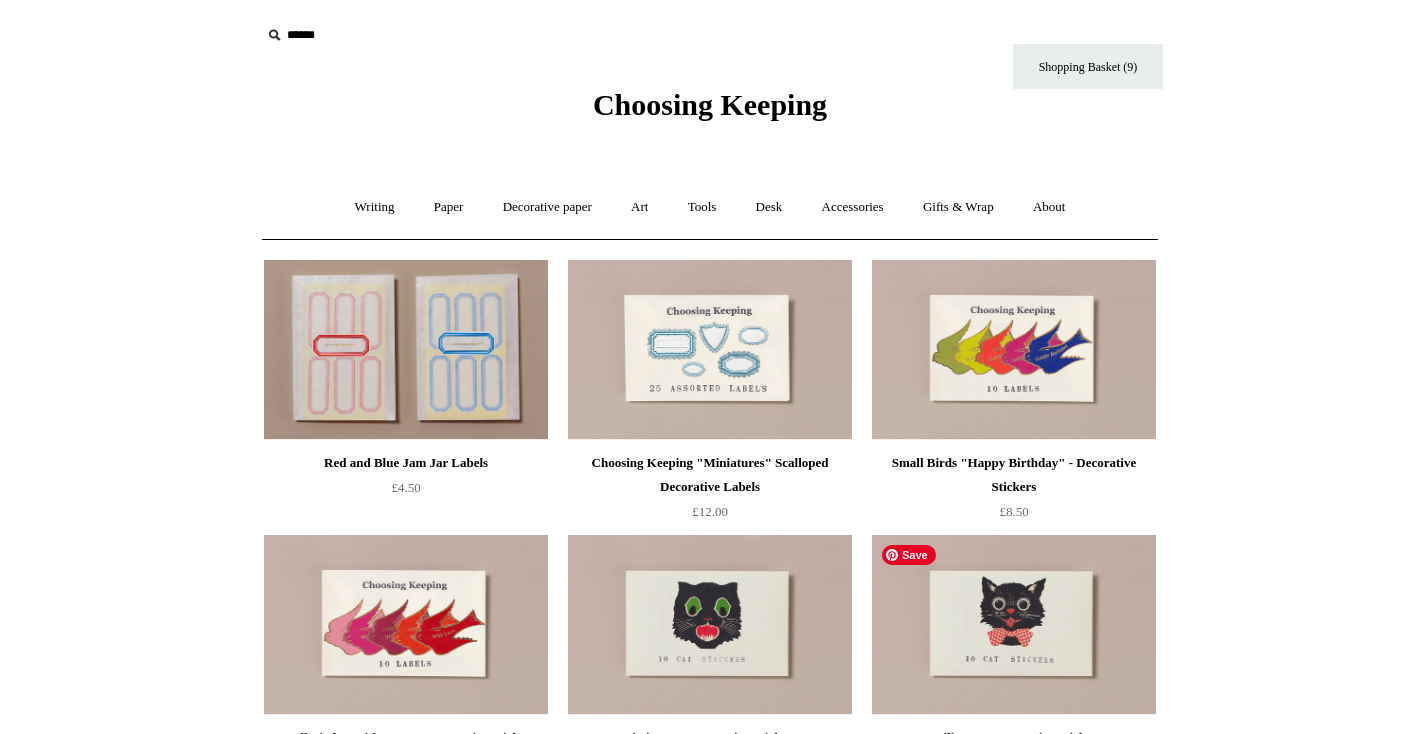 scroll, scrollTop: 133, scrollLeft: 0, axis: vertical 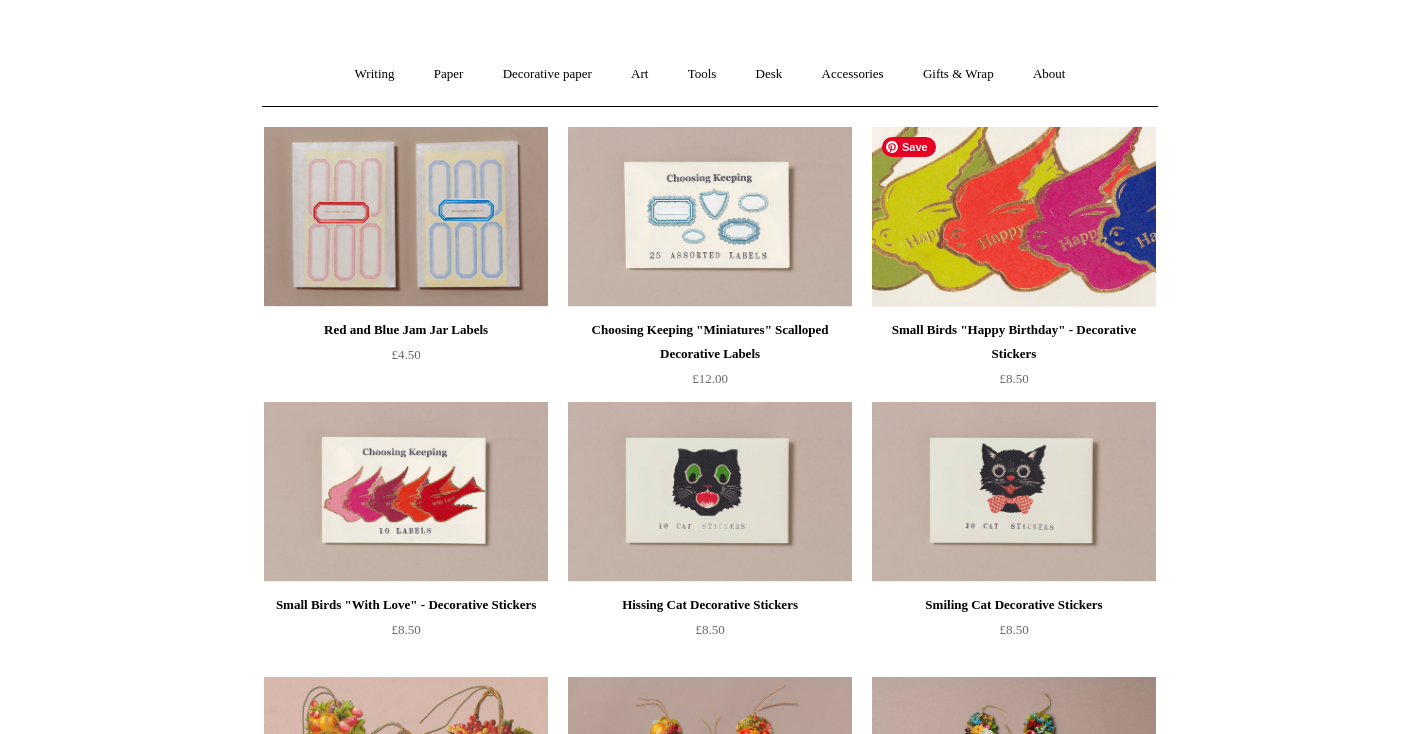 click at bounding box center [1014, 217] 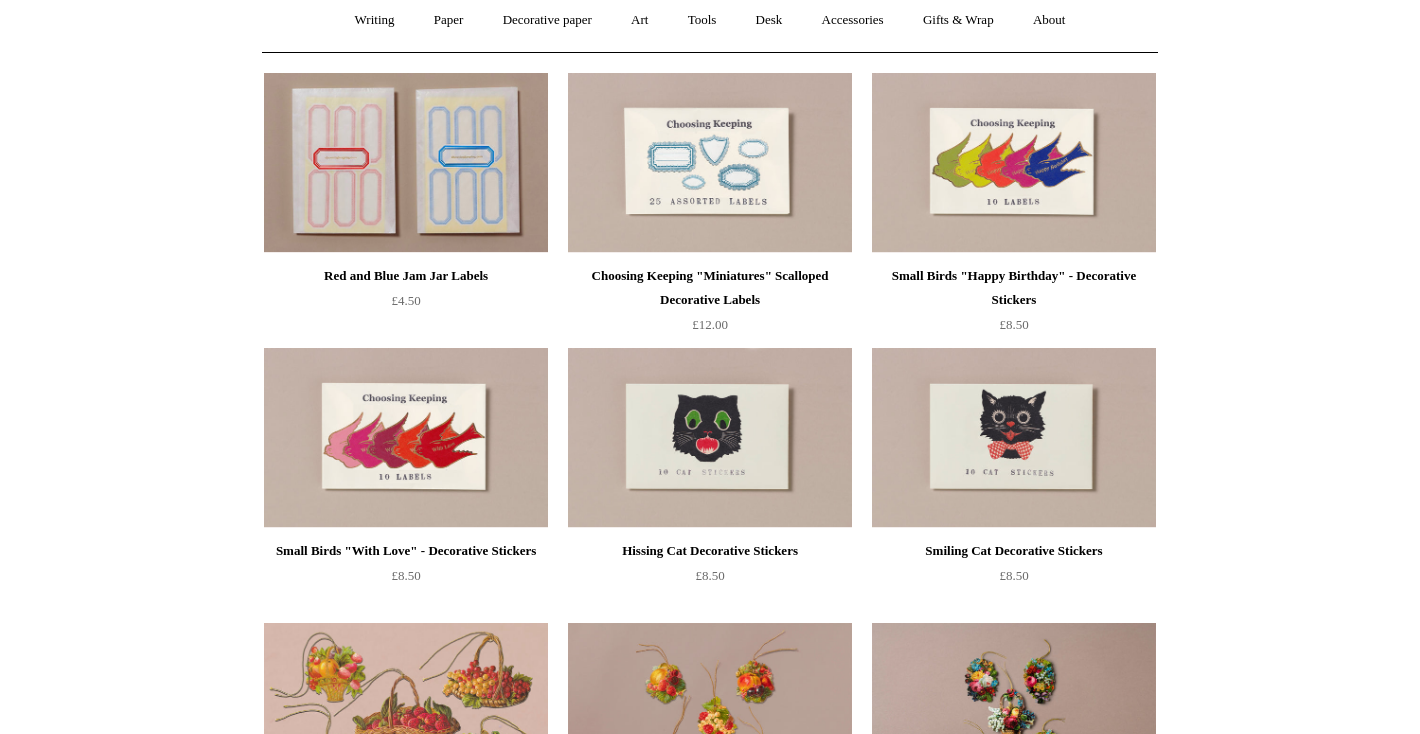 scroll, scrollTop: 0, scrollLeft: 0, axis: both 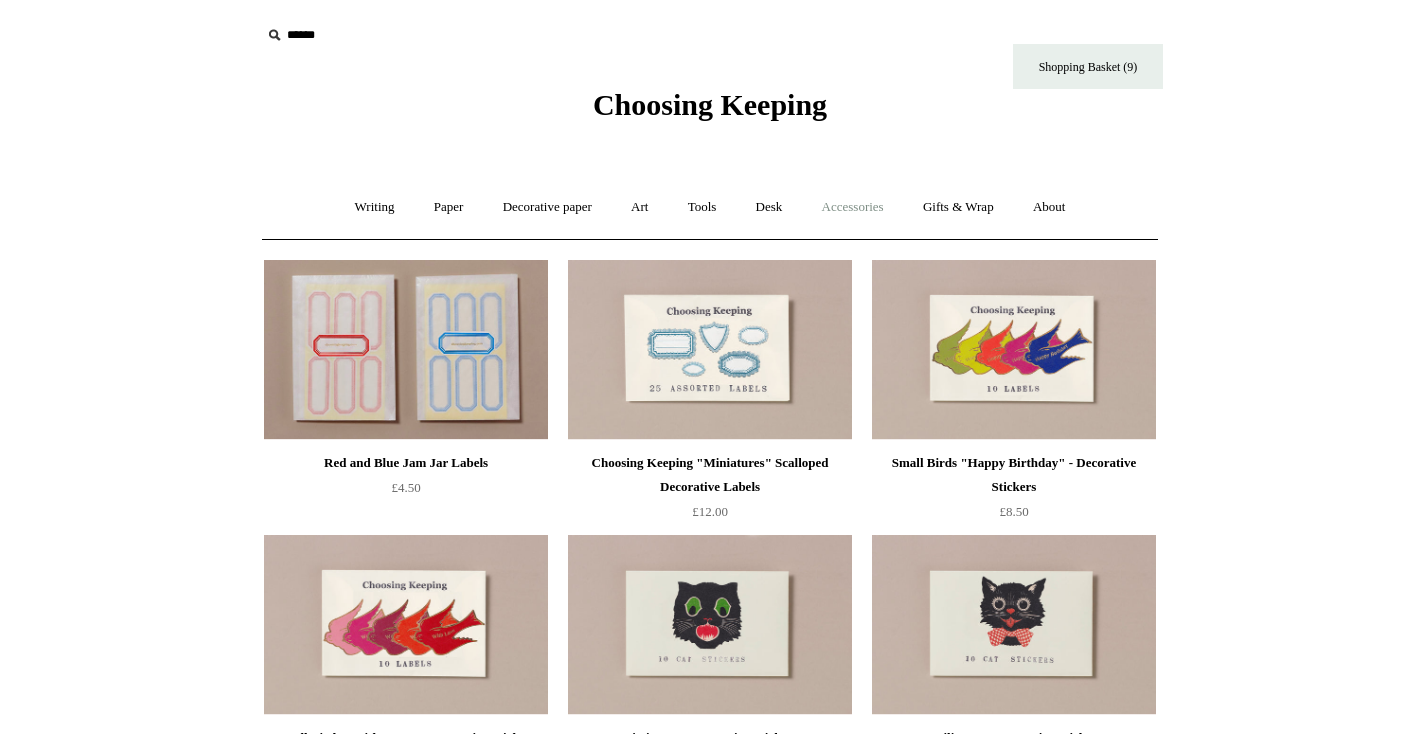 click on "Accessories +" at bounding box center [853, 207] 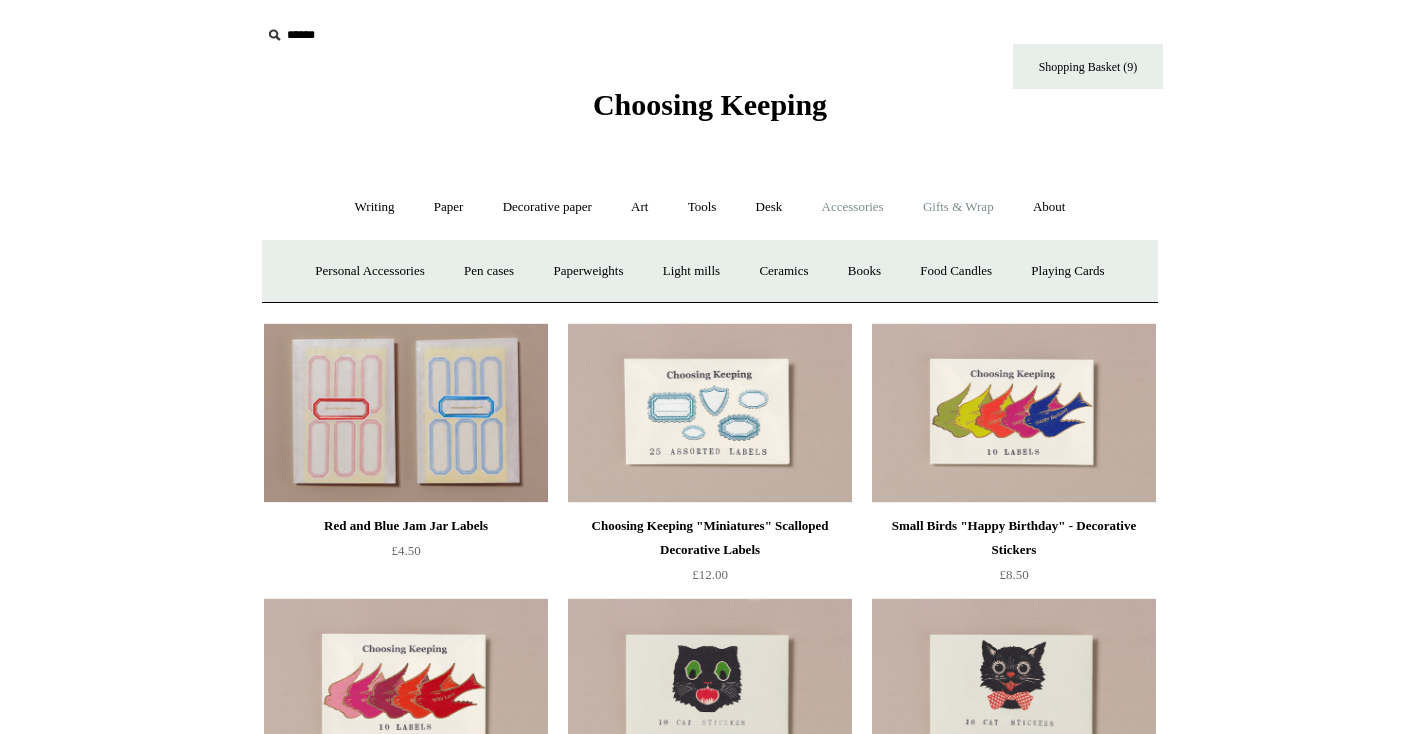 click on "Gifts & Wrap +" at bounding box center [958, 207] 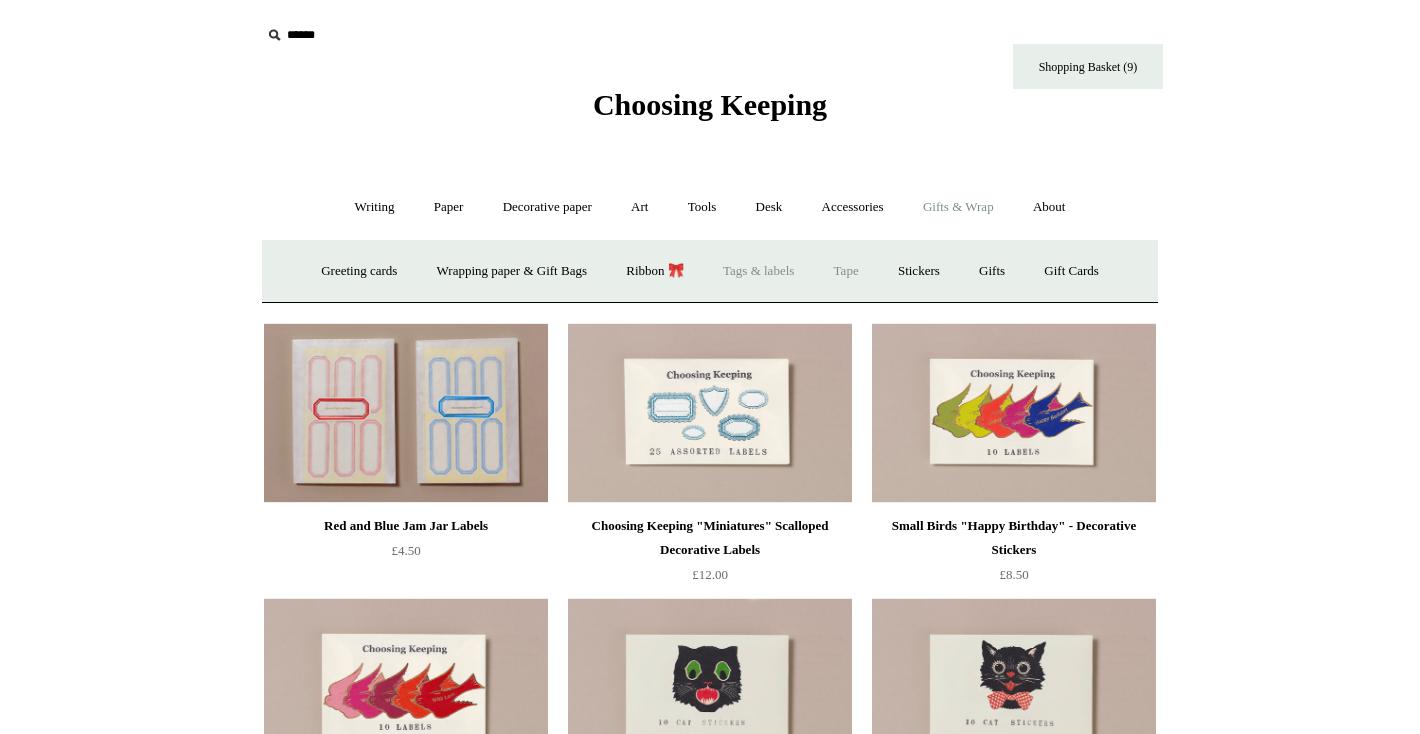 click on "Tape" at bounding box center [846, 271] 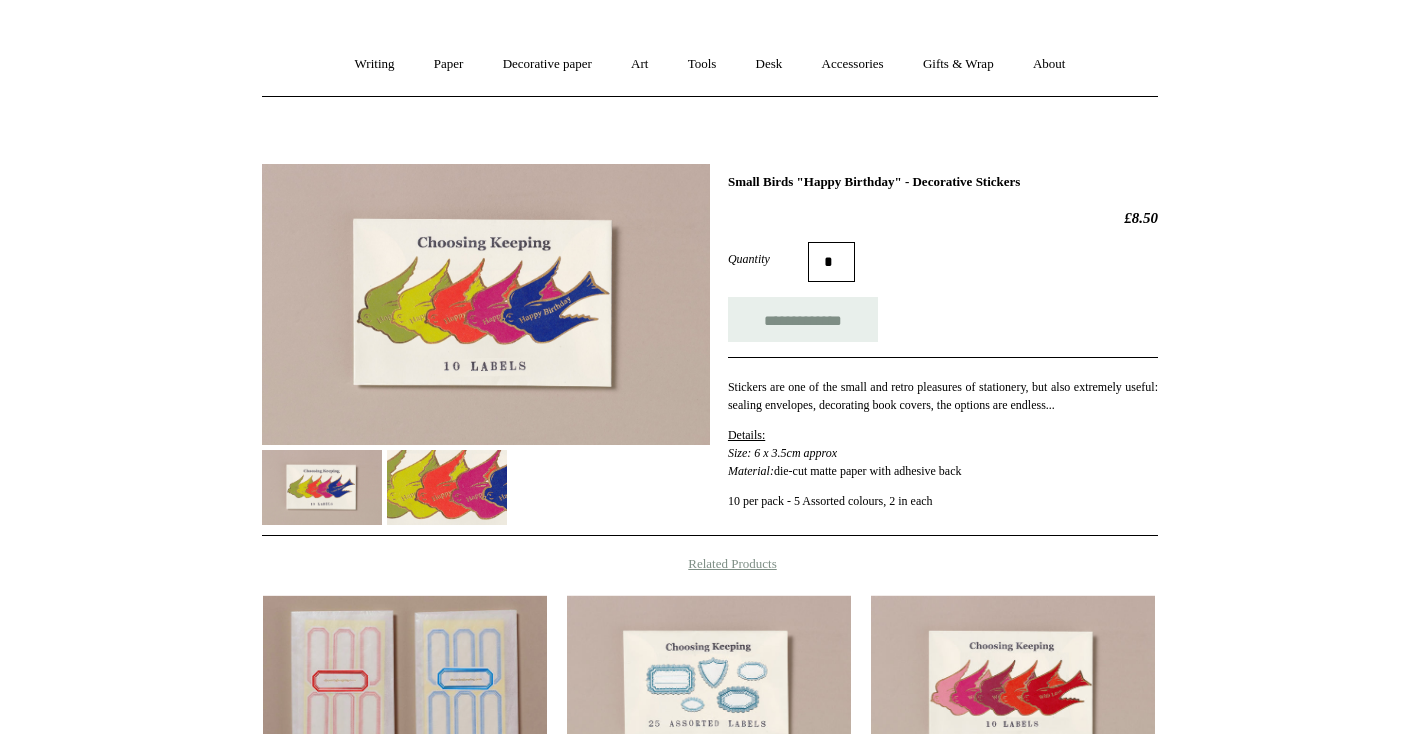 scroll, scrollTop: 164, scrollLeft: 0, axis: vertical 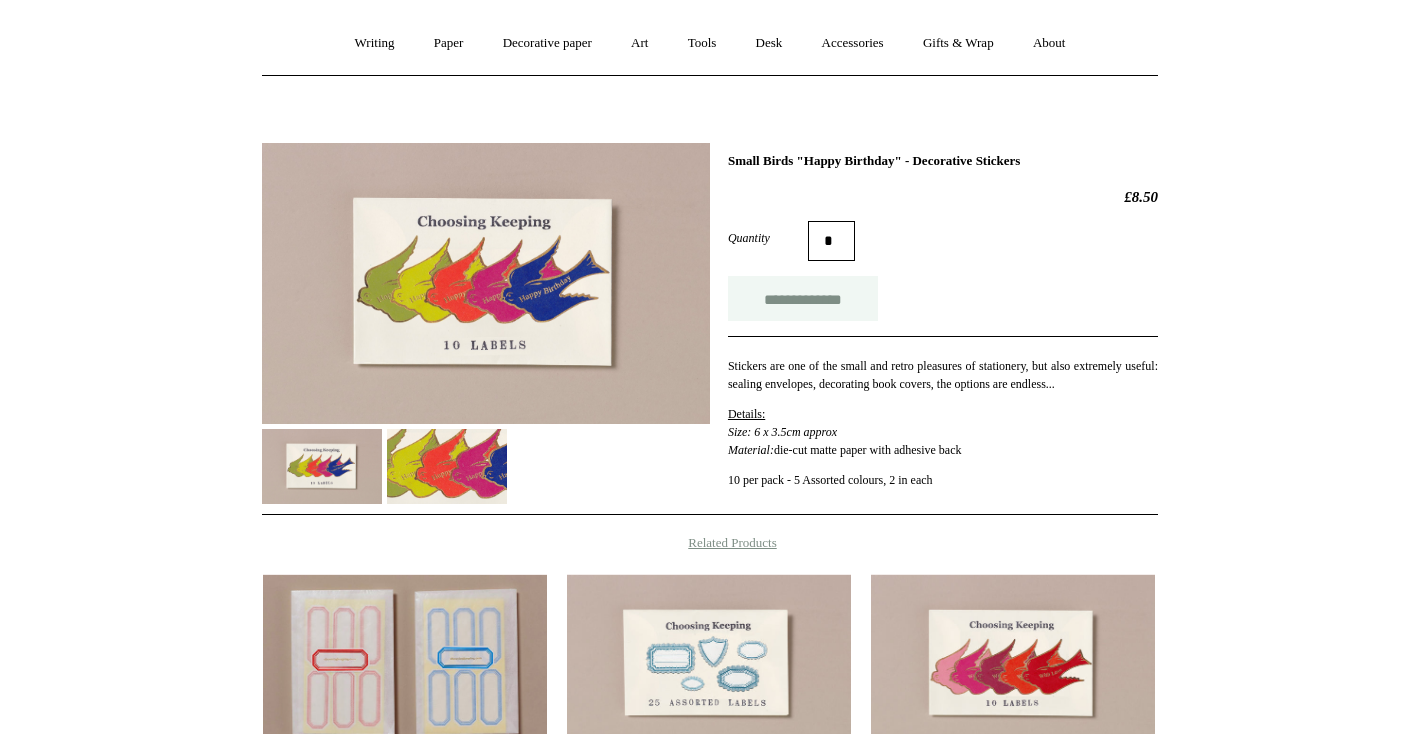 click on "**********" at bounding box center (803, 298) 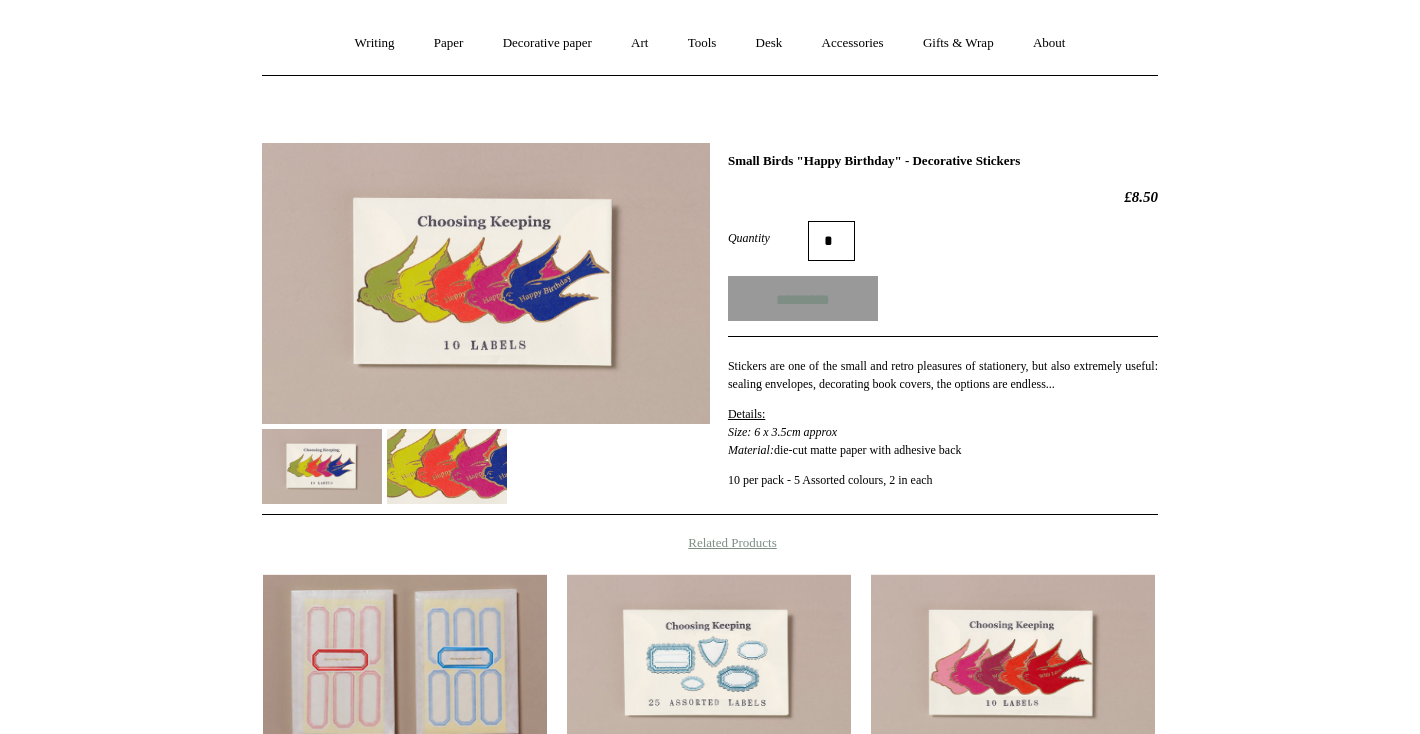 type on "**********" 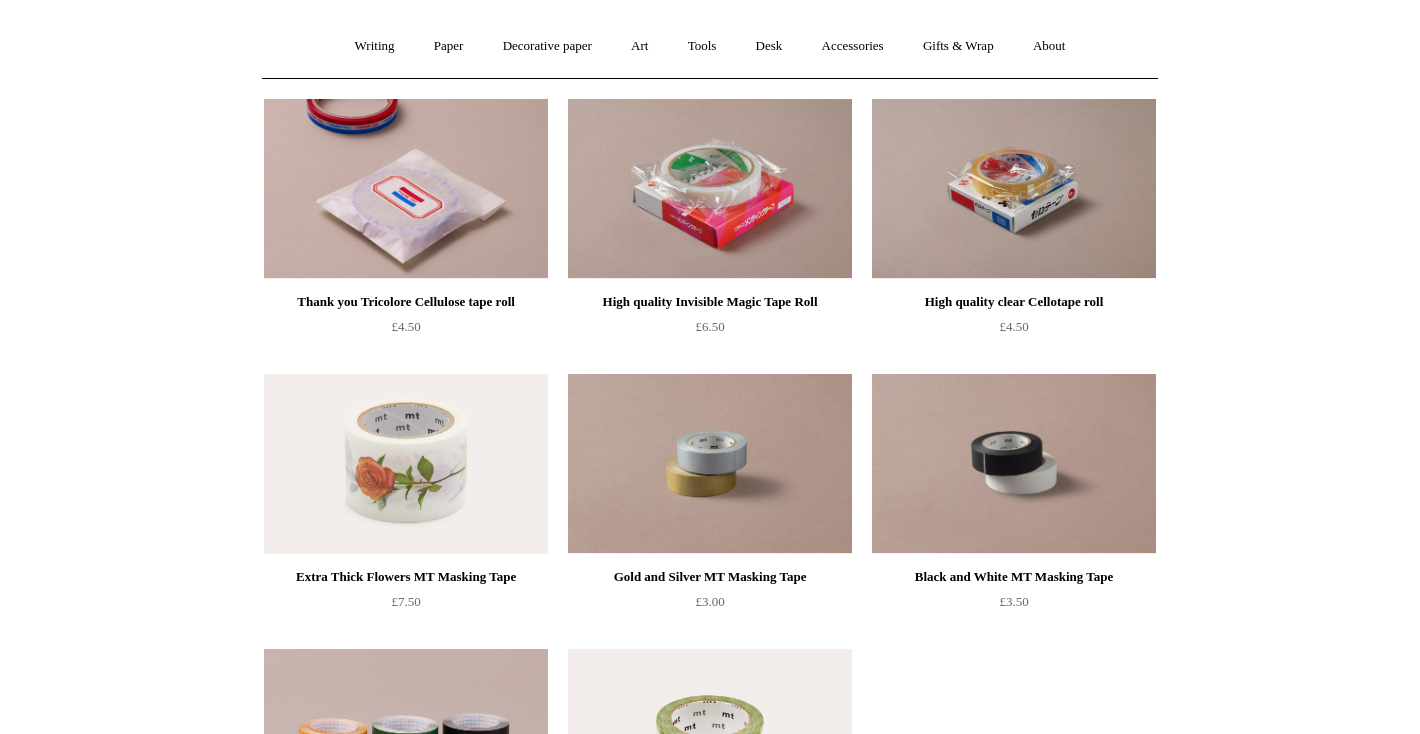 scroll, scrollTop: 0, scrollLeft: 0, axis: both 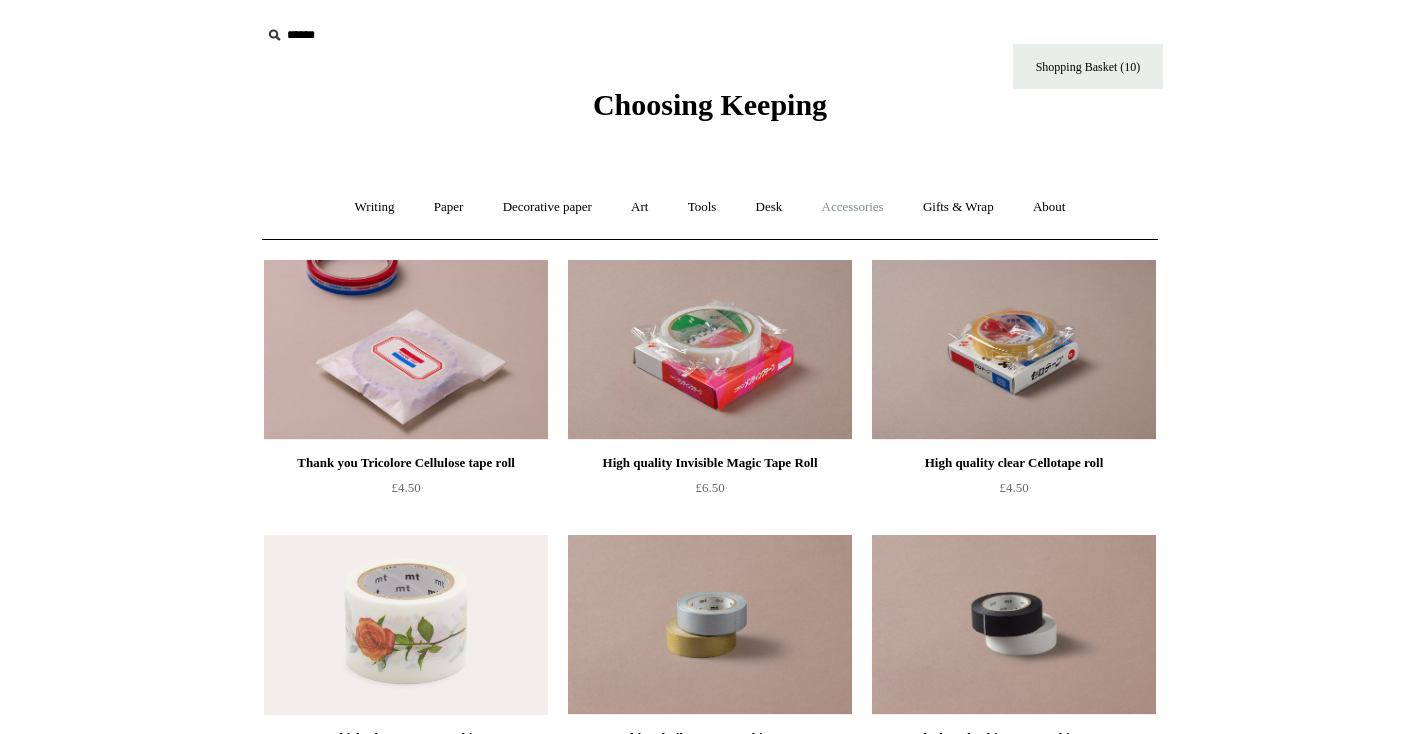 click on "Accessories +" at bounding box center (853, 207) 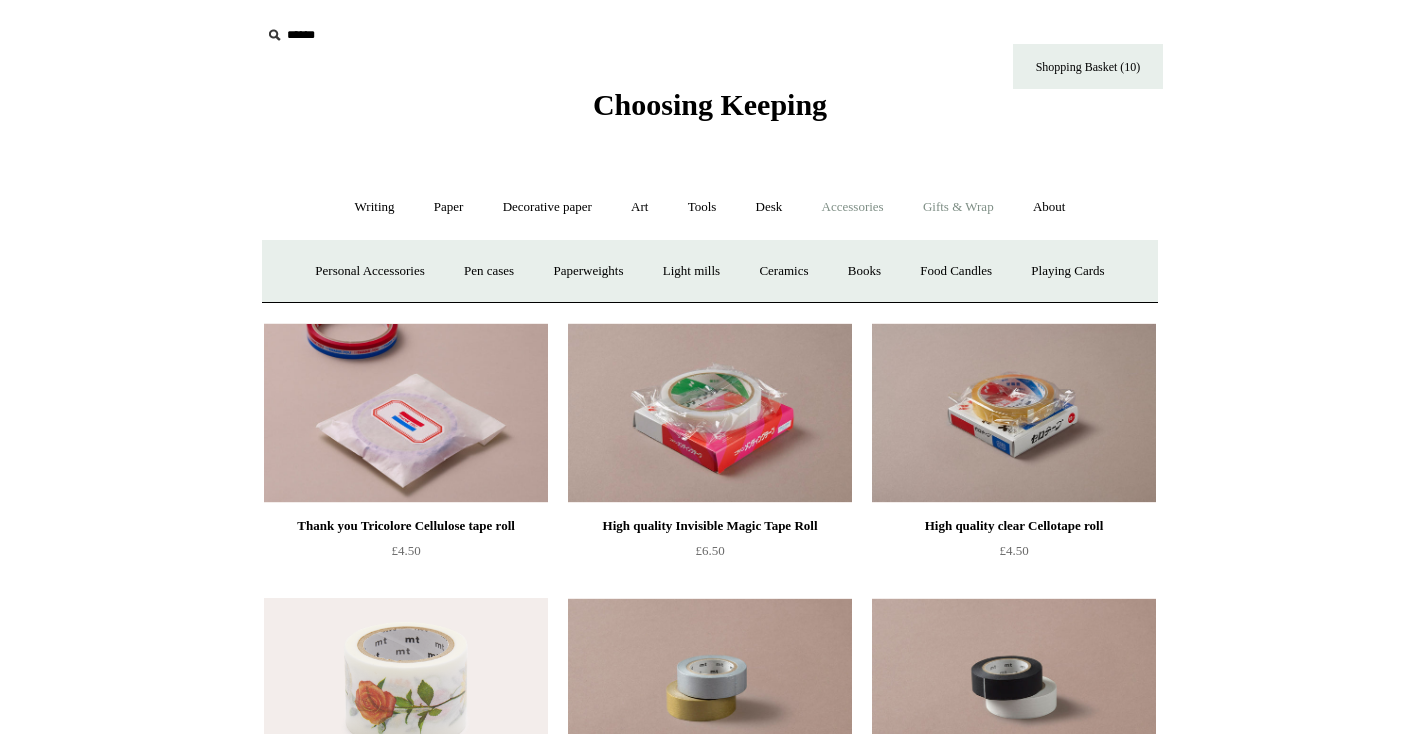 click on "Gifts & Wrap +" at bounding box center (958, 207) 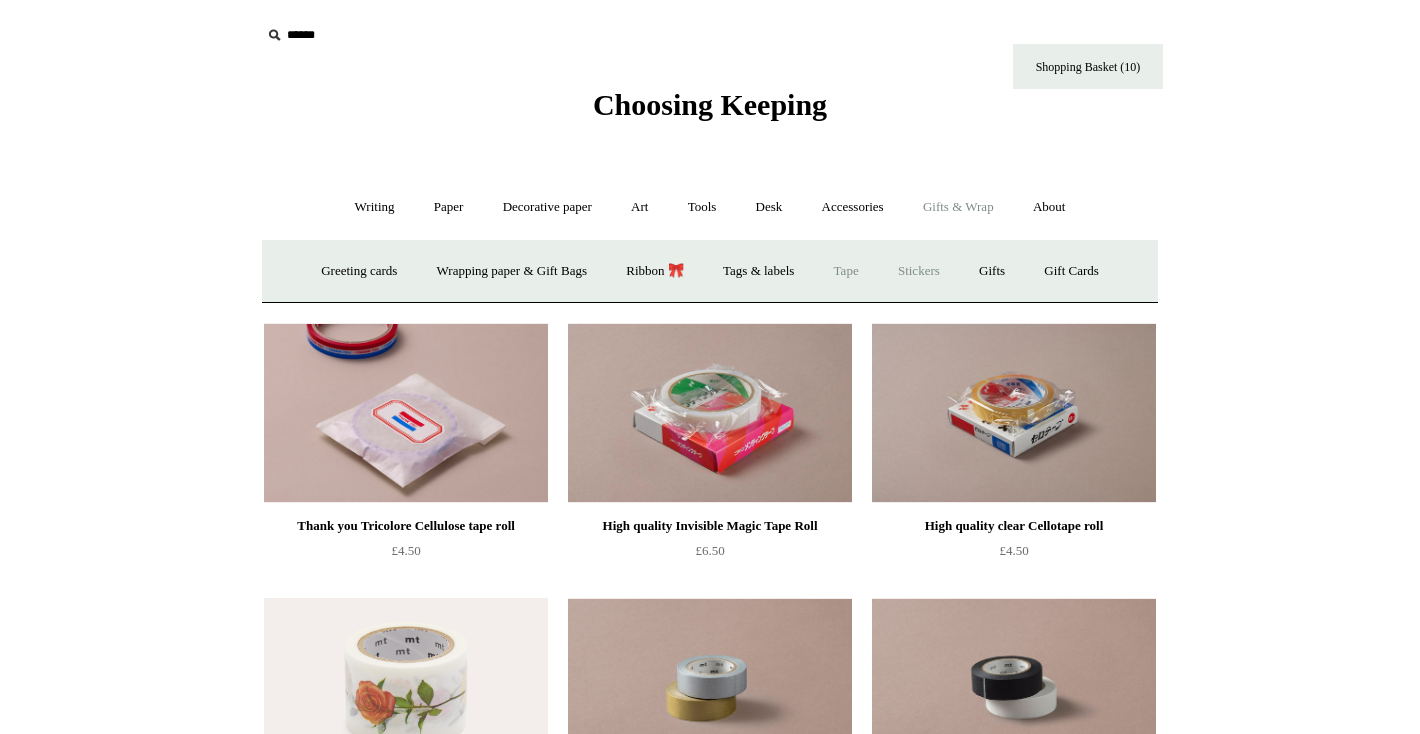click on "Stickers" at bounding box center (919, 271) 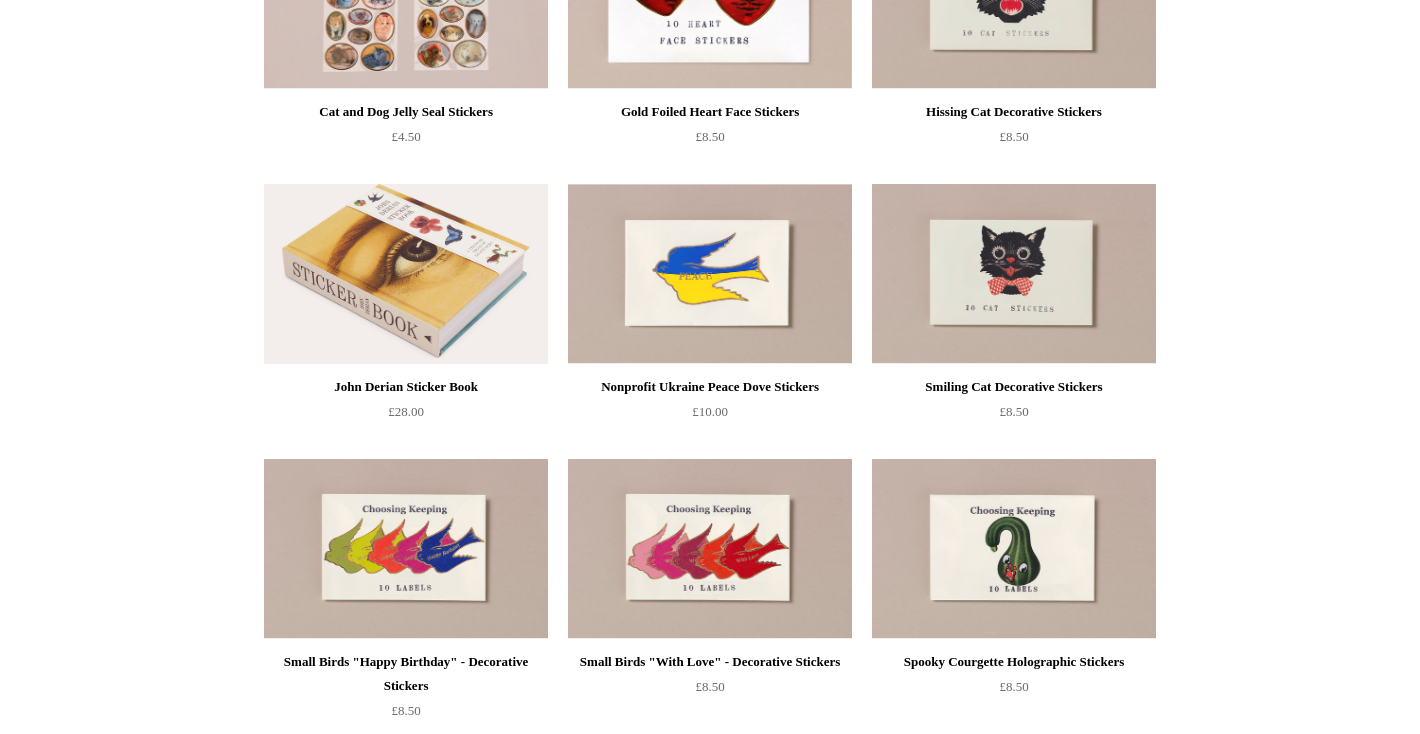 scroll, scrollTop: 353, scrollLeft: 0, axis: vertical 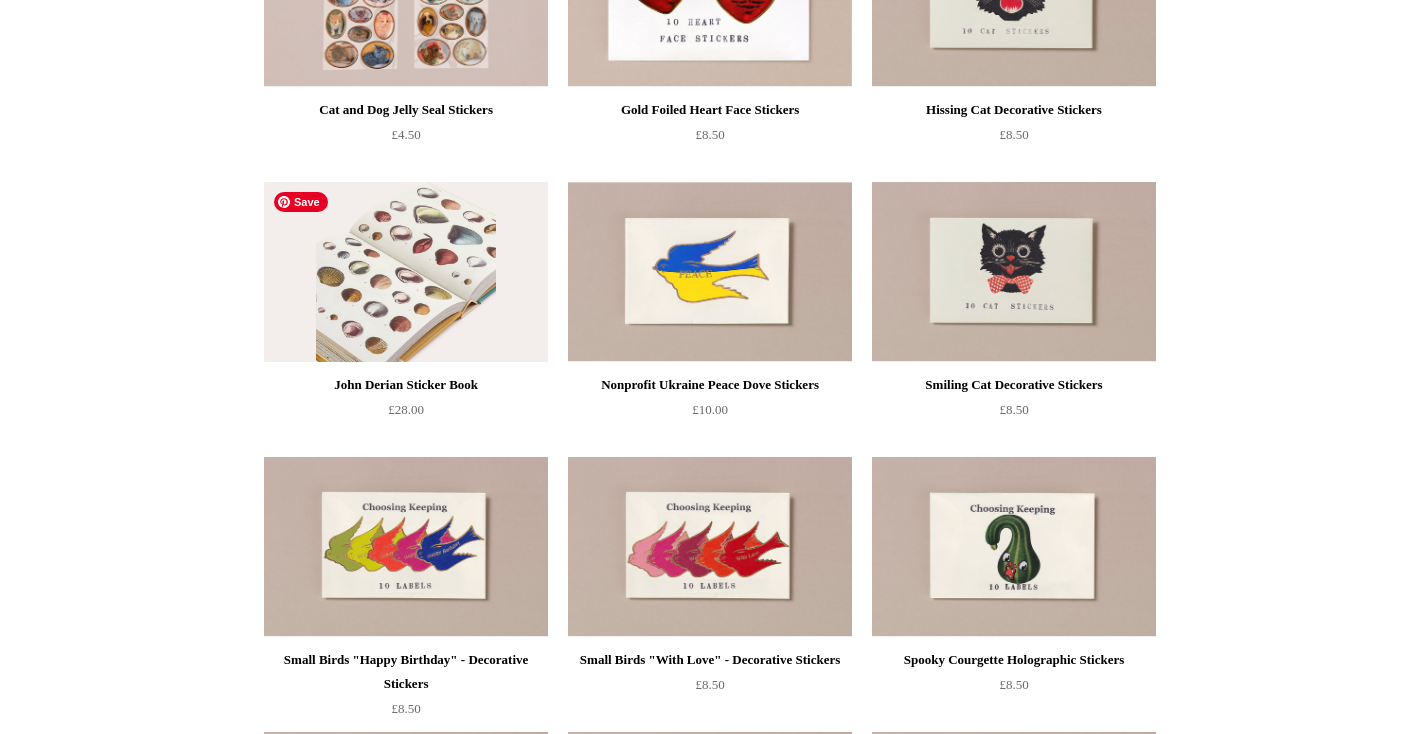 click at bounding box center (406, 272) 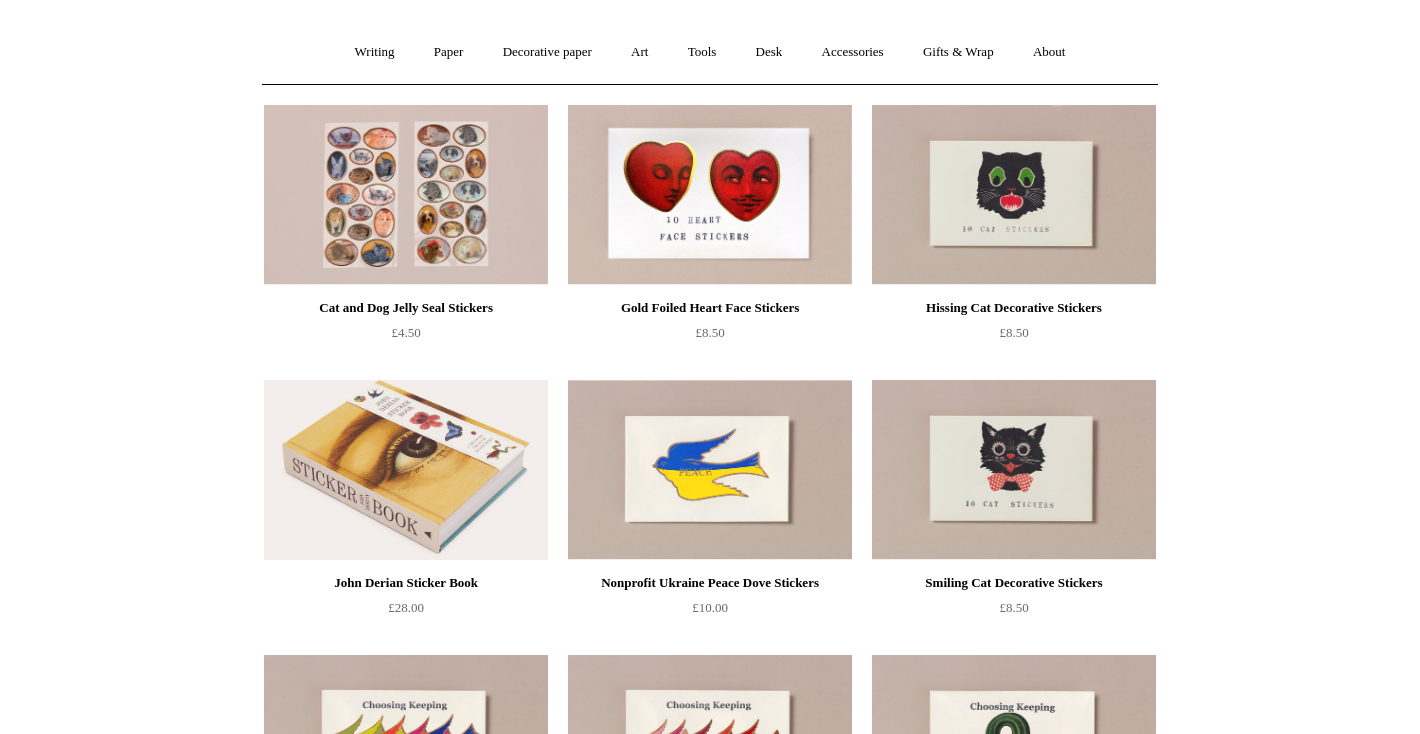 scroll, scrollTop: 0, scrollLeft: 0, axis: both 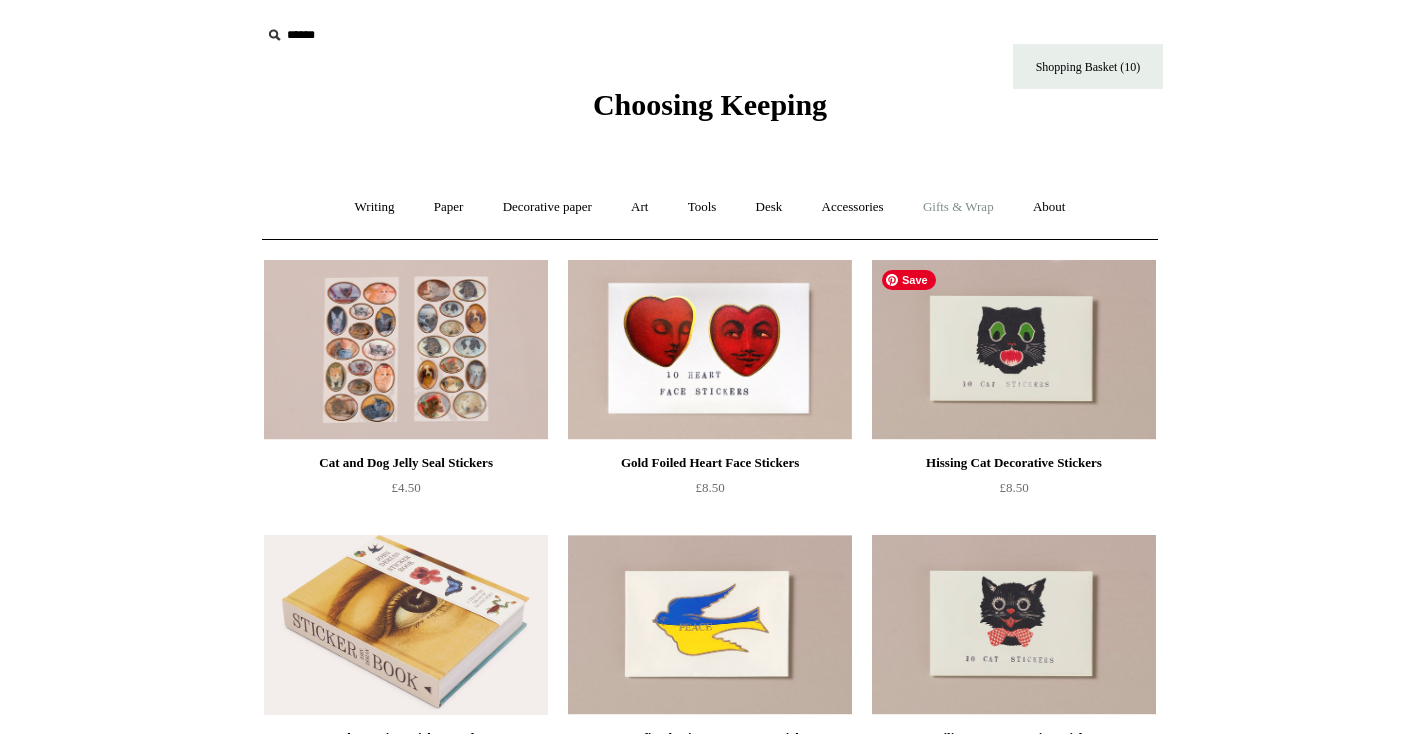 click on "Gifts & Wrap +" at bounding box center (958, 207) 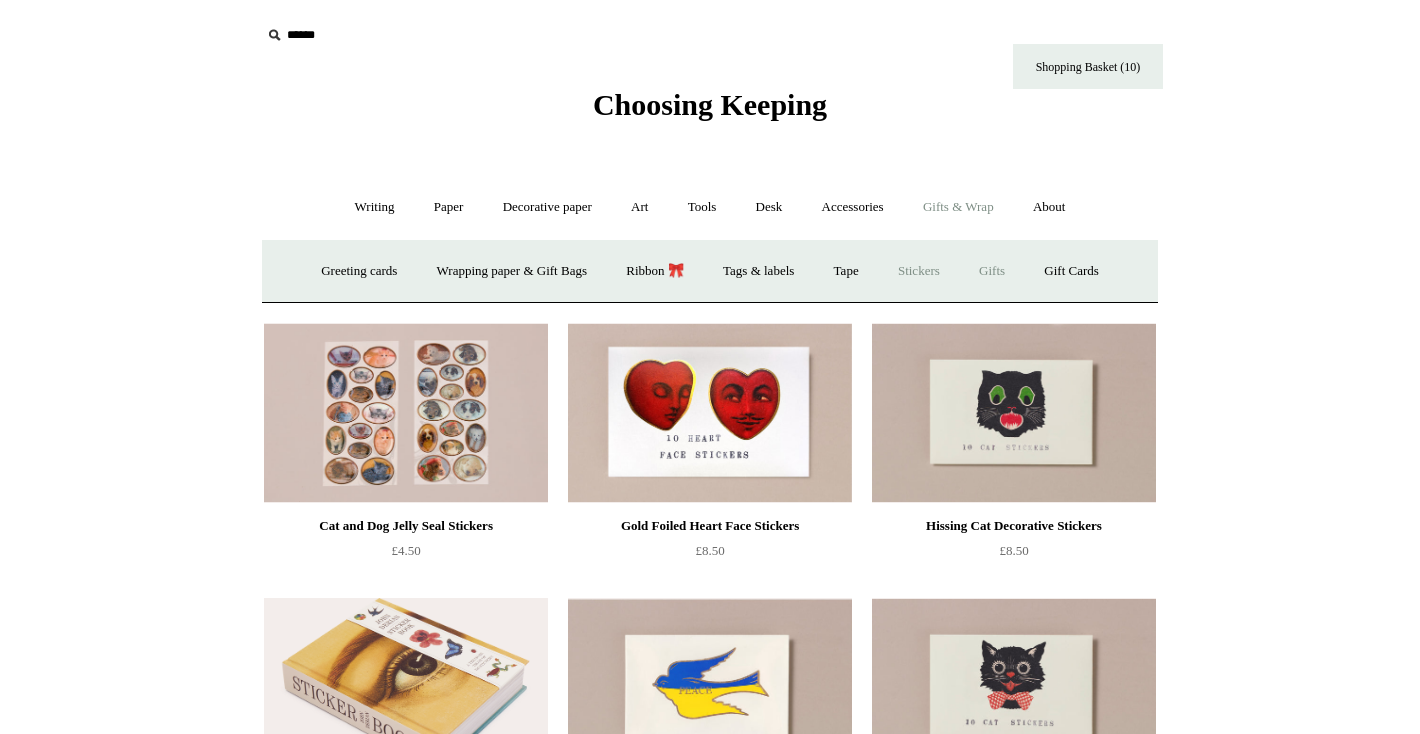 click on "Gifts +" at bounding box center [992, 271] 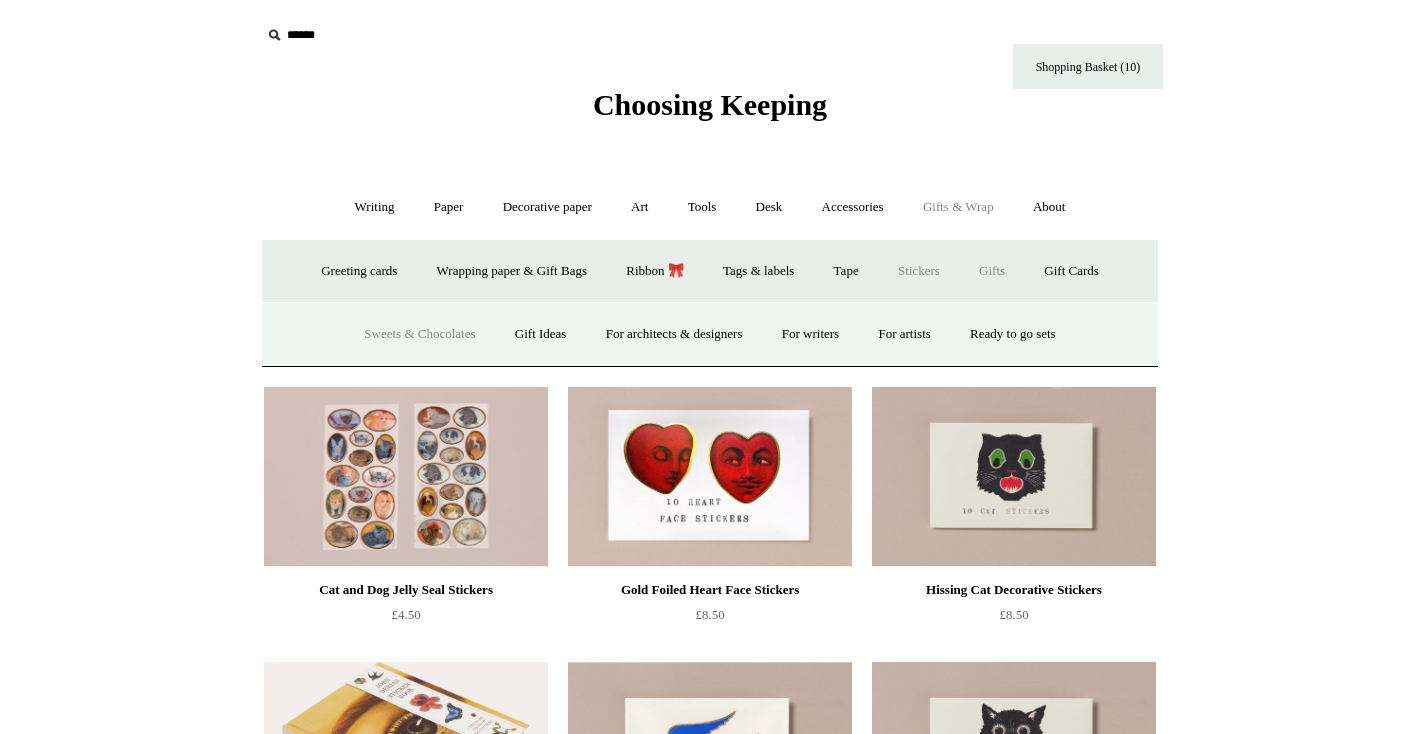 click on "Sweets & Chocolates" at bounding box center (419, 334) 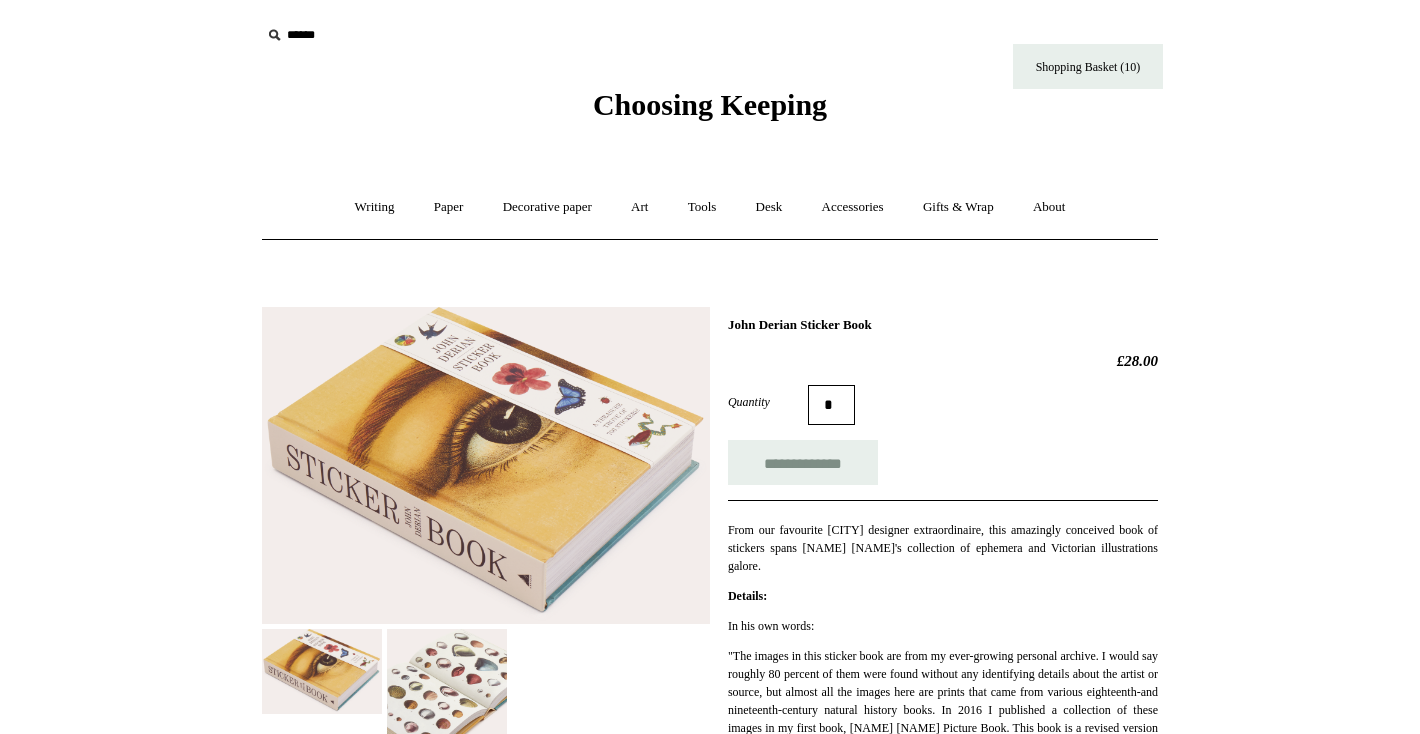 click at bounding box center (447, 689) 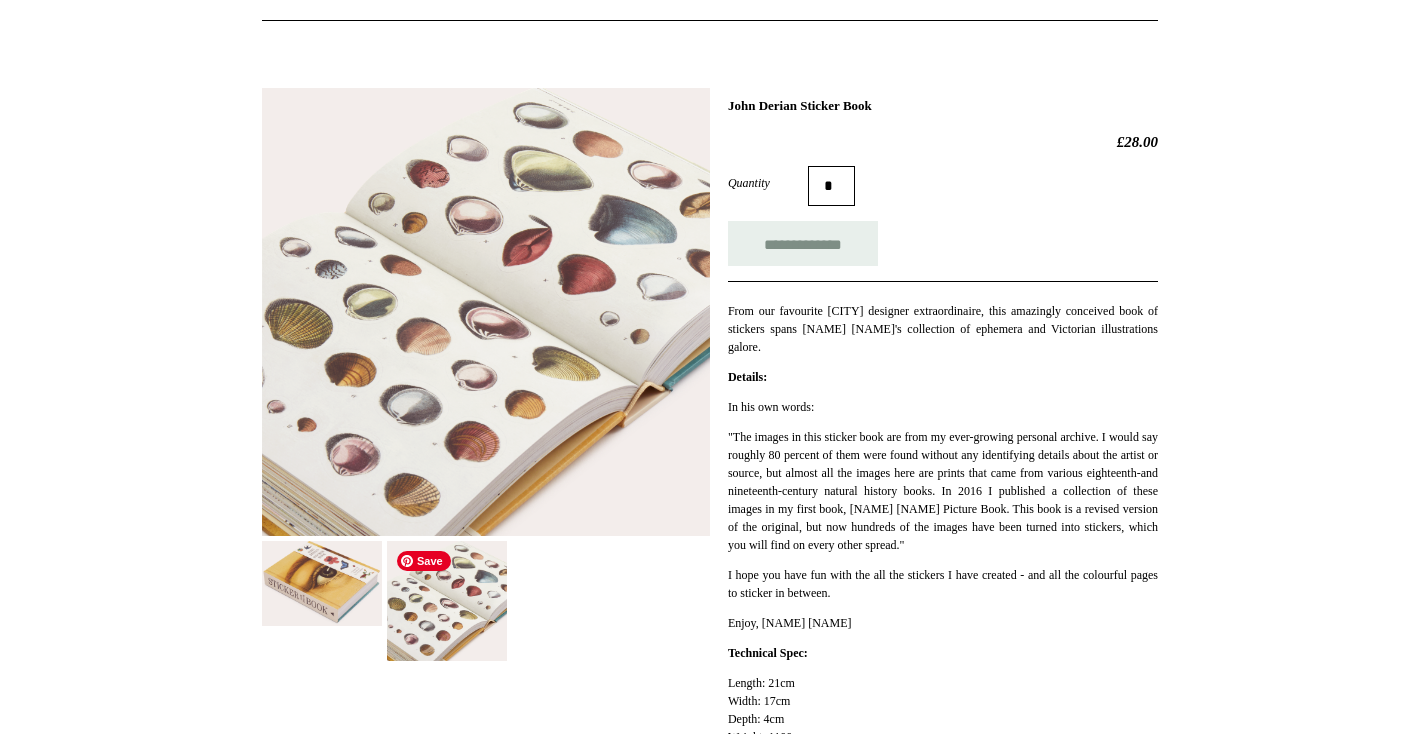 click at bounding box center (322, 583) 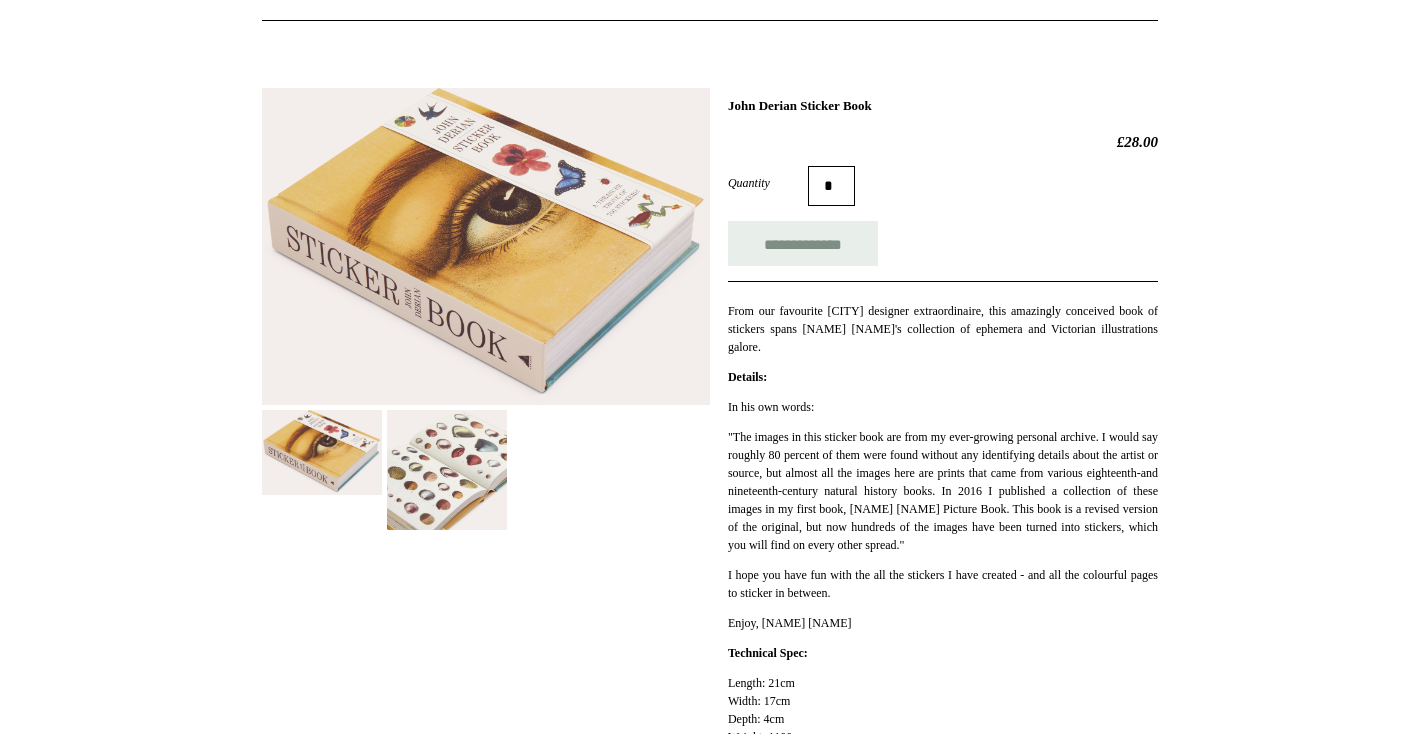 click at bounding box center [486, 247] 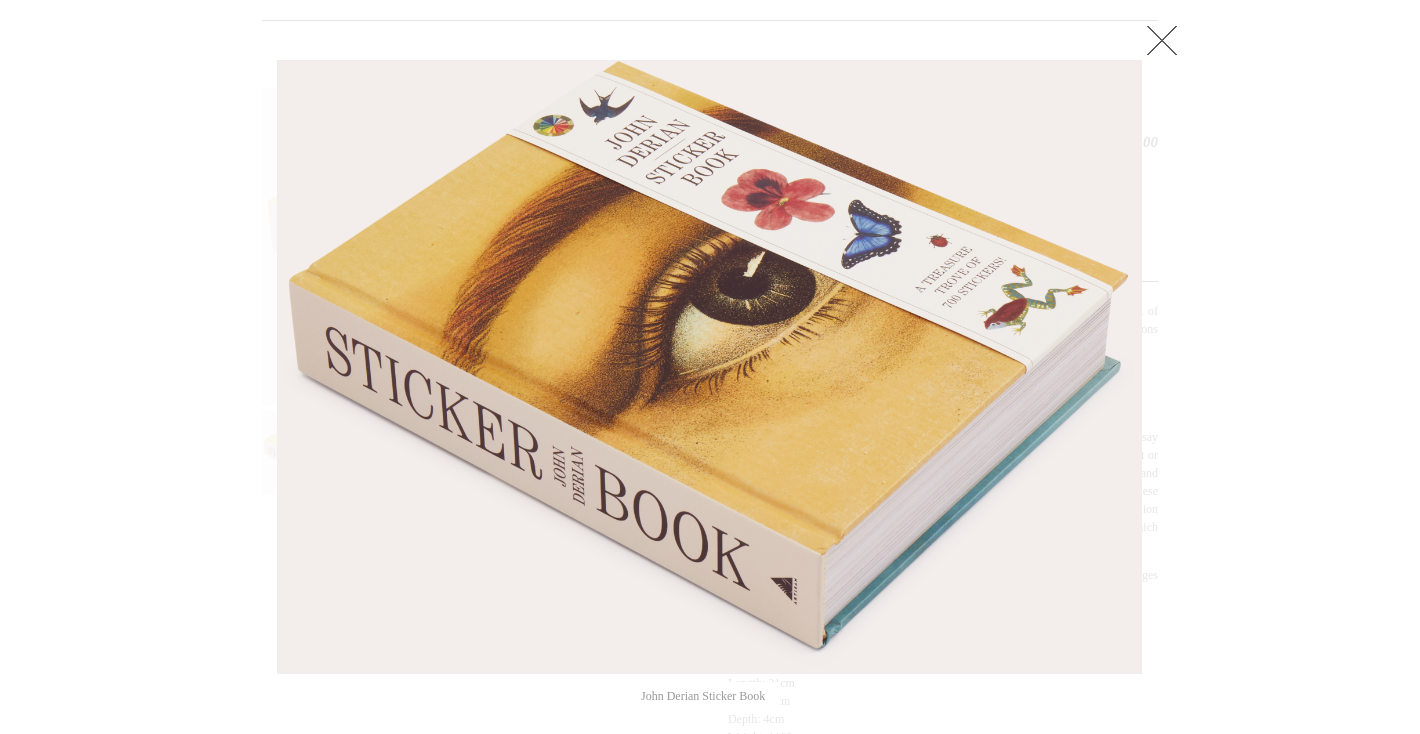 click at bounding box center [710, 603] 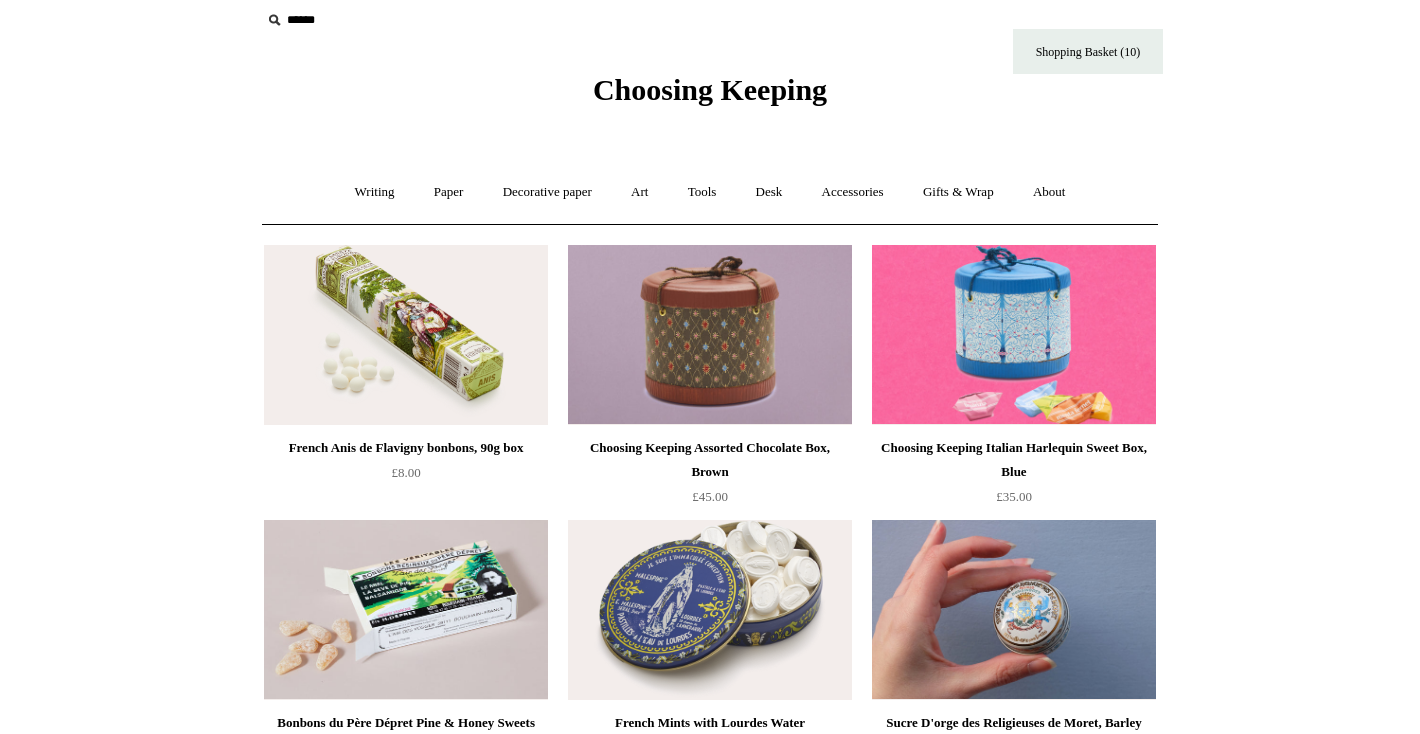 scroll, scrollTop: 0, scrollLeft: 0, axis: both 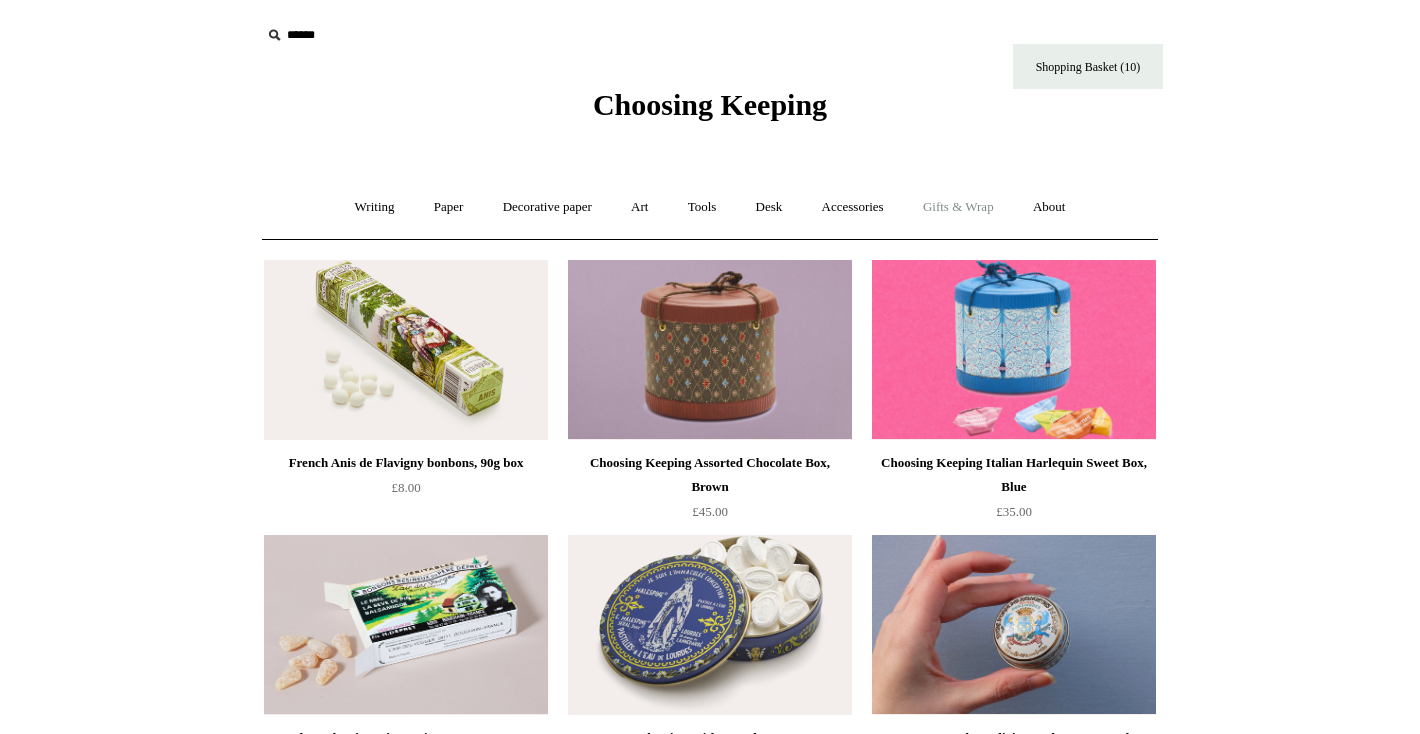 click on "Gifts & Wrap +" at bounding box center (958, 207) 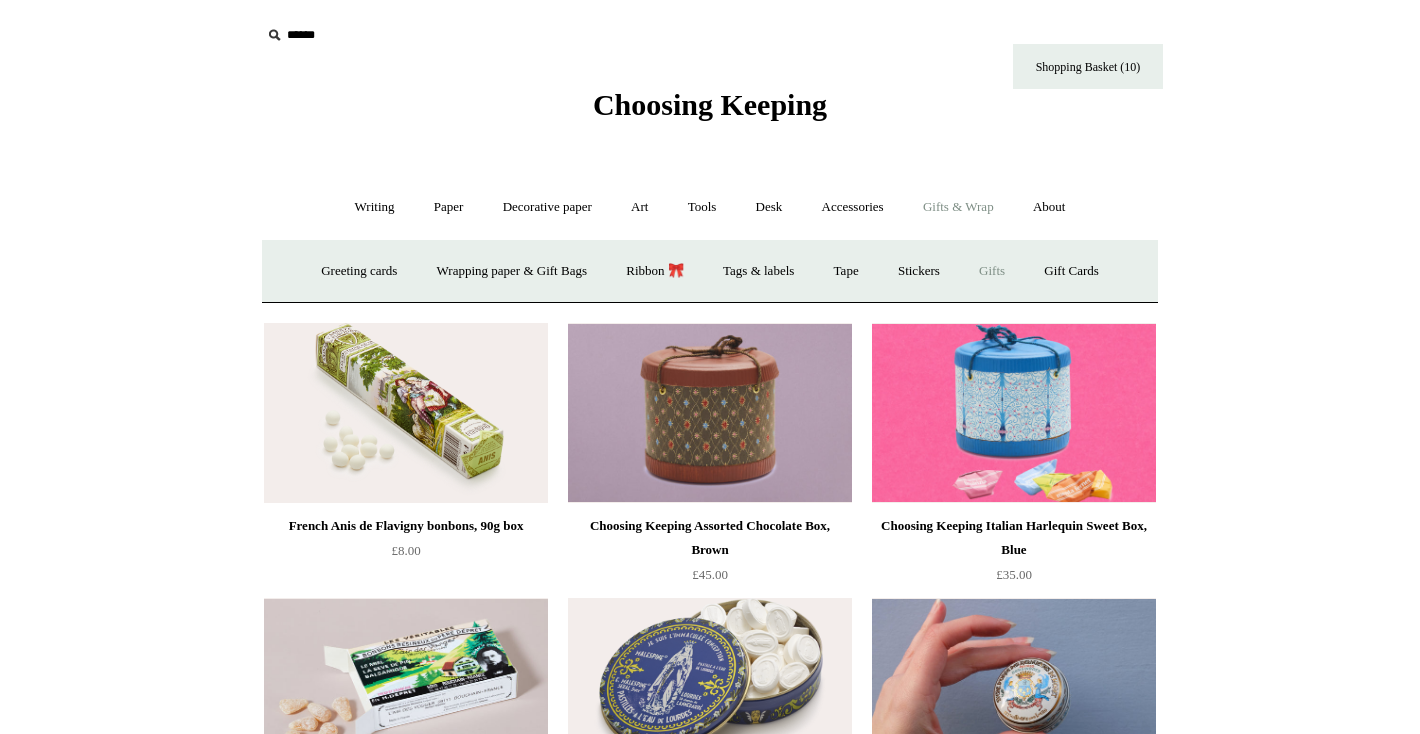 click on "Gifts +" at bounding box center [992, 271] 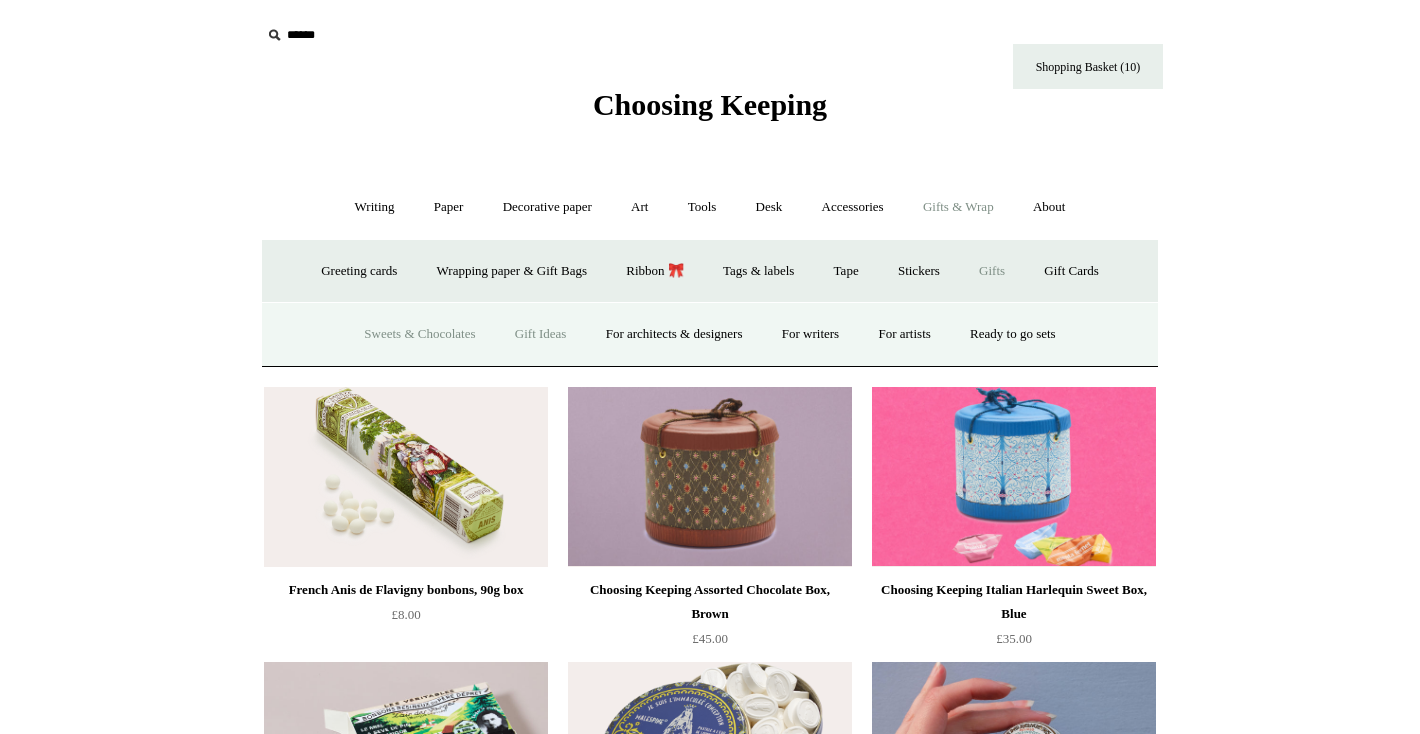 click on "Gift Ideas" at bounding box center [541, 334] 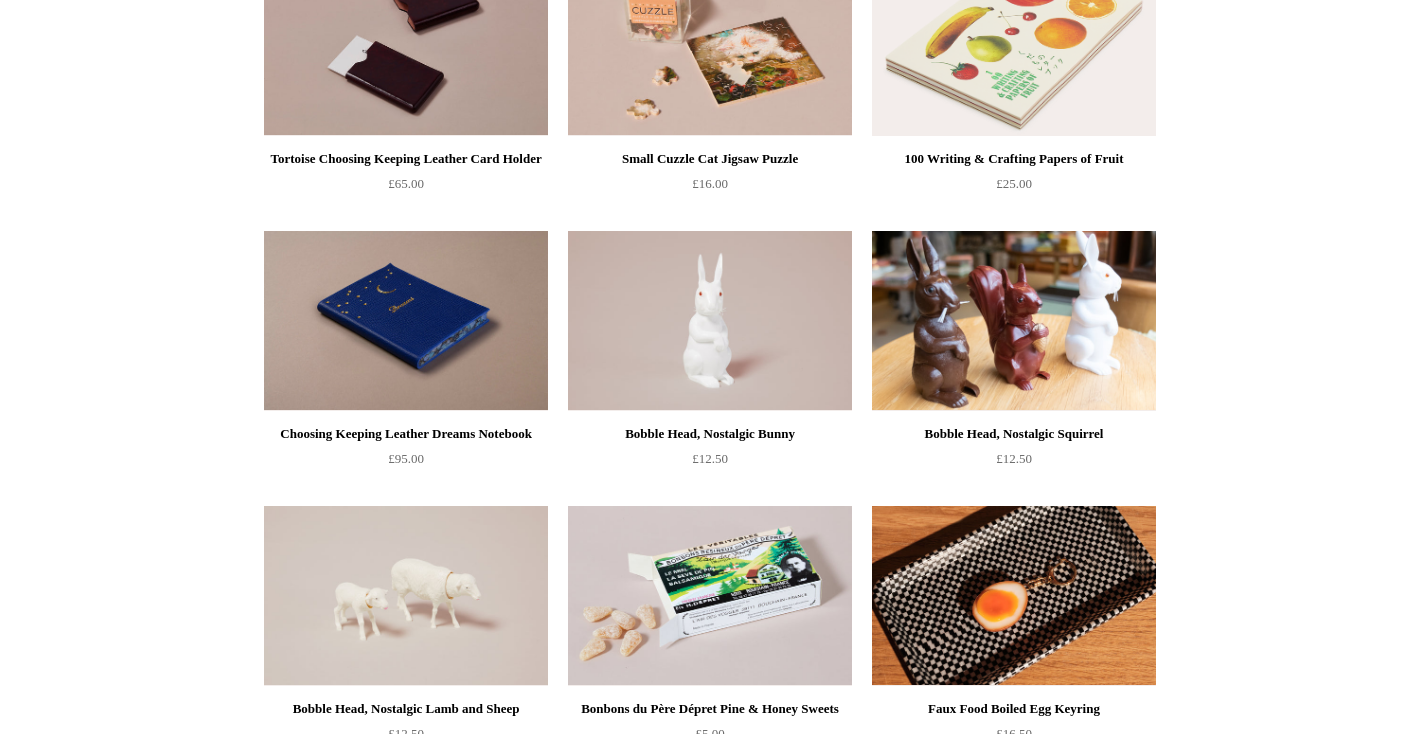 scroll, scrollTop: 855, scrollLeft: 0, axis: vertical 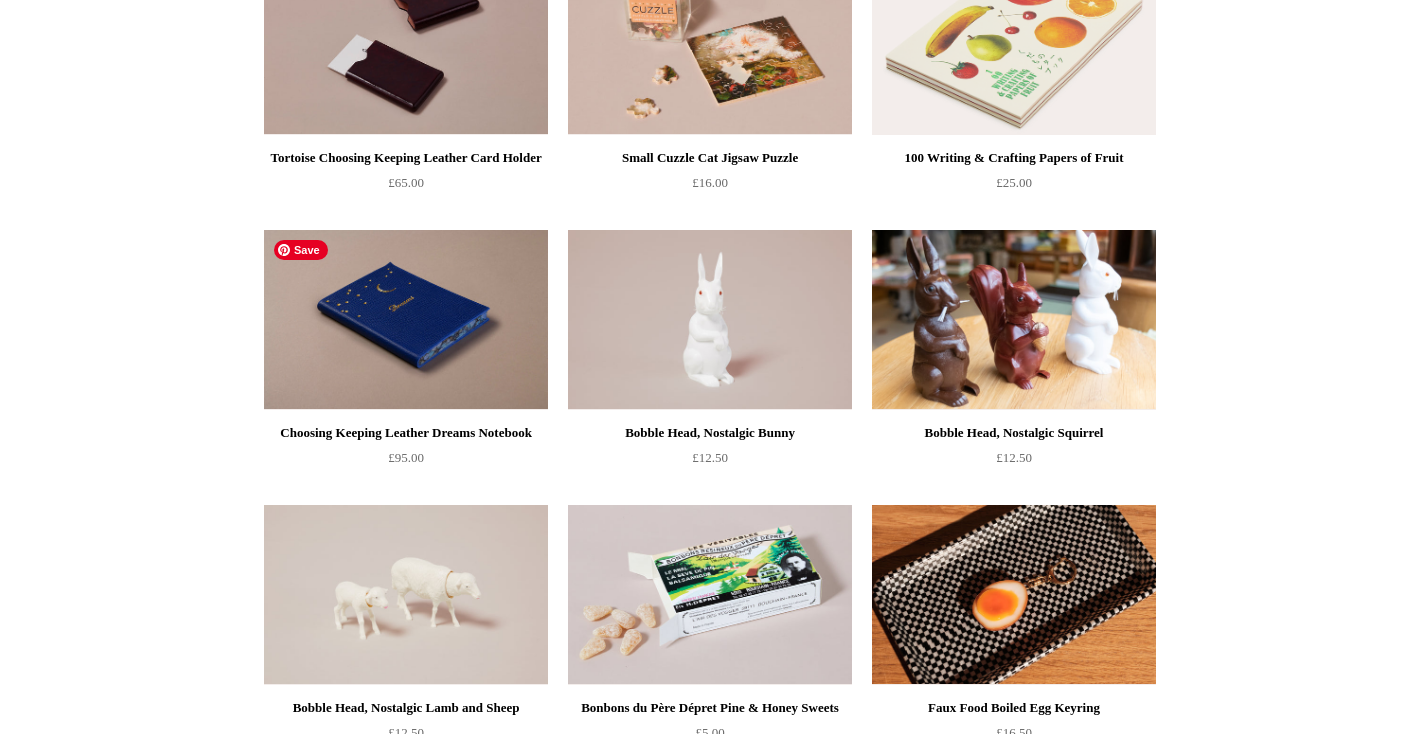 click at bounding box center [406, 320] 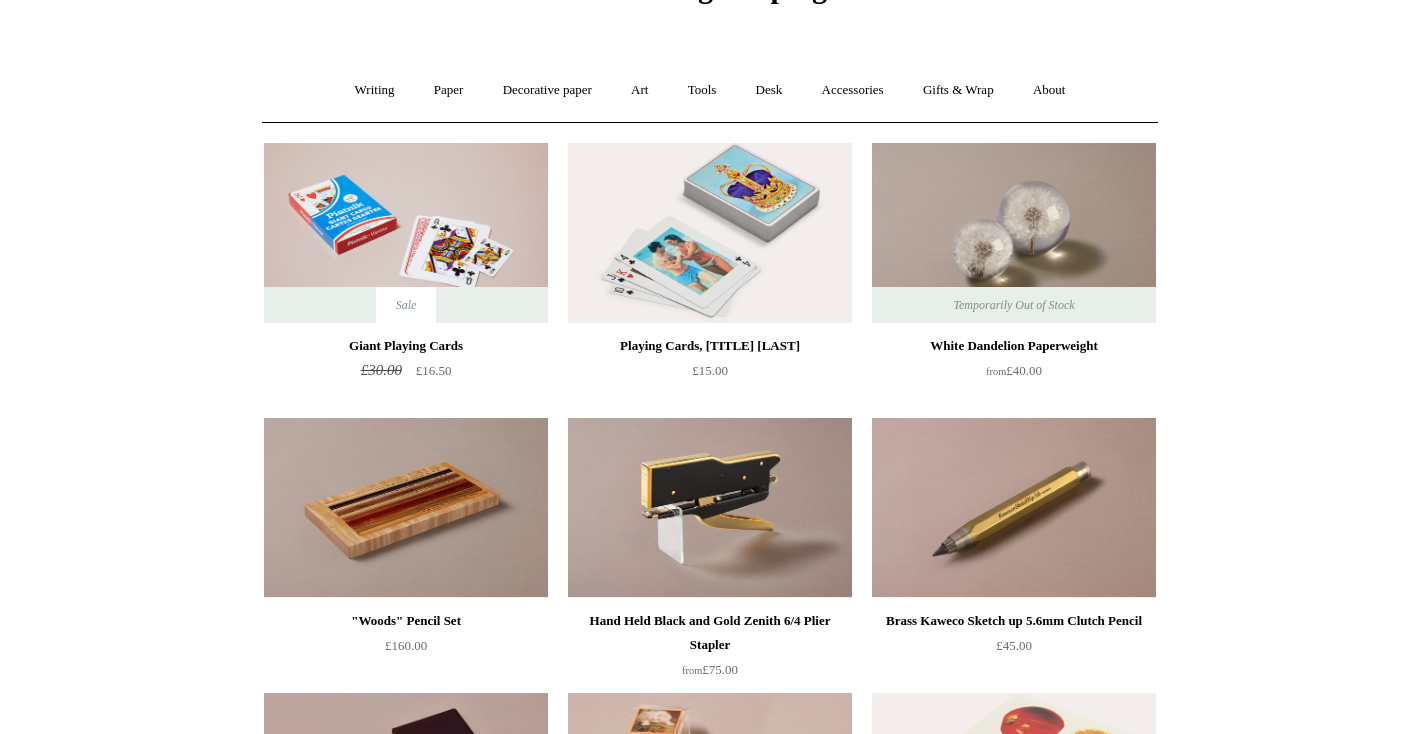 scroll, scrollTop: 56, scrollLeft: 0, axis: vertical 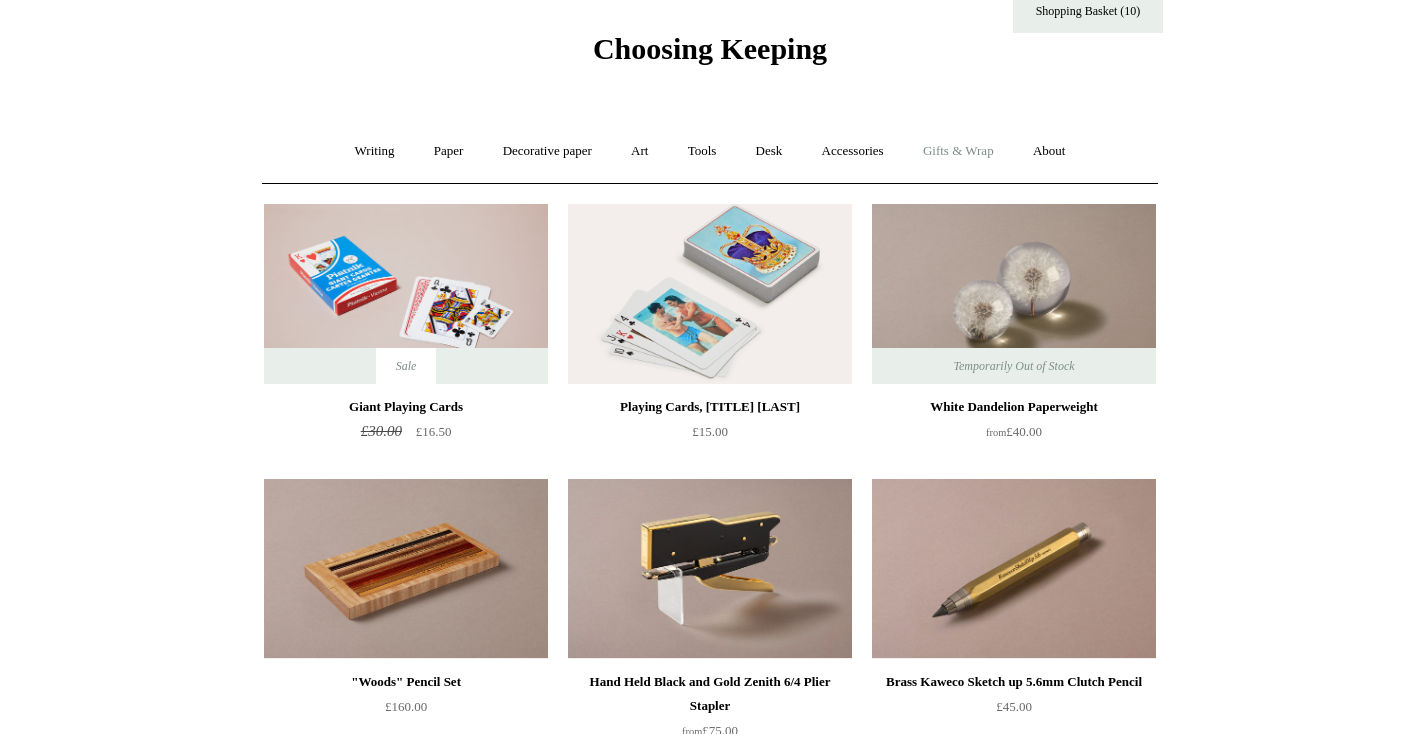 click on "Gifts & Wrap +" at bounding box center (958, 151) 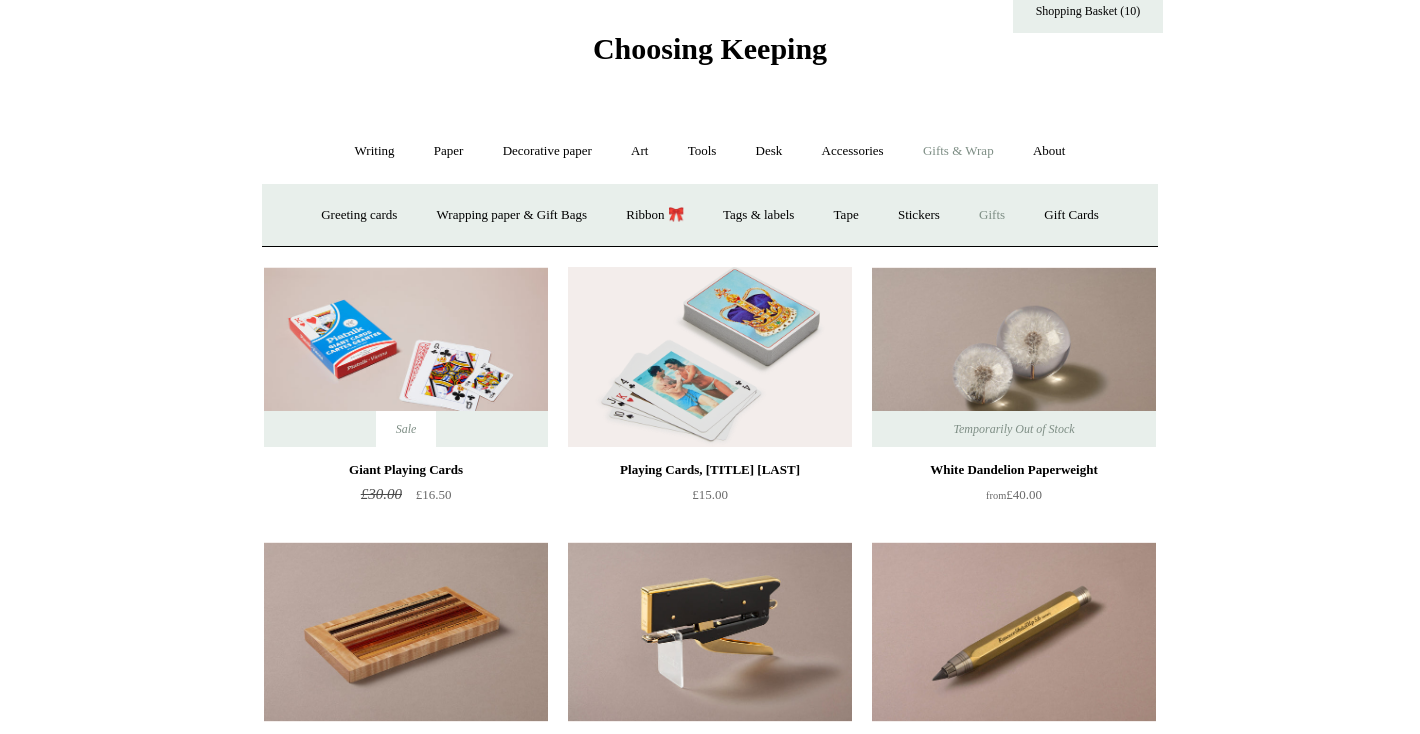 click on "Gifts +" at bounding box center [992, 215] 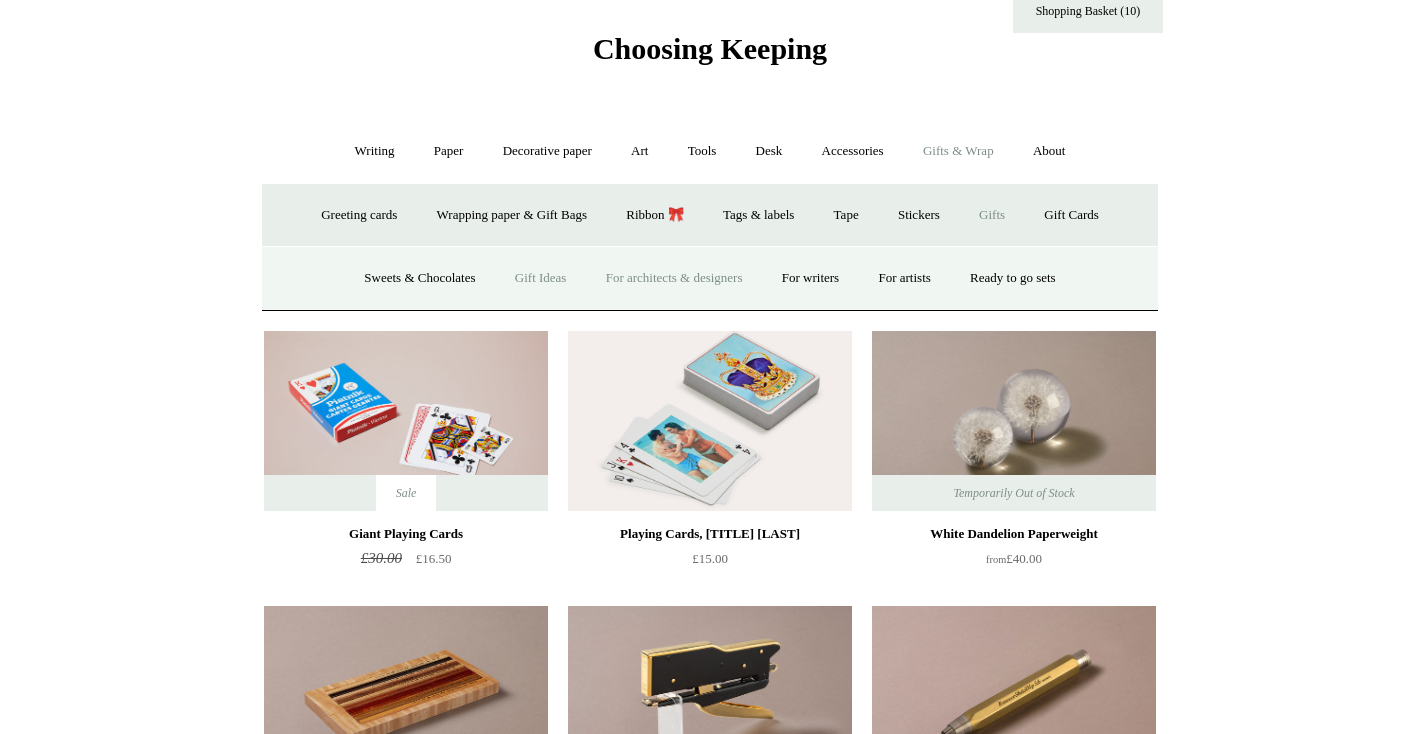 click on "For architects & designers" at bounding box center (674, 278) 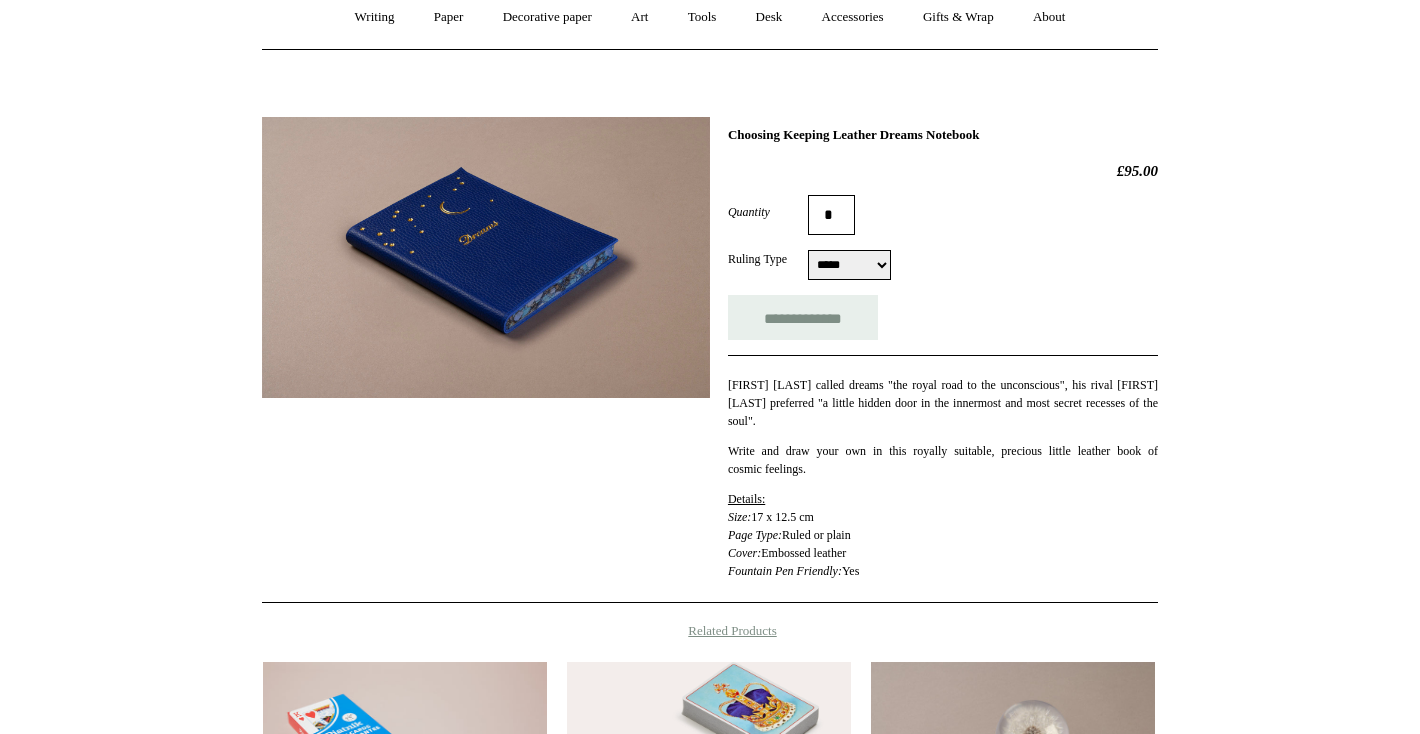 scroll, scrollTop: 190, scrollLeft: 0, axis: vertical 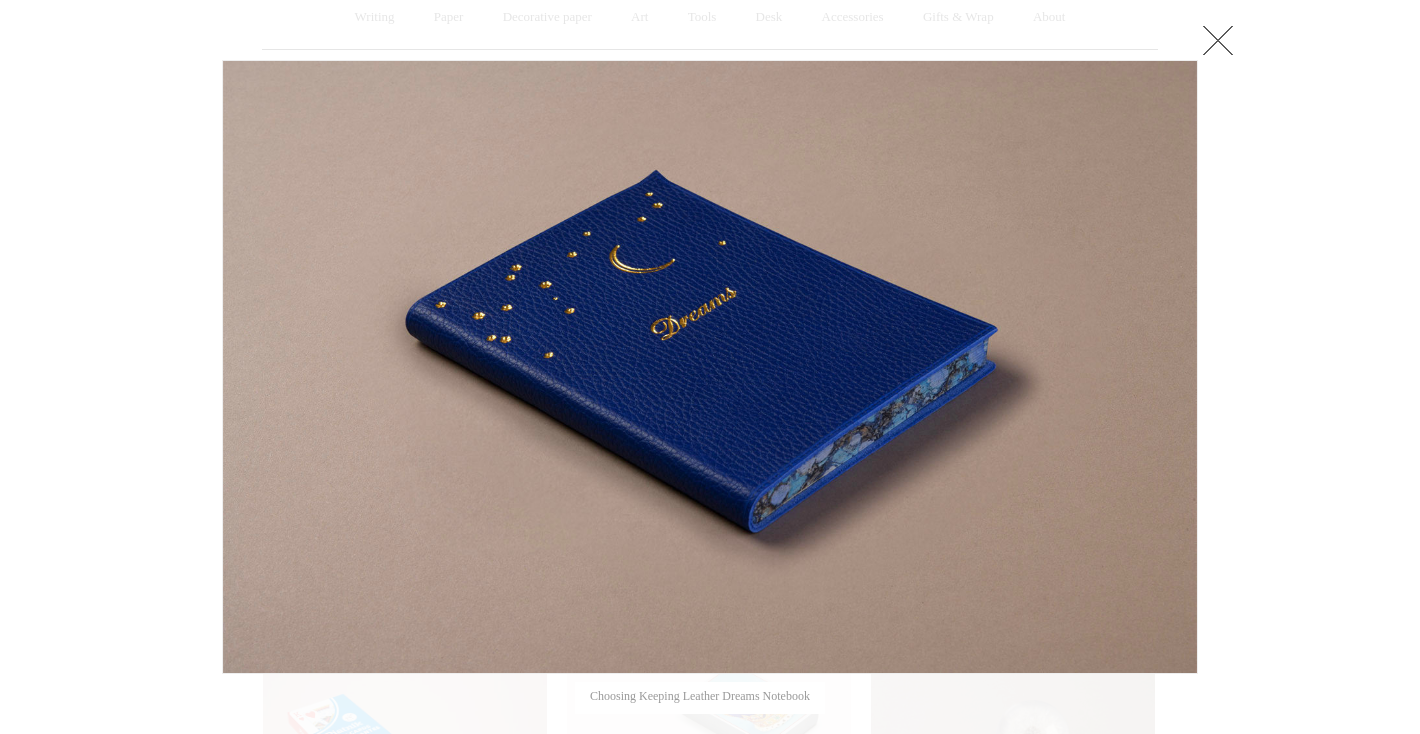 click at bounding box center (1218, 40) 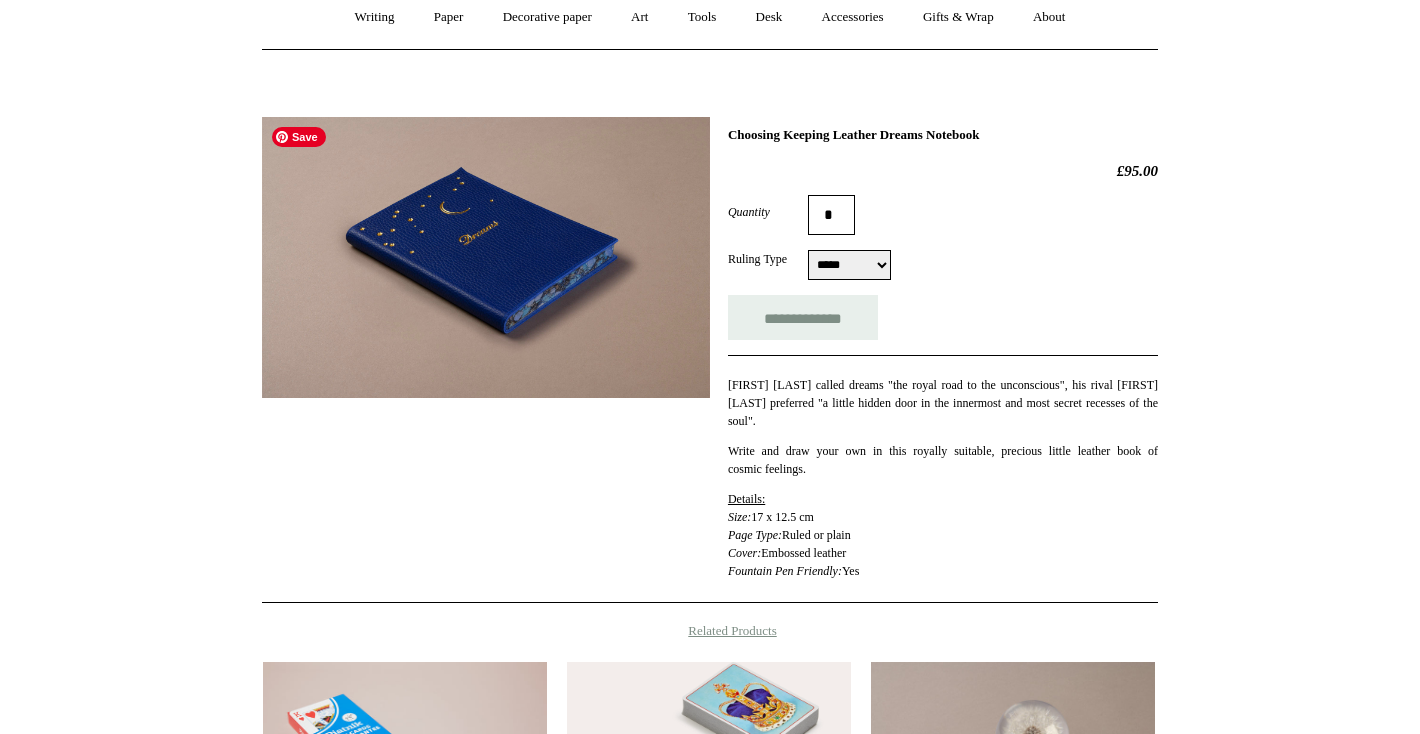 click at bounding box center (486, 257) 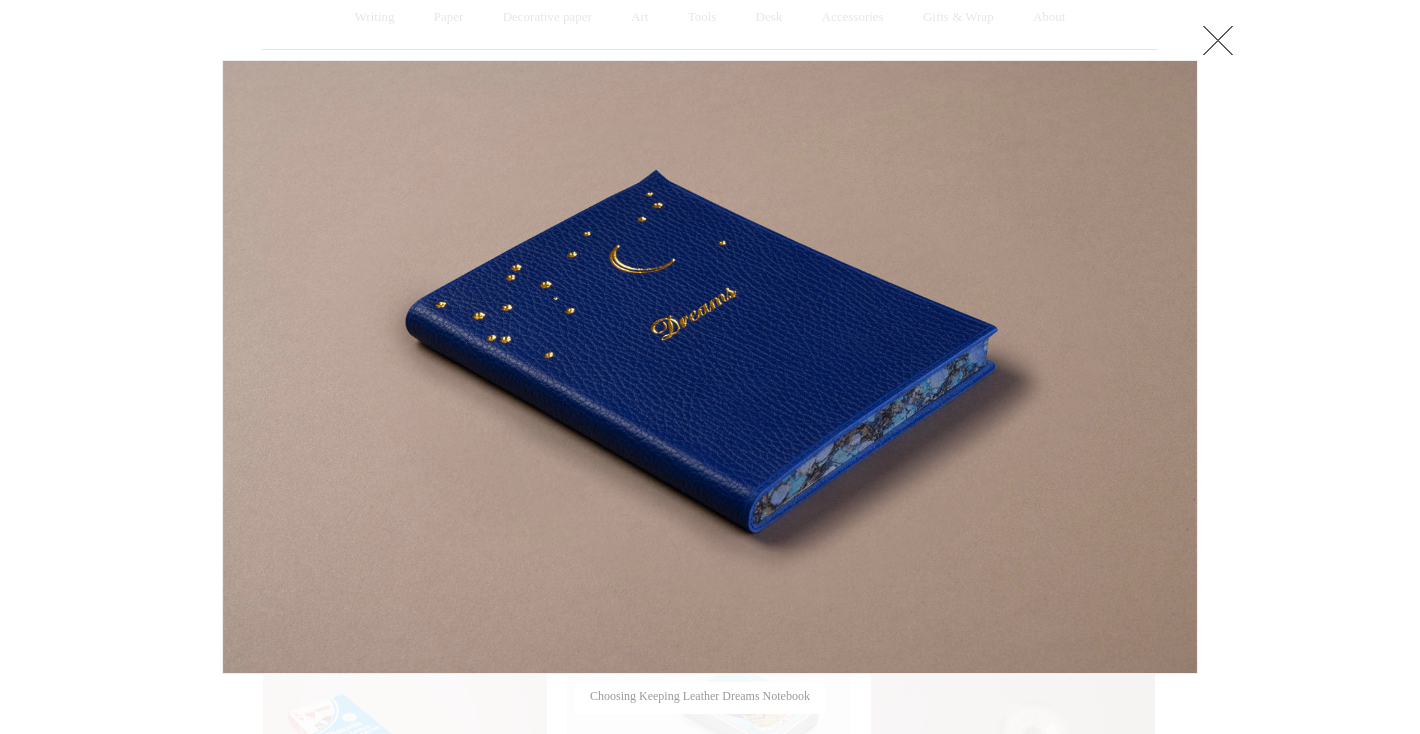 click at bounding box center (0, 1240) 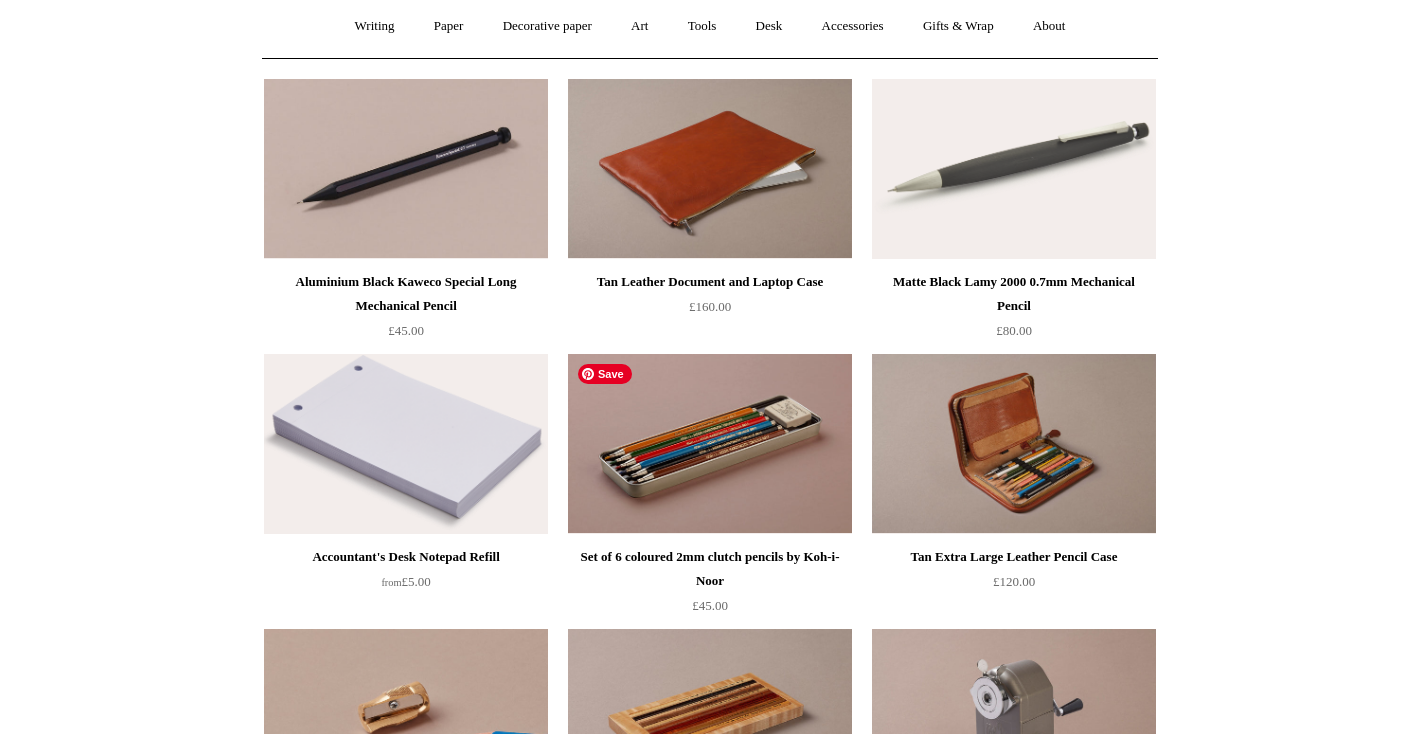 scroll, scrollTop: 0, scrollLeft: 0, axis: both 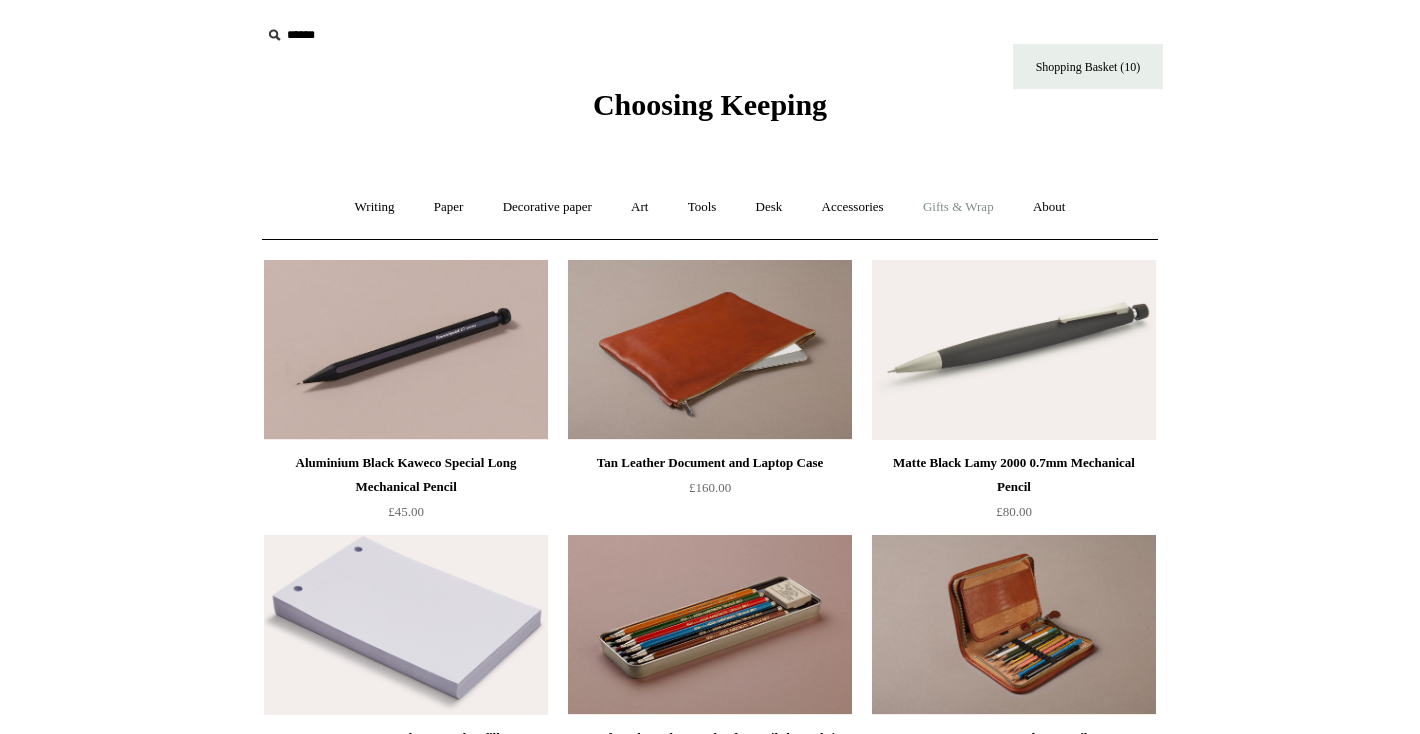 click on "Gifts & Wrap +" at bounding box center [958, 207] 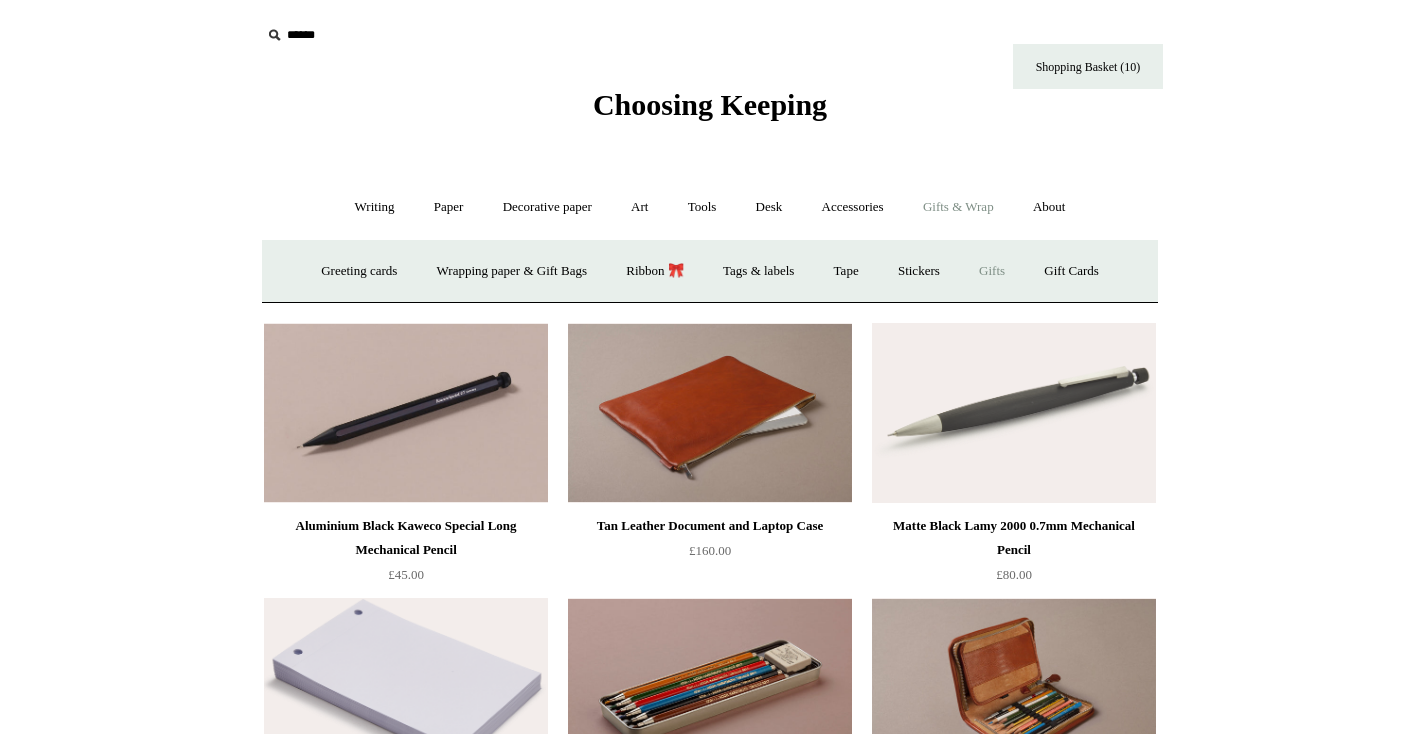 click on "Gifts +" at bounding box center (992, 271) 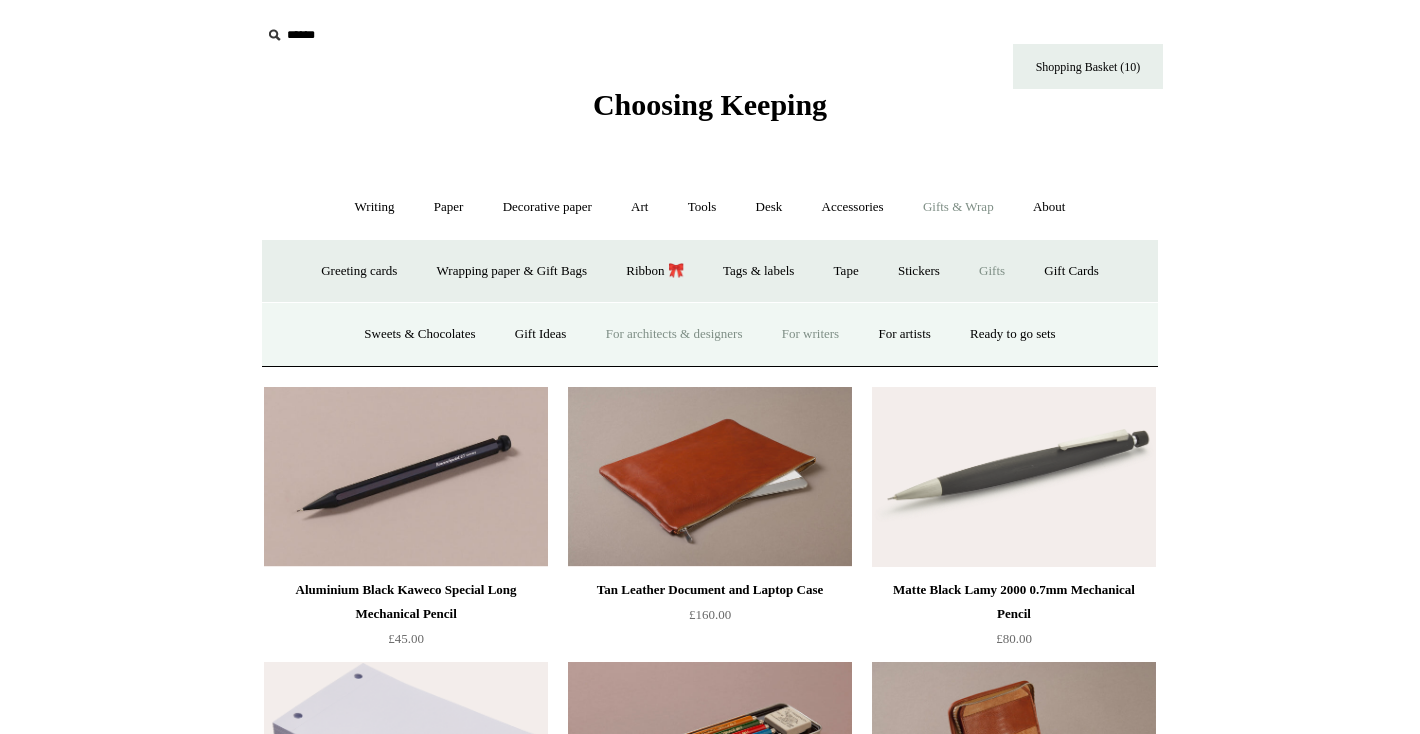 click on "For writers" at bounding box center [810, 334] 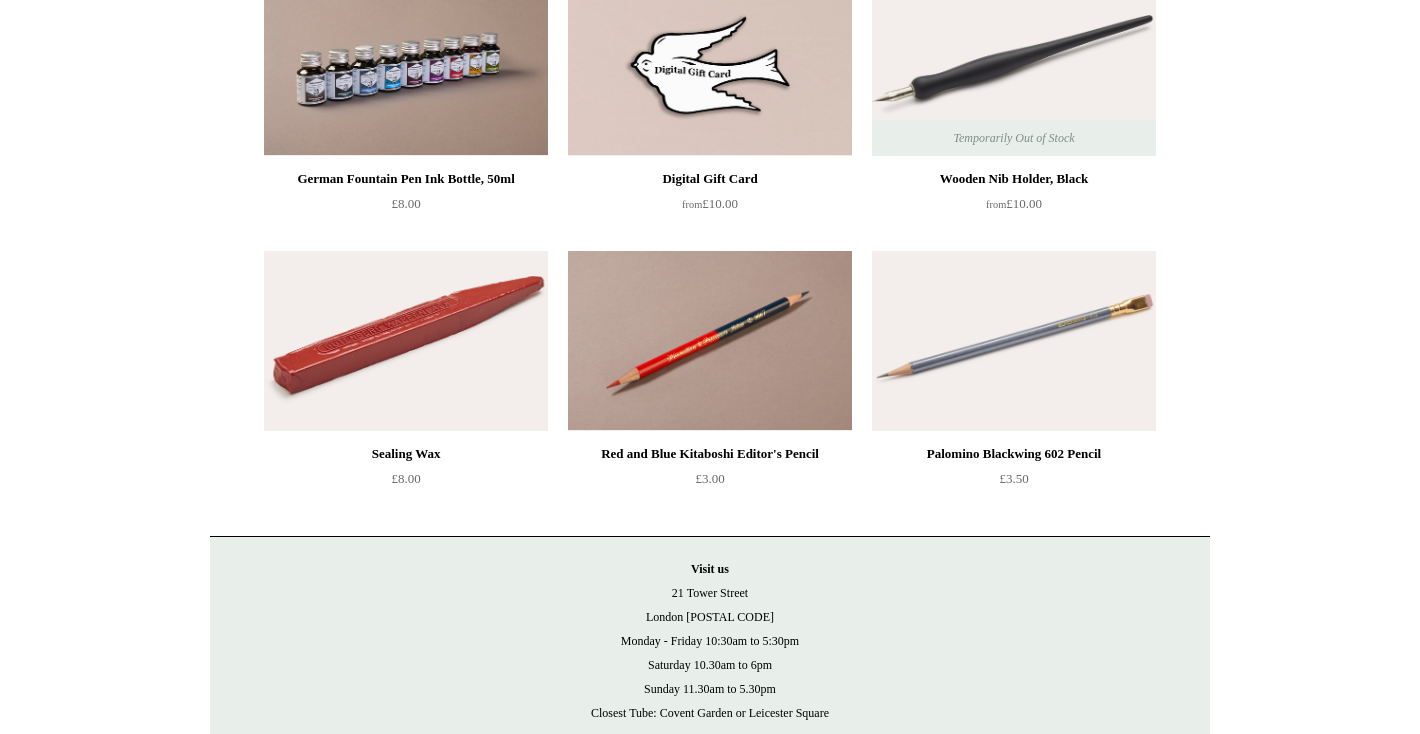 scroll, scrollTop: 0, scrollLeft: 0, axis: both 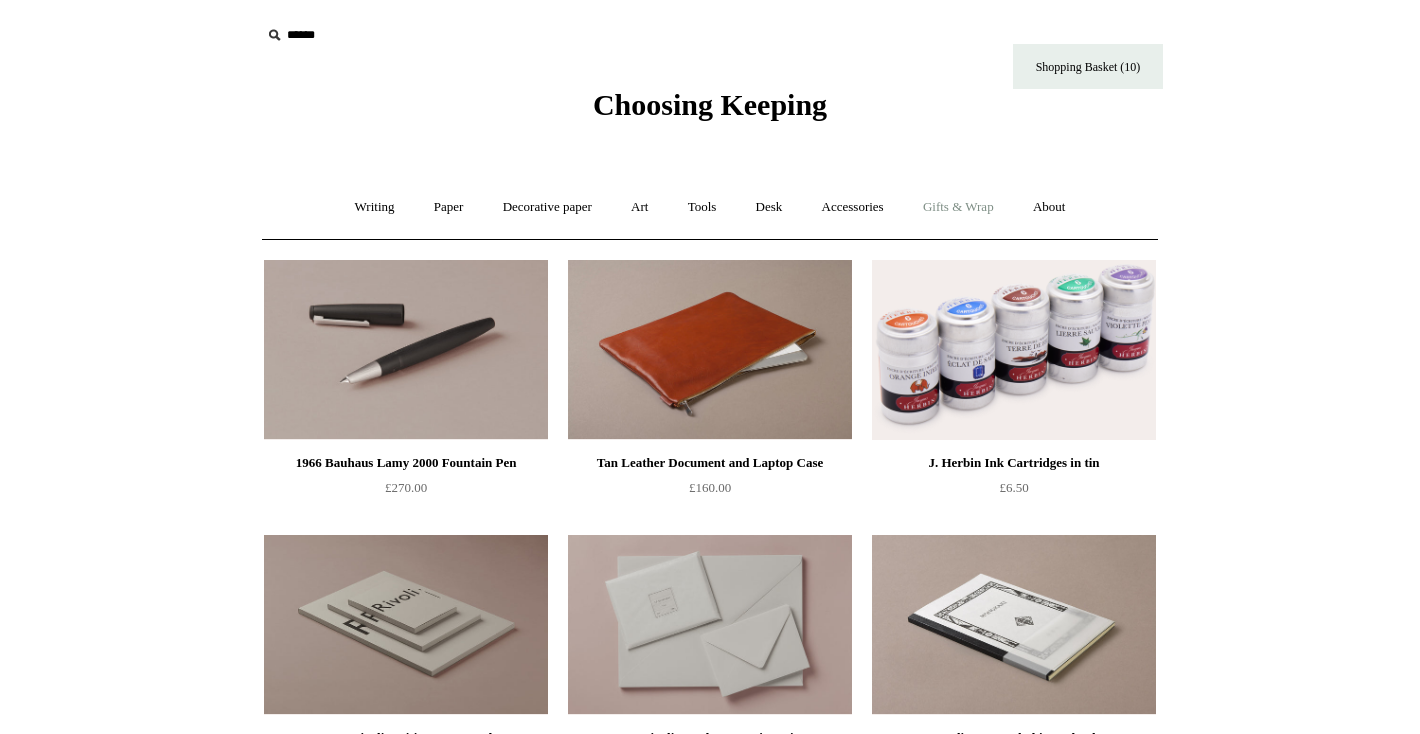 click on "Gifts & Wrap +" at bounding box center [958, 207] 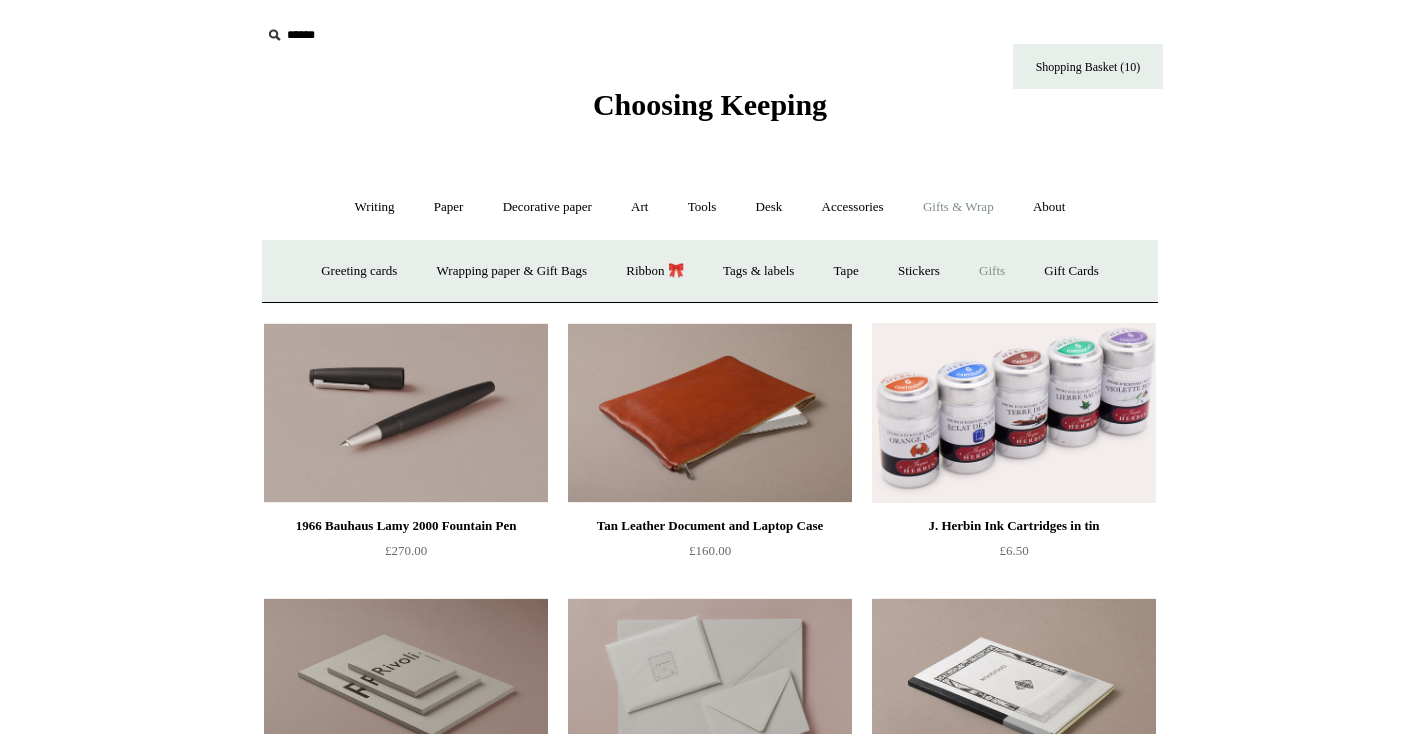 click on "Gifts +" at bounding box center (992, 271) 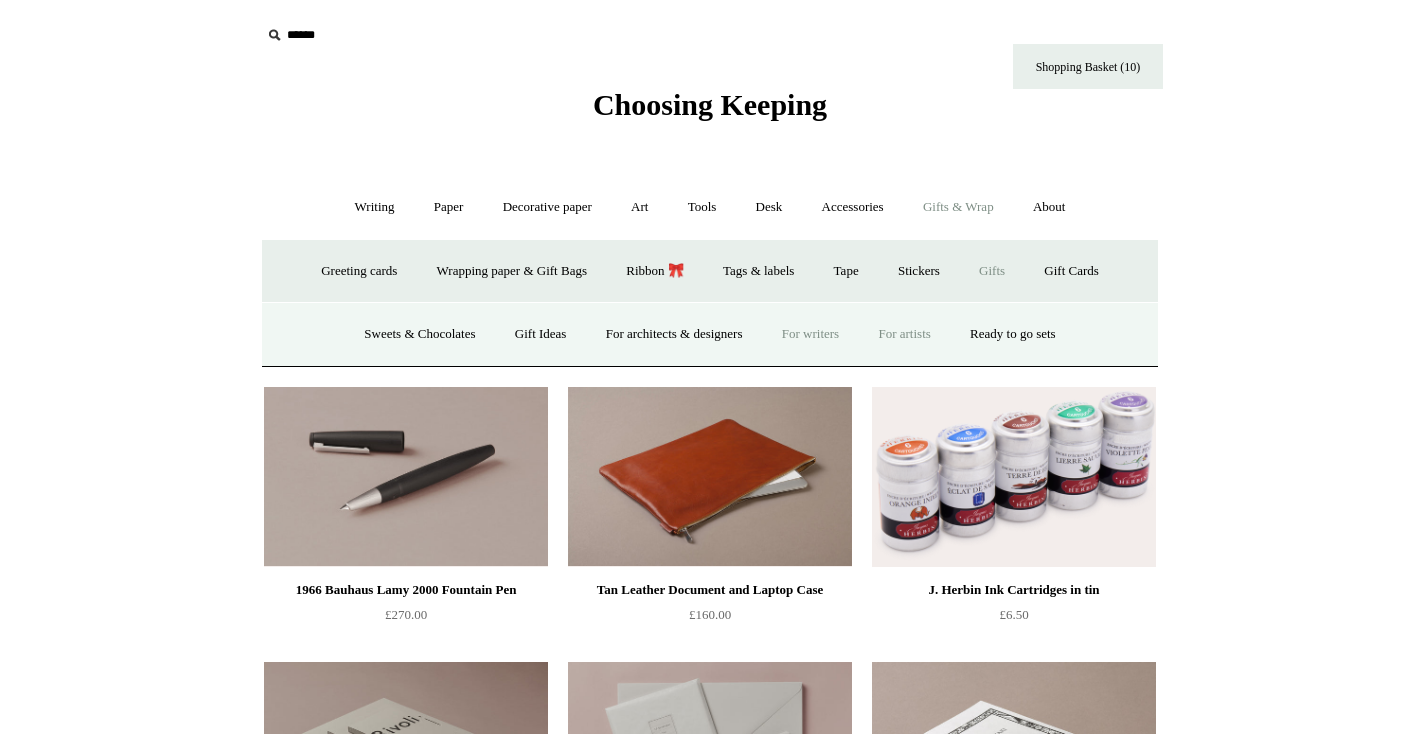 click on "For artists" at bounding box center [904, 334] 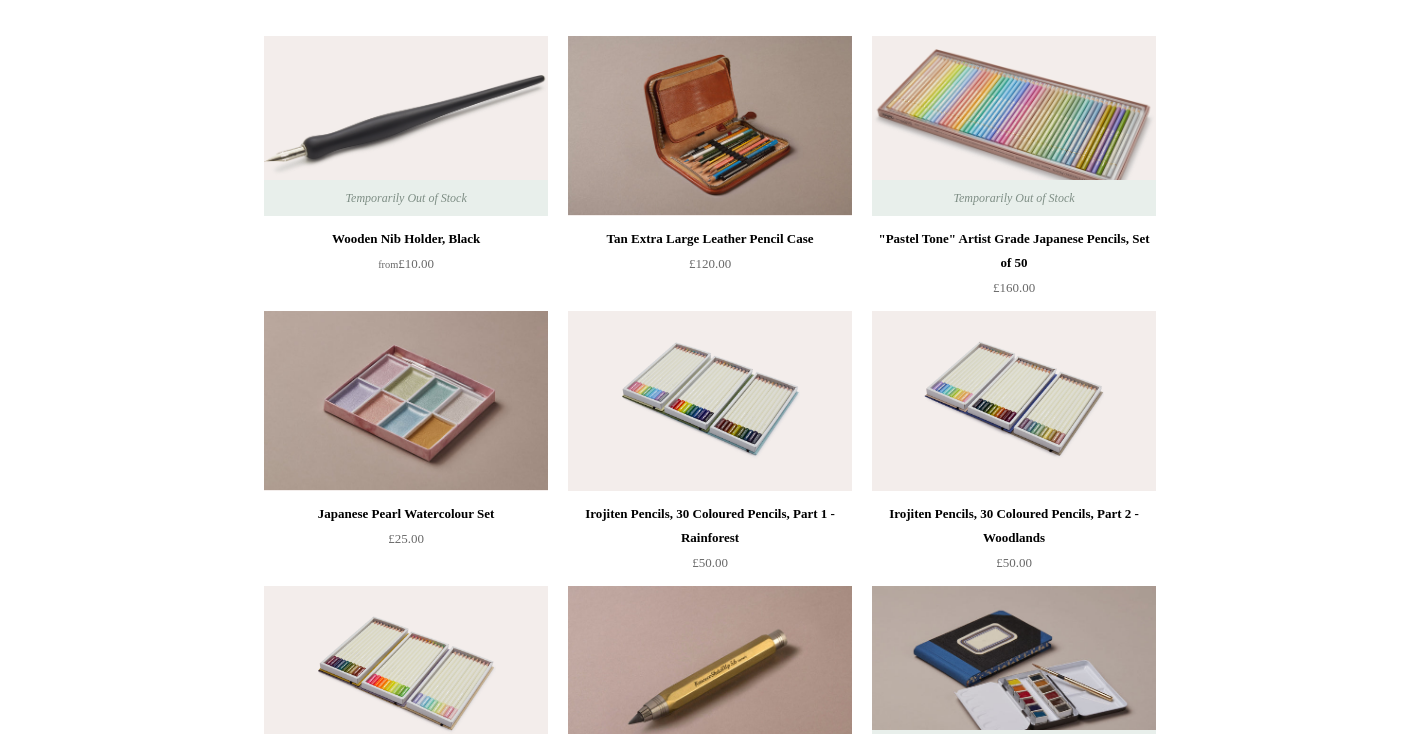 scroll, scrollTop: 706, scrollLeft: 0, axis: vertical 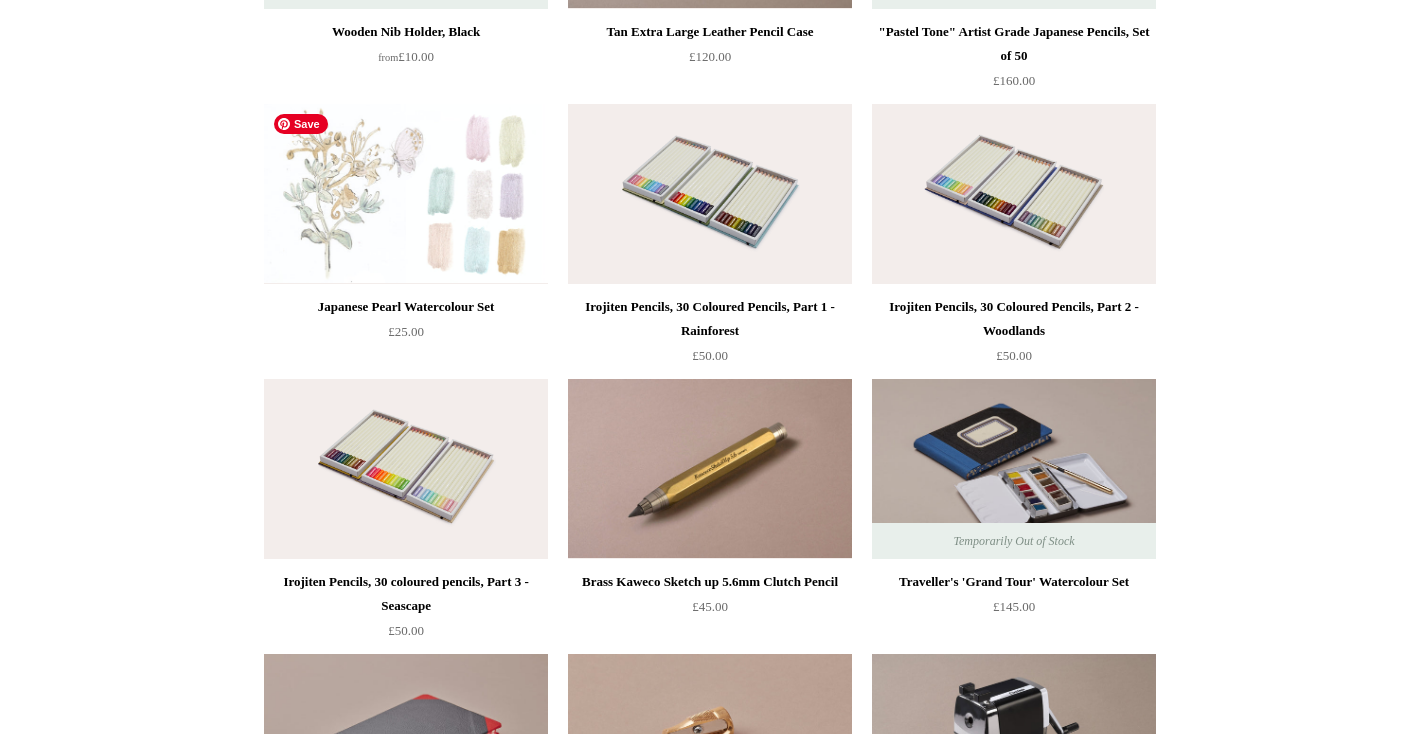 click at bounding box center (406, 194) 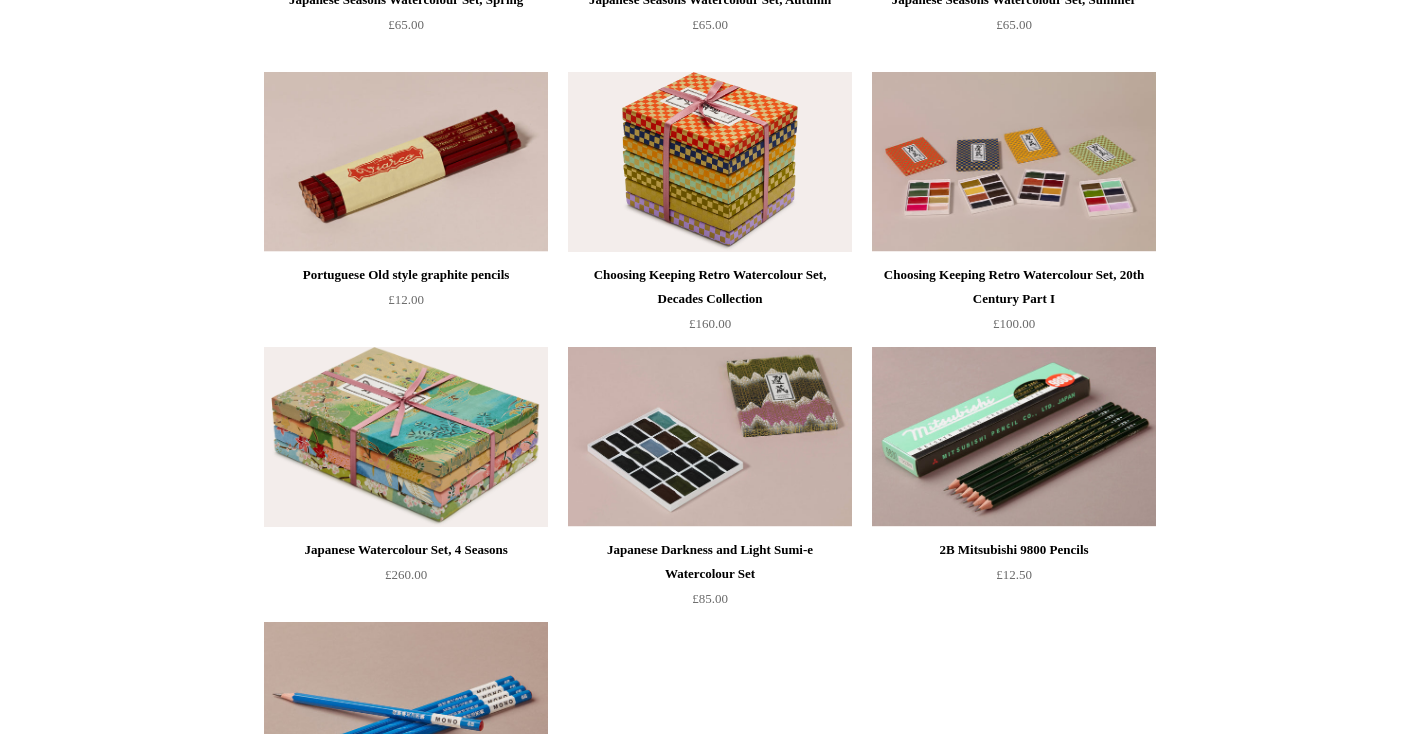 scroll, scrollTop: 3096, scrollLeft: 0, axis: vertical 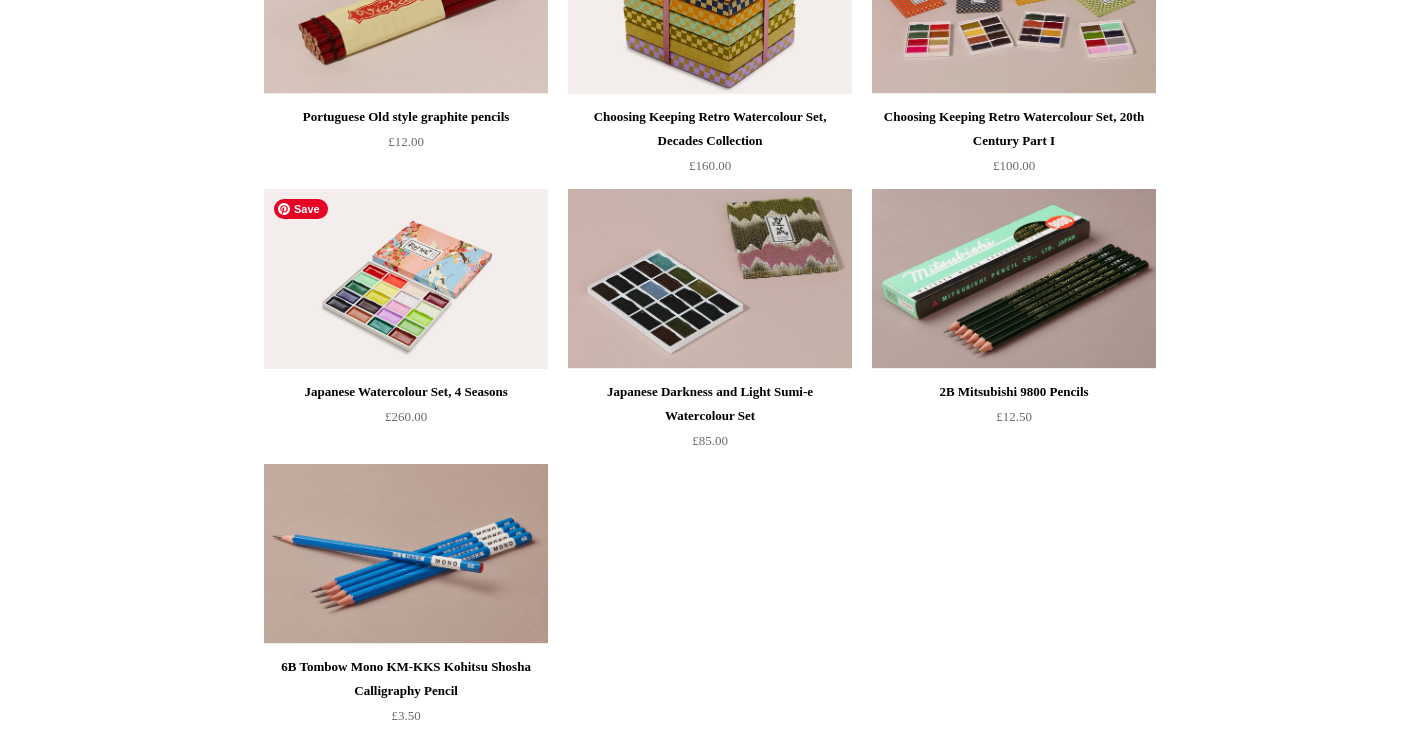 click at bounding box center (406, 279) 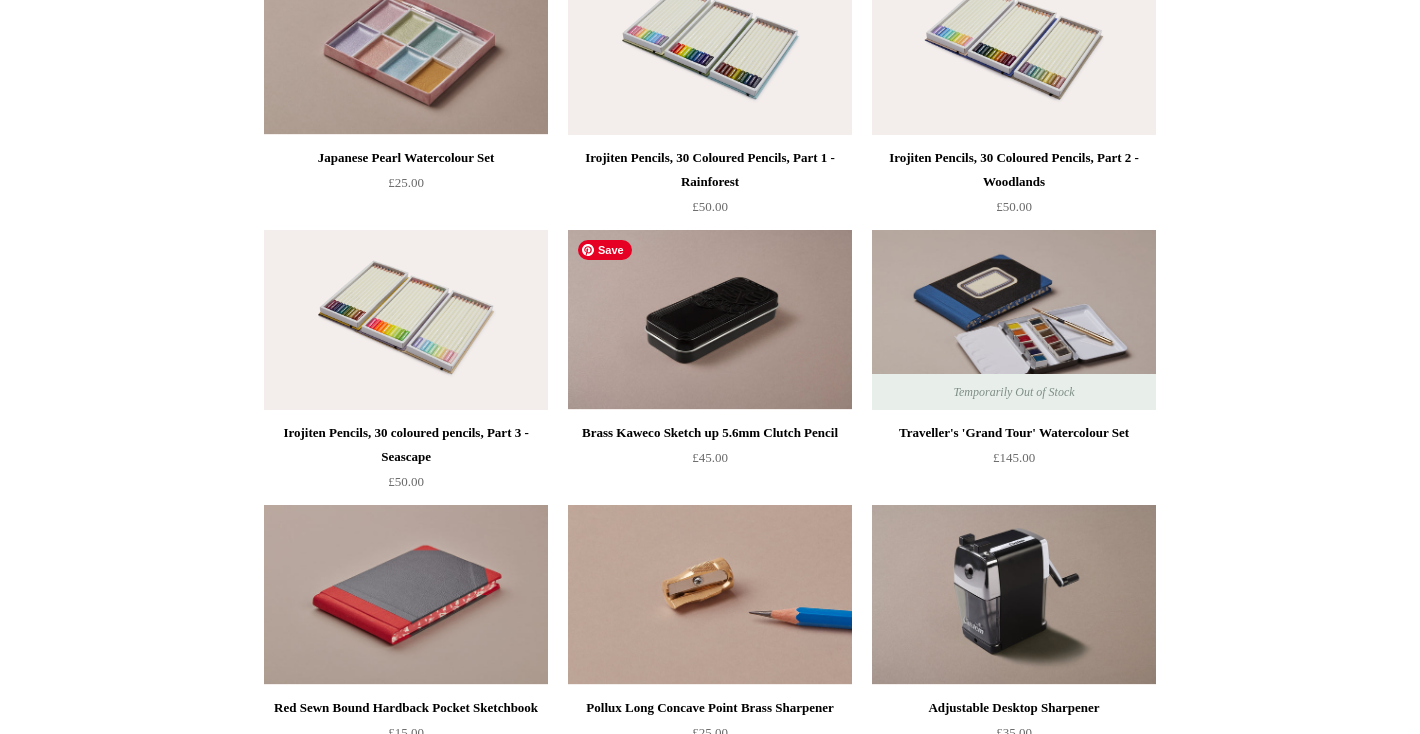 scroll, scrollTop: 0, scrollLeft: 0, axis: both 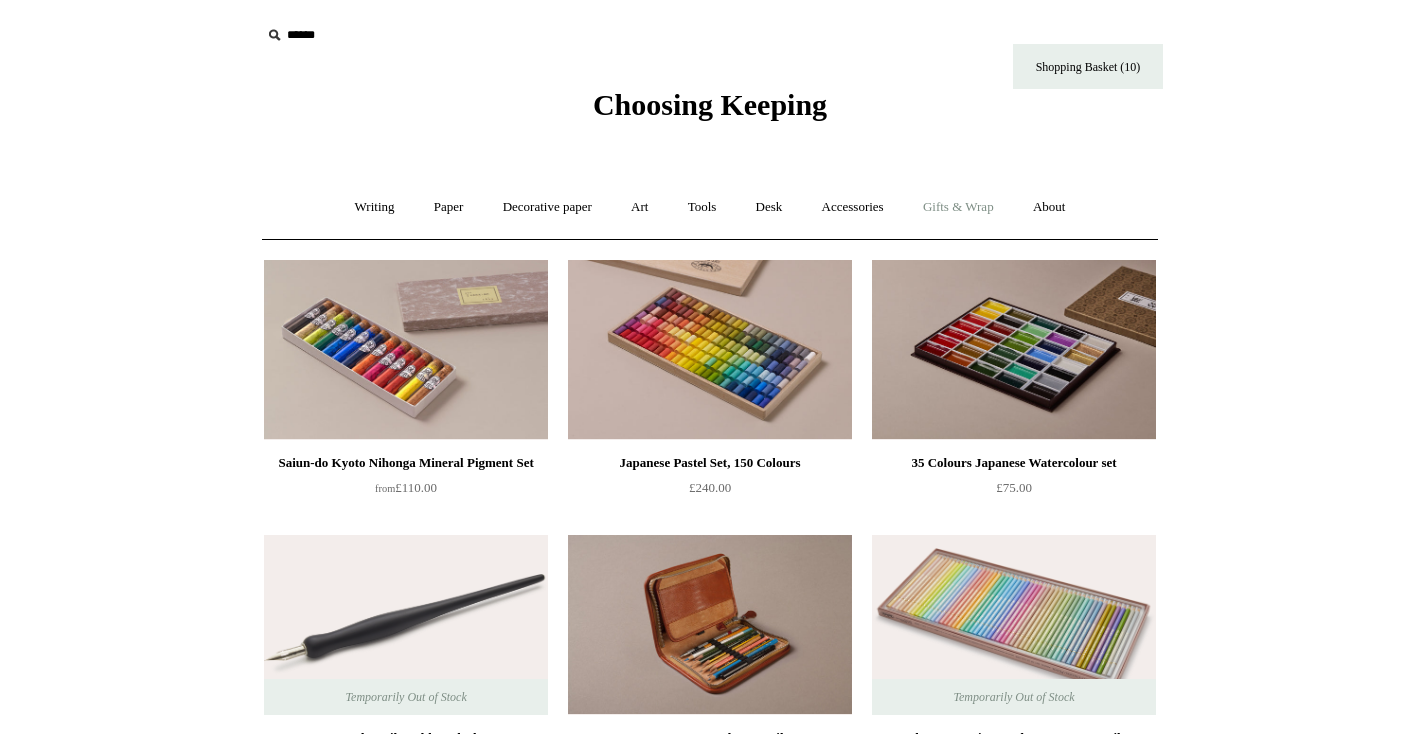 click on "Gifts & Wrap +" at bounding box center [958, 207] 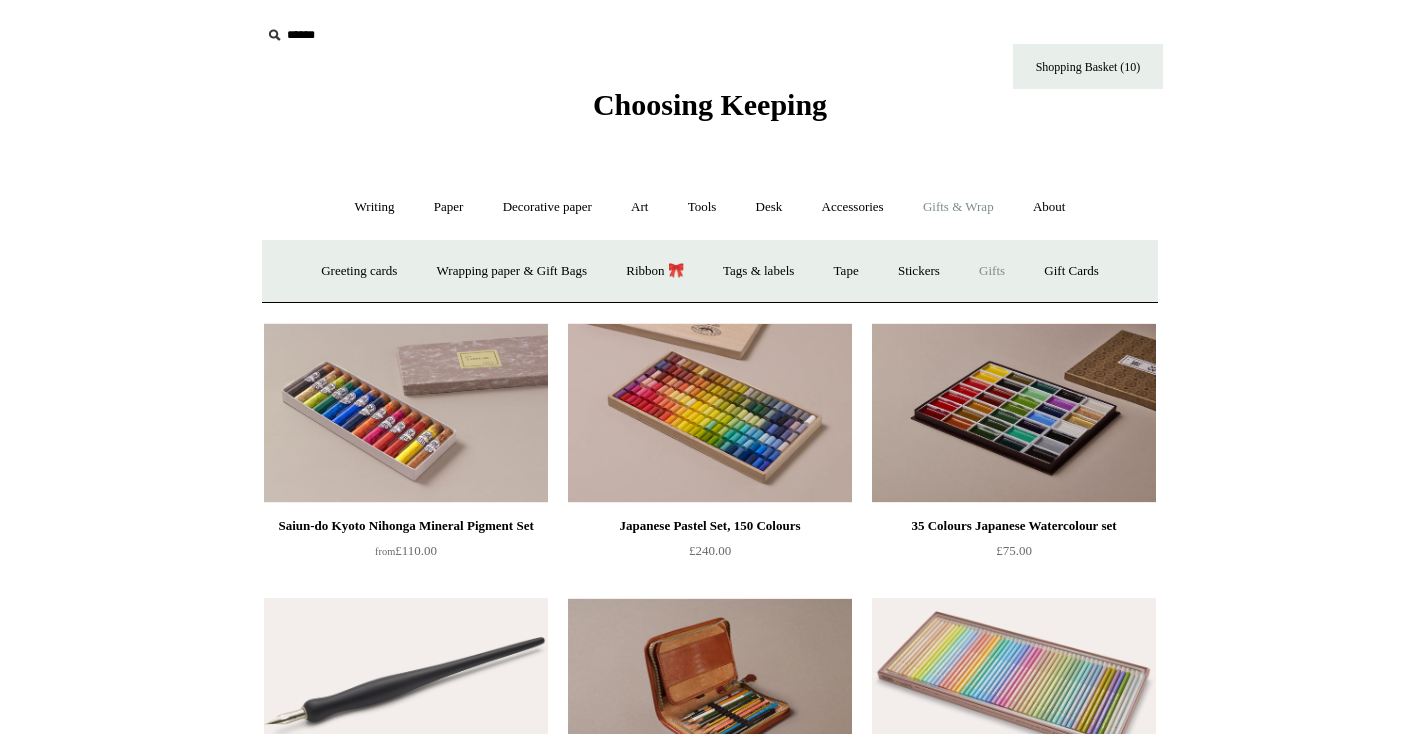 click on "Gifts +" at bounding box center [992, 271] 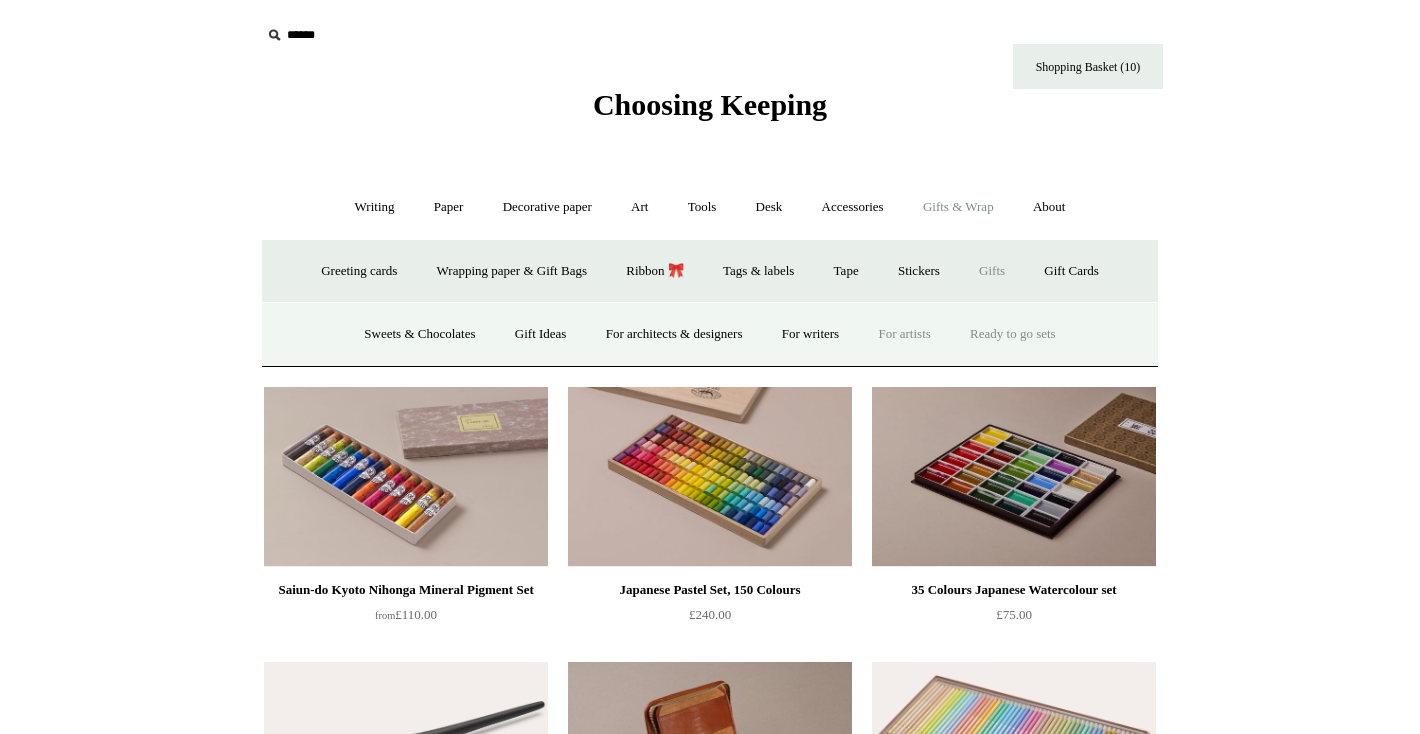 click on "Ready to go sets" at bounding box center [1013, 334] 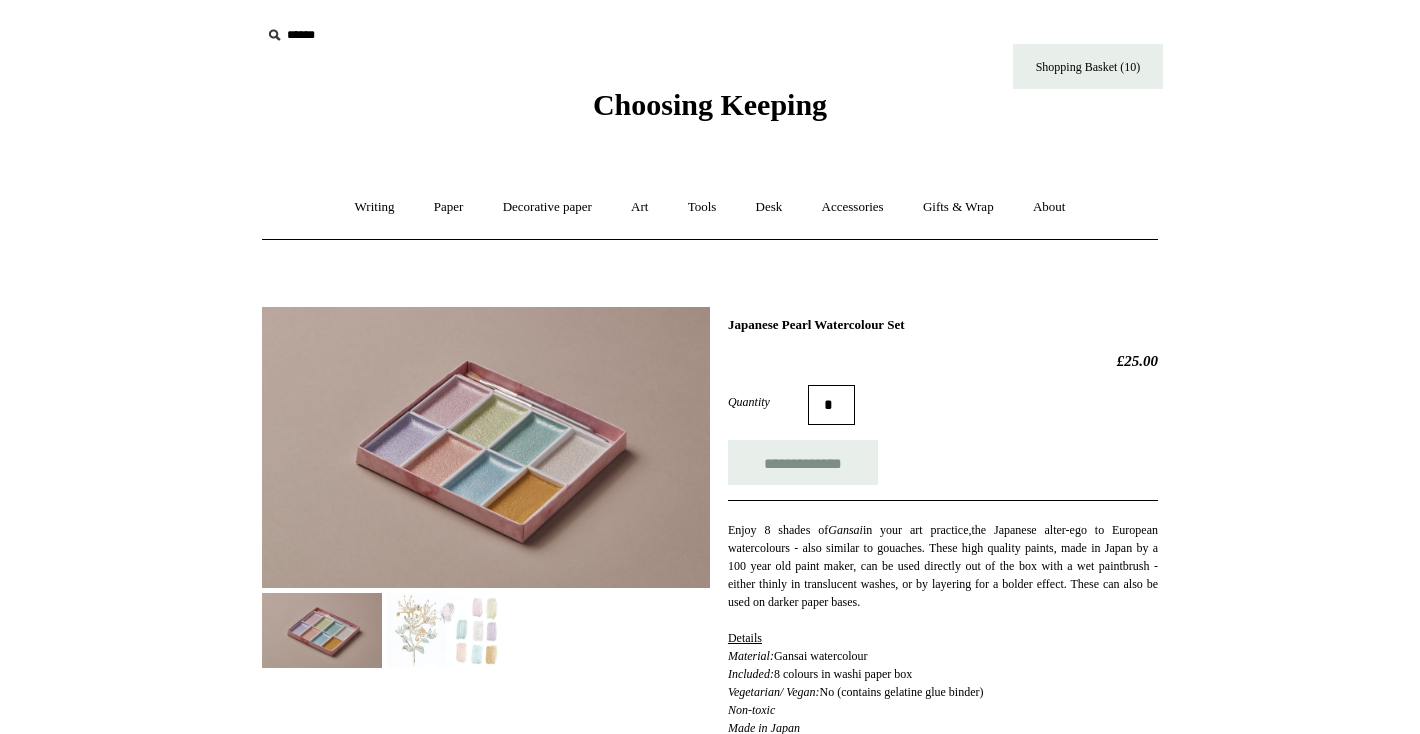 scroll, scrollTop: 179, scrollLeft: 0, axis: vertical 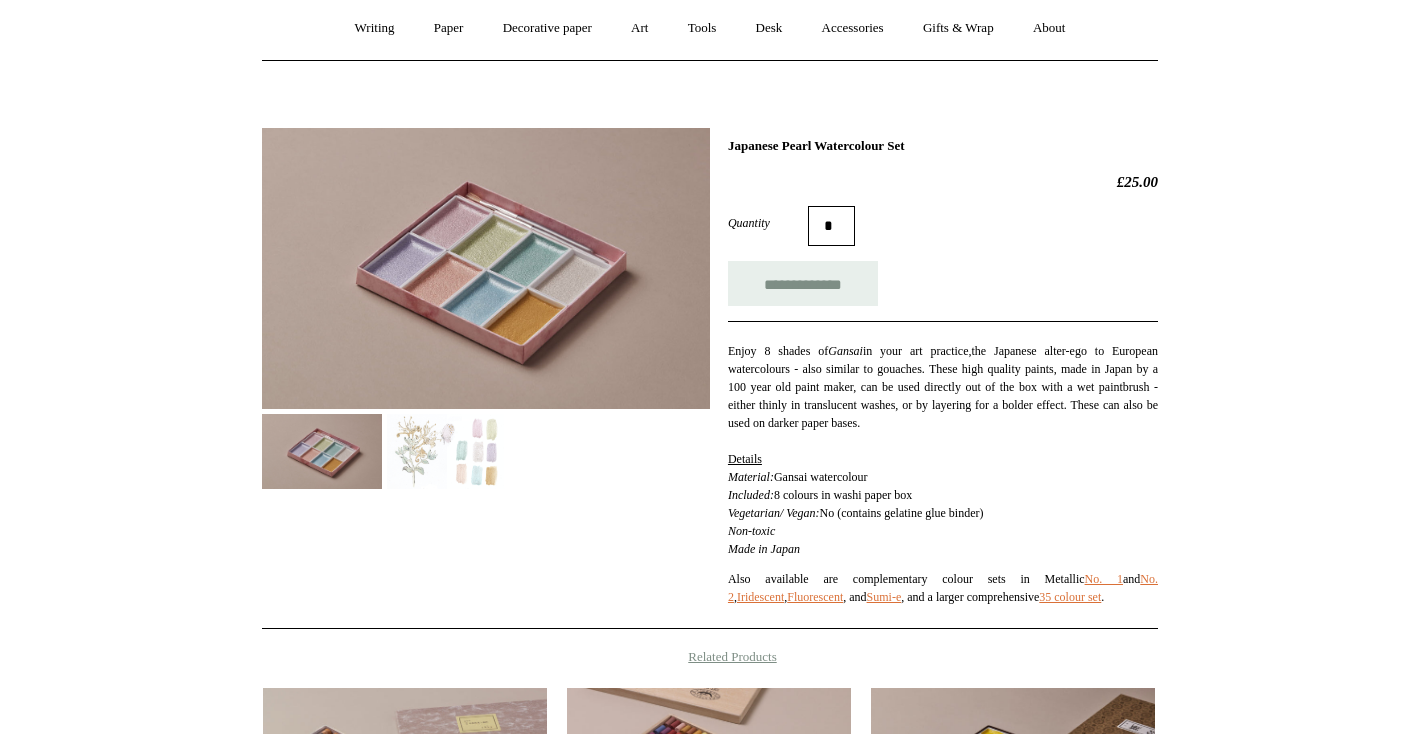 click at bounding box center [447, 451] 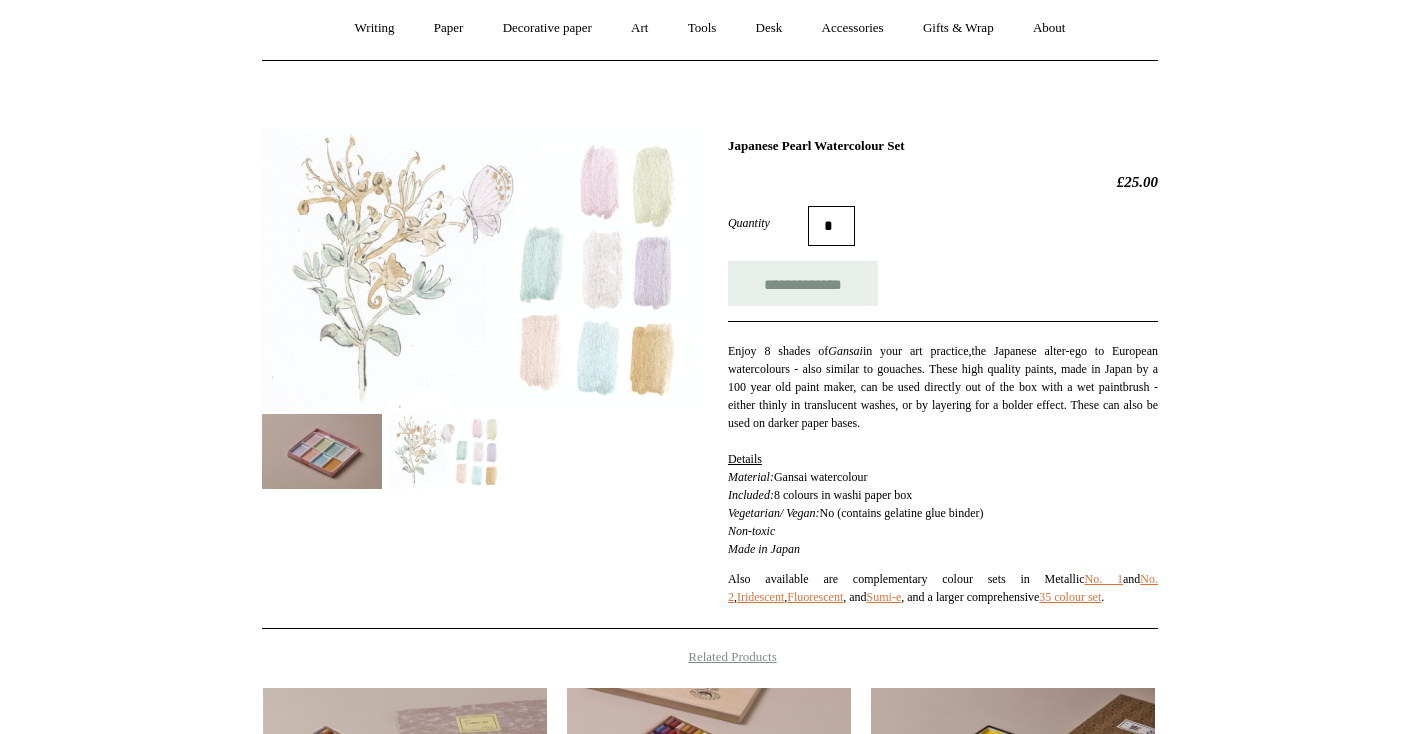 click at bounding box center [322, 451] 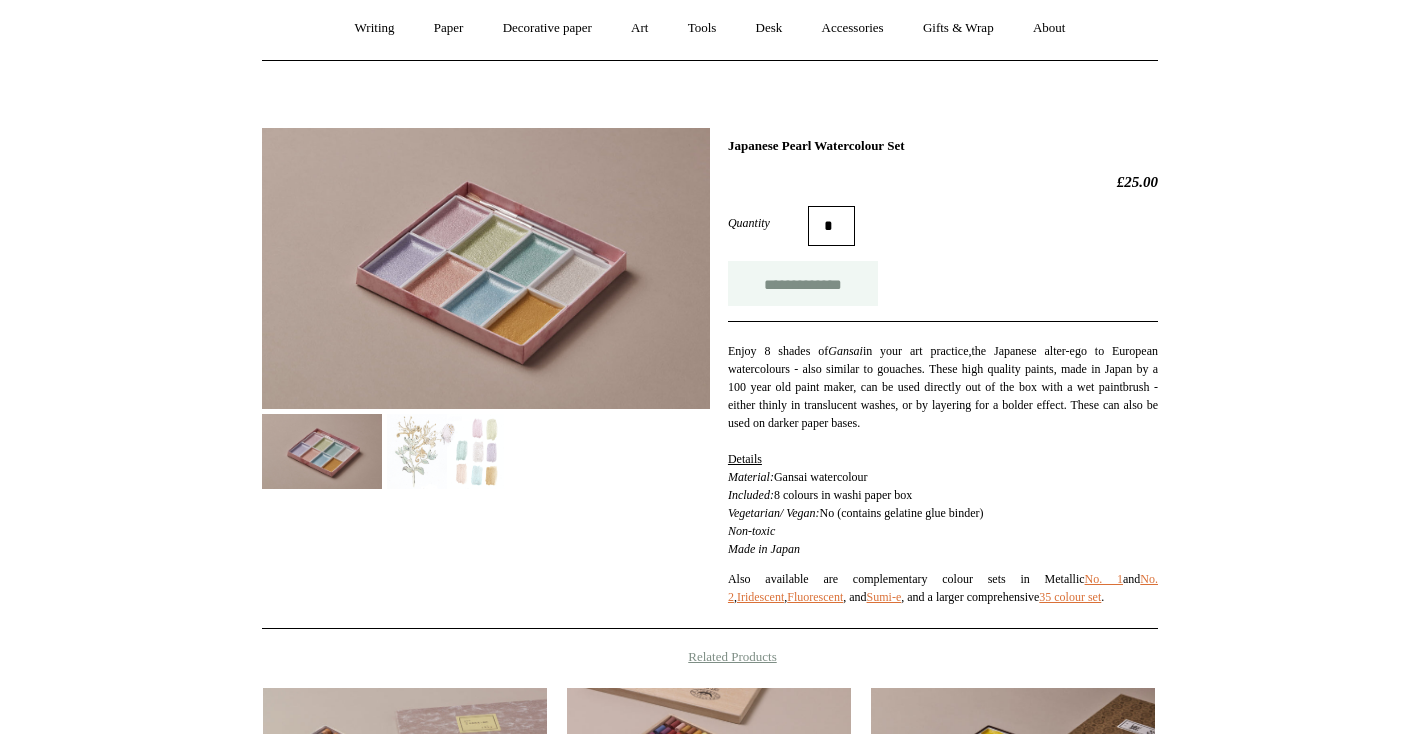 click on "**********" at bounding box center (803, 283) 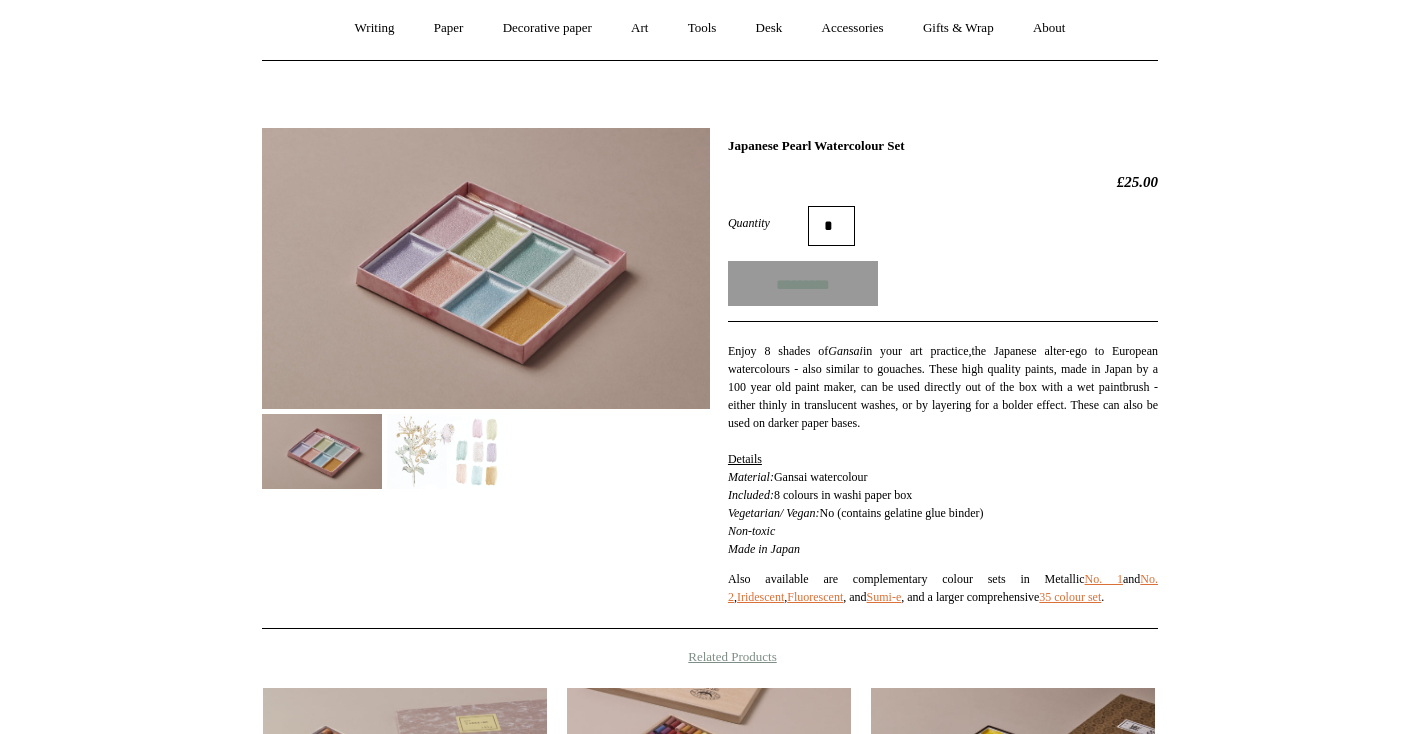 type on "**********" 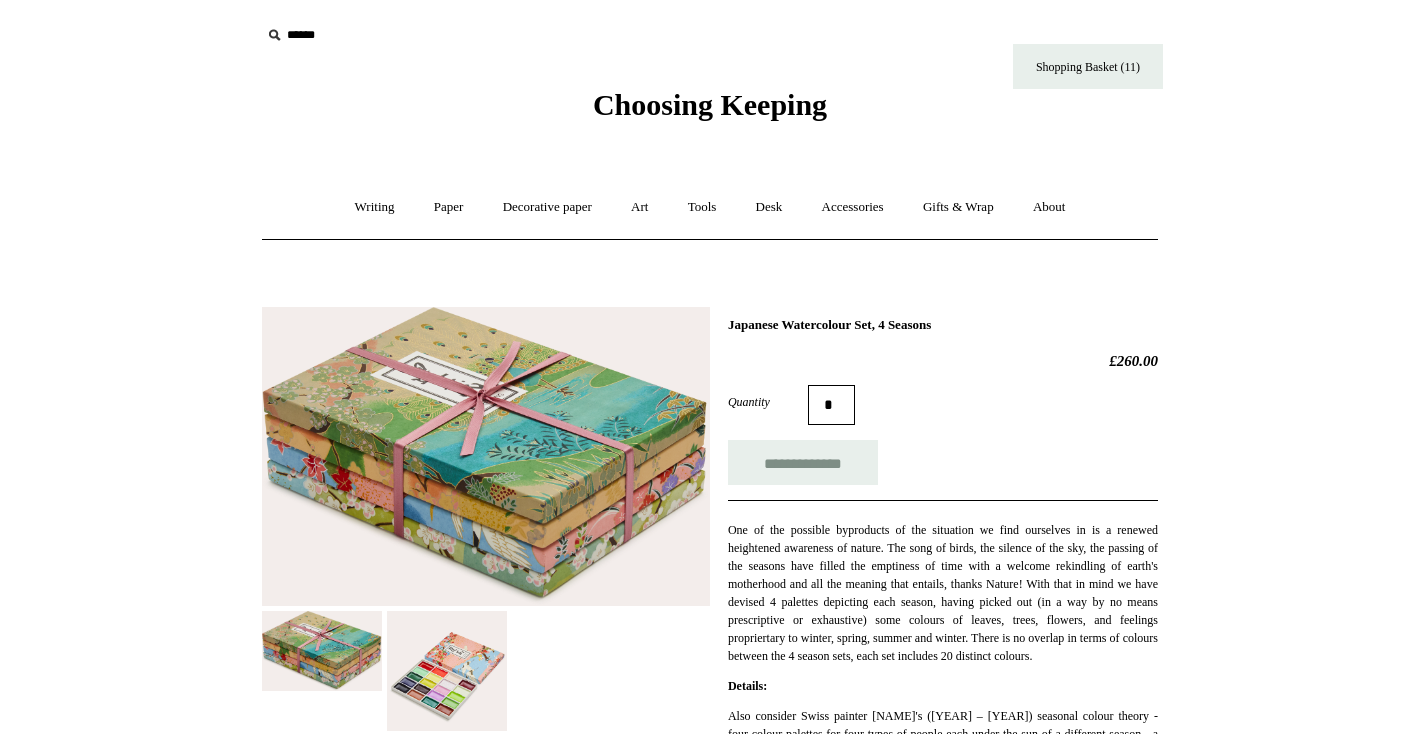 scroll, scrollTop: 193, scrollLeft: 0, axis: vertical 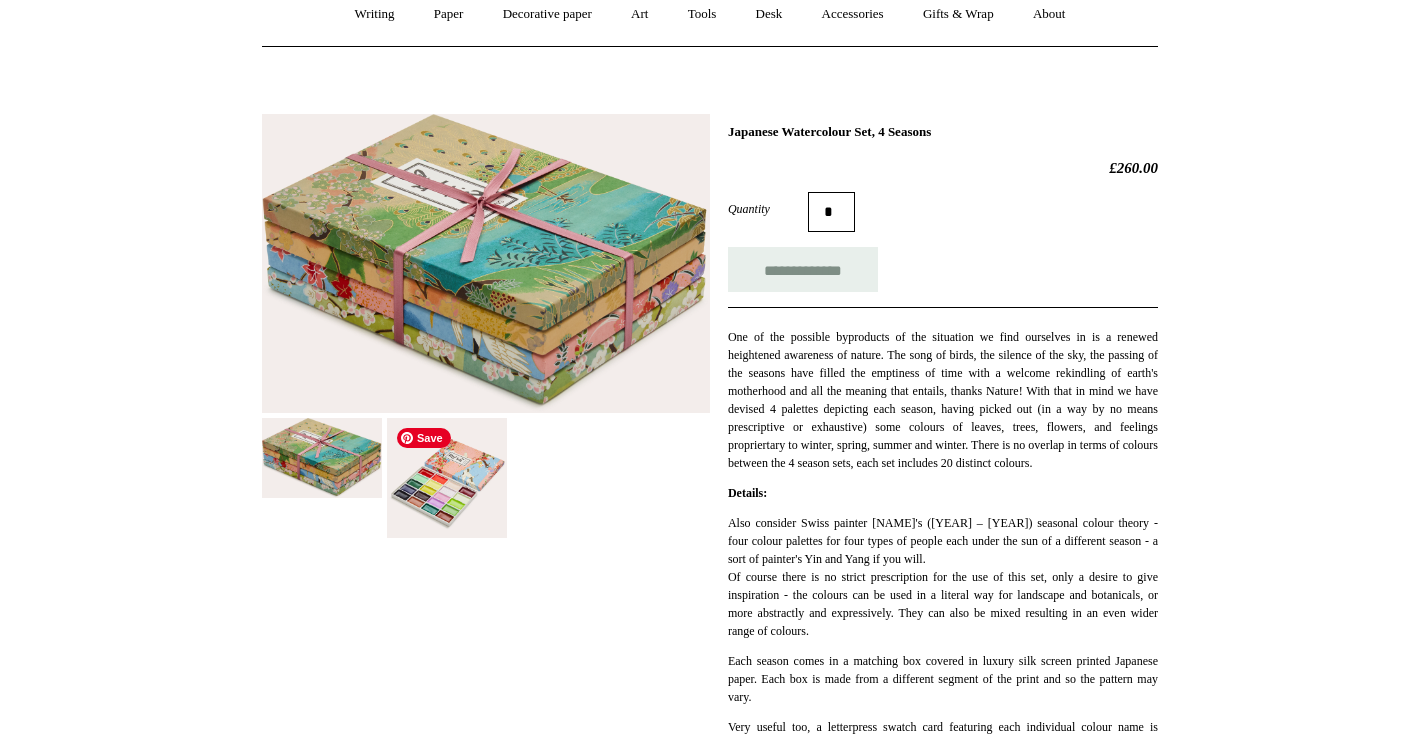 click at bounding box center [447, 478] 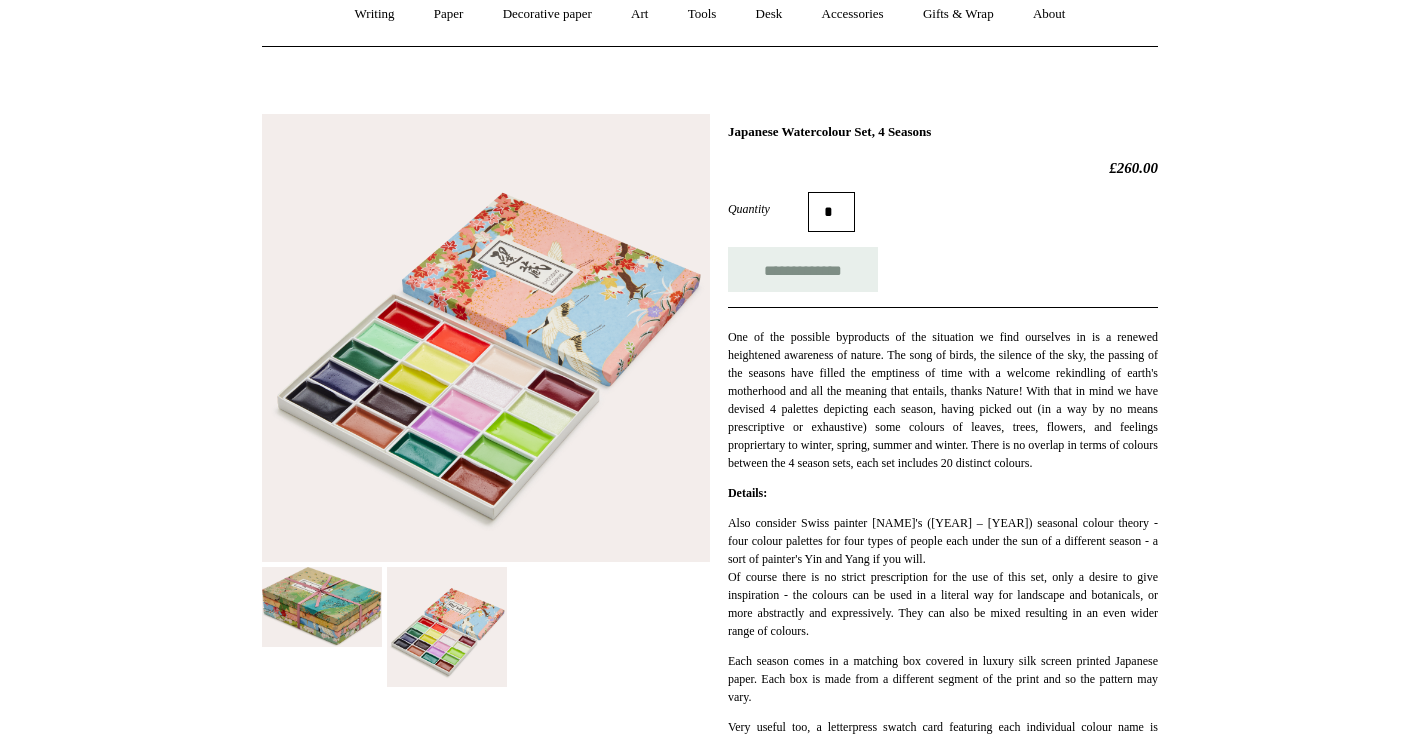 click at bounding box center [322, 607] 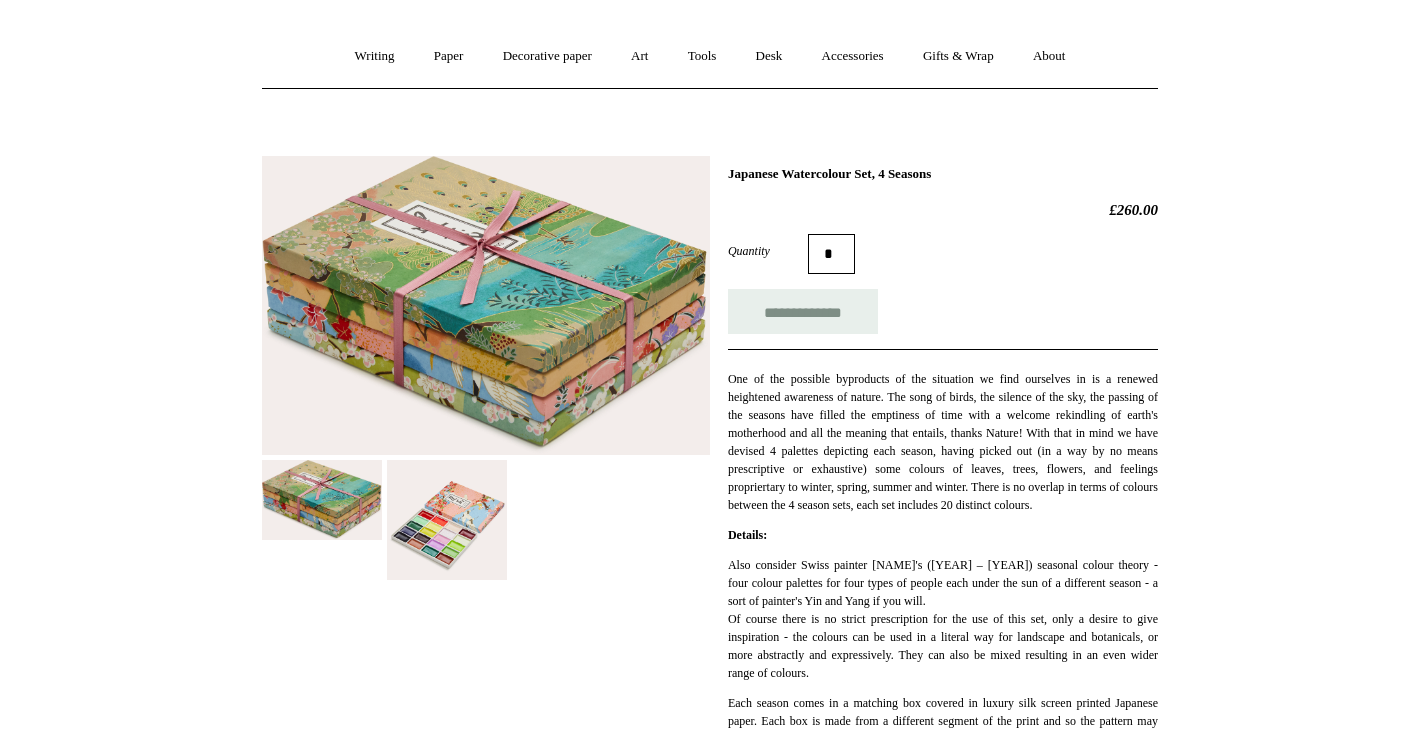 scroll, scrollTop: 147, scrollLeft: 0, axis: vertical 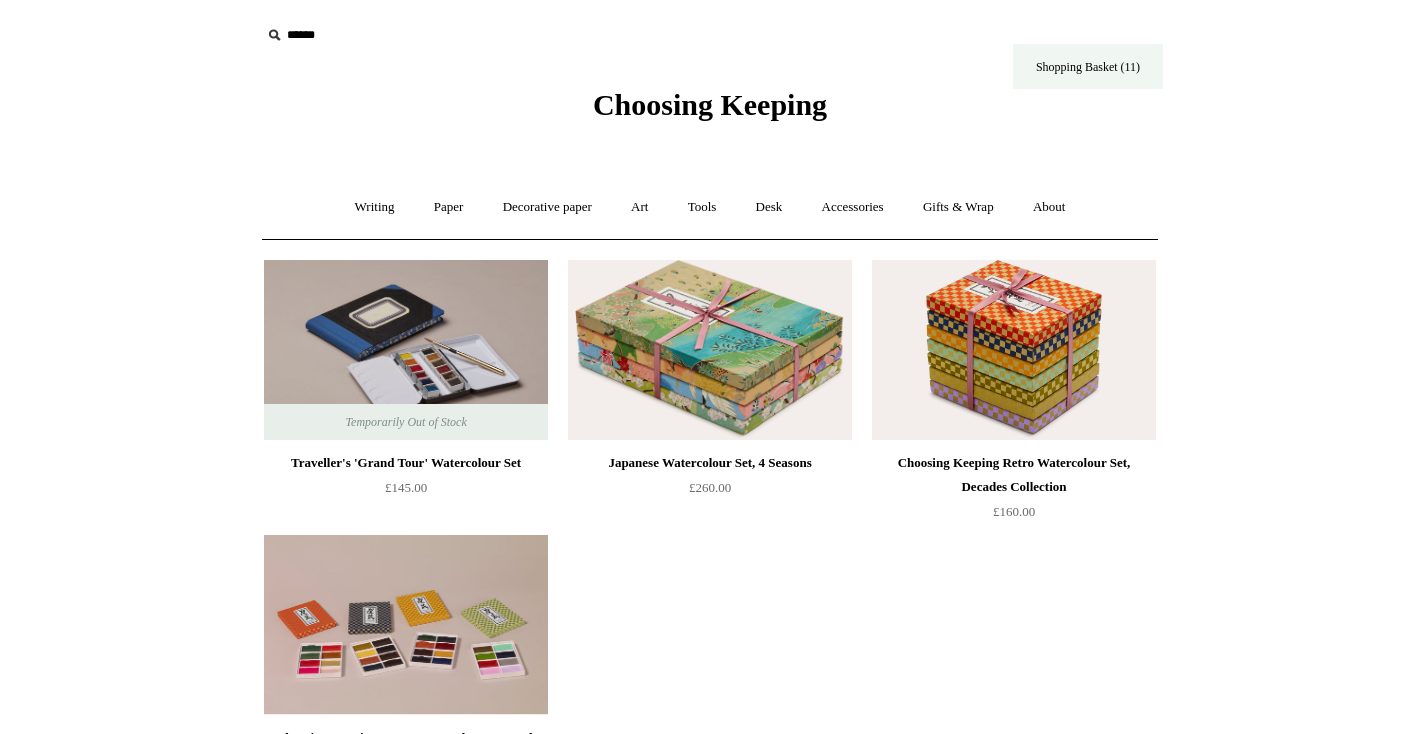 click on "Shopping Basket (11)" at bounding box center (1088, 66) 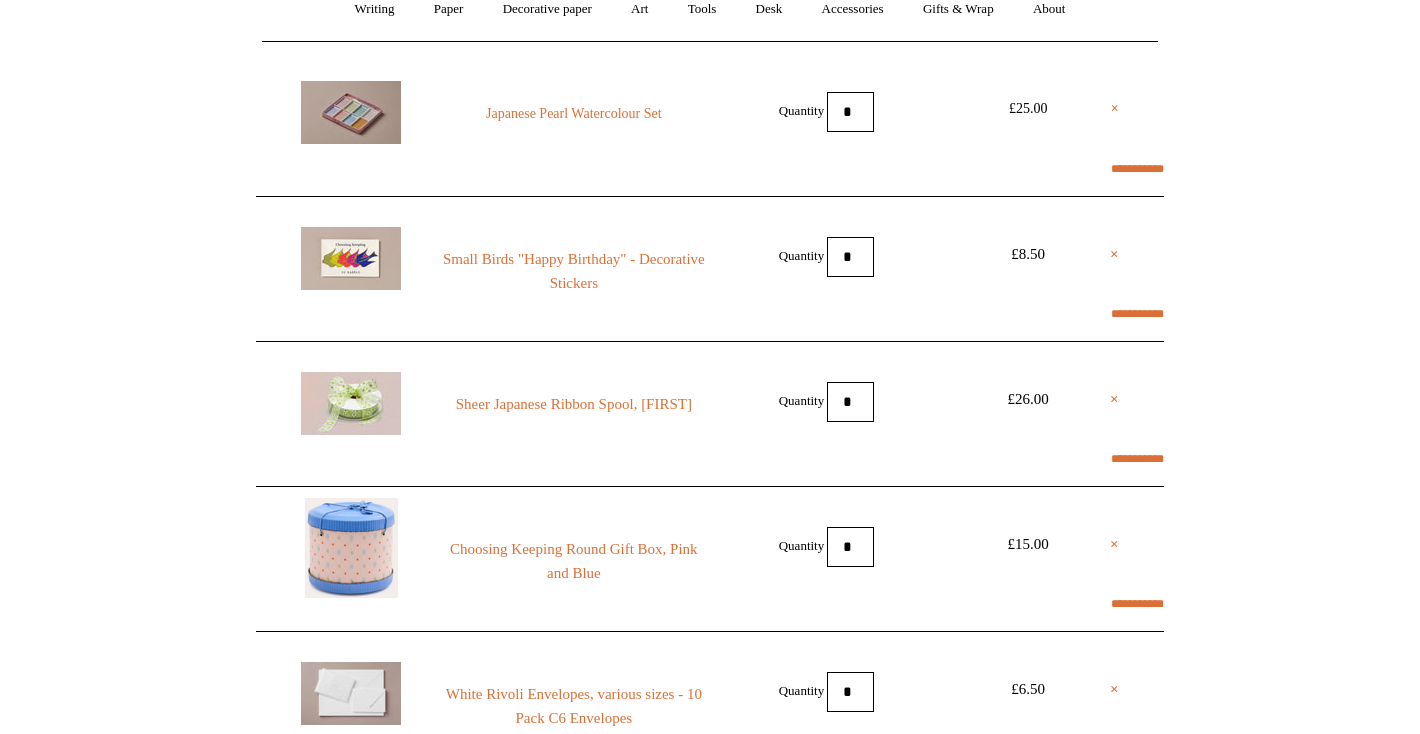 scroll, scrollTop: 205, scrollLeft: 0, axis: vertical 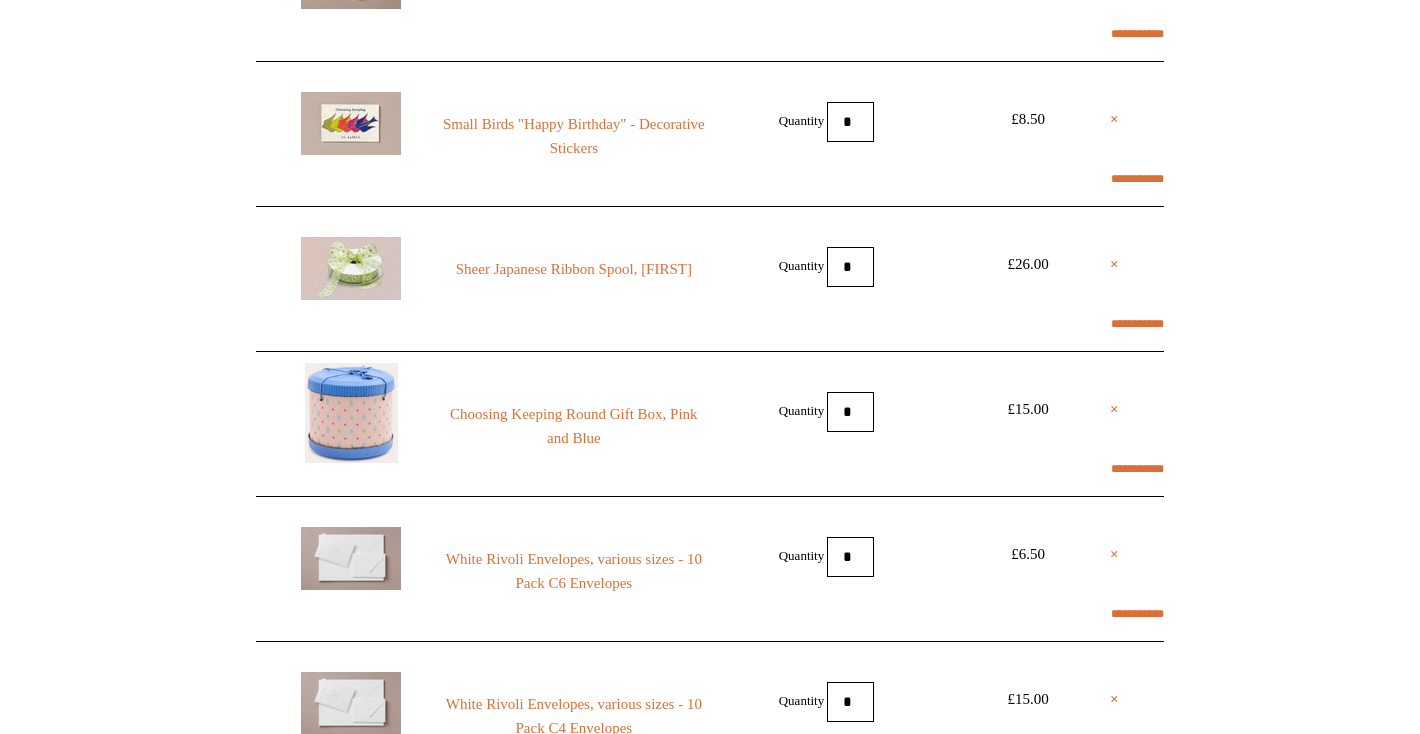 select on "**********" 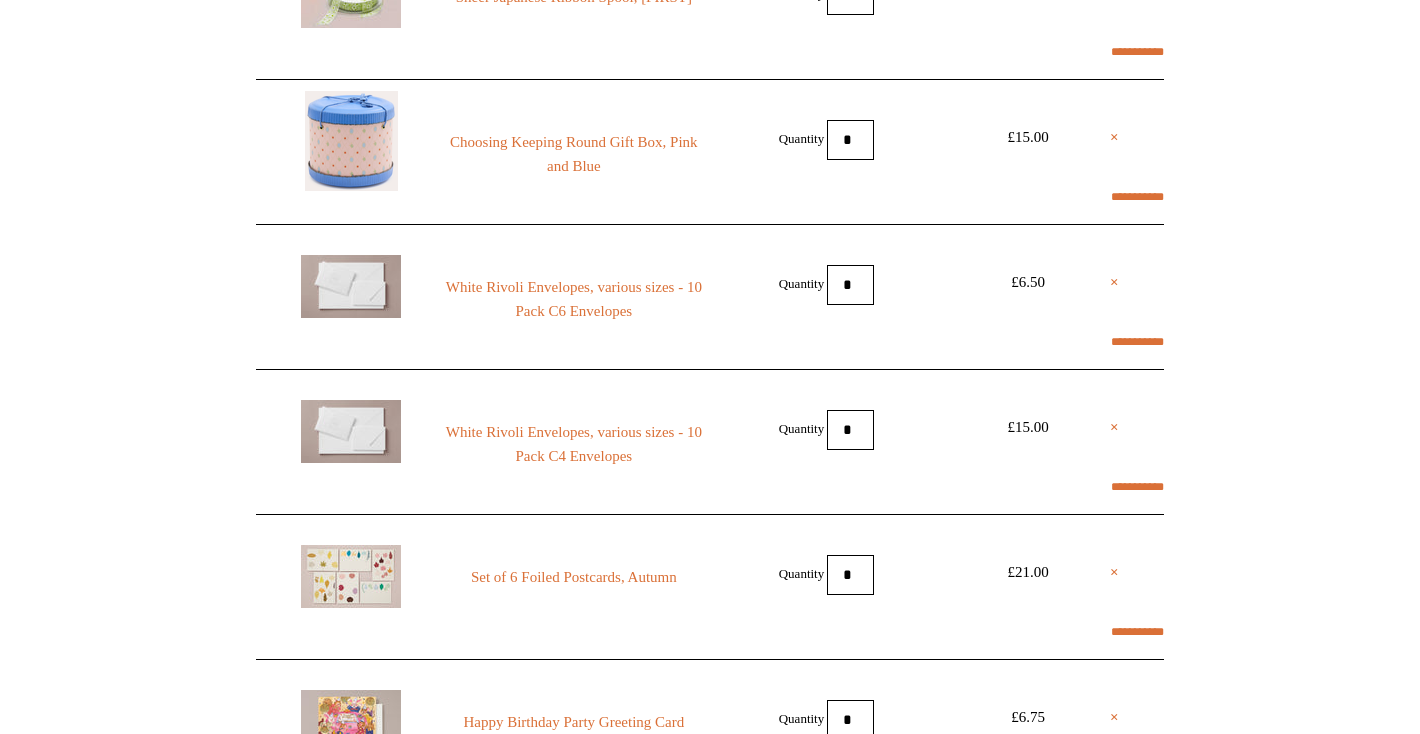 scroll, scrollTop: 629, scrollLeft: 0, axis: vertical 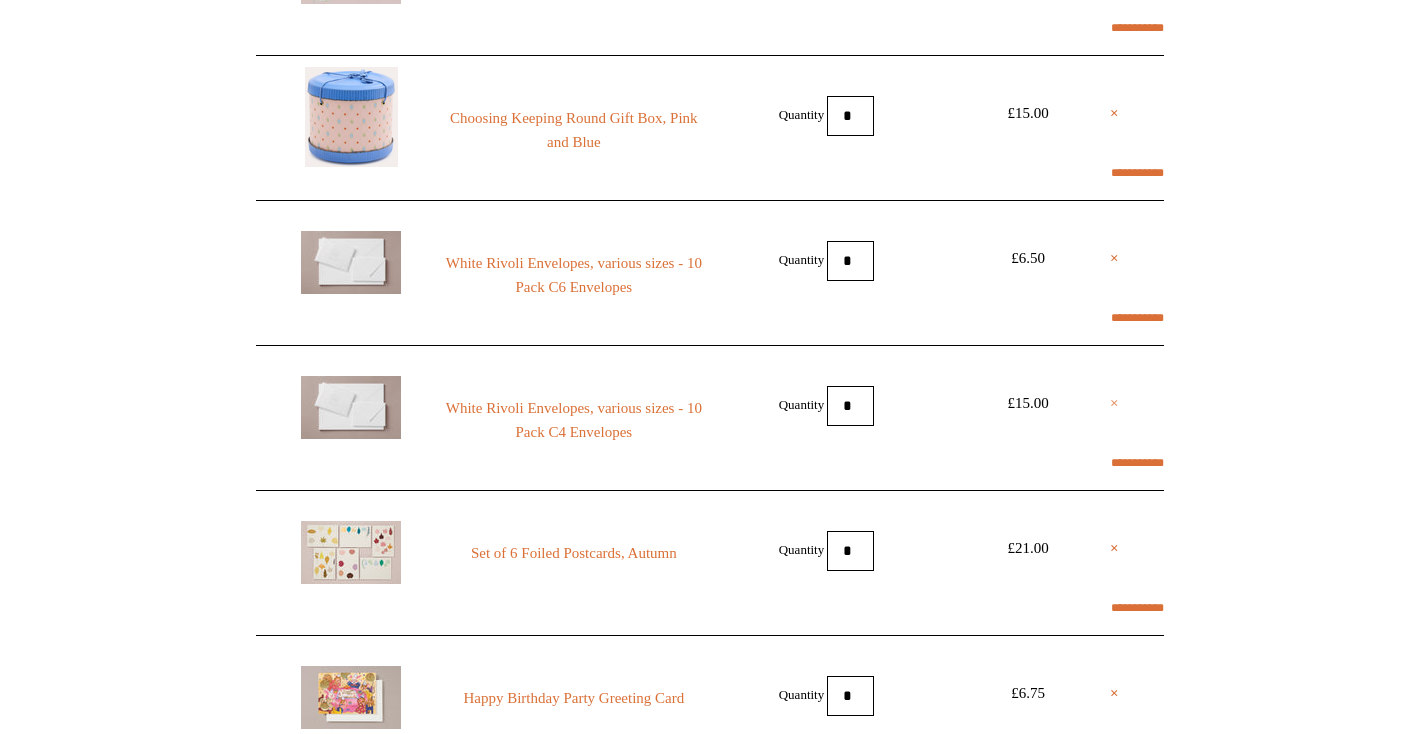 click on "×" at bounding box center (1114, 403) 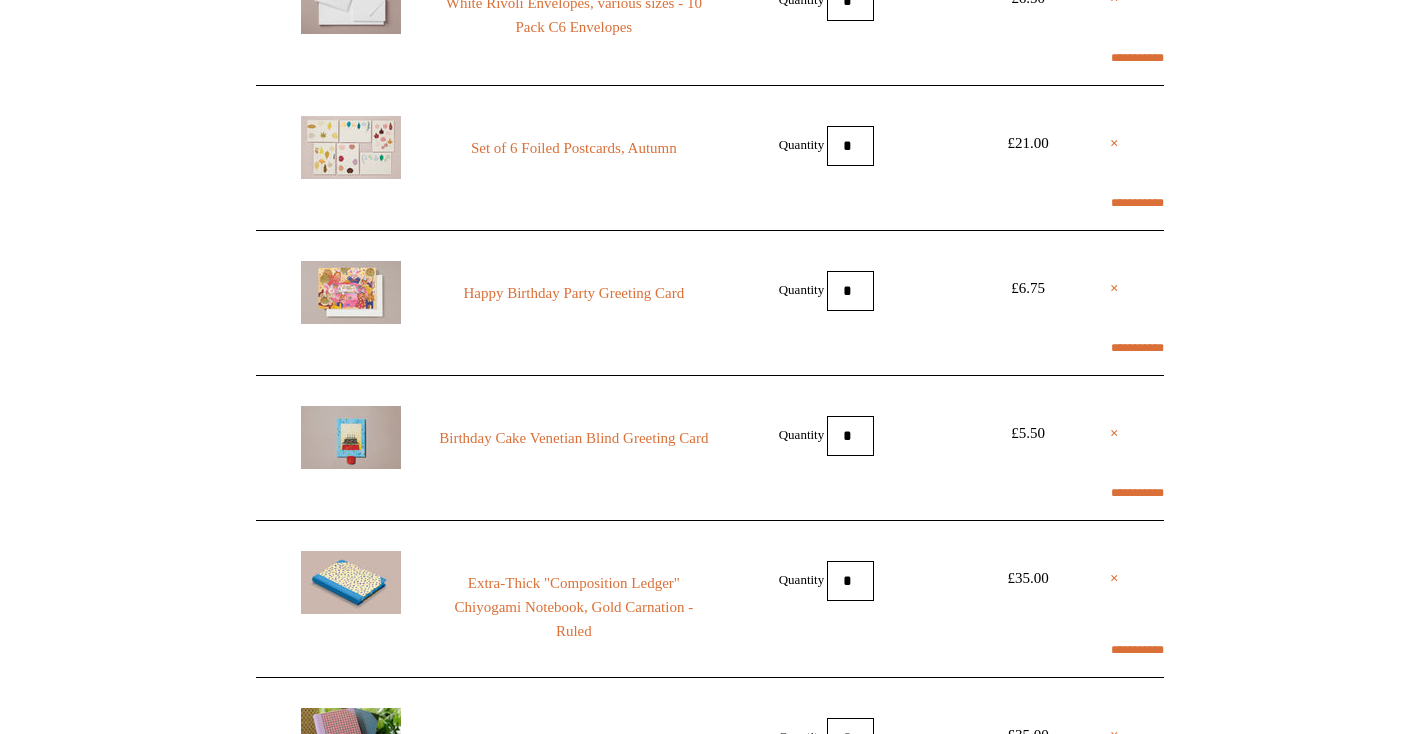 scroll, scrollTop: 891, scrollLeft: 0, axis: vertical 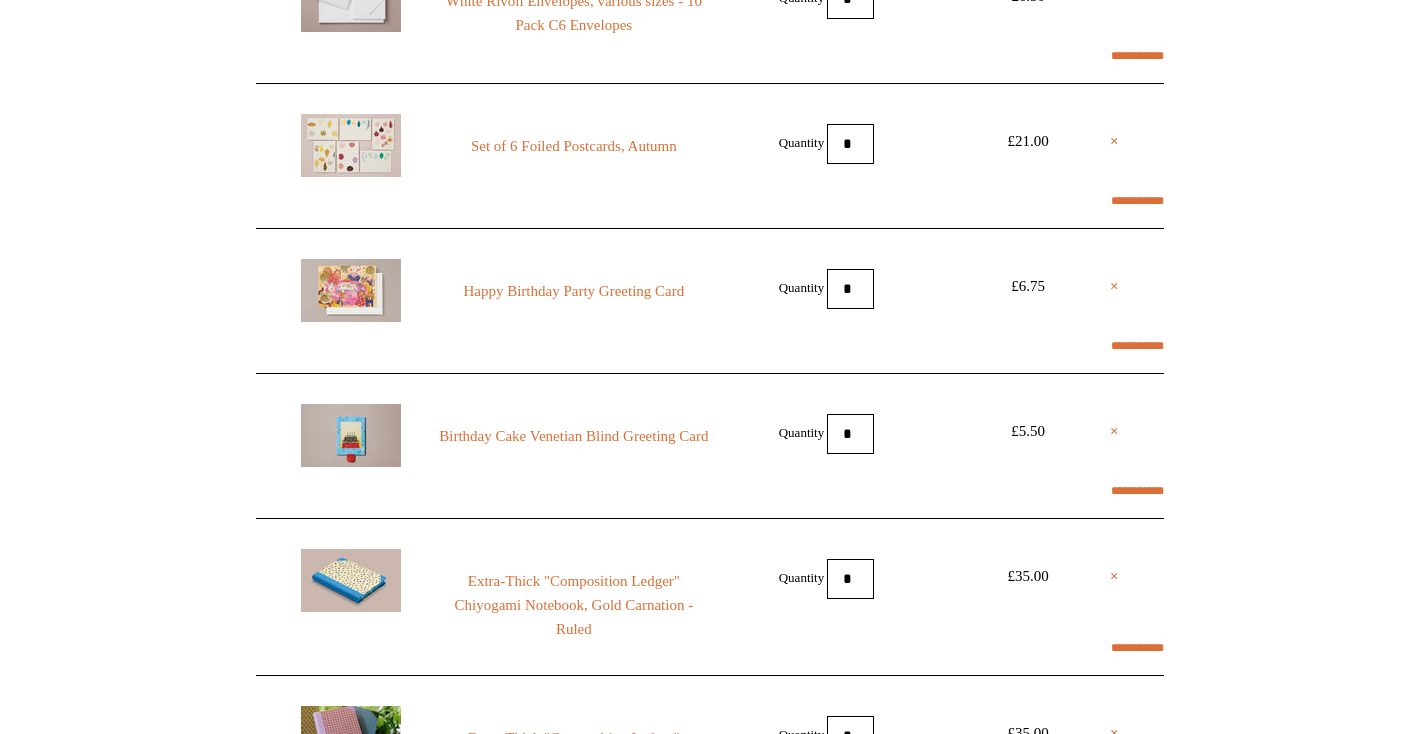 select on "**********" 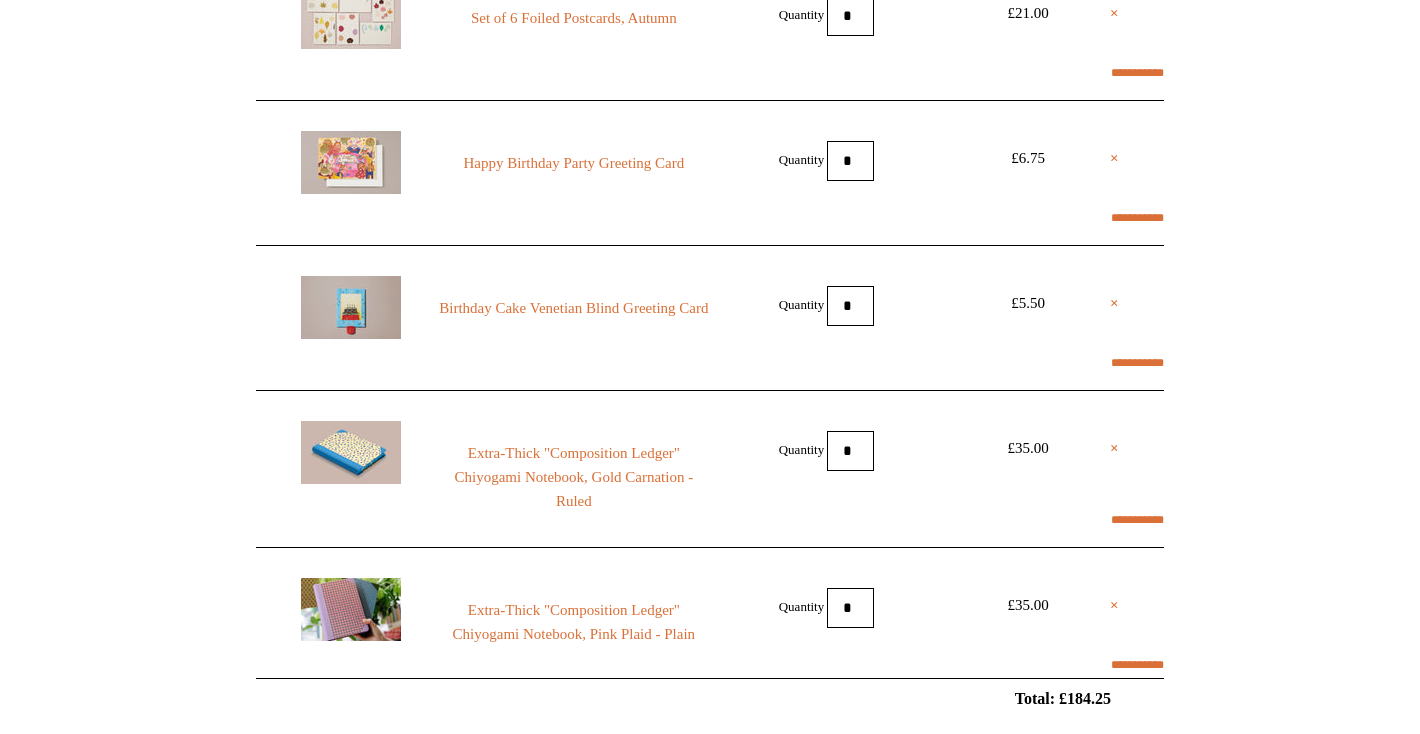 scroll, scrollTop: 1083, scrollLeft: 0, axis: vertical 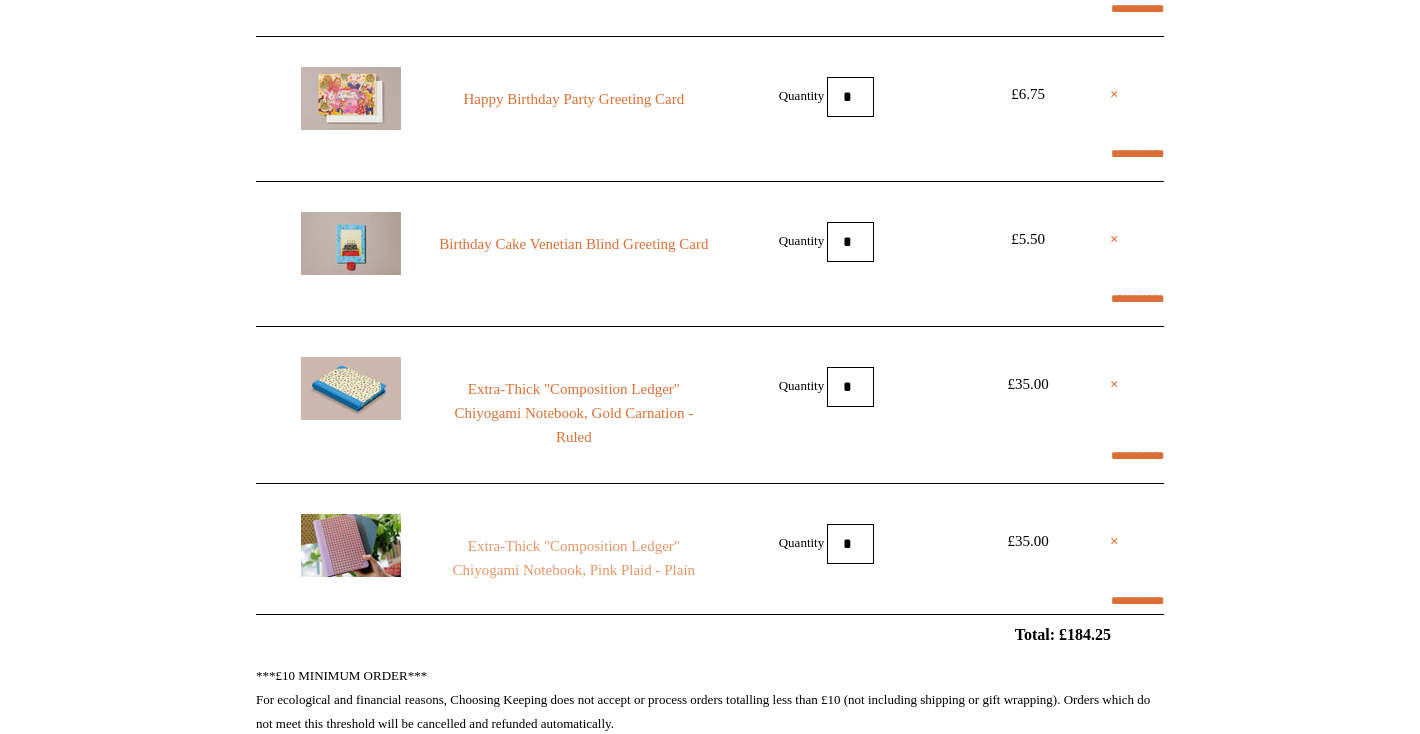 click on "Extra-Thick "Composition Ledger" Chiyogami Notebook, Pink Plaid - Plain" at bounding box center [574, 558] 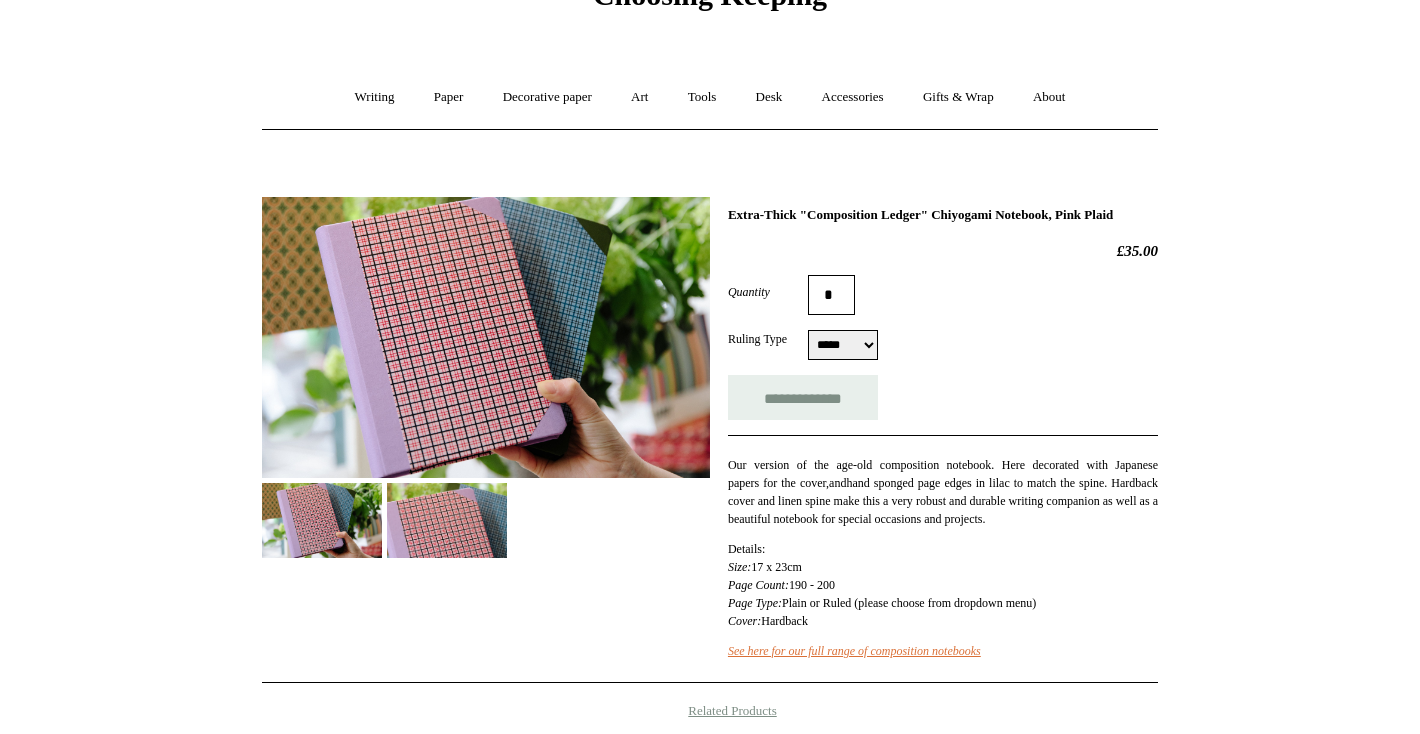 scroll, scrollTop: 110, scrollLeft: 0, axis: vertical 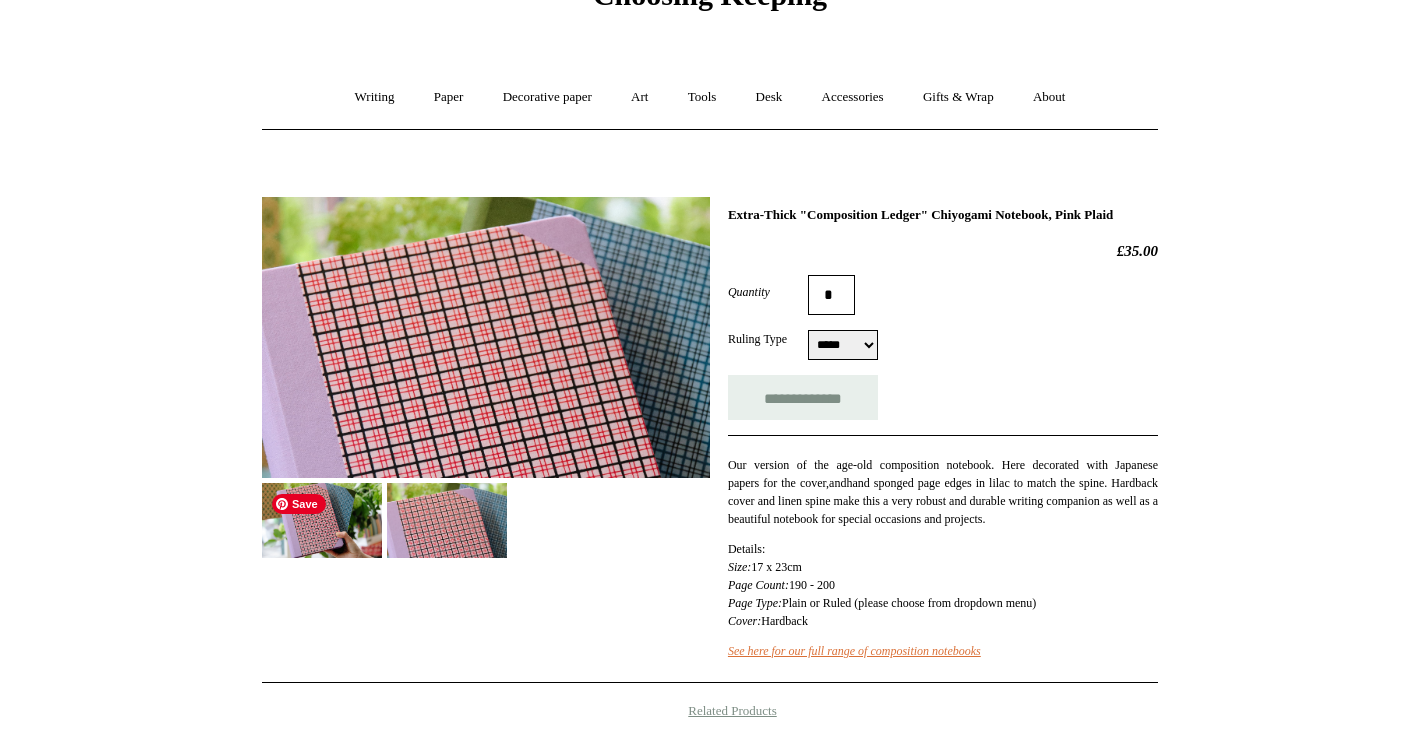 click at bounding box center [322, 520] 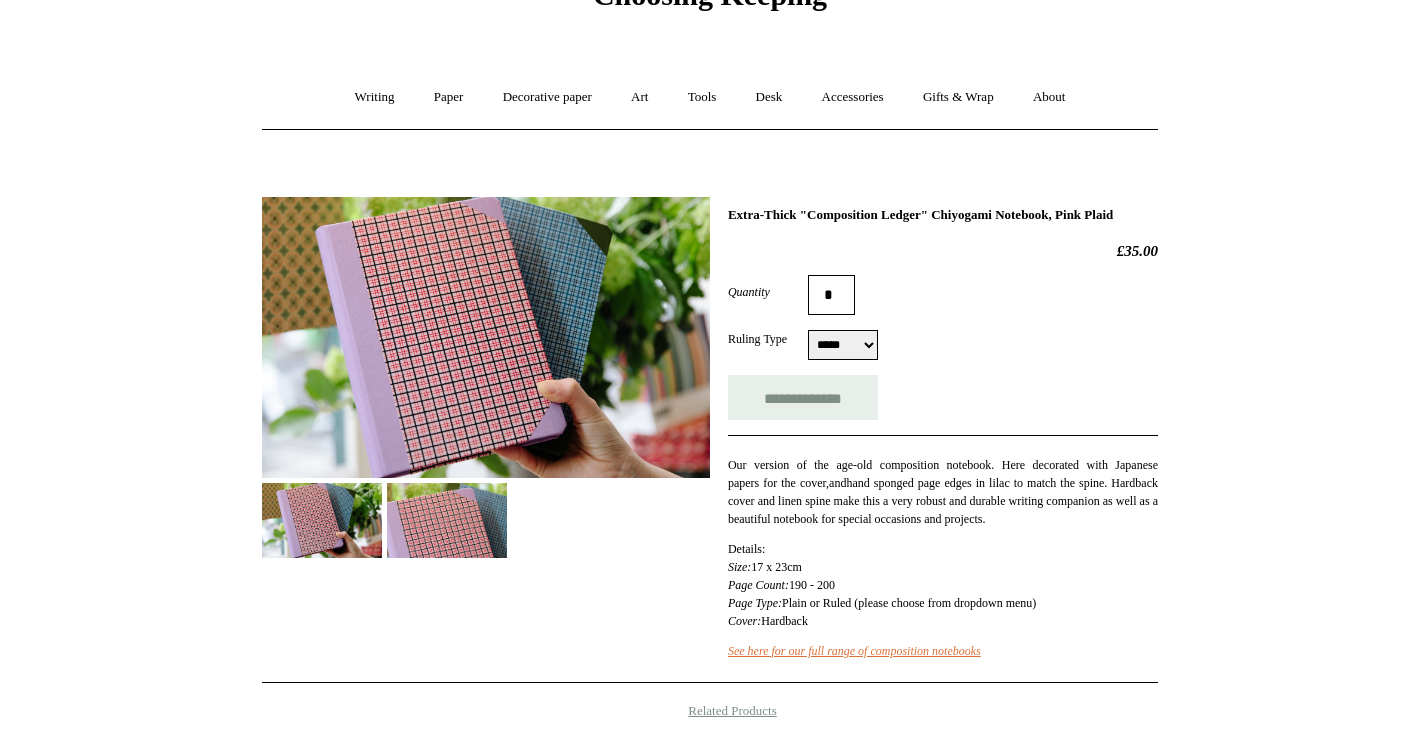 scroll, scrollTop: 0, scrollLeft: 0, axis: both 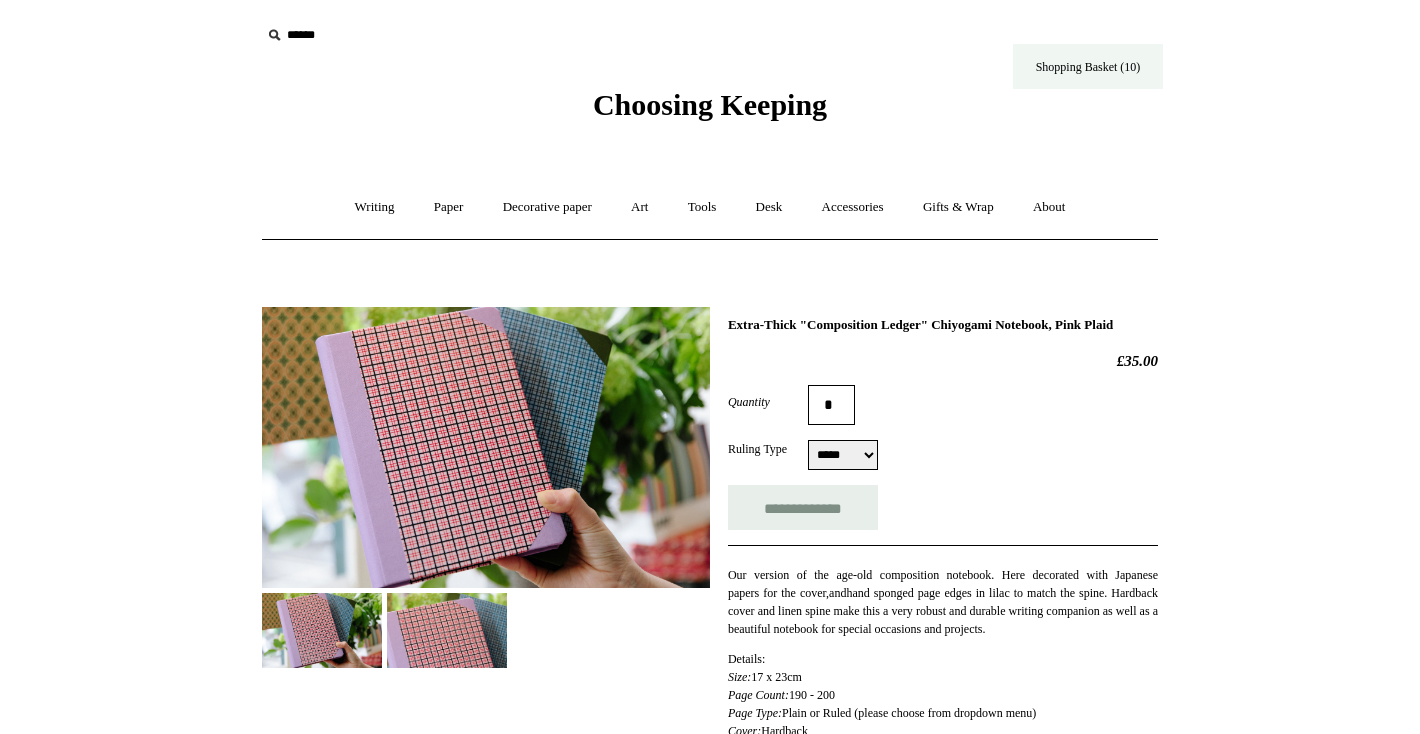 click on "Shopping Basket (10)" at bounding box center [1088, 66] 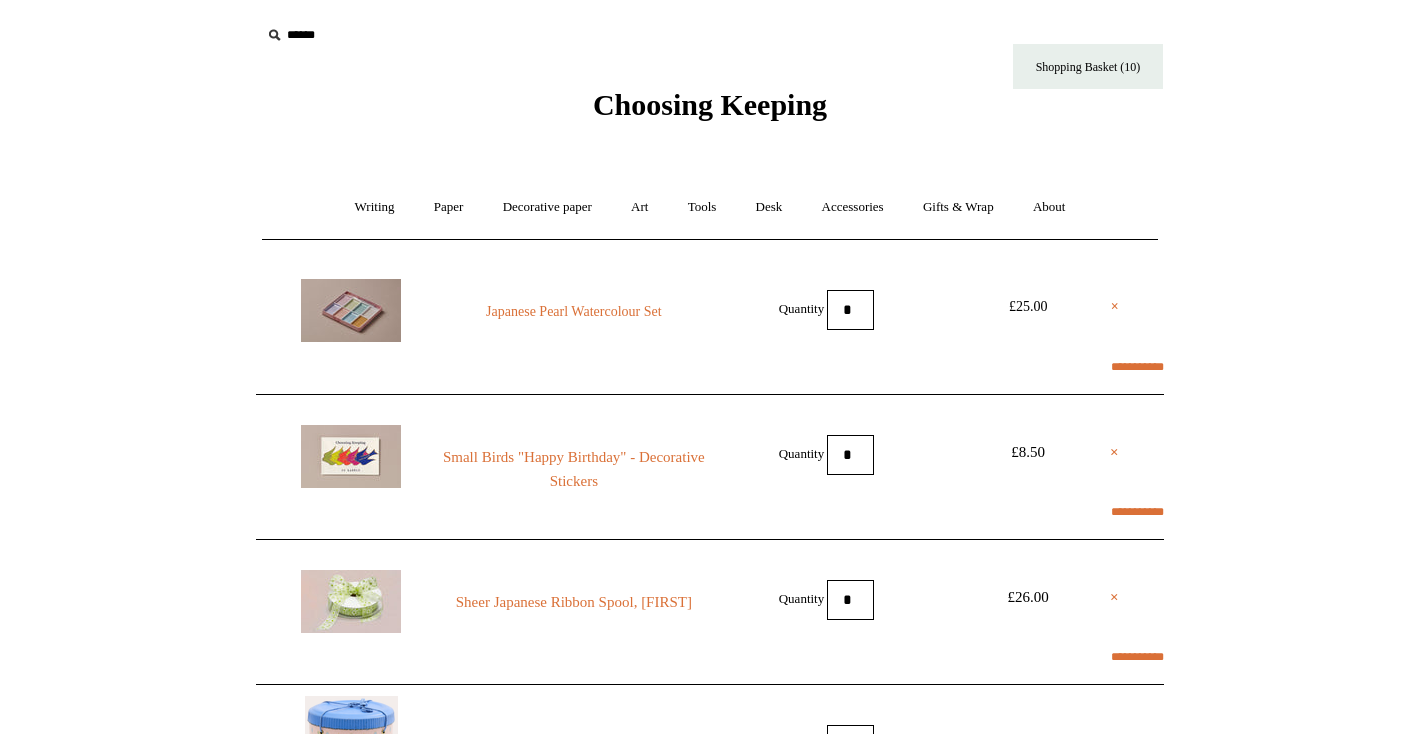 select on "**********" 